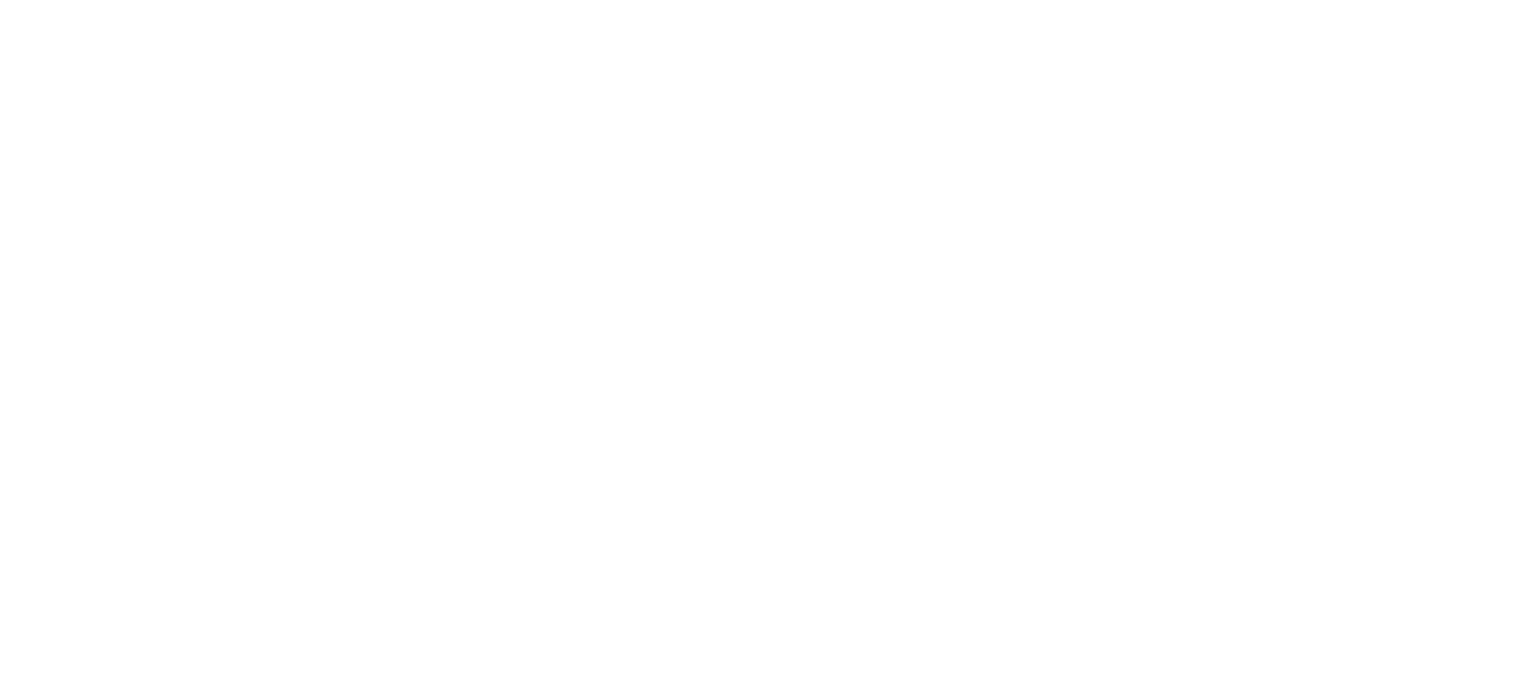 scroll, scrollTop: 0, scrollLeft: 0, axis: both 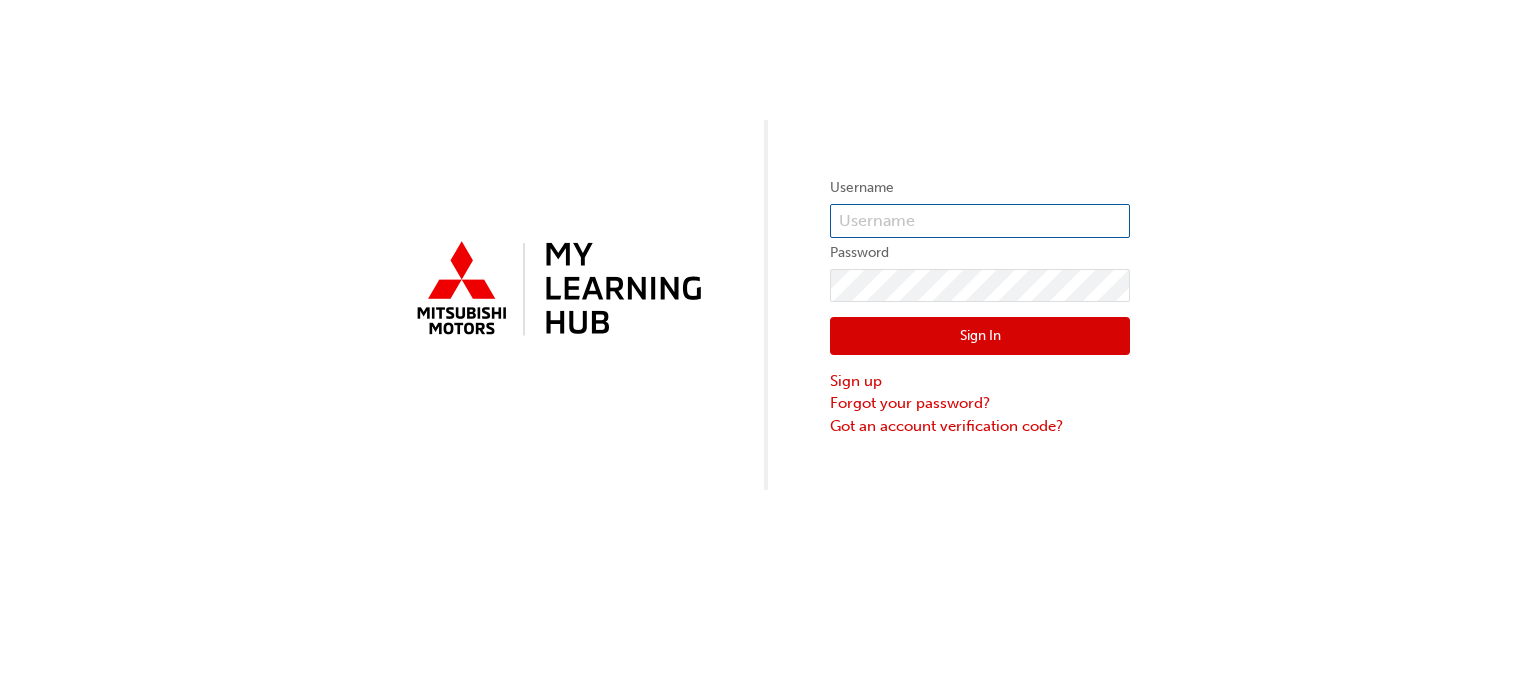 click at bounding box center (980, 221) 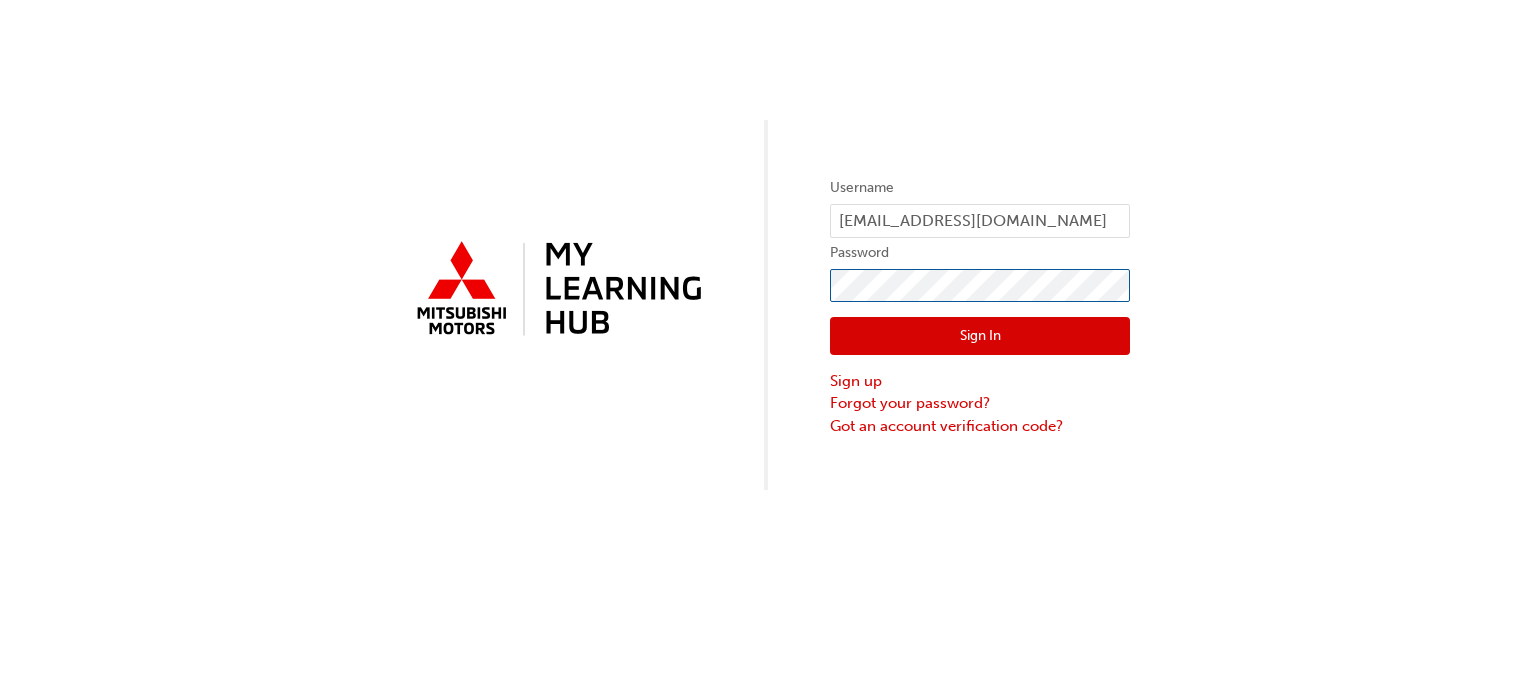 click on "Sign In" at bounding box center (980, 336) 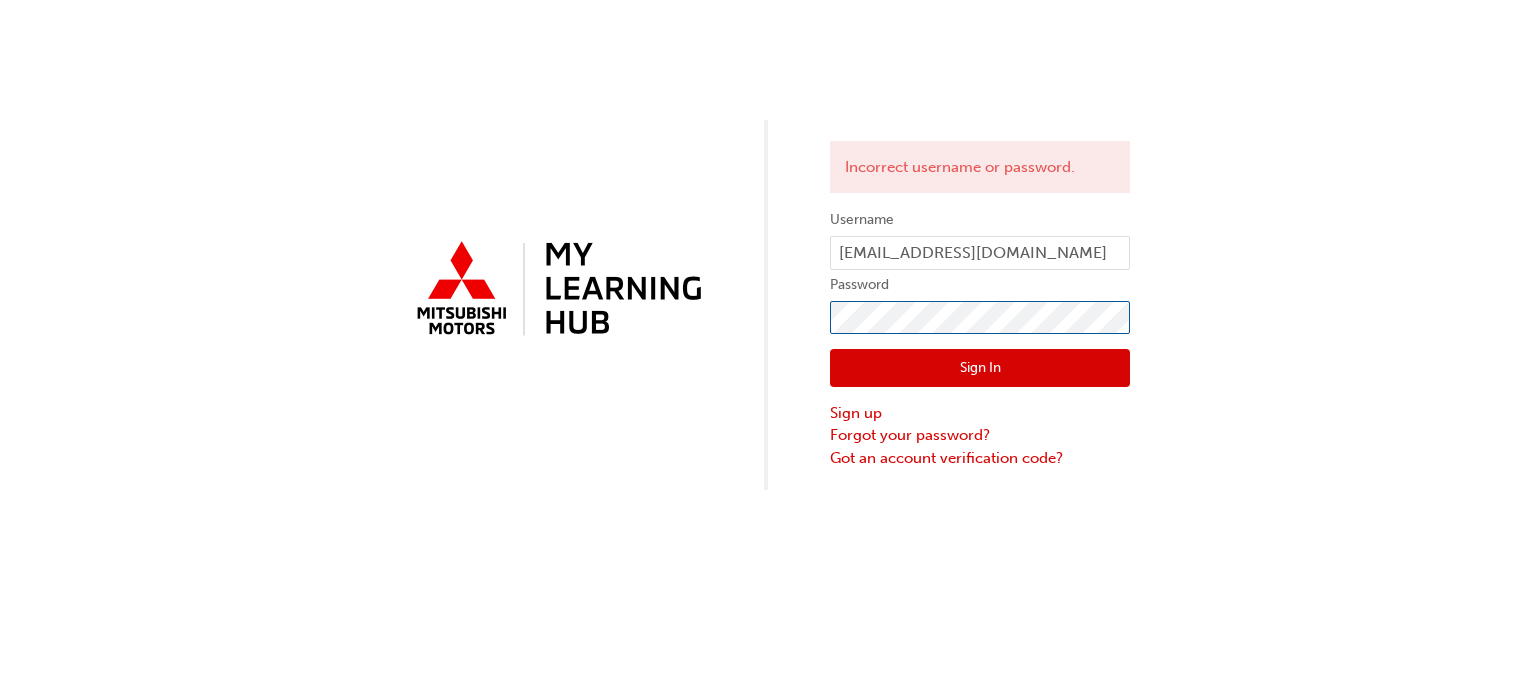 click on "Sign In" at bounding box center (980, 368) 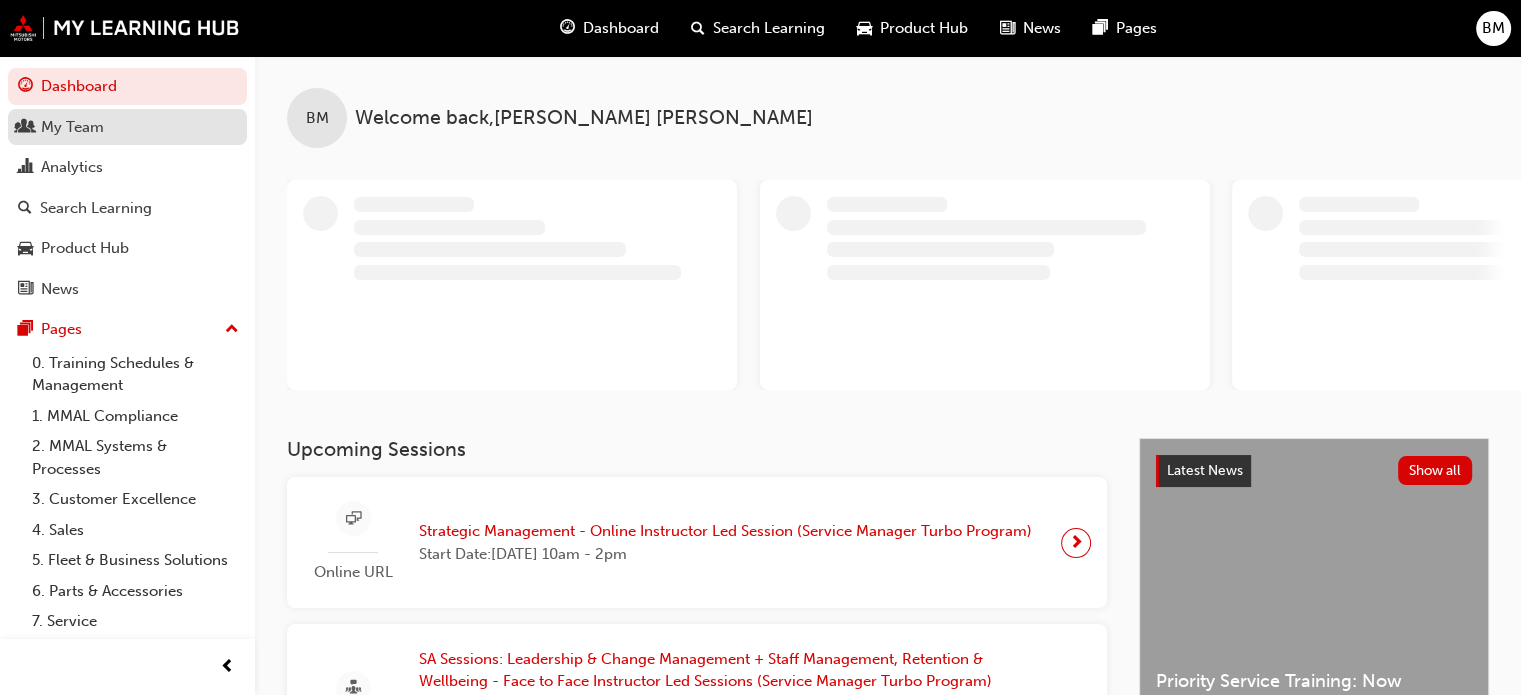 click on "My Team" at bounding box center [127, 127] 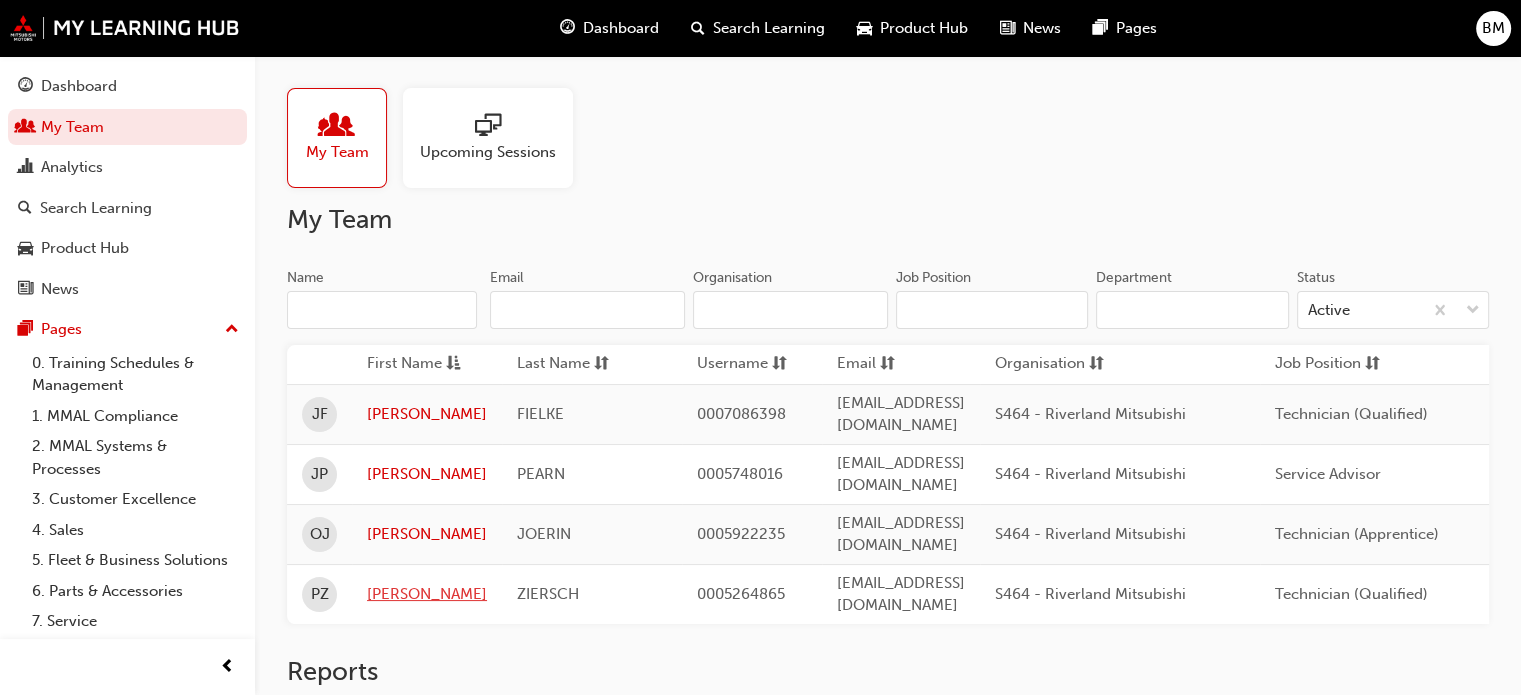 click on "[PERSON_NAME]" at bounding box center [427, 594] 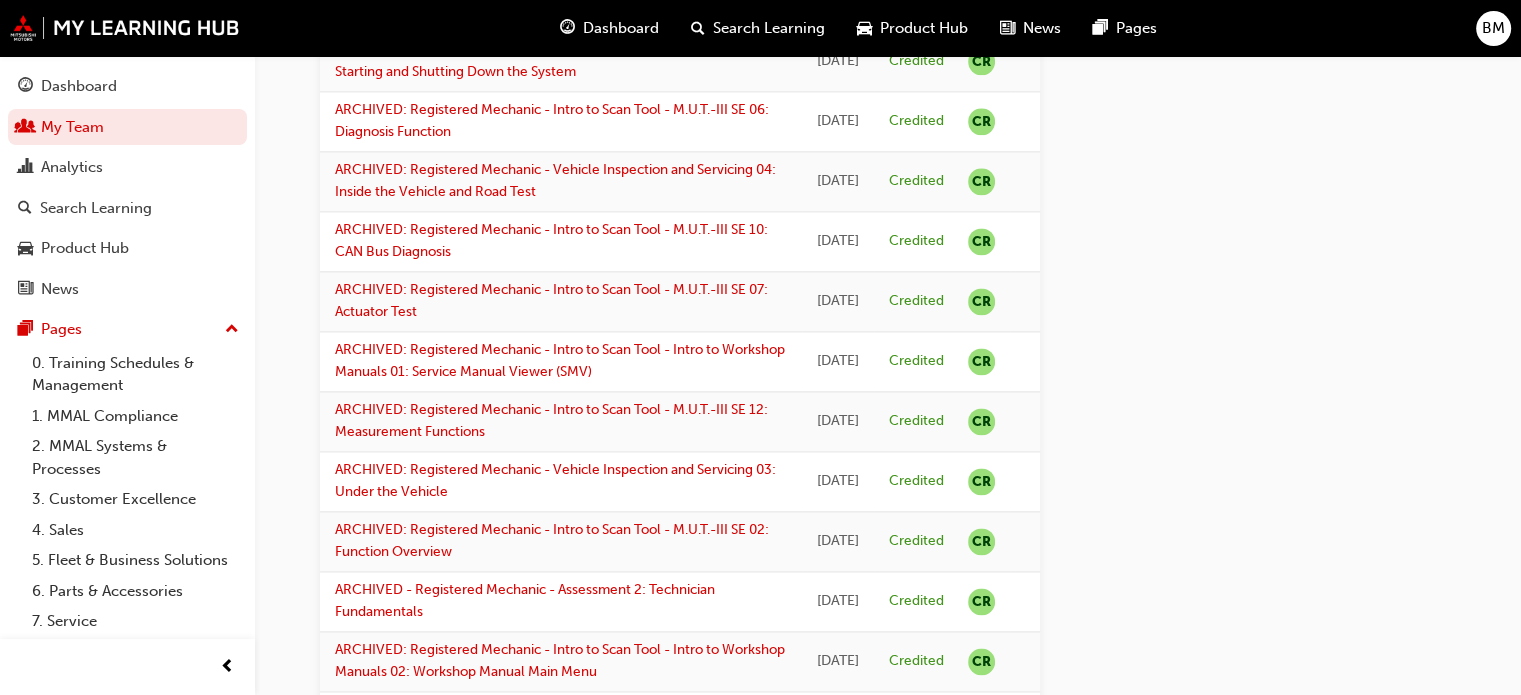 scroll, scrollTop: 2655, scrollLeft: 0, axis: vertical 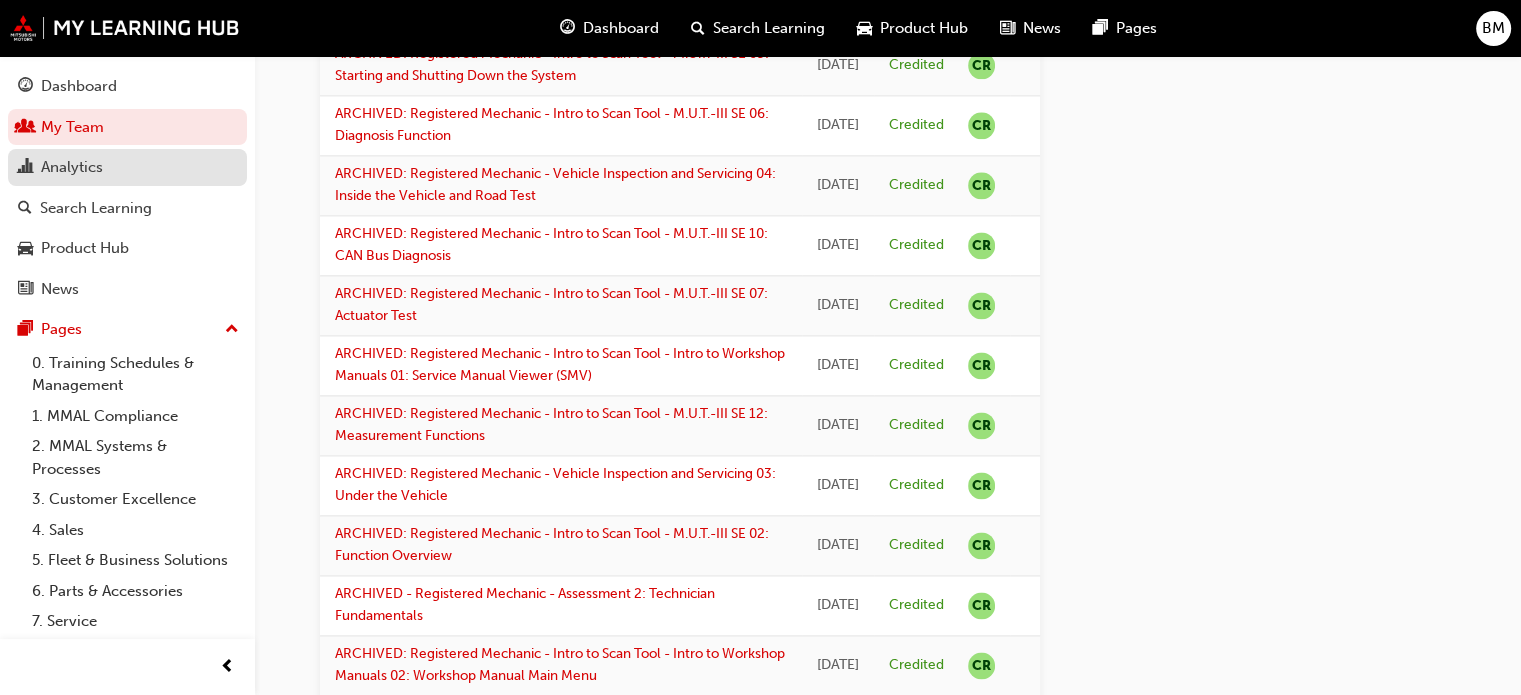 click on "Analytics" at bounding box center [127, 167] 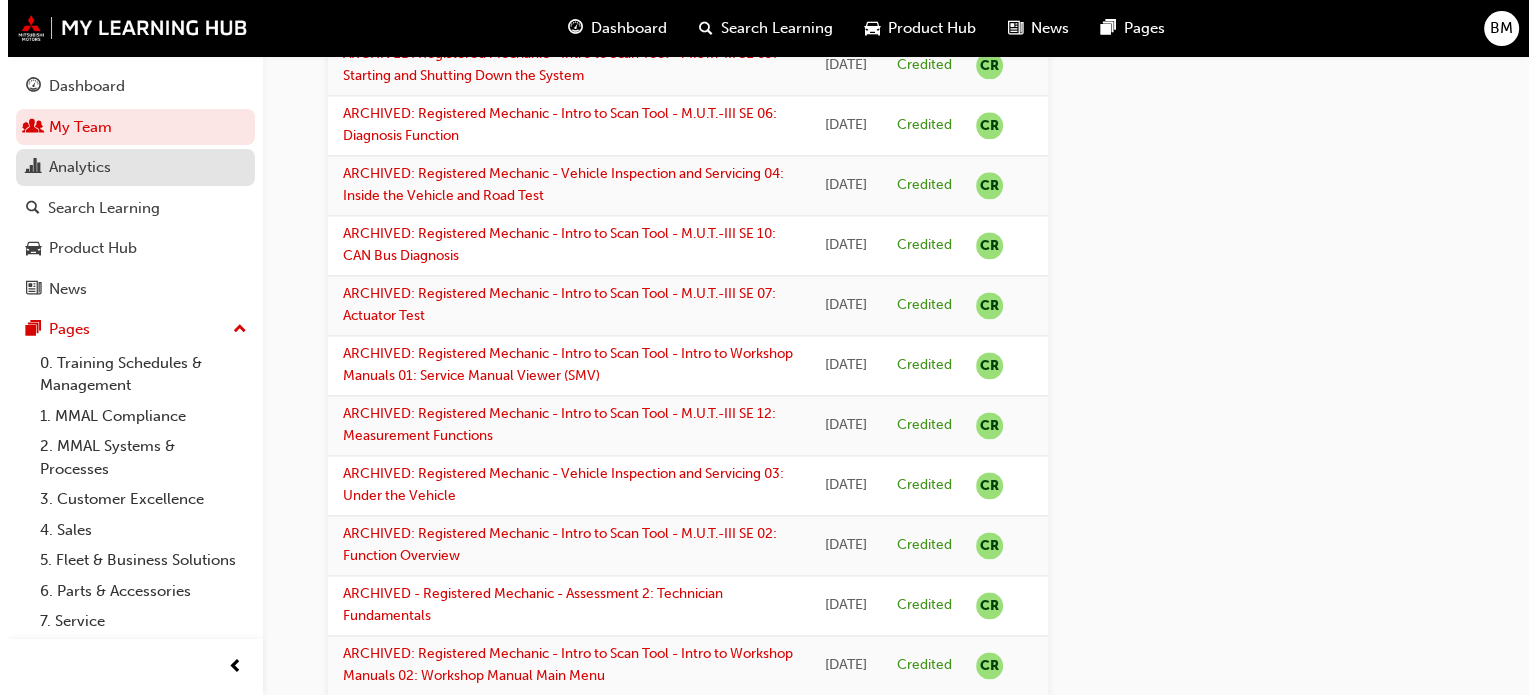 scroll, scrollTop: 0, scrollLeft: 0, axis: both 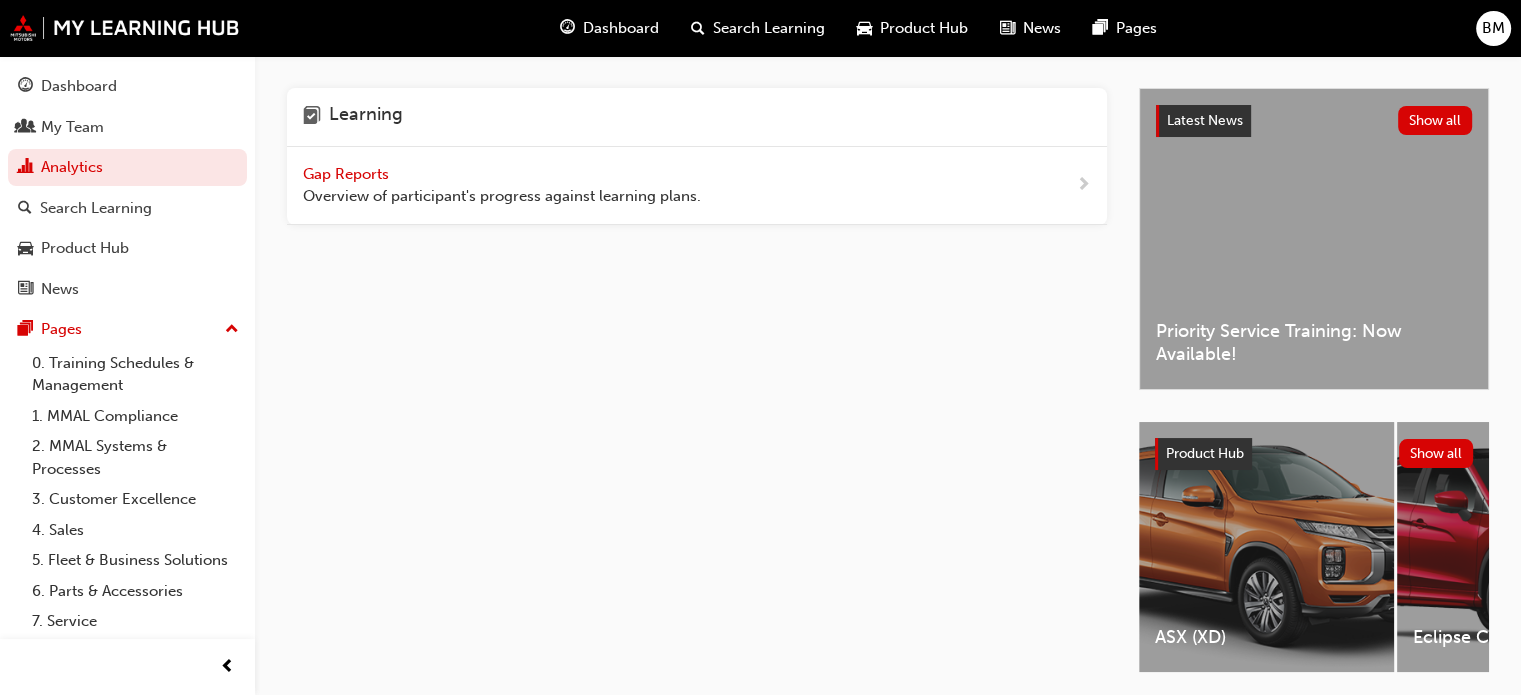 click on "Gap Reports" at bounding box center [348, 174] 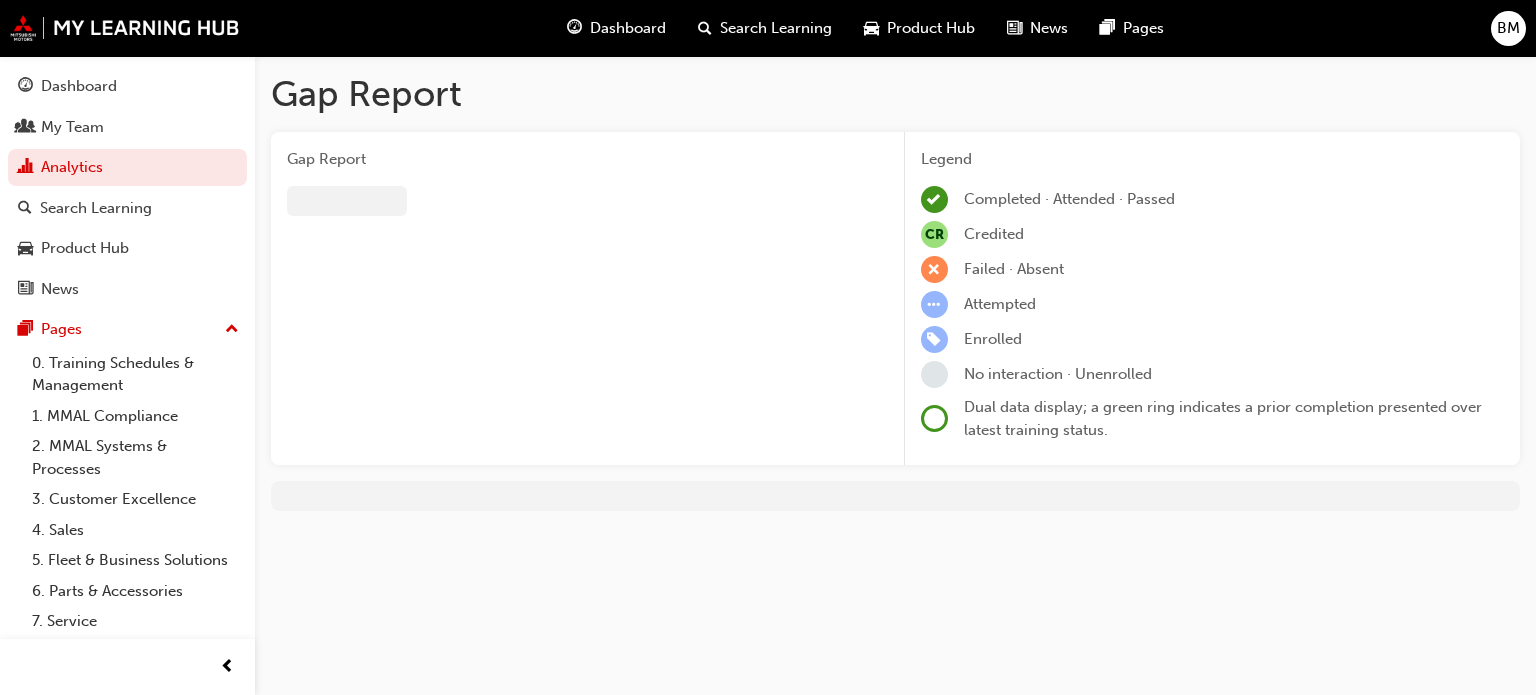 click at bounding box center [579, 204] 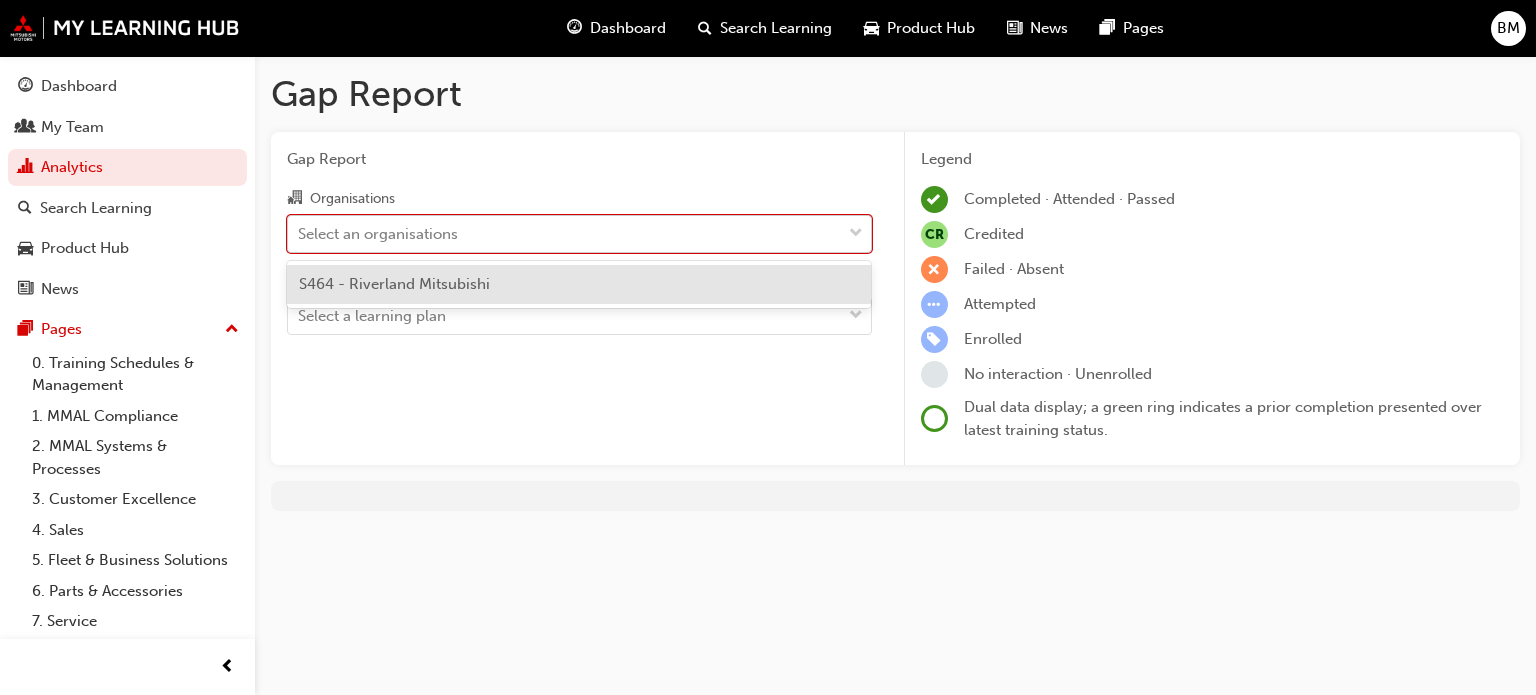 click on "Select an organisations" at bounding box center (564, 233) 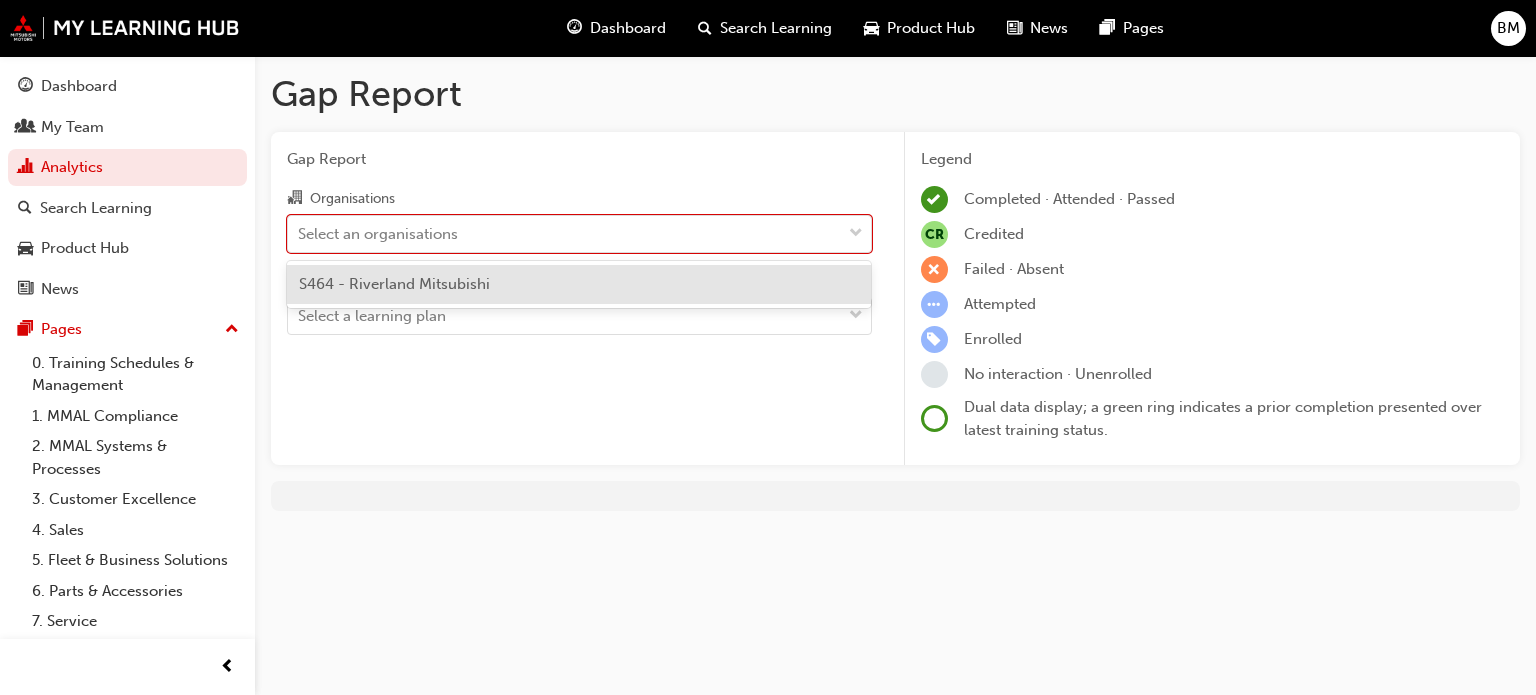 click on "S464 - Riverland Mitsubishi" at bounding box center [394, 284] 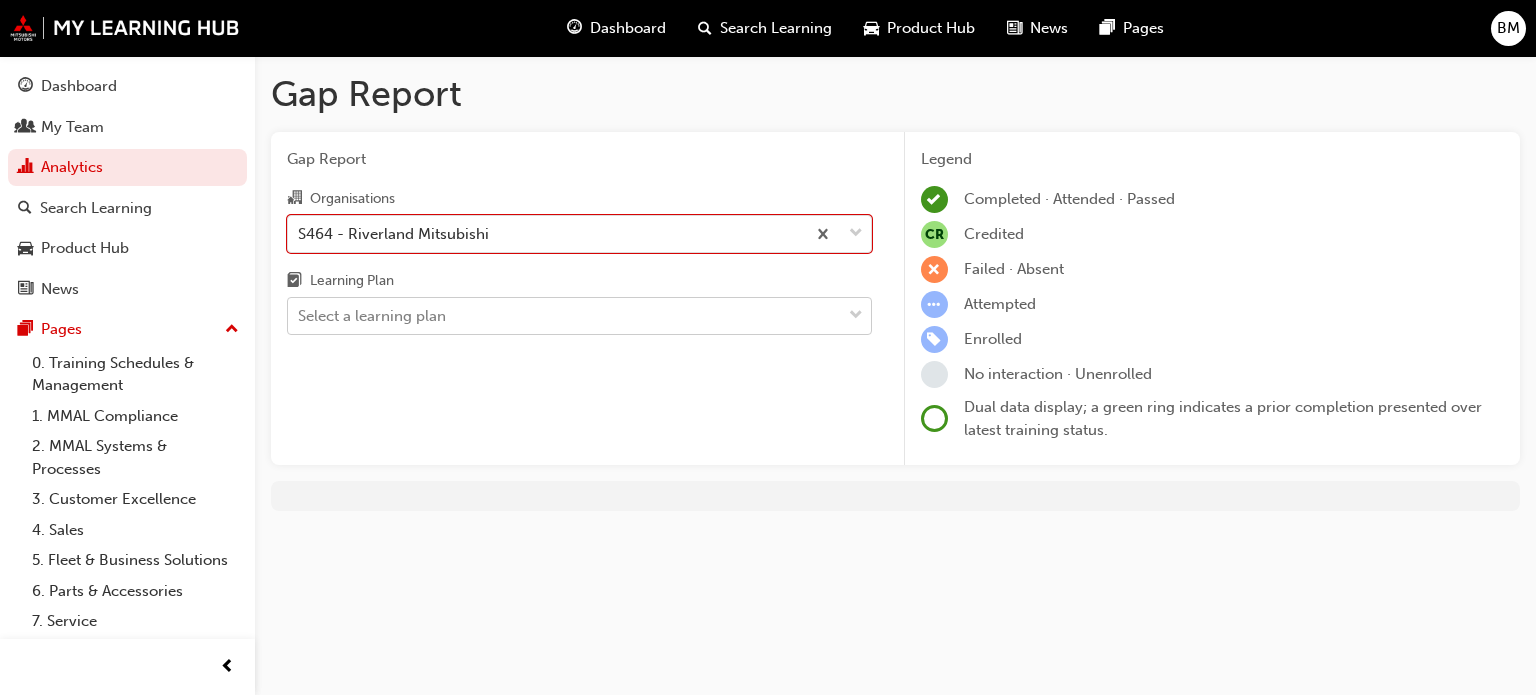 click on "Select a learning plan" at bounding box center [564, 316] 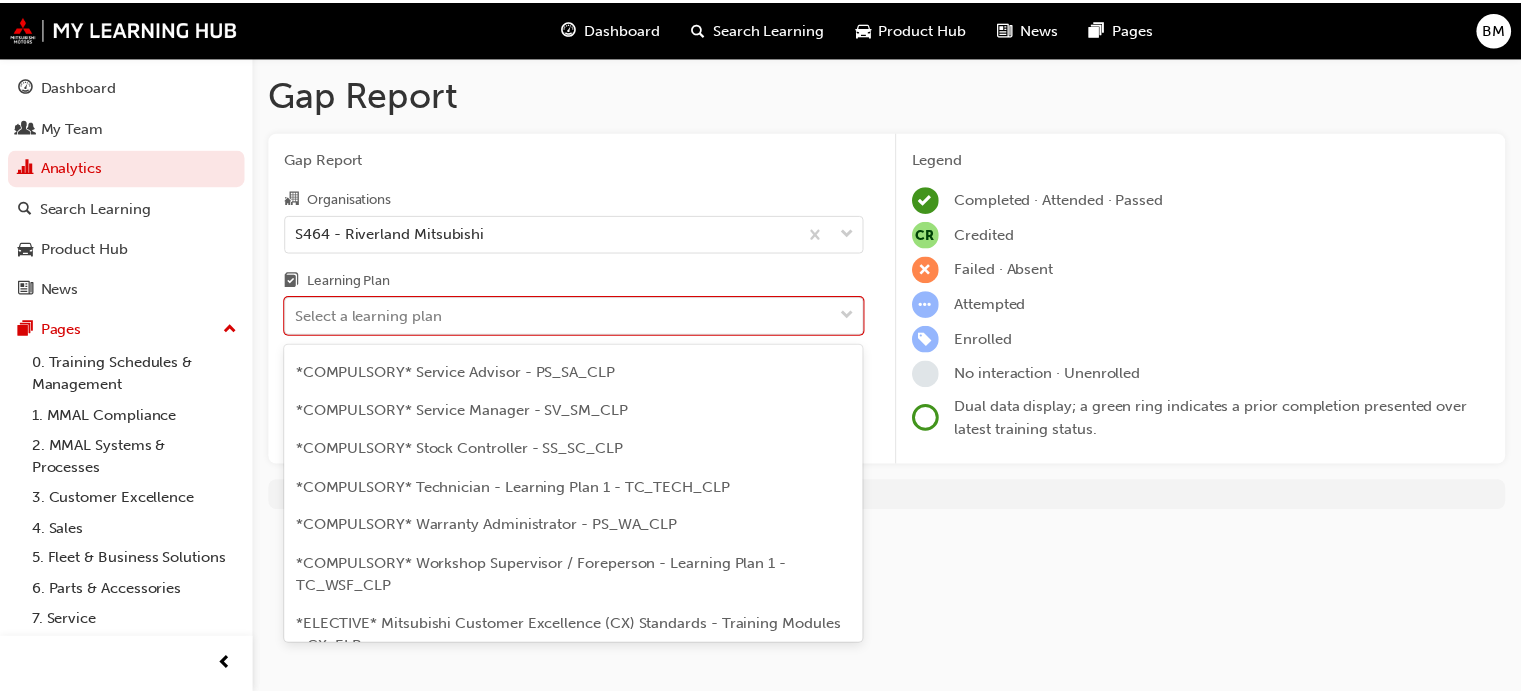 scroll, scrollTop: 700, scrollLeft: 0, axis: vertical 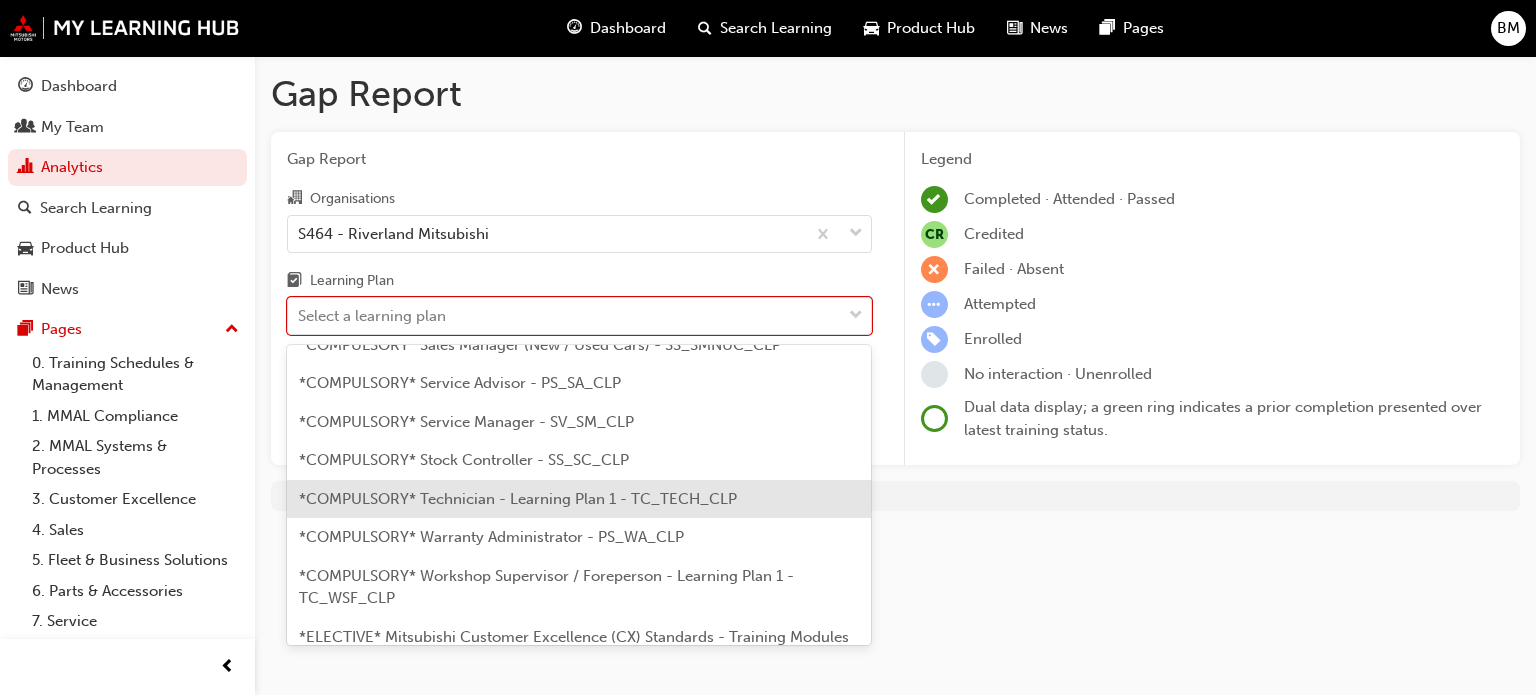 click on "*COMPULSORY* Technician - Learning Plan 1 - TC_TECH_CLP" at bounding box center (518, 499) 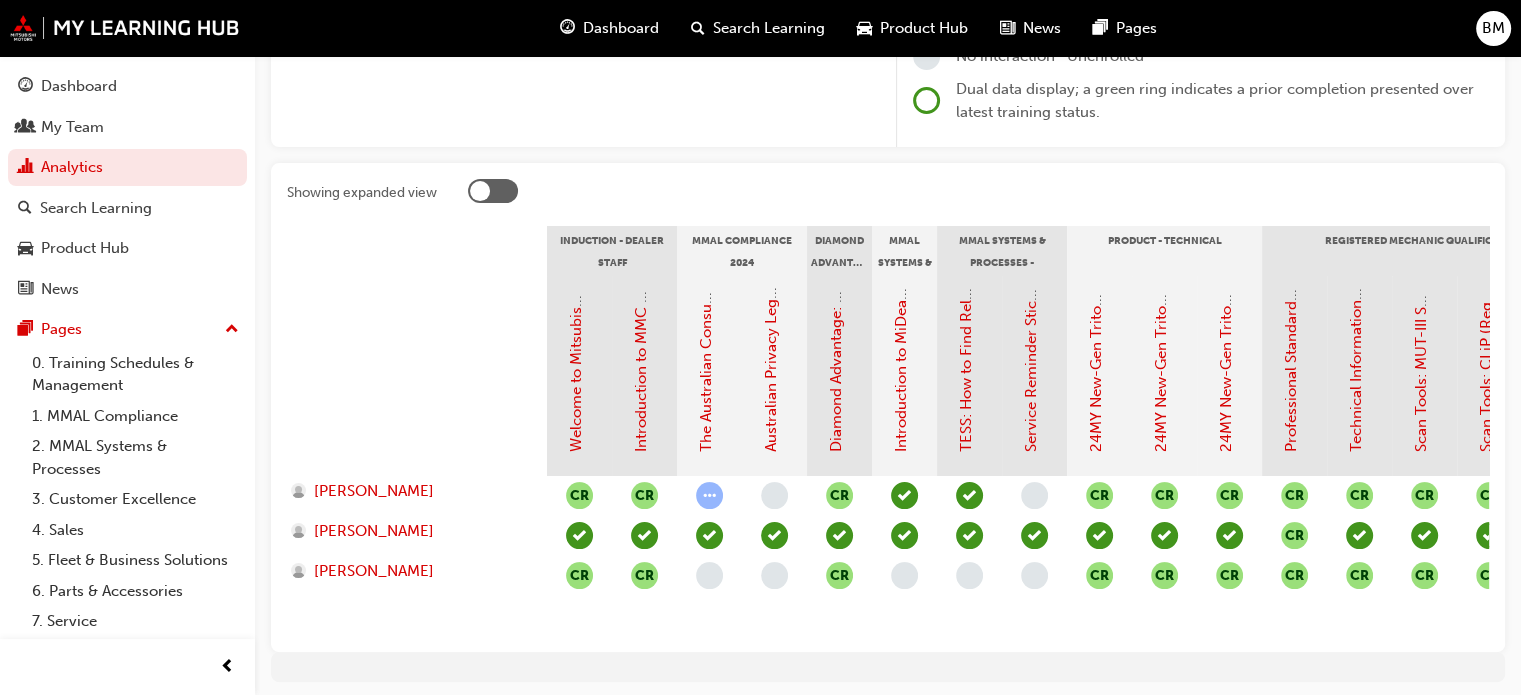 scroll, scrollTop: 401, scrollLeft: 0, axis: vertical 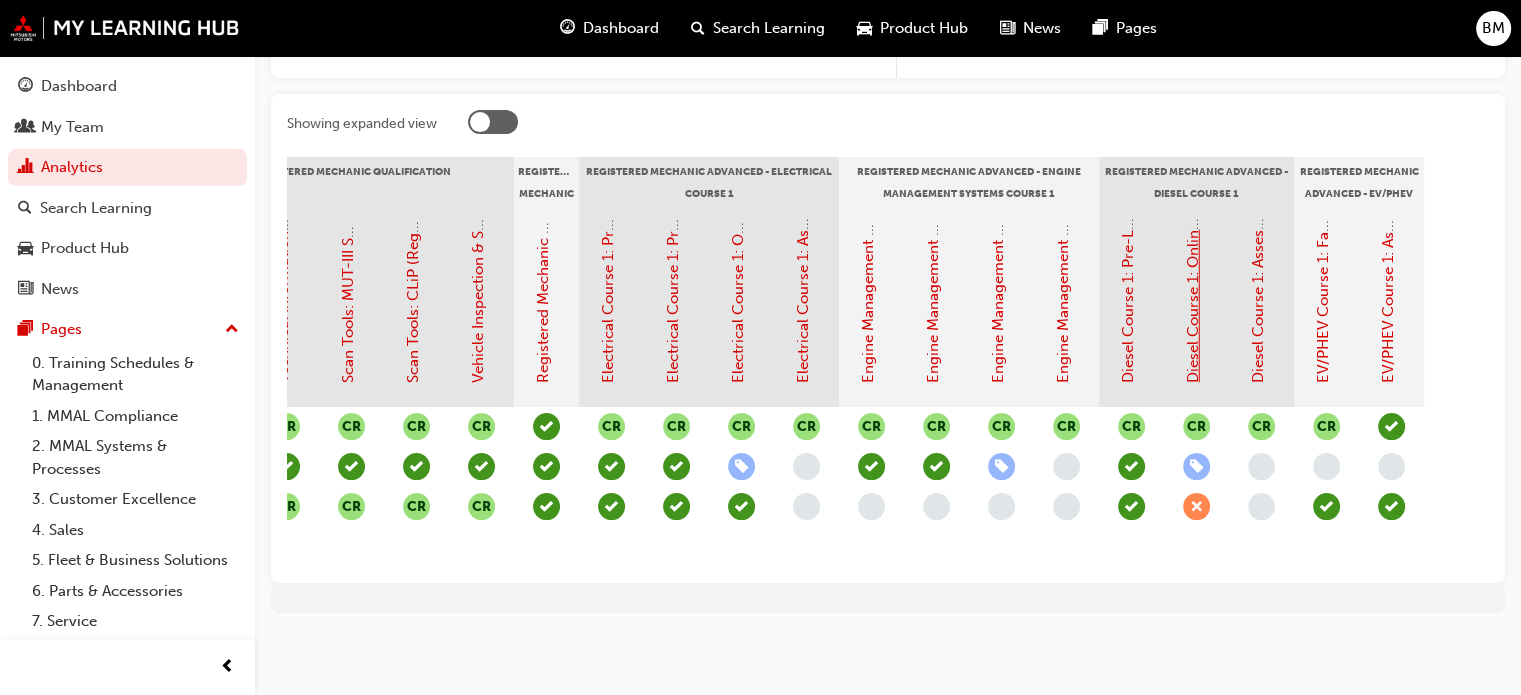 click on "Diesel Course 1: Online Instructor Led Training - Session 1 & Session 2 (Registered Mechanic Advanced)" at bounding box center [1193, 25] 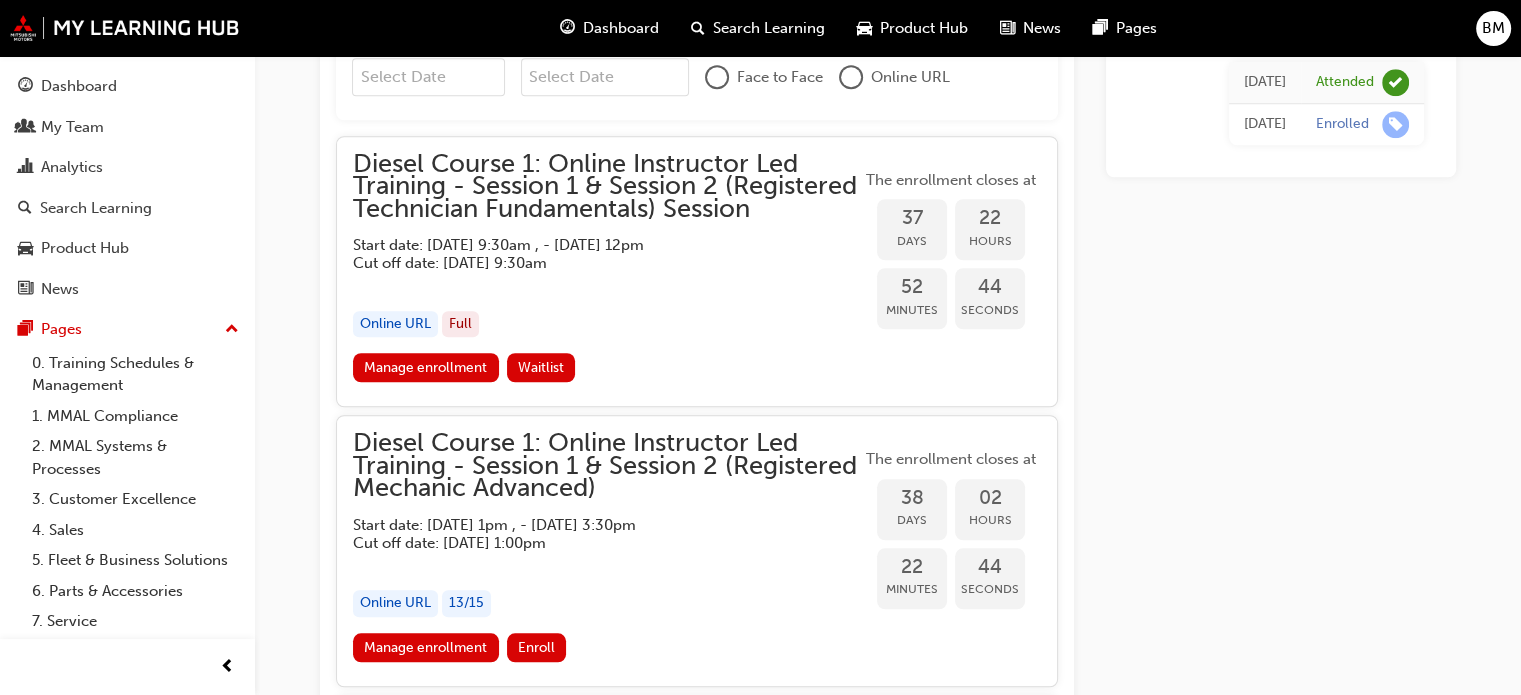 scroll, scrollTop: 1776, scrollLeft: 0, axis: vertical 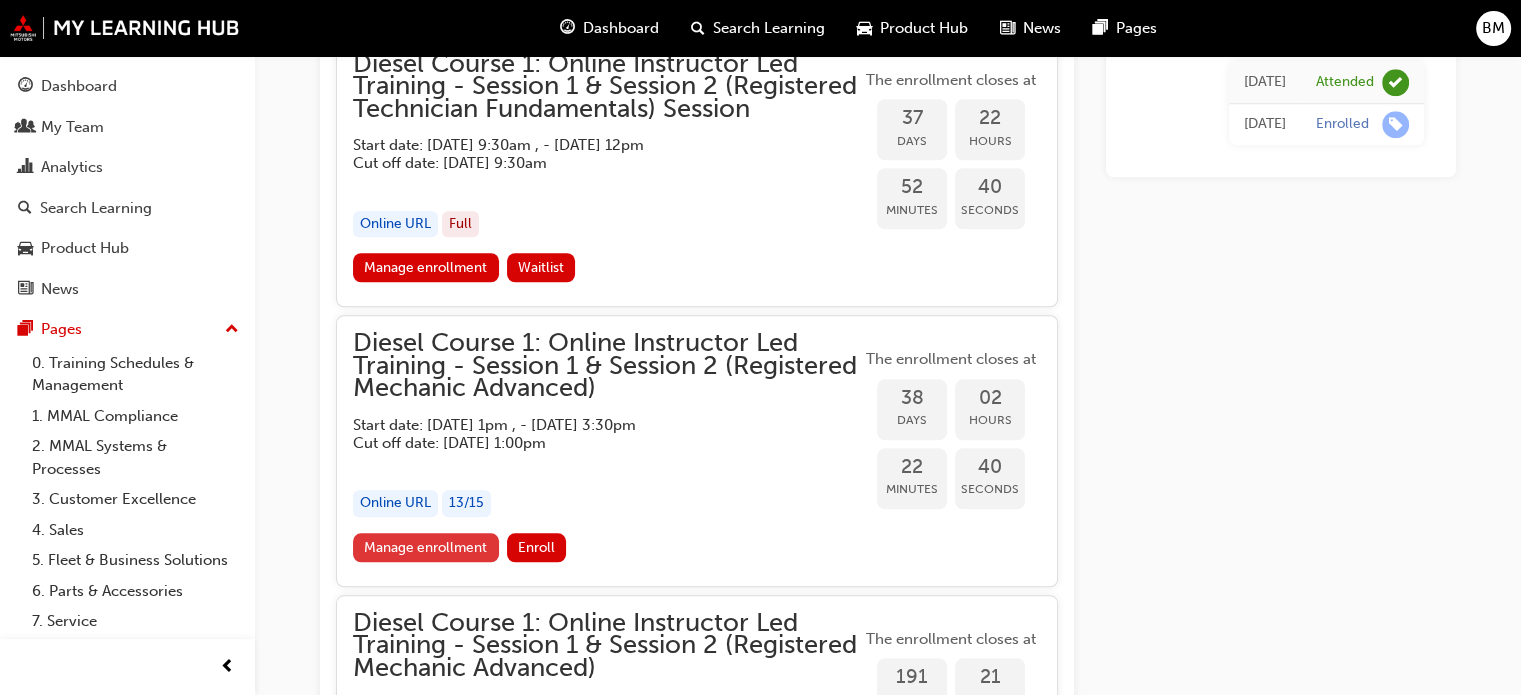 click on "Manage enrollment" at bounding box center (426, 547) 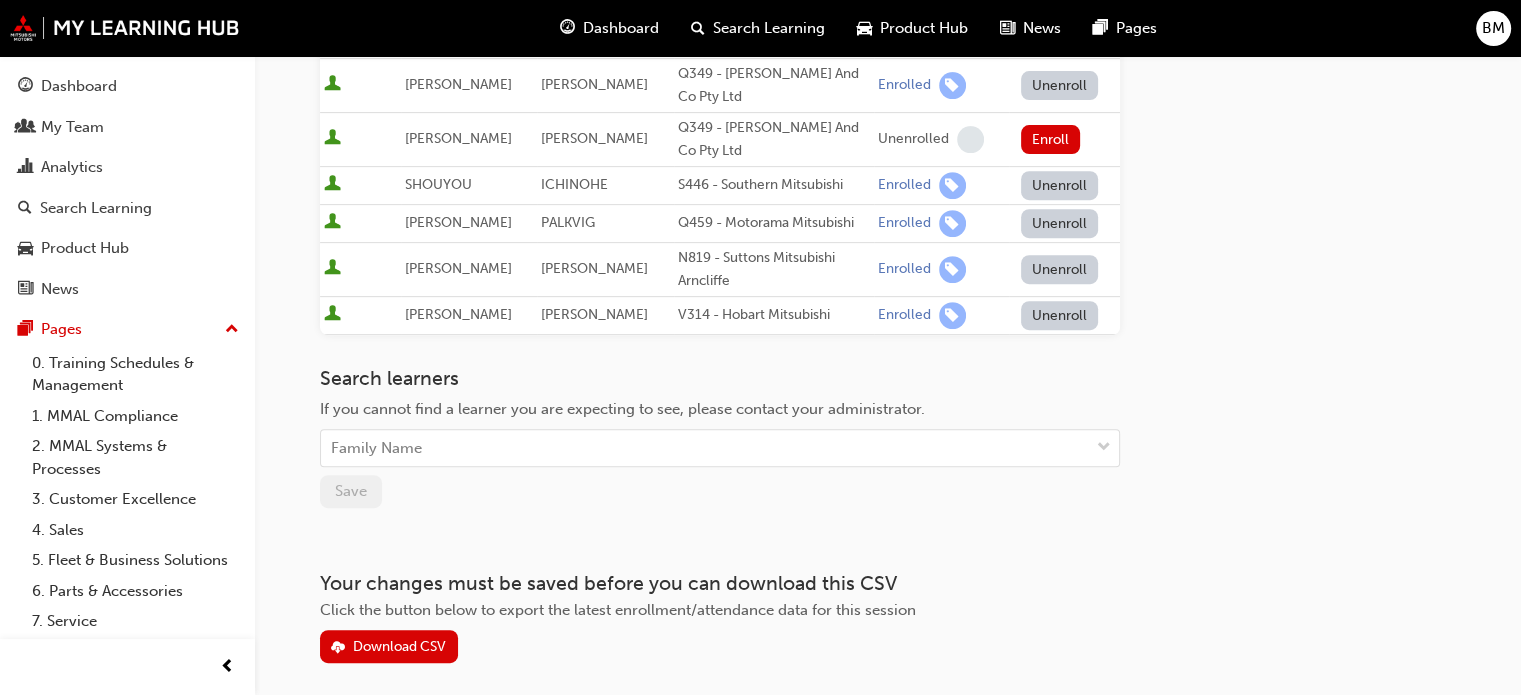 scroll, scrollTop: 800, scrollLeft: 0, axis: vertical 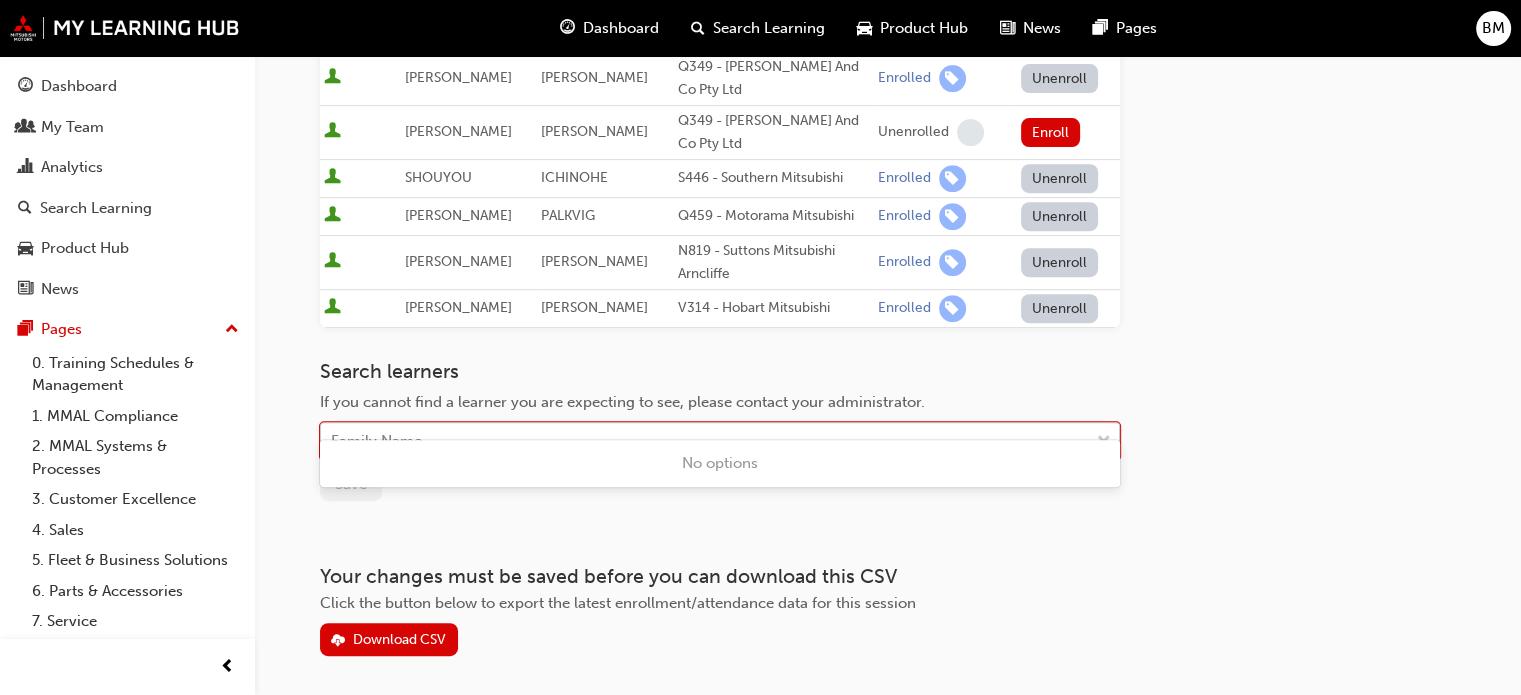 click on "Family Name" at bounding box center (705, 441) 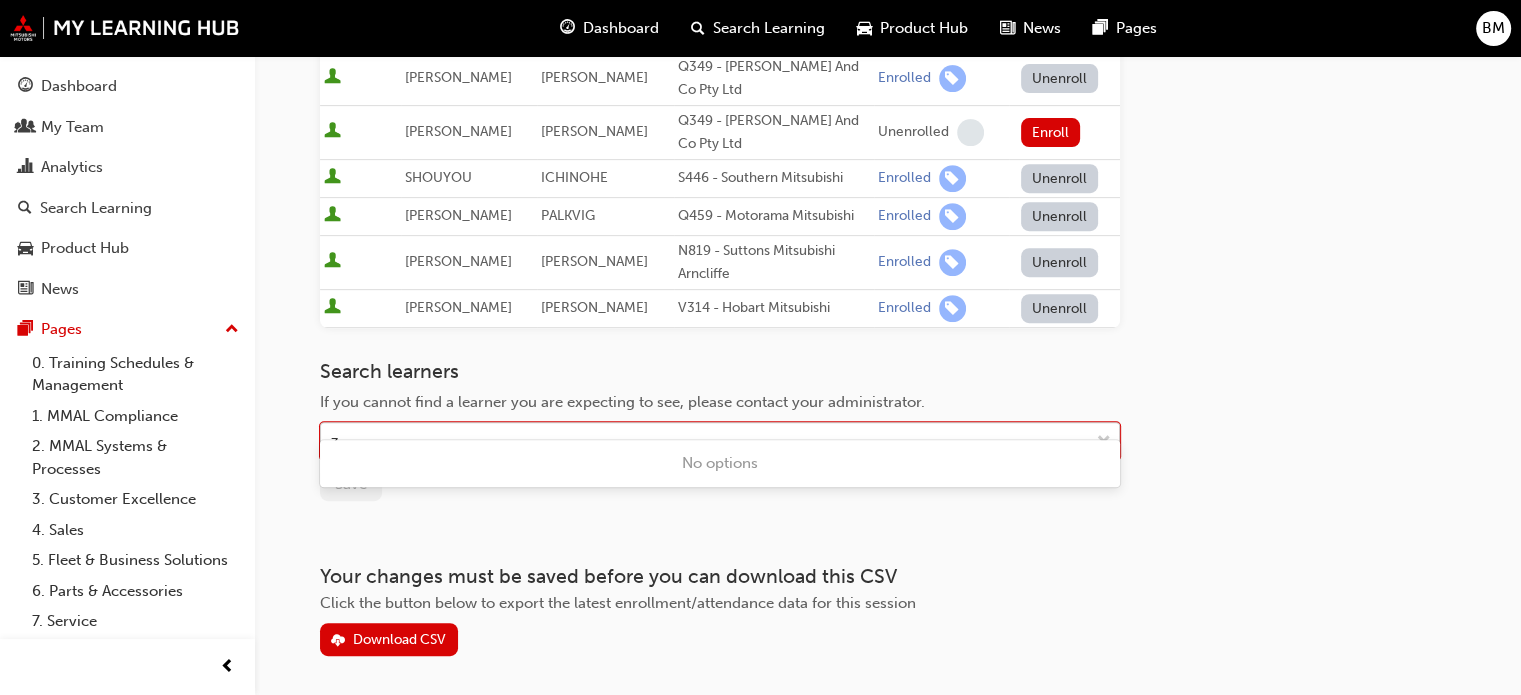 type on "zi" 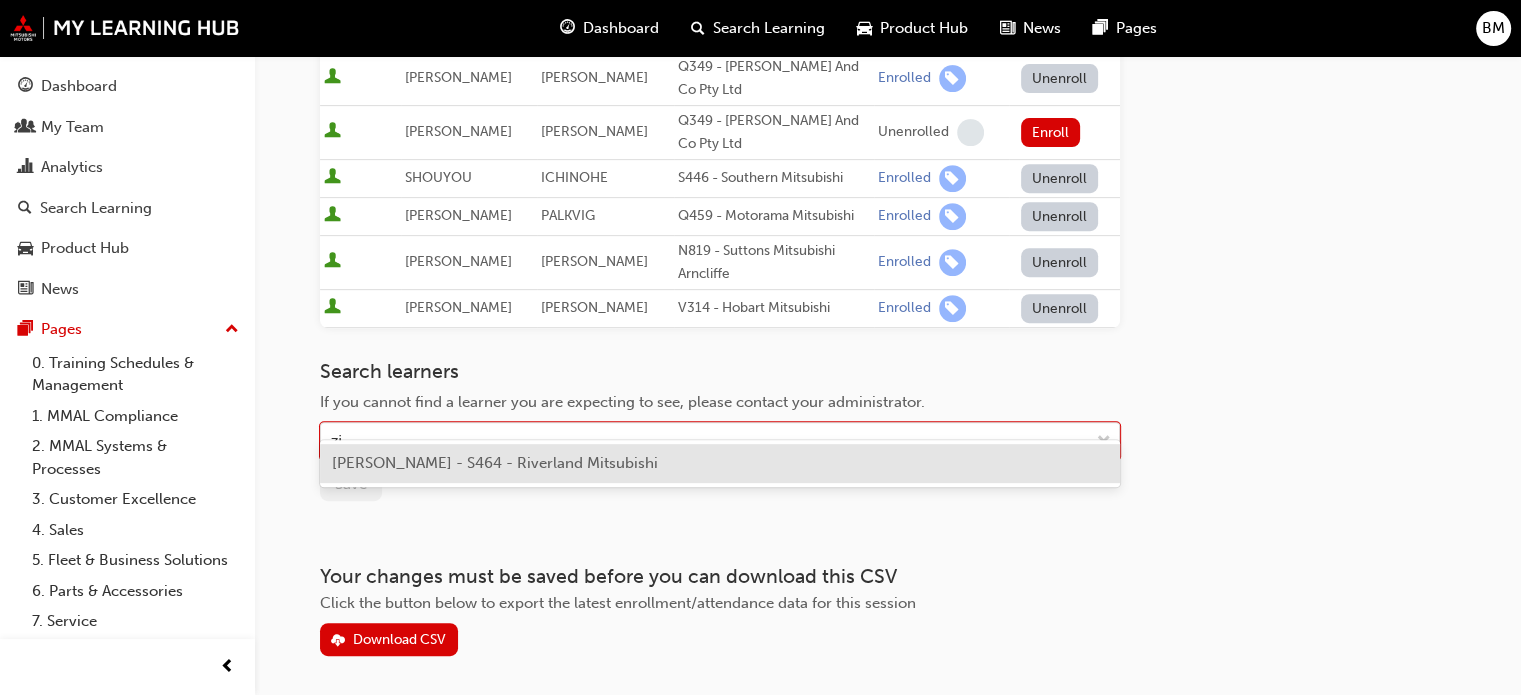 click on "[PERSON_NAME] - S464 - Riverland Mitsubishi" at bounding box center (495, 463) 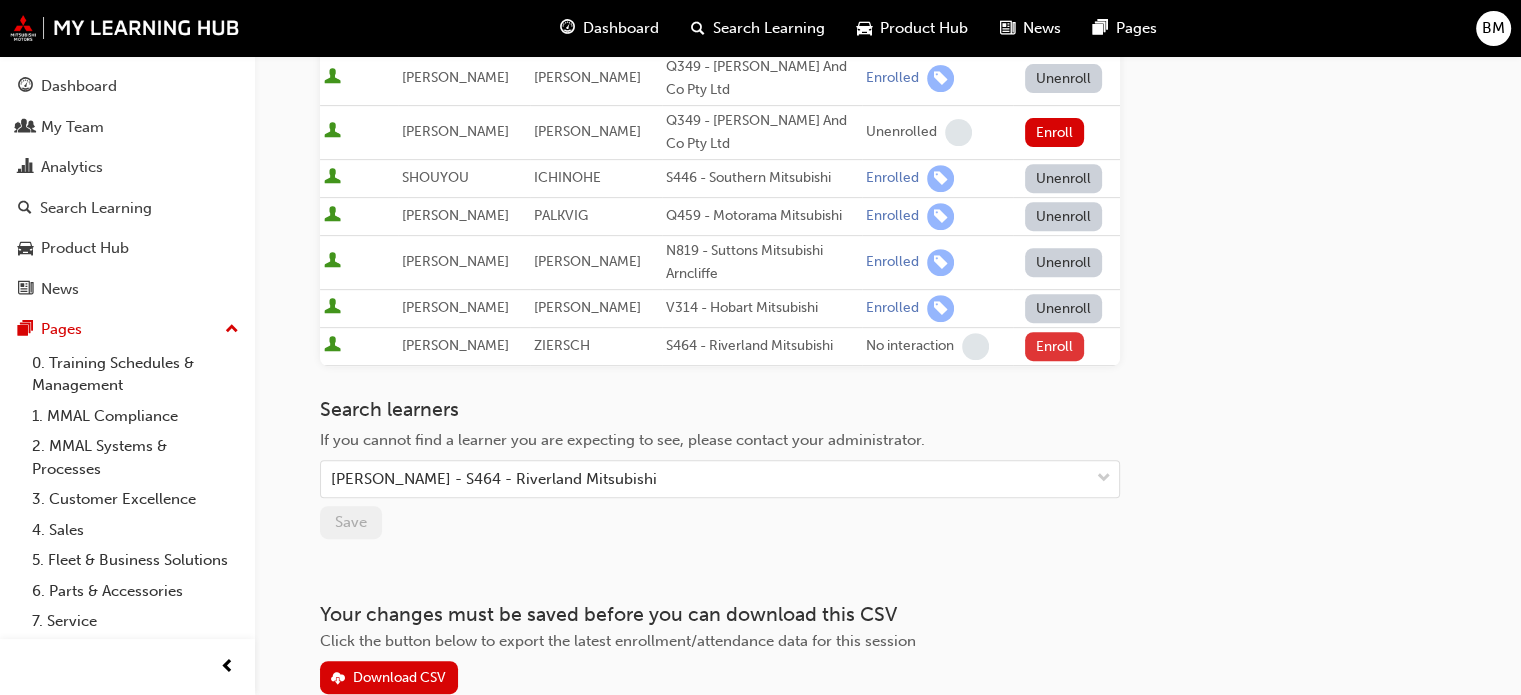 click on "Enroll" at bounding box center [1055, 346] 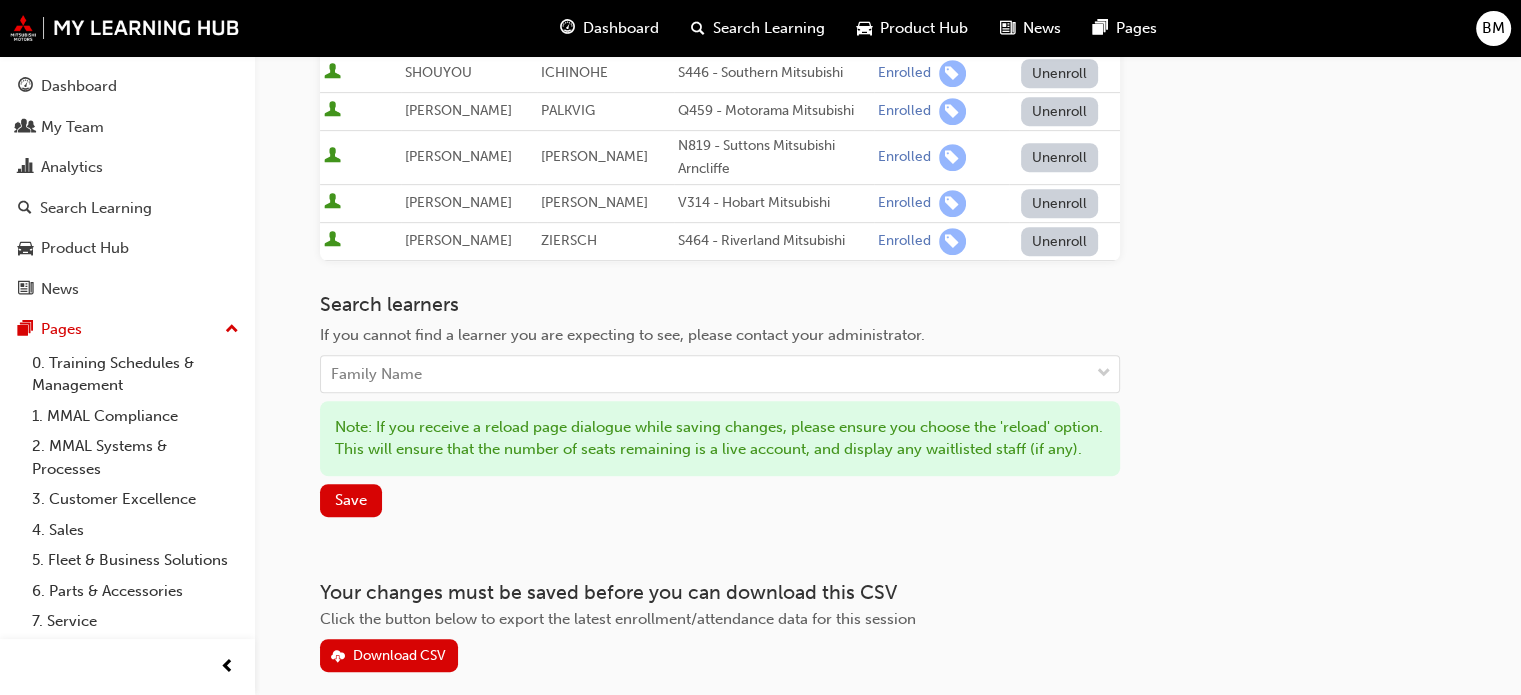 scroll, scrollTop: 989, scrollLeft: 0, axis: vertical 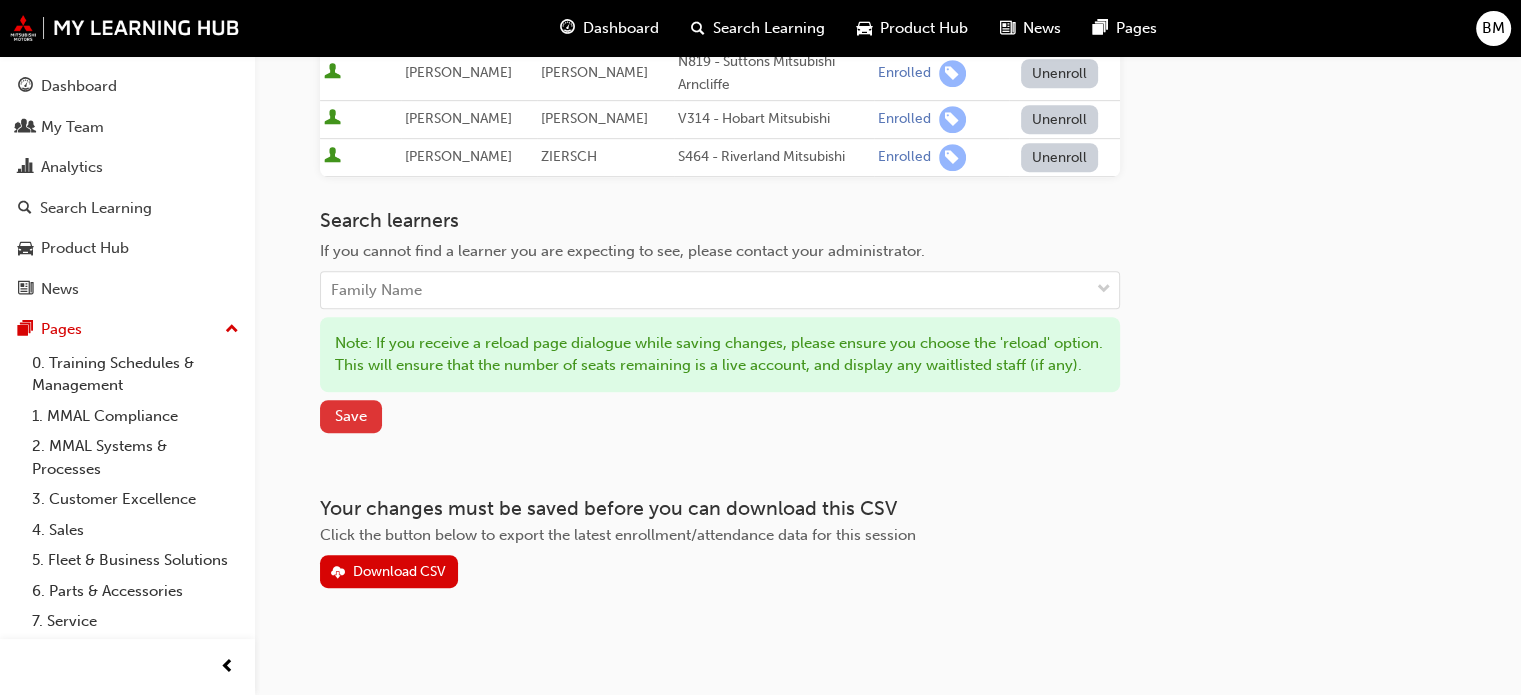 click on "Save" at bounding box center [351, 416] 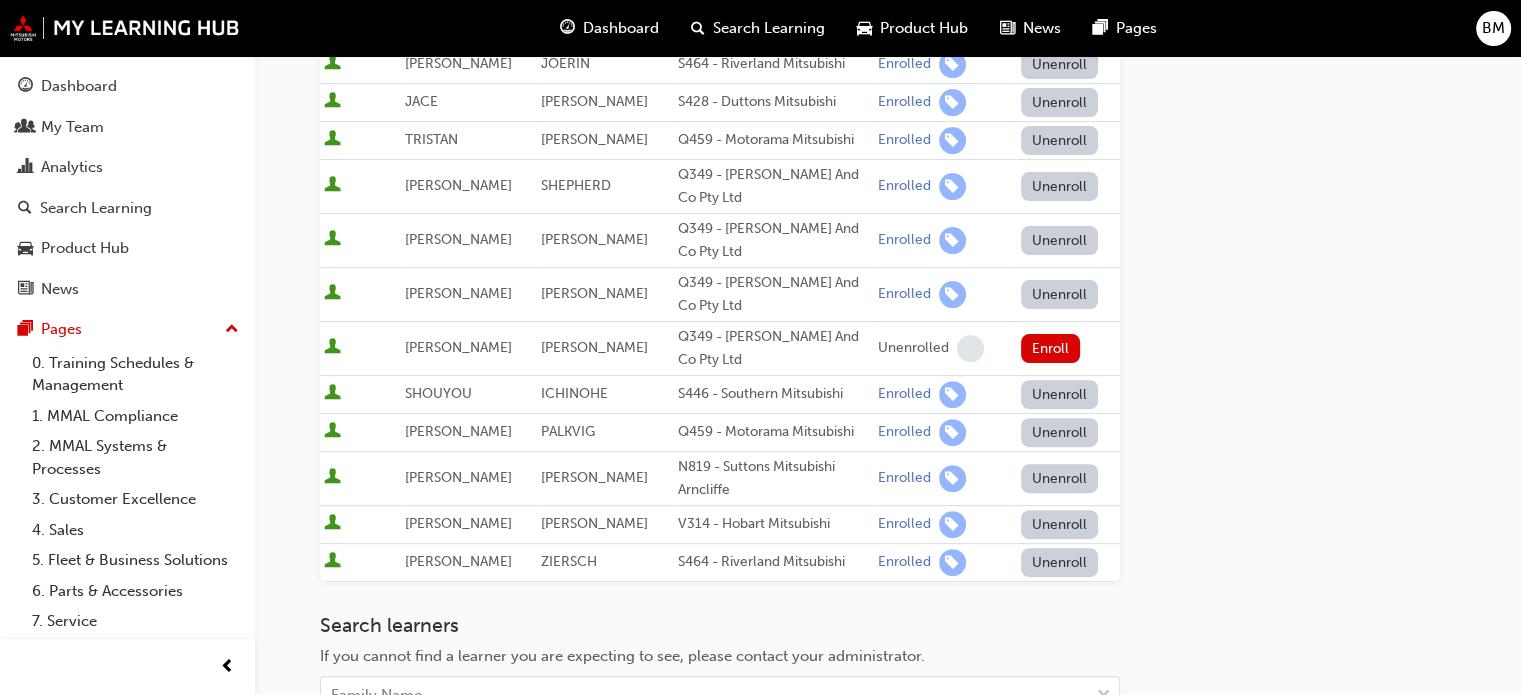 scroll, scrollTop: 184, scrollLeft: 0, axis: vertical 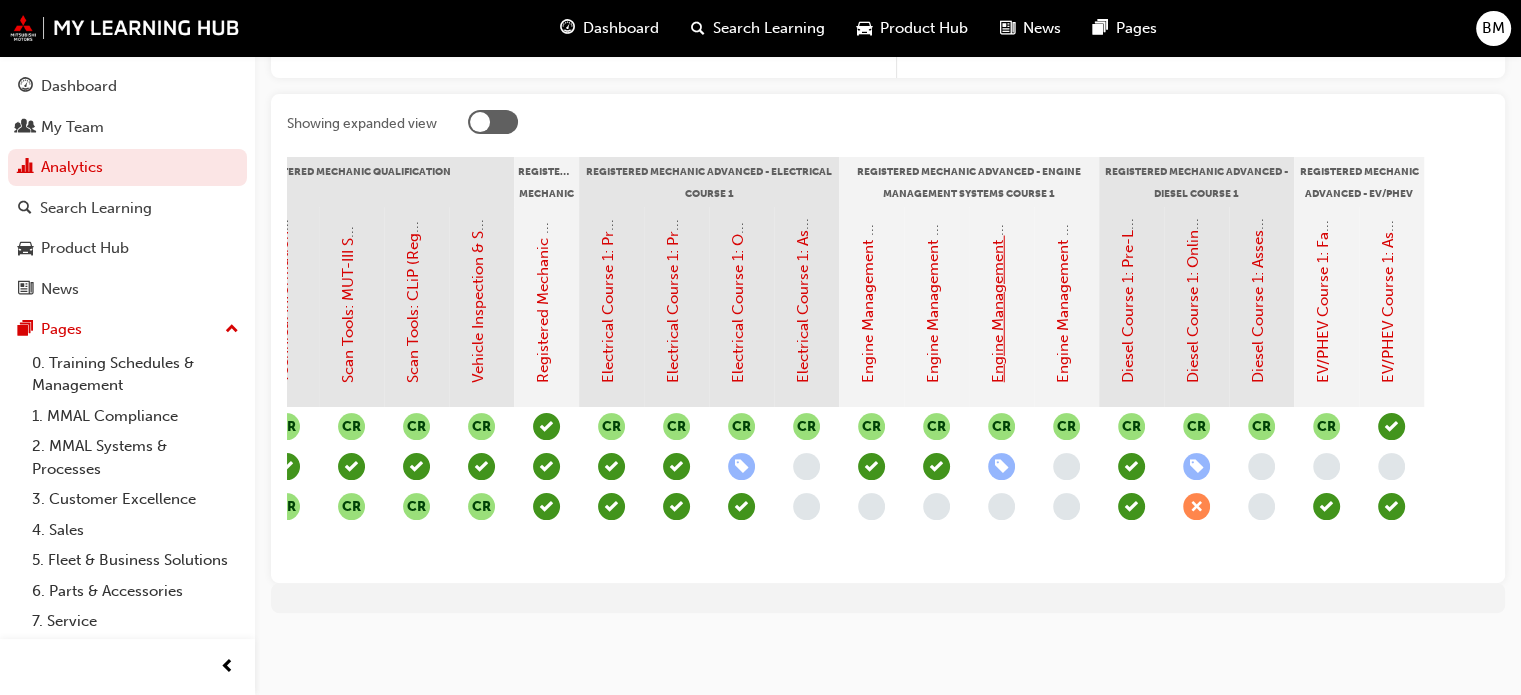 click on "Engine Management Systems (EMS) Course 1: Online Instructor Led Training - Sessions 1 & 2 (Registered Mechanic Advanced)" at bounding box center (998, -53) 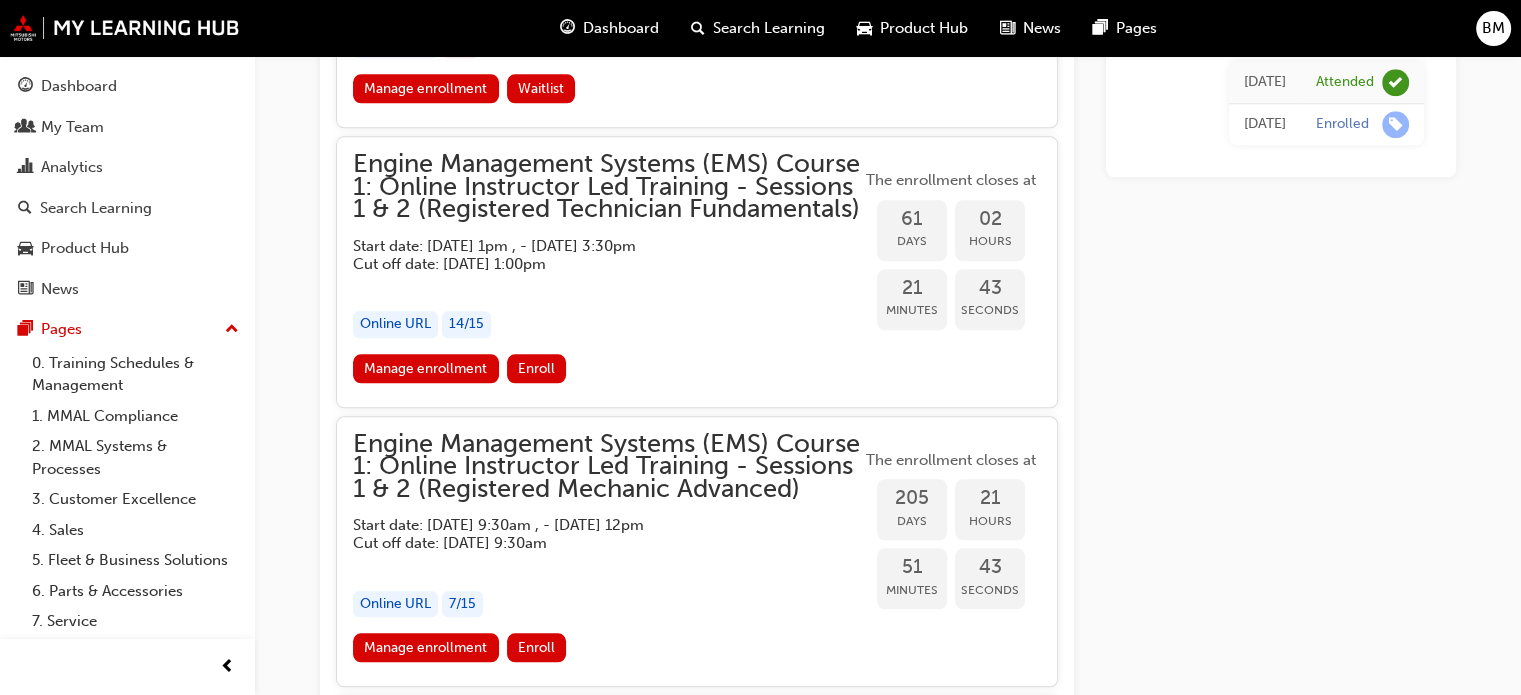 scroll, scrollTop: 2145, scrollLeft: 0, axis: vertical 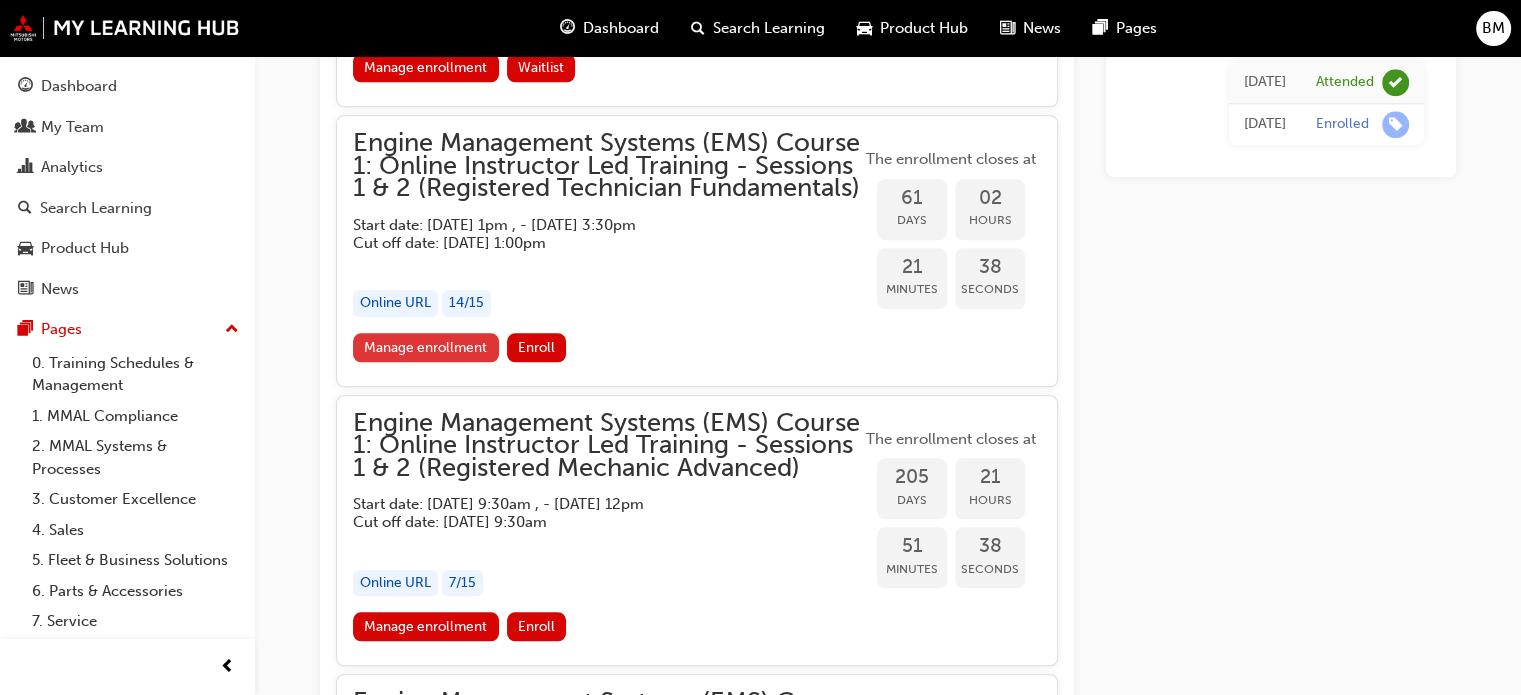 click on "Manage enrollment" at bounding box center [426, 347] 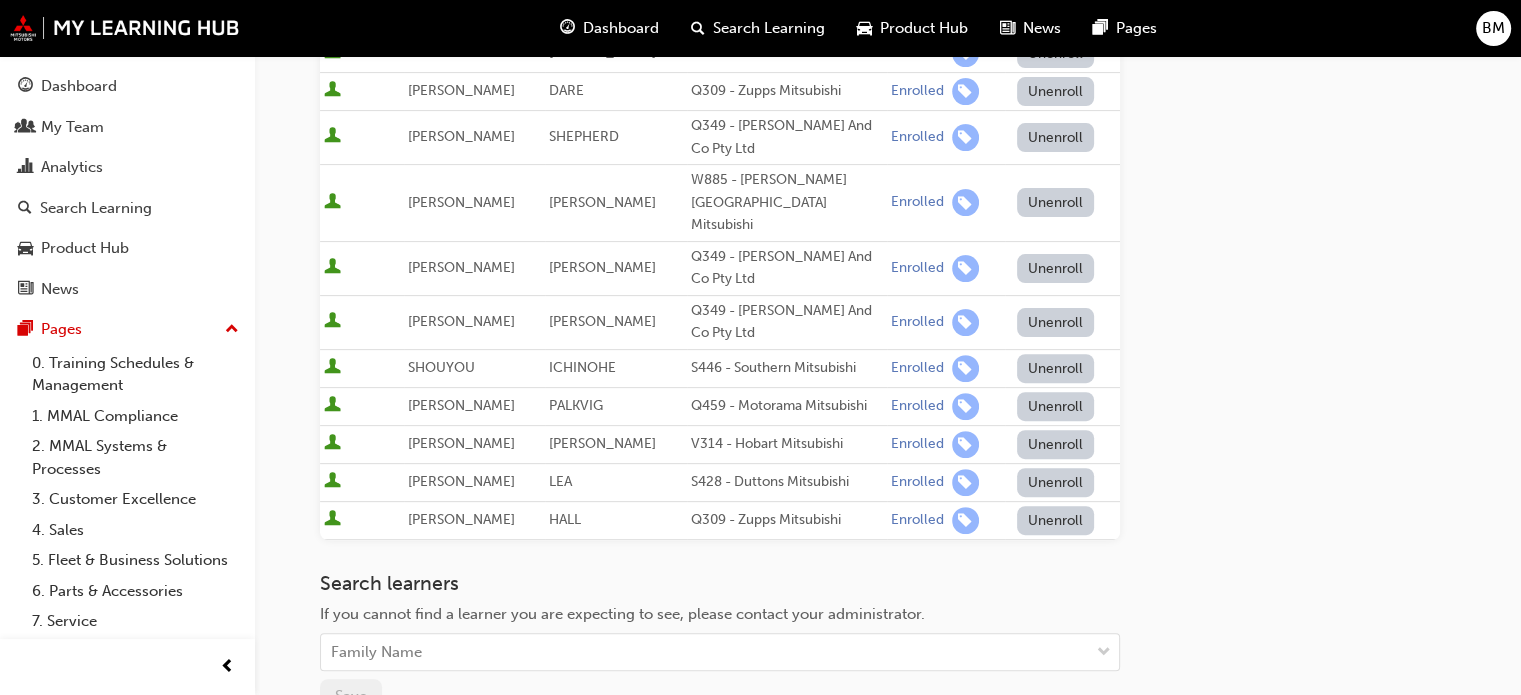 scroll, scrollTop: 700, scrollLeft: 0, axis: vertical 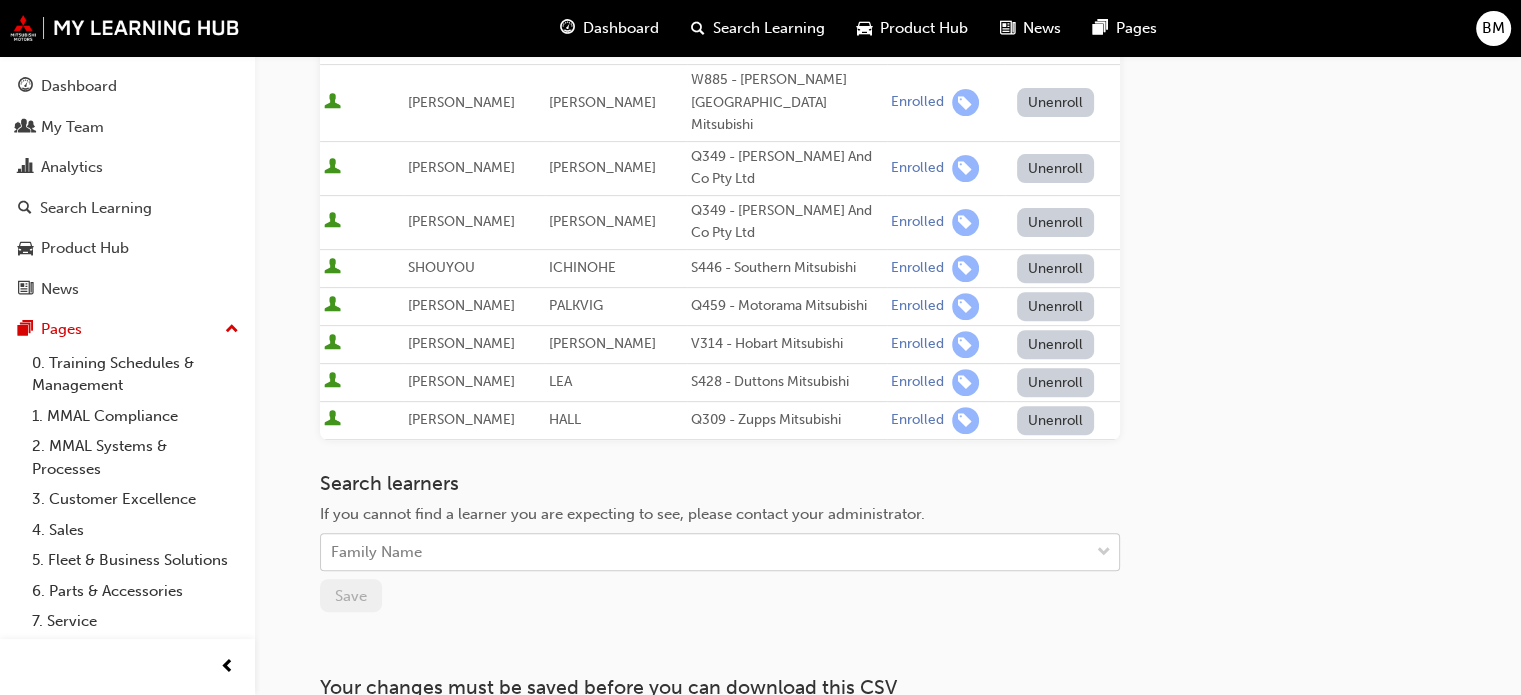 click on "Family Name" at bounding box center (705, 552) 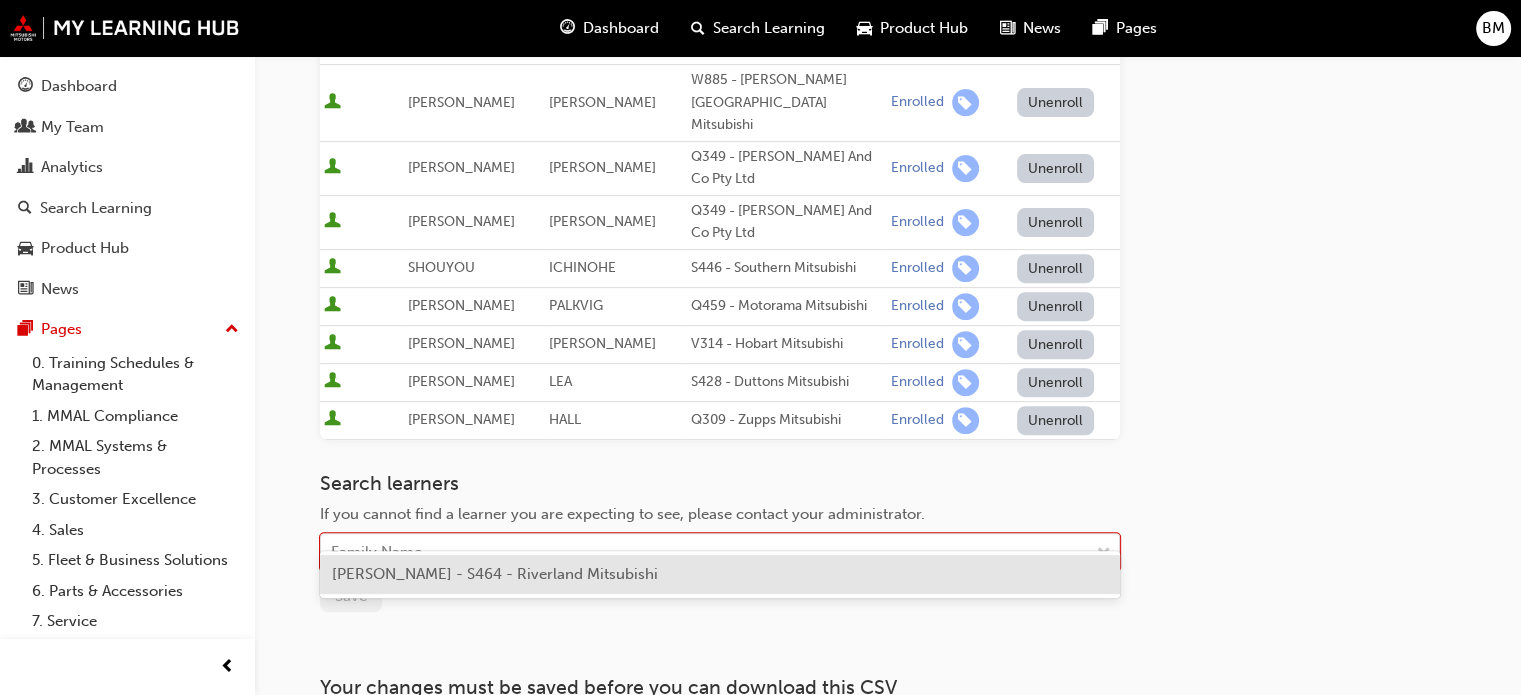 click on "[PERSON_NAME] - S464 - Riverland Mitsubishi" at bounding box center [495, 574] 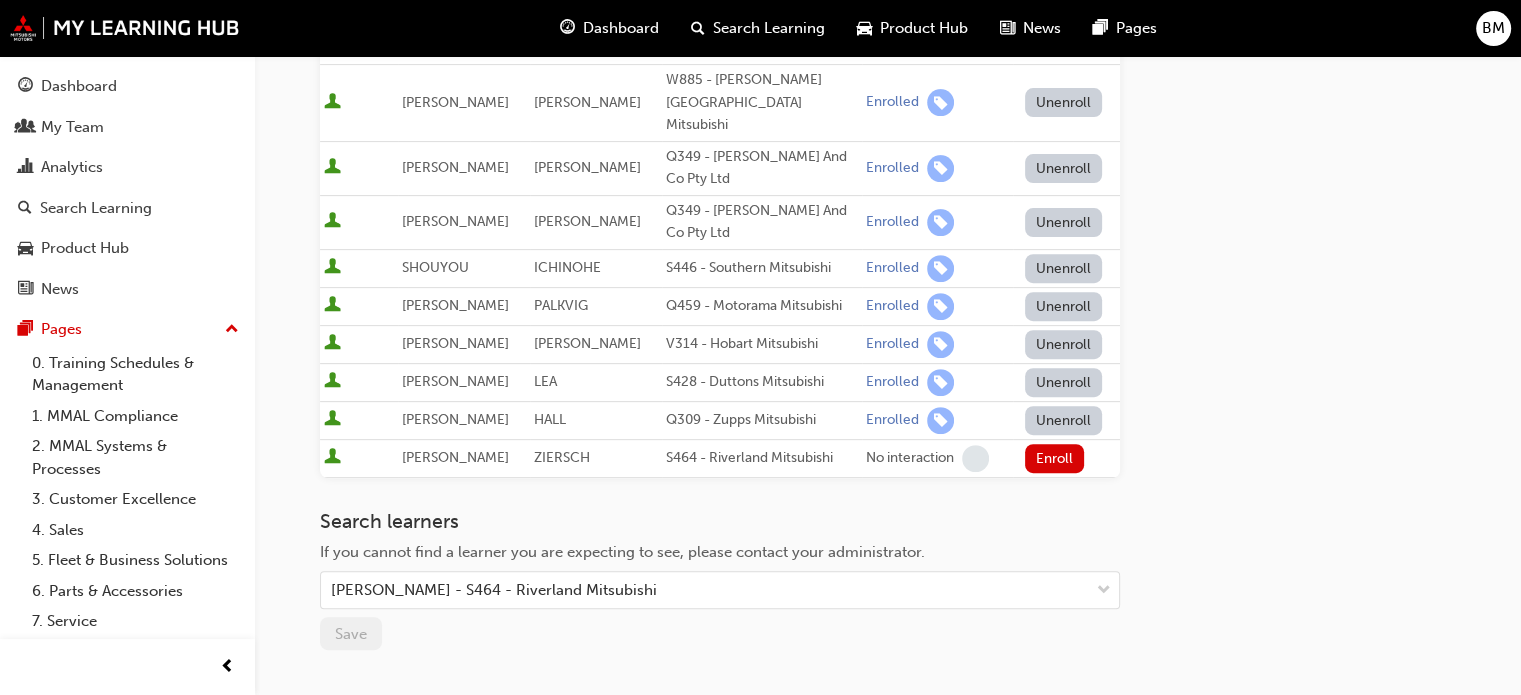 click on "Enroll" at bounding box center [1055, 458] 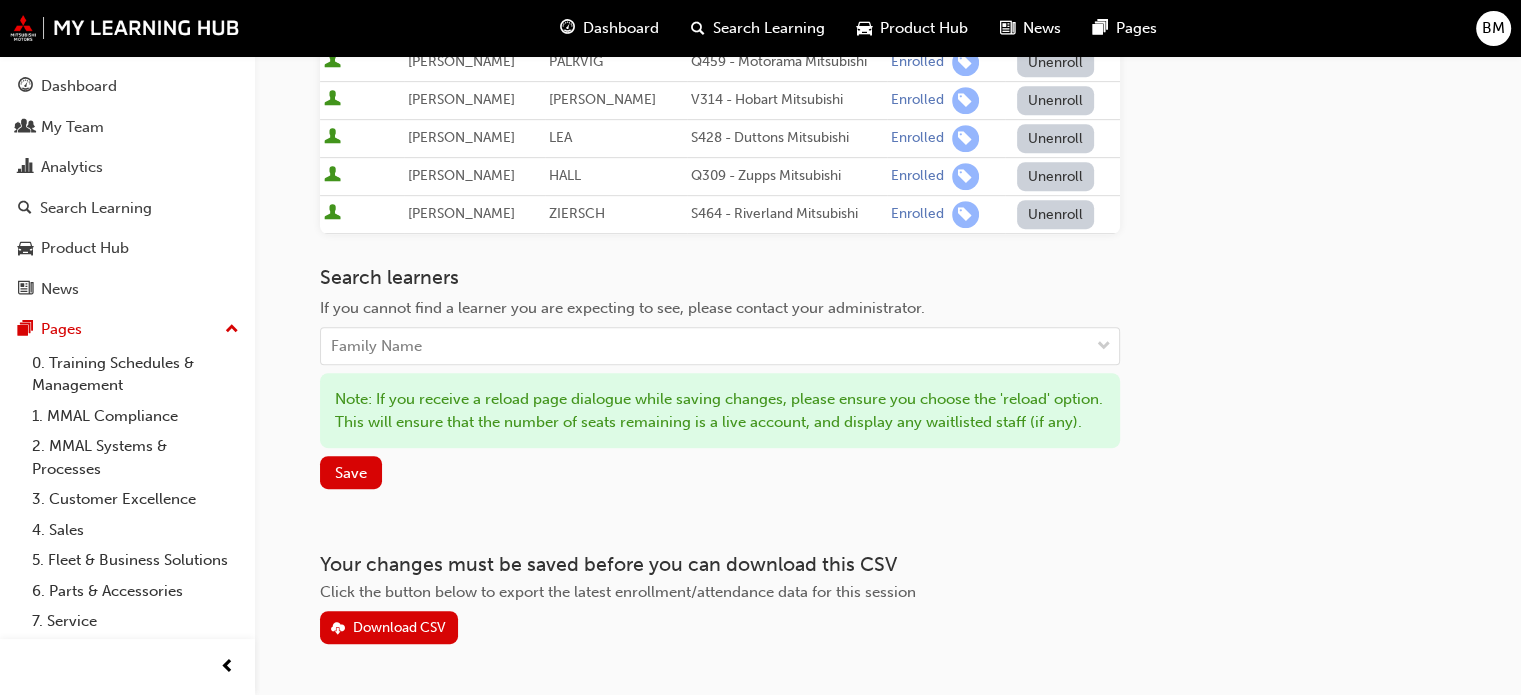 scroll, scrollTop: 1000, scrollLeft: 0, axis: vertical 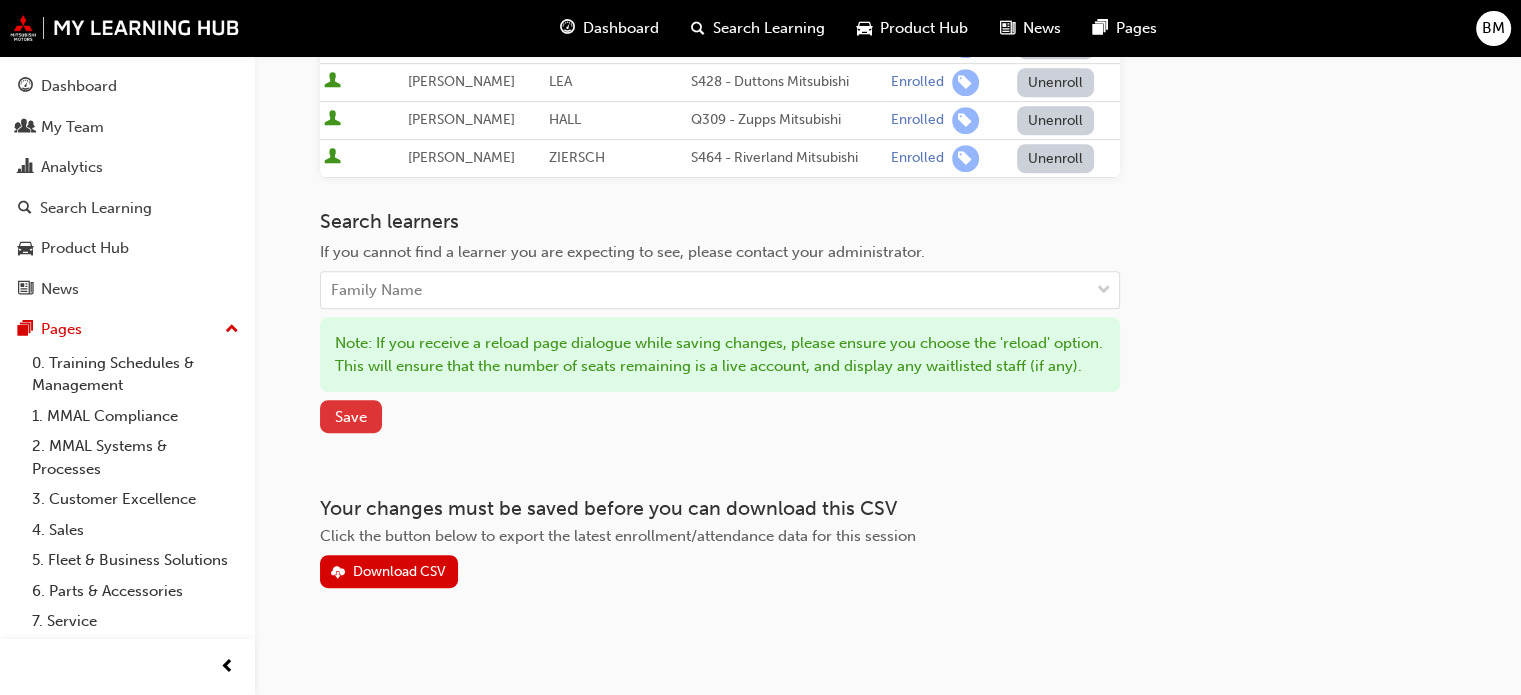 click on "Save" at bounding box center [351, 416] 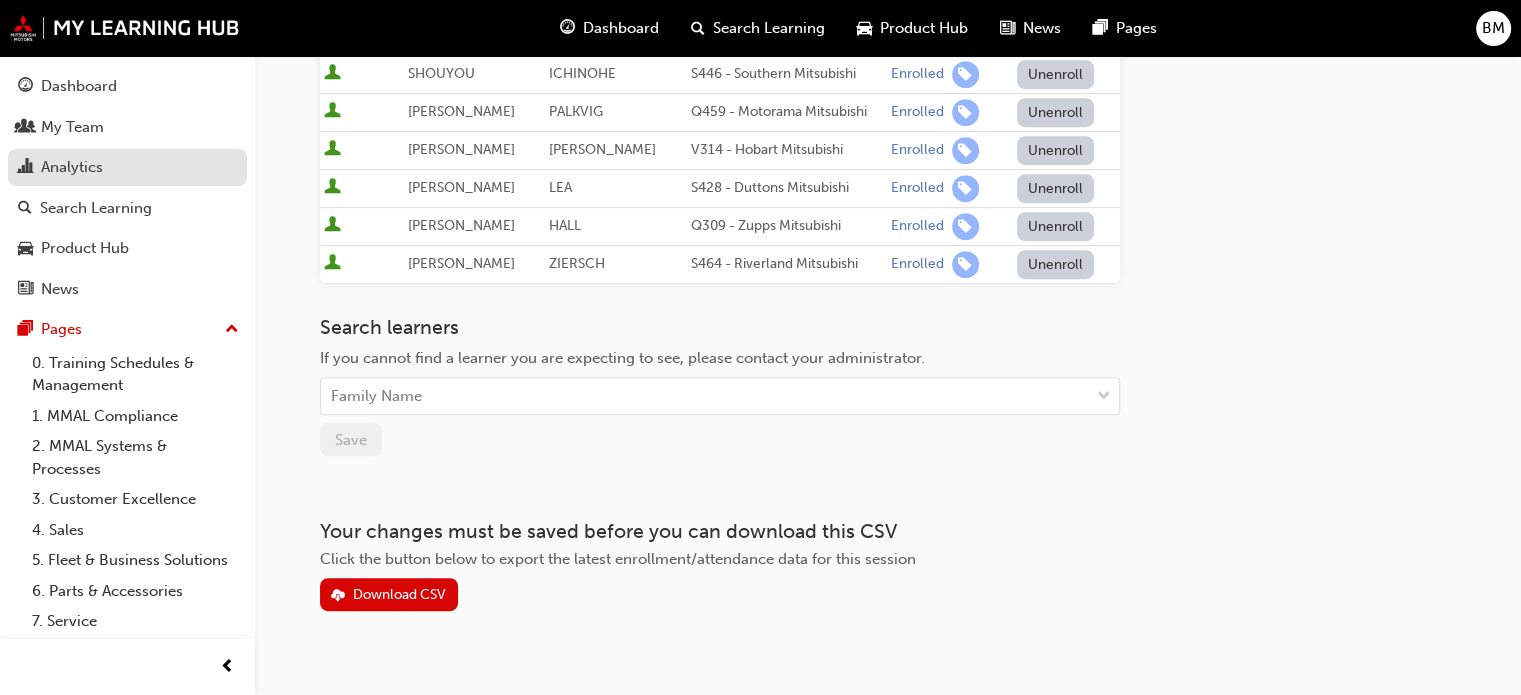 scroll, scrollTop: 394, scrollLeft: 0, axis: vertical 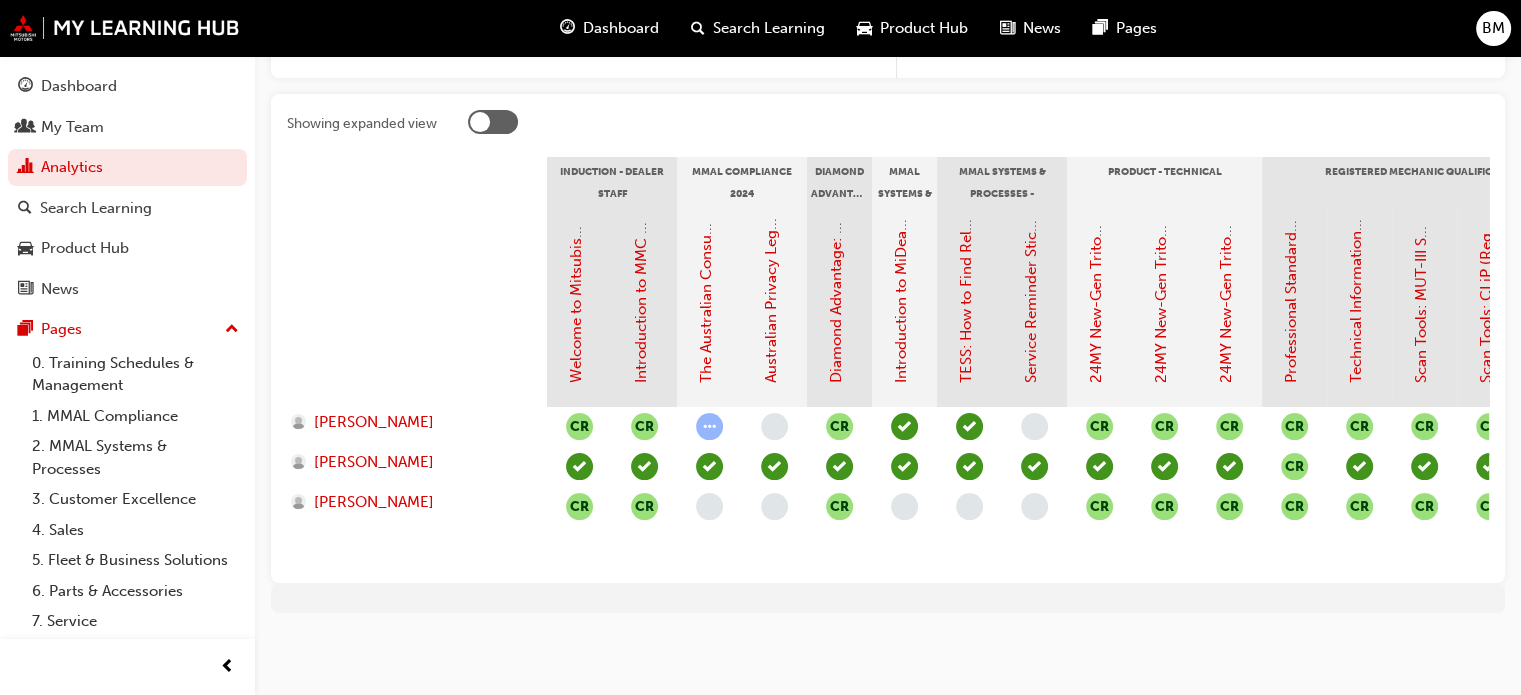 click on "Dashboard" at bounding box center [621, 28] 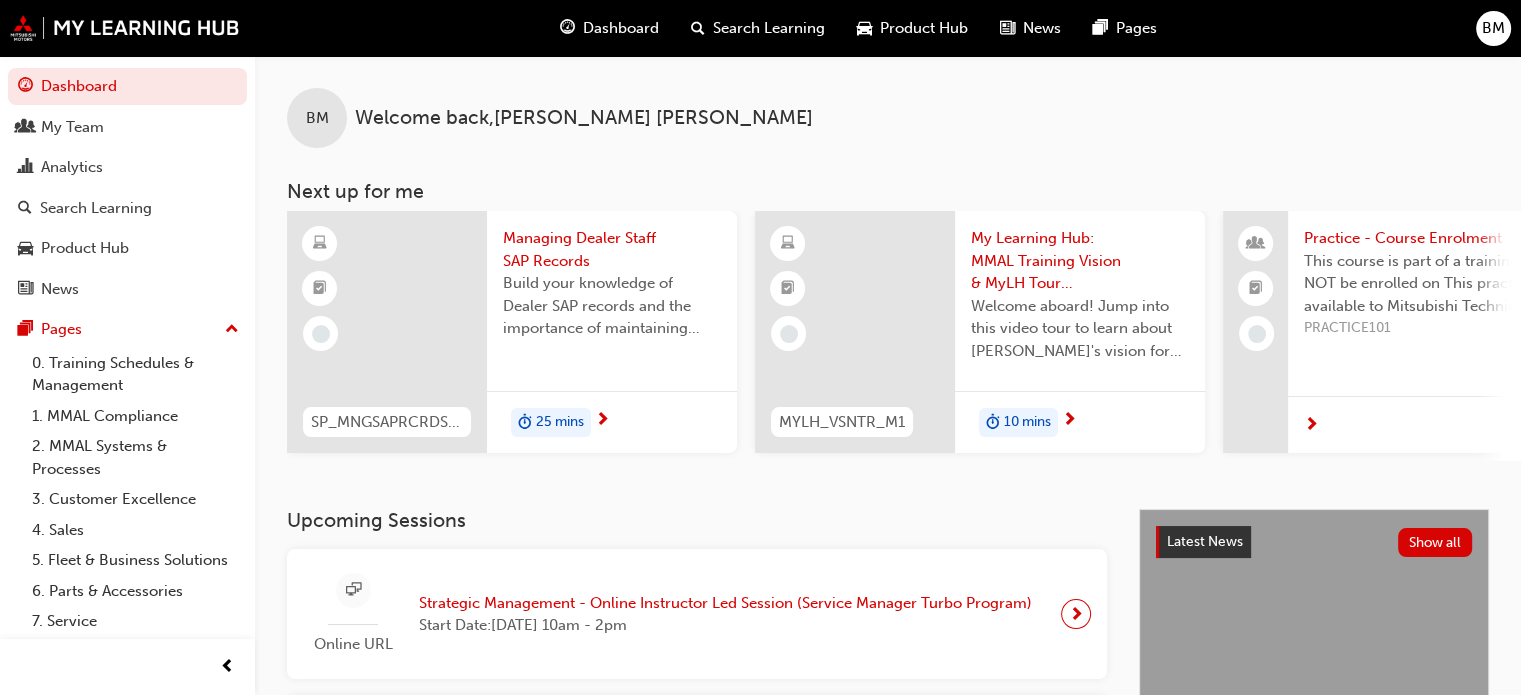scroll, scrollTop: 0, scrollLeft: 0, axis: both 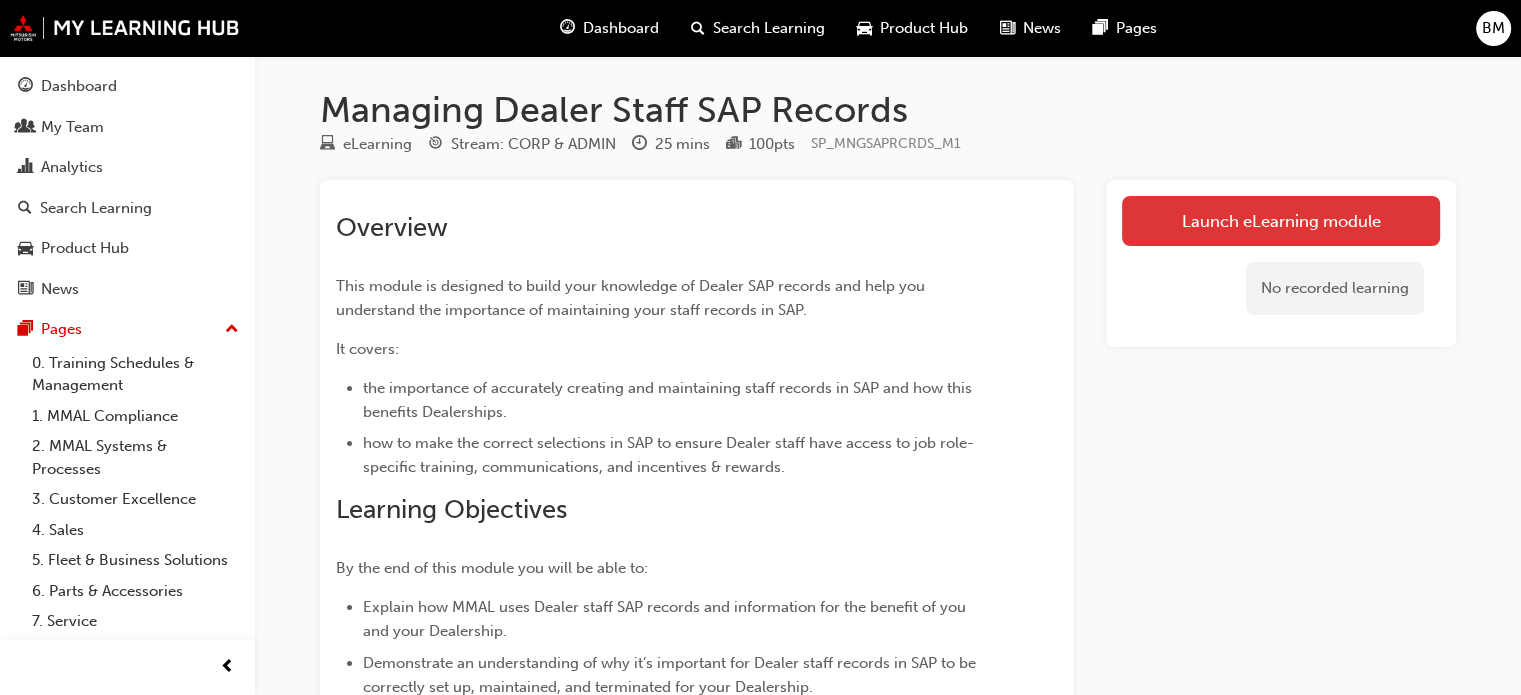 click on "Launch eLearning module" at bounding box center (1281, 221) 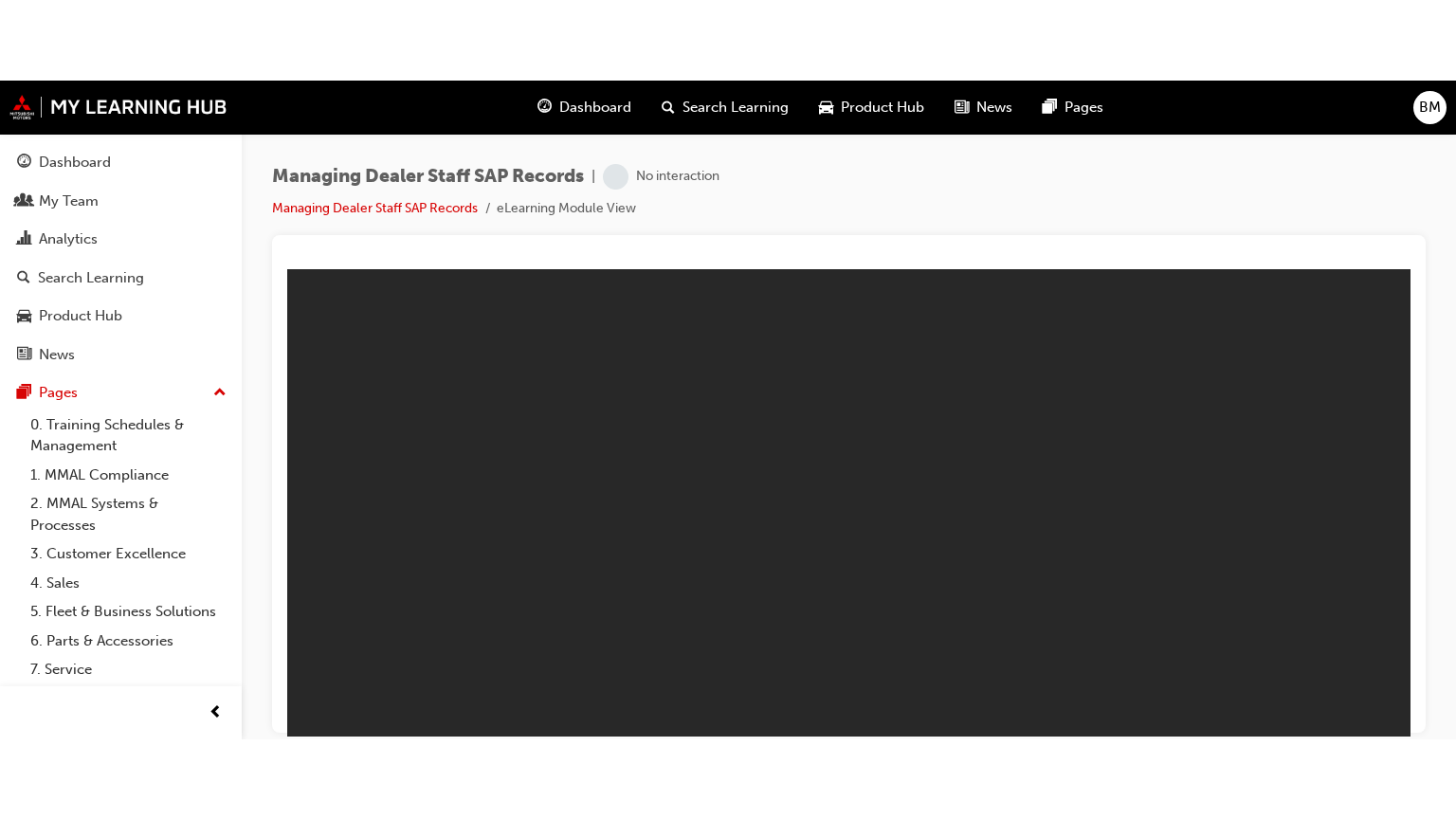 scroll, scrollTop: 0, scrollLeft: 0, axis: both 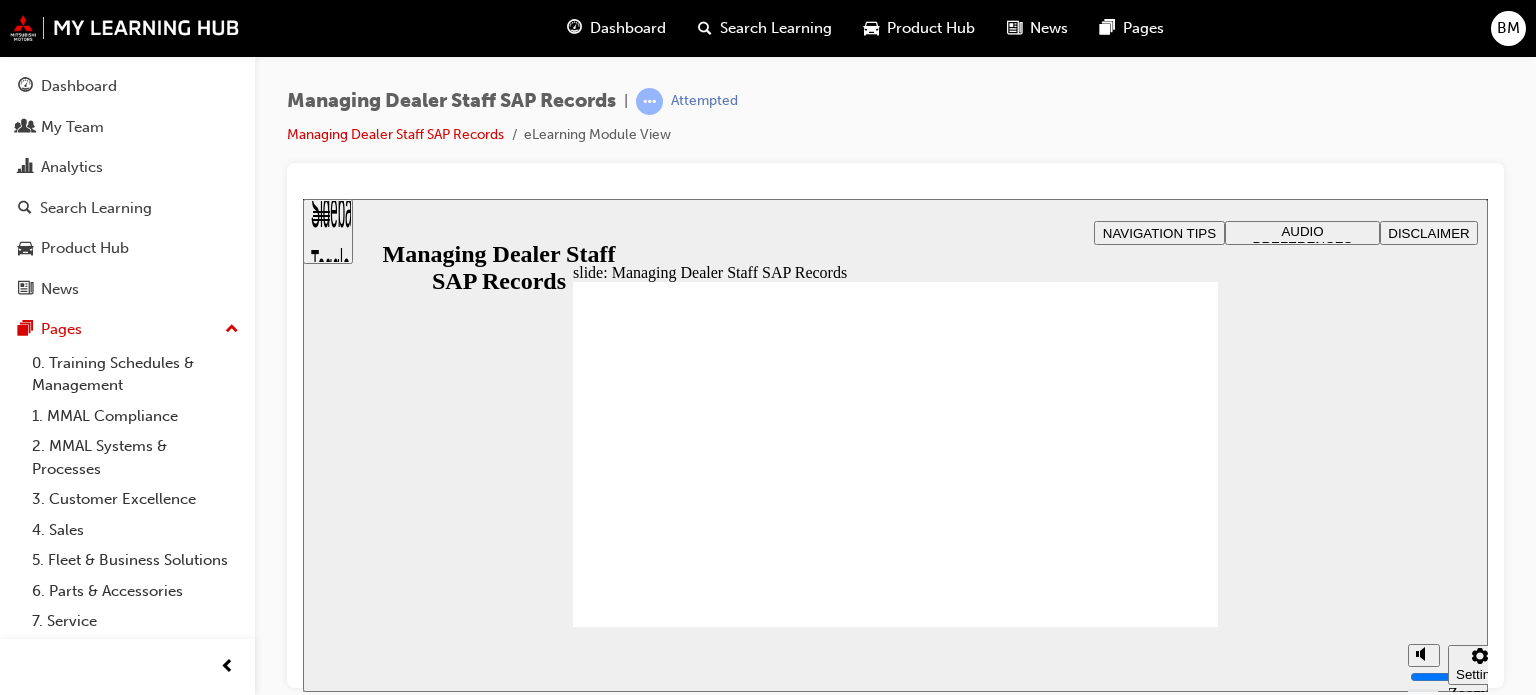 click at bounding box center [895, 425] 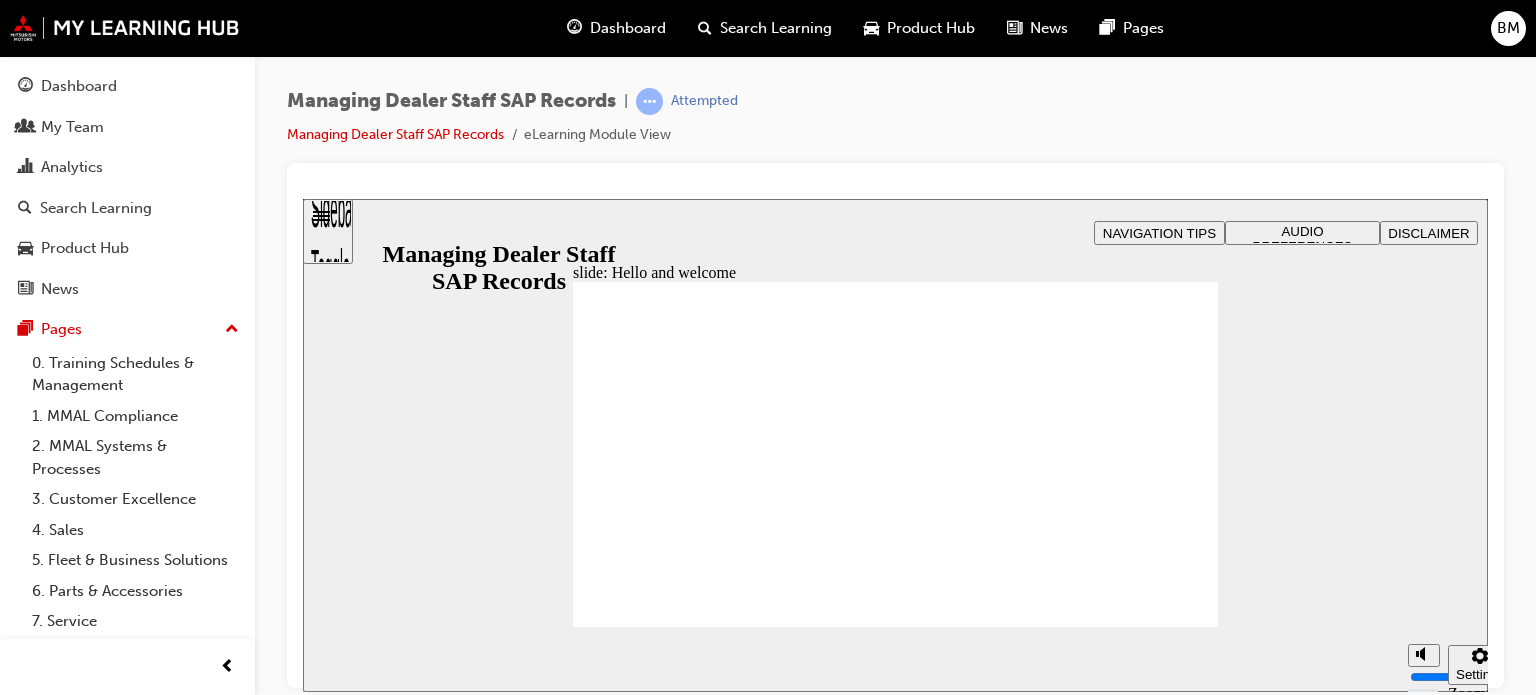 click 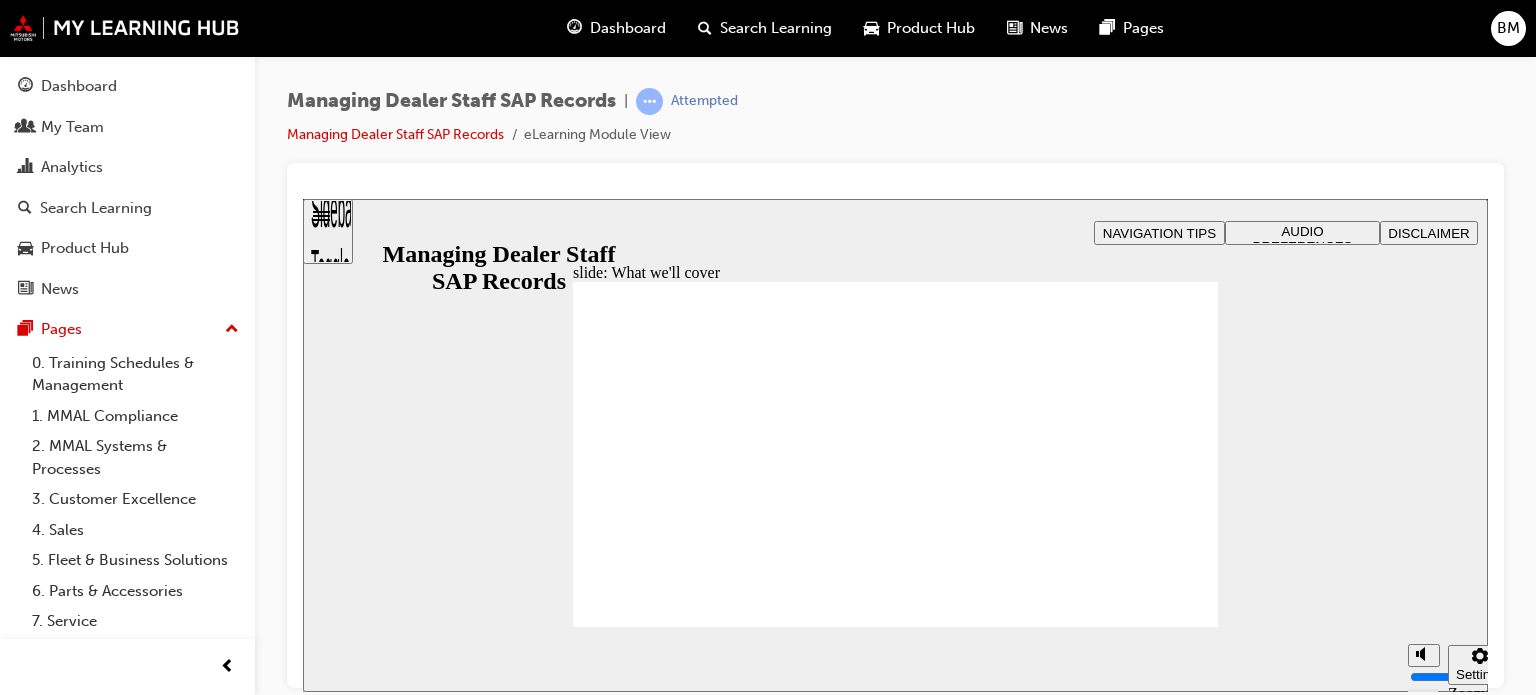 click 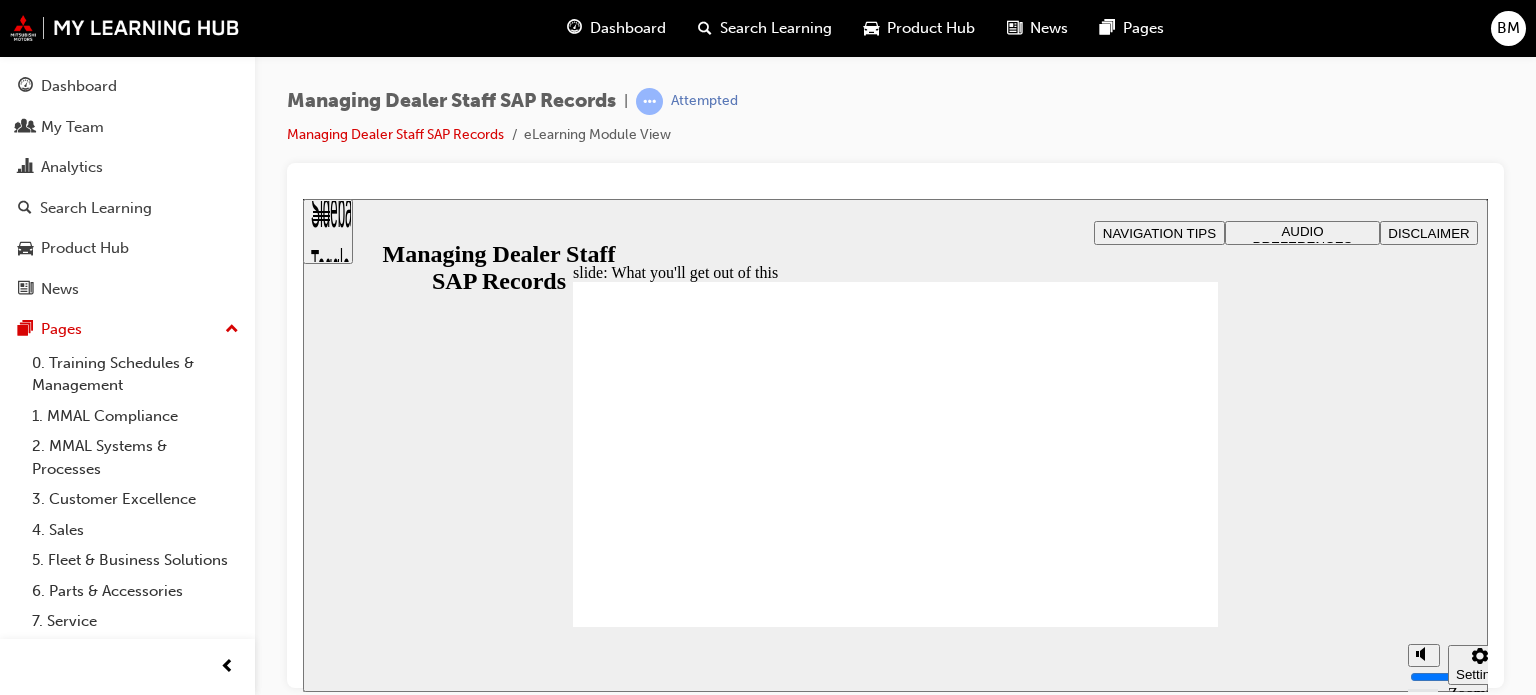 click 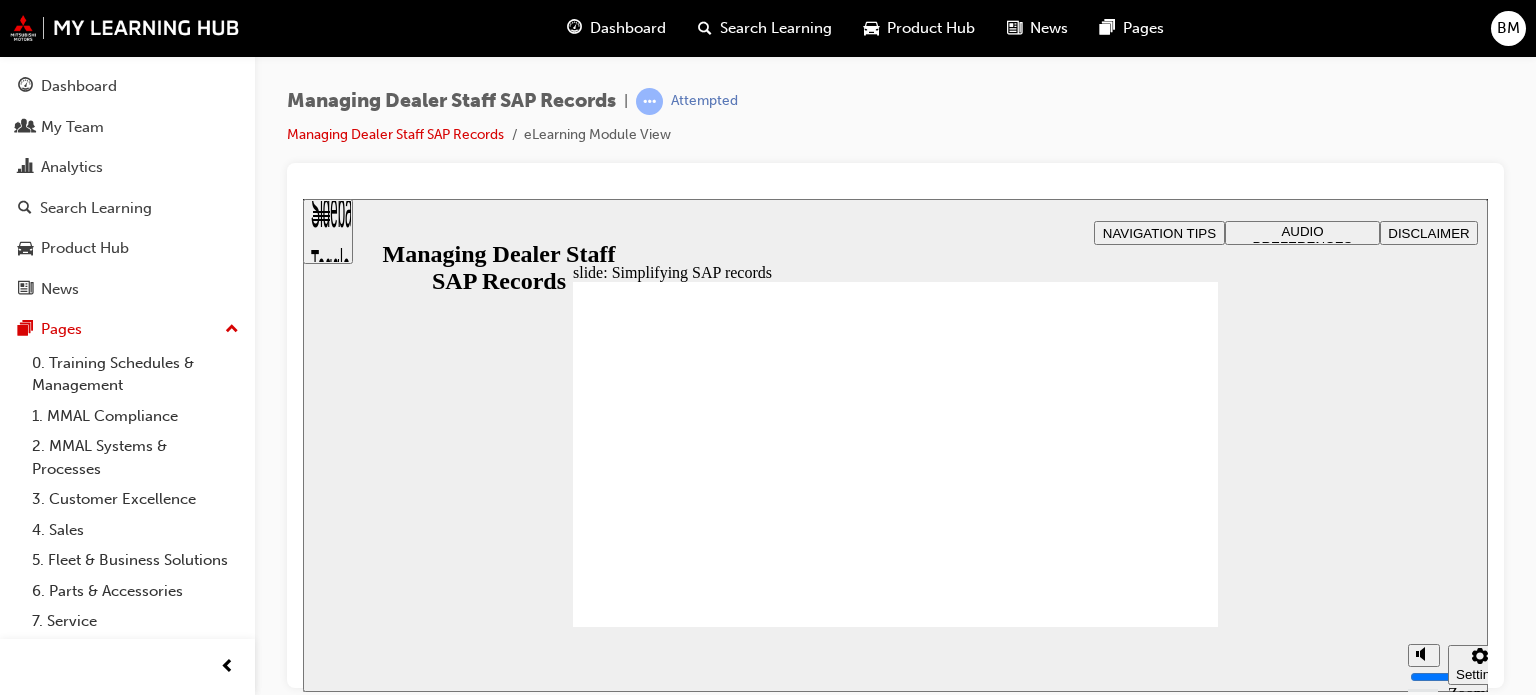 click 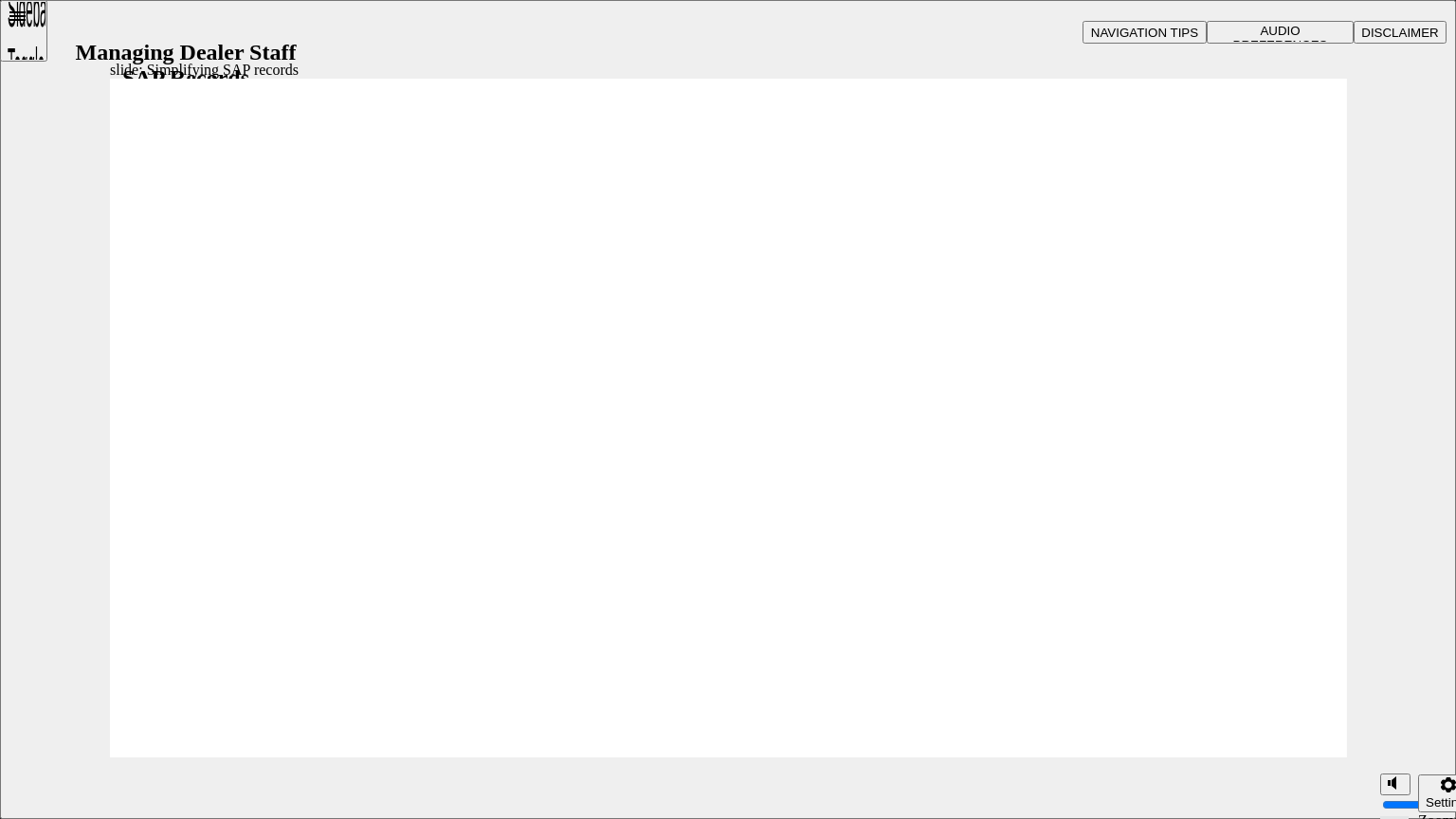 drag, startPoint x: 410, startPoint y: 315, endPoint x: 408, endPoint y: 301, distance: 14.142136 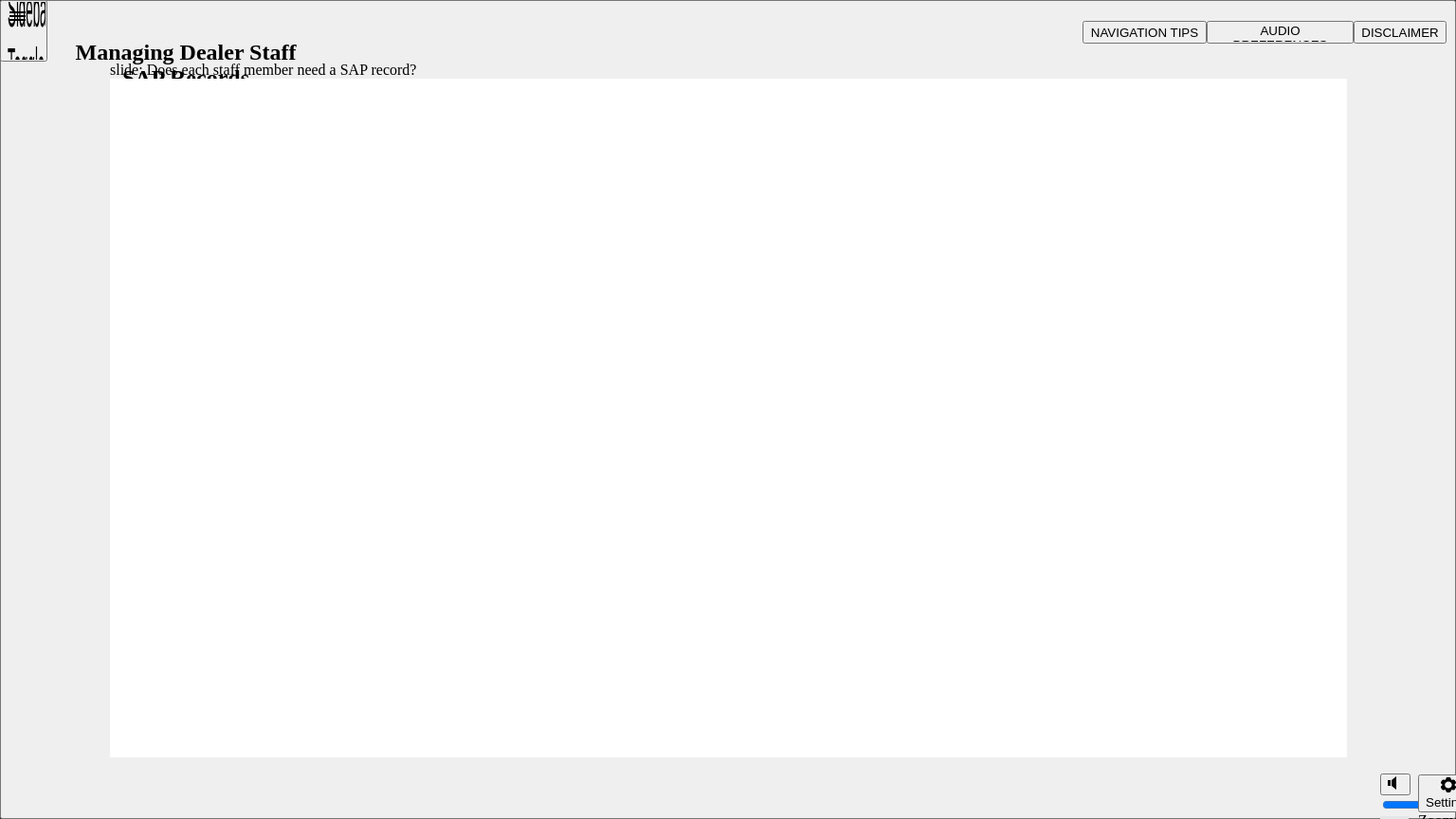 click 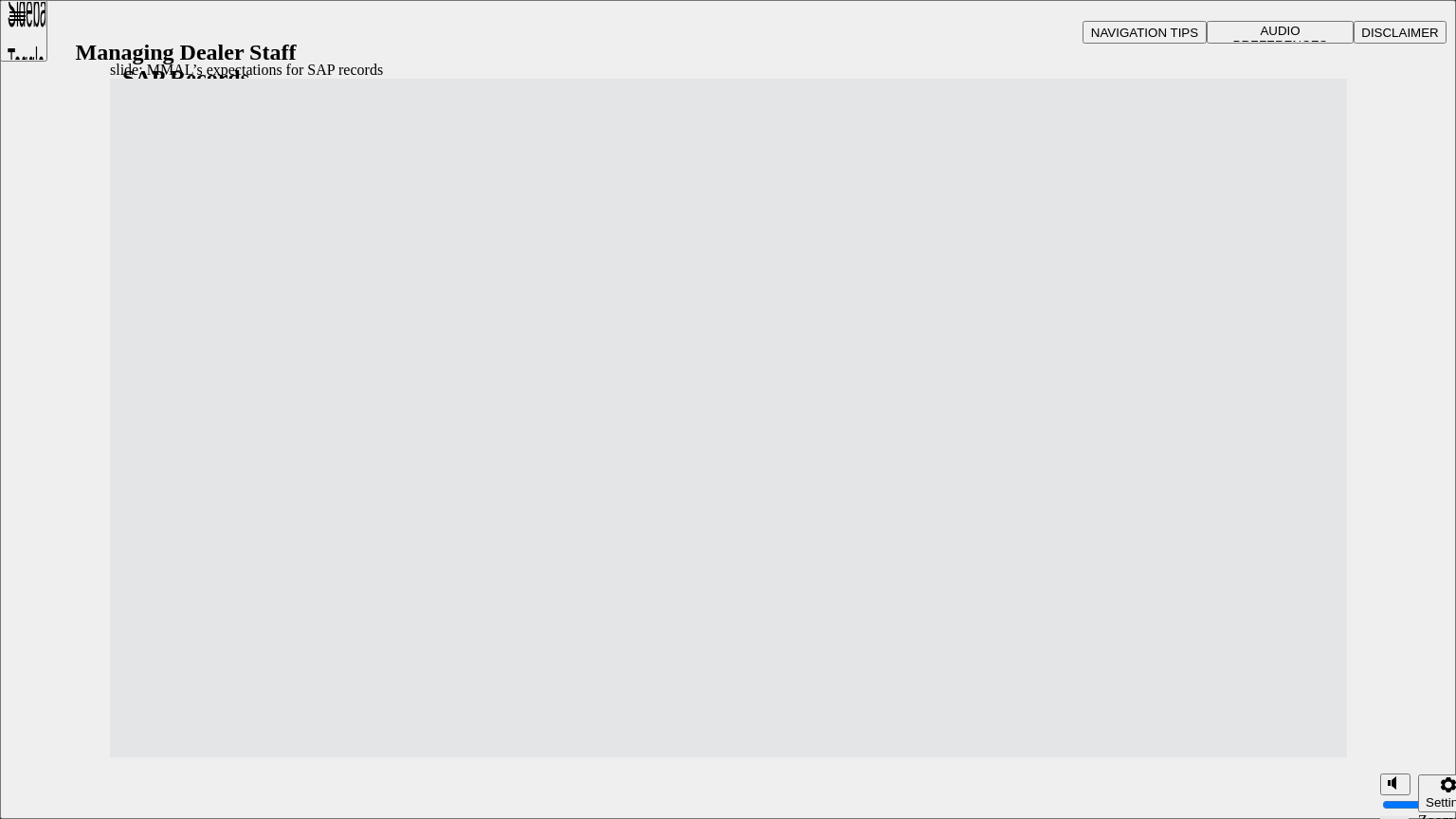 click 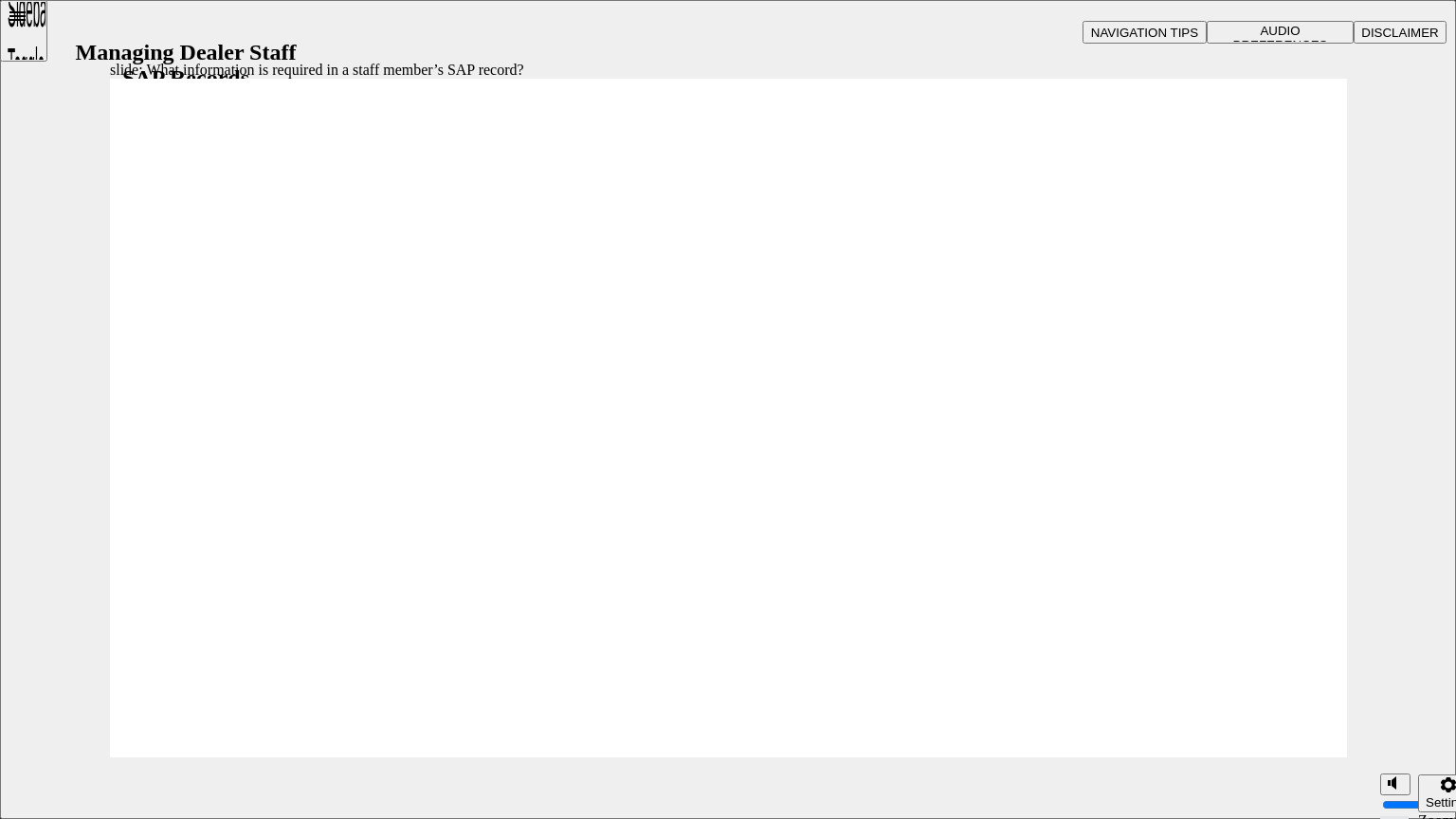click 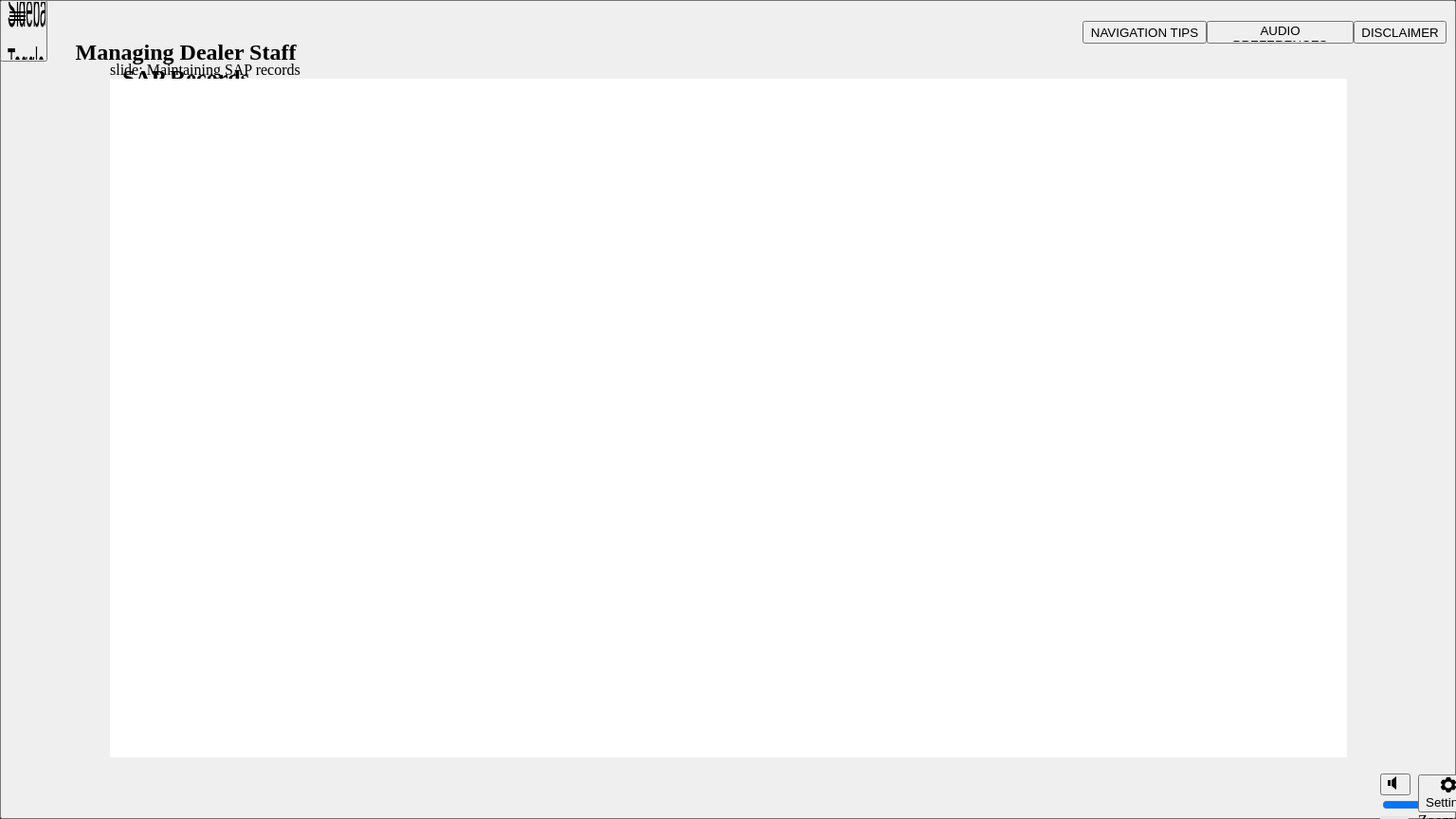 click 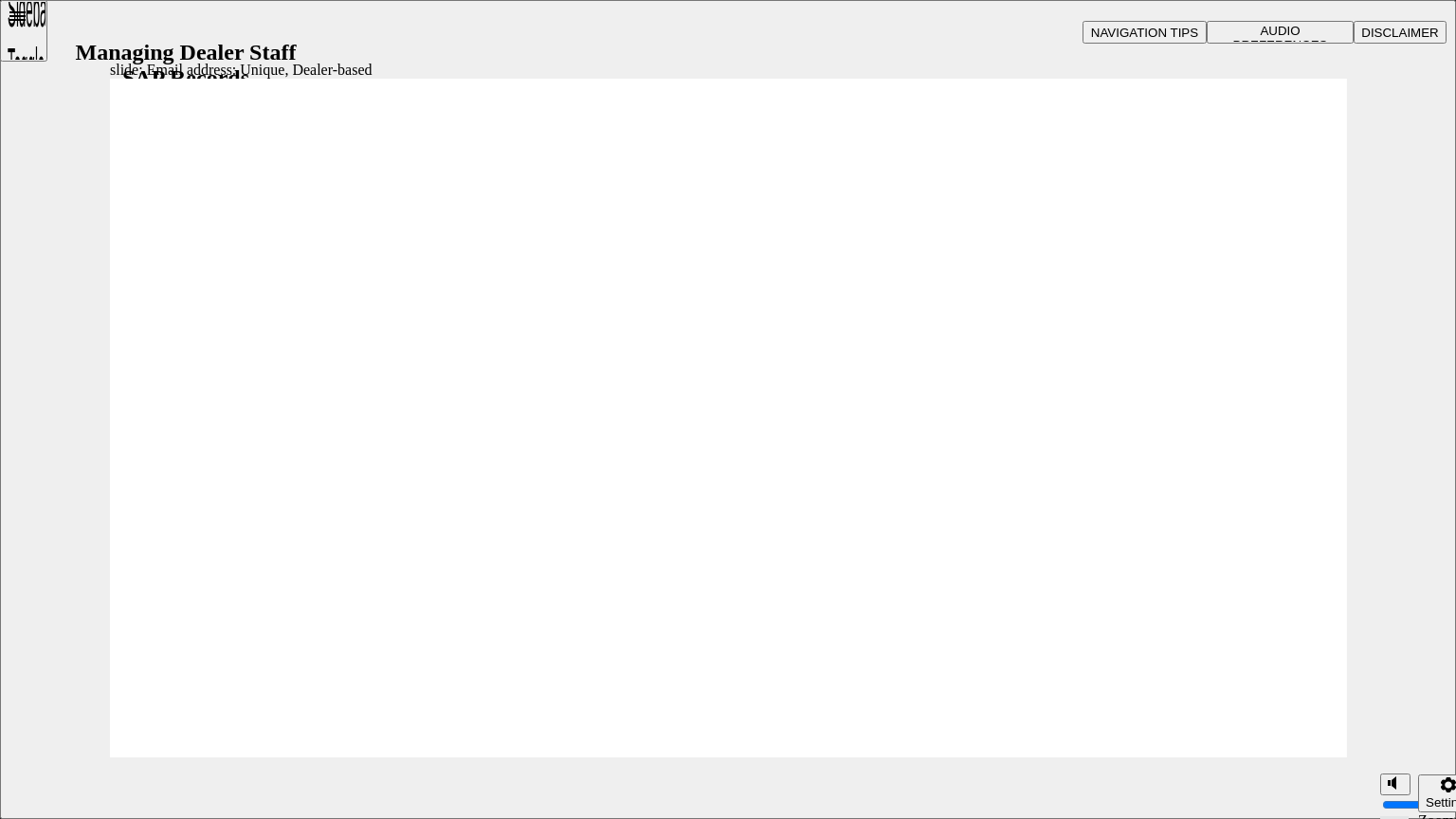 click 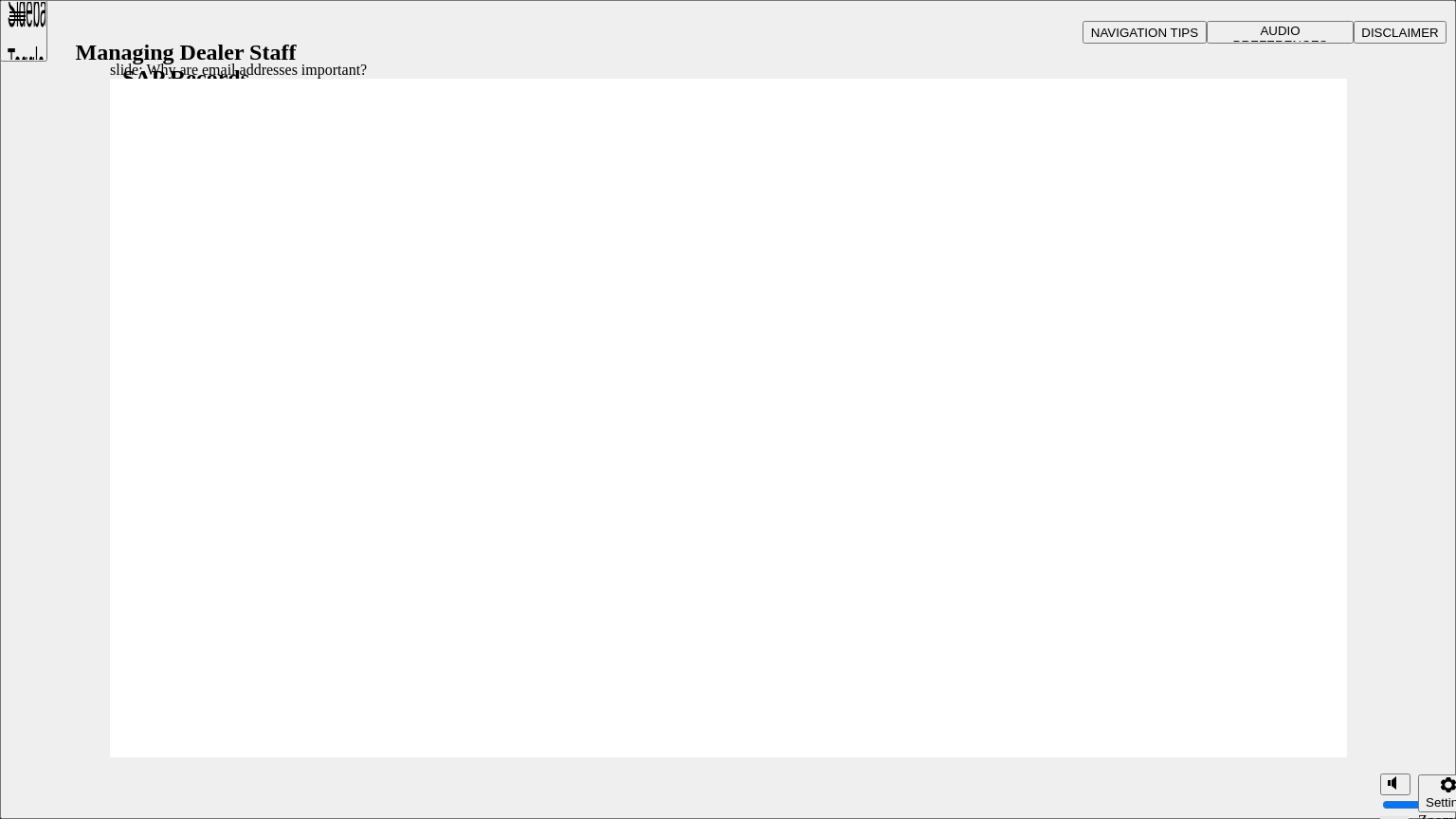 click 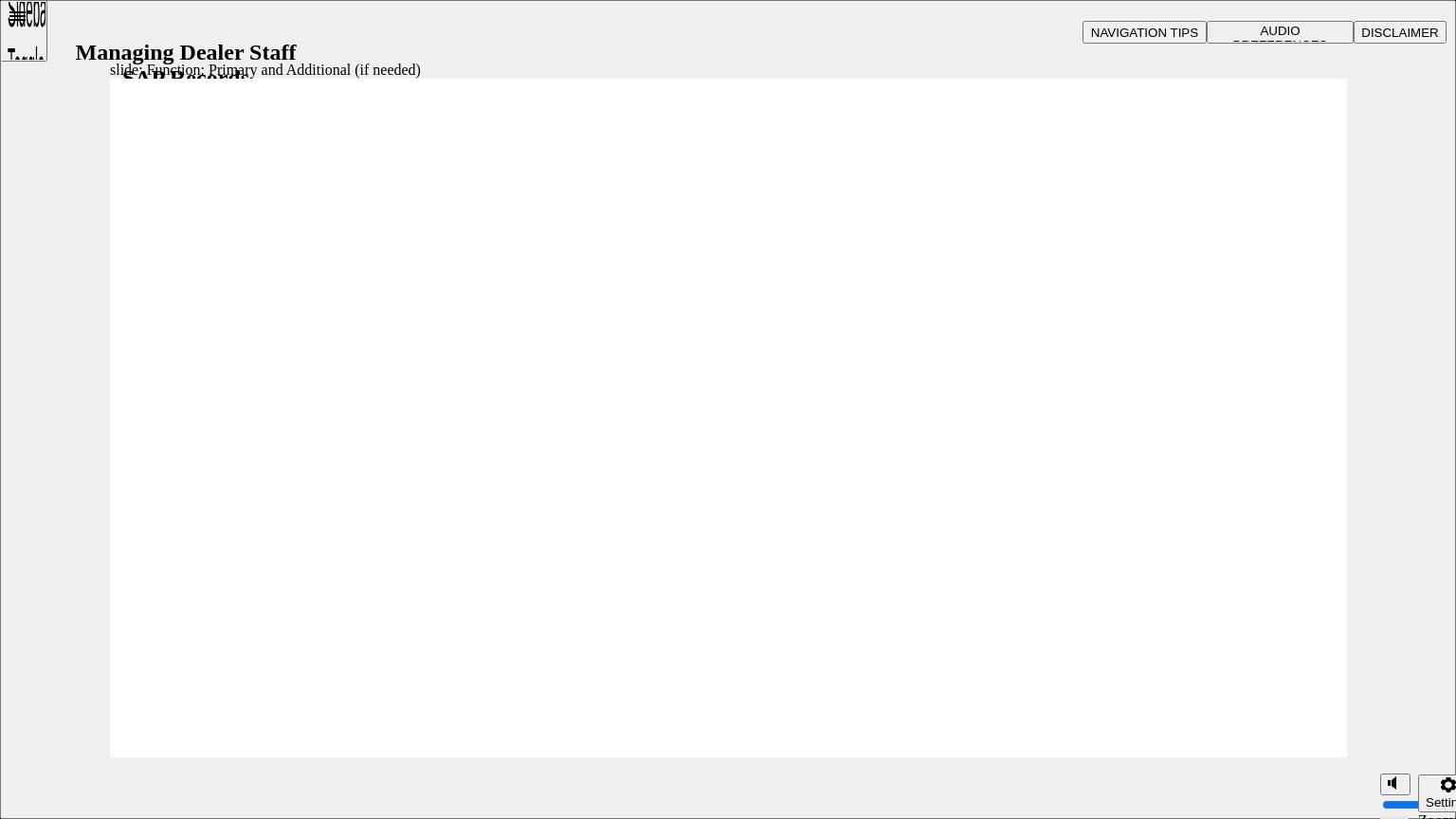 click 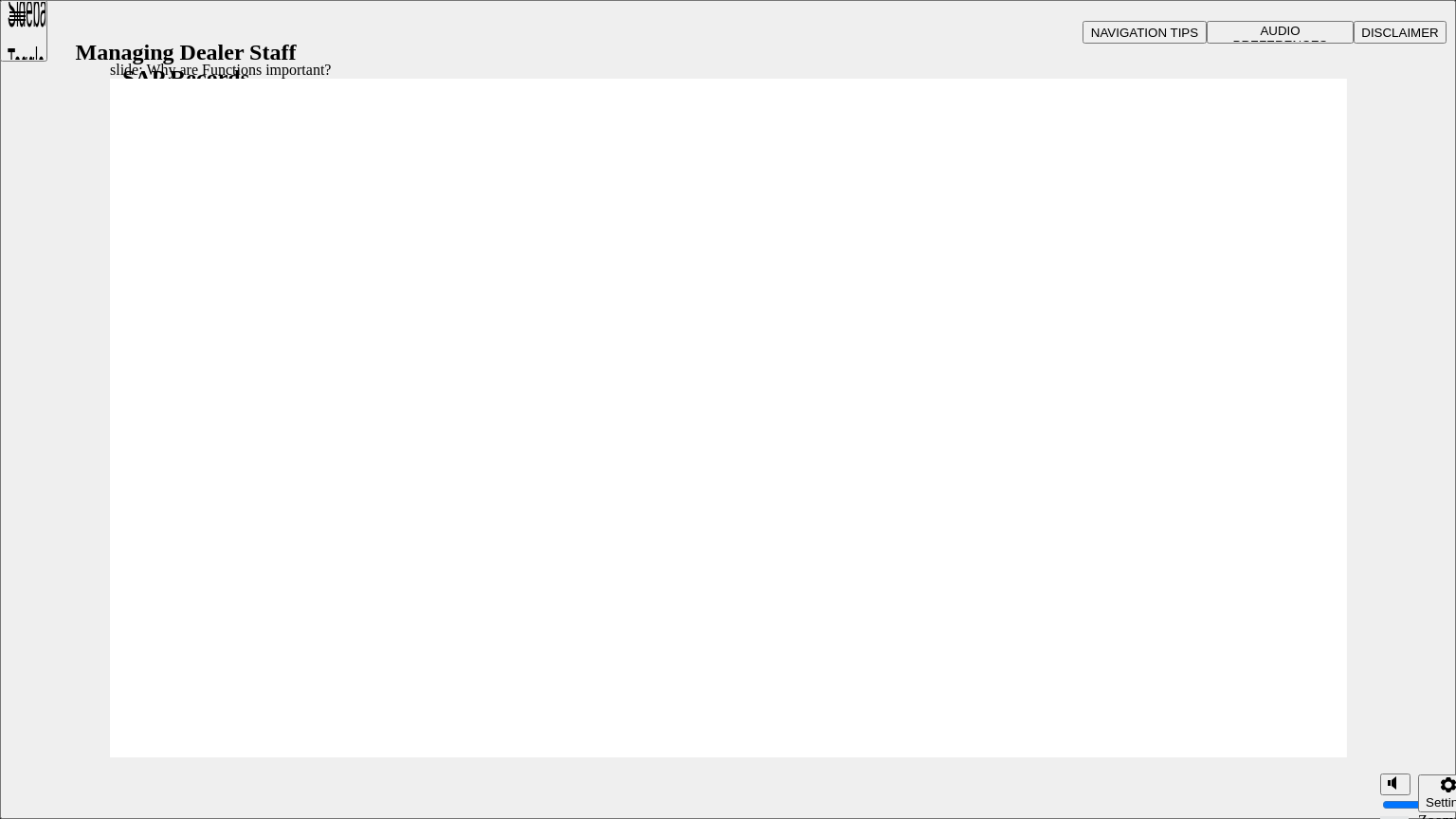 click 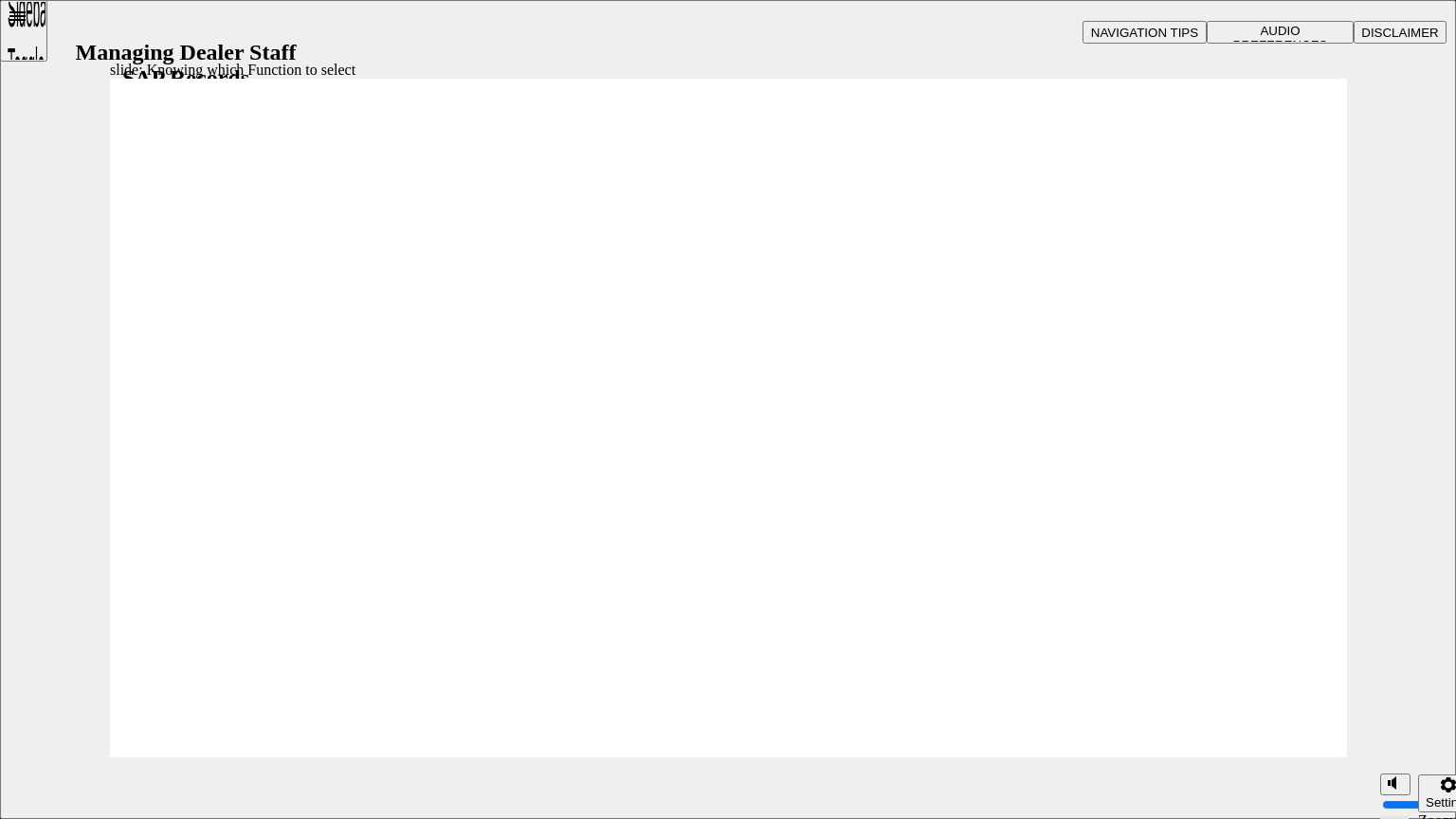 click 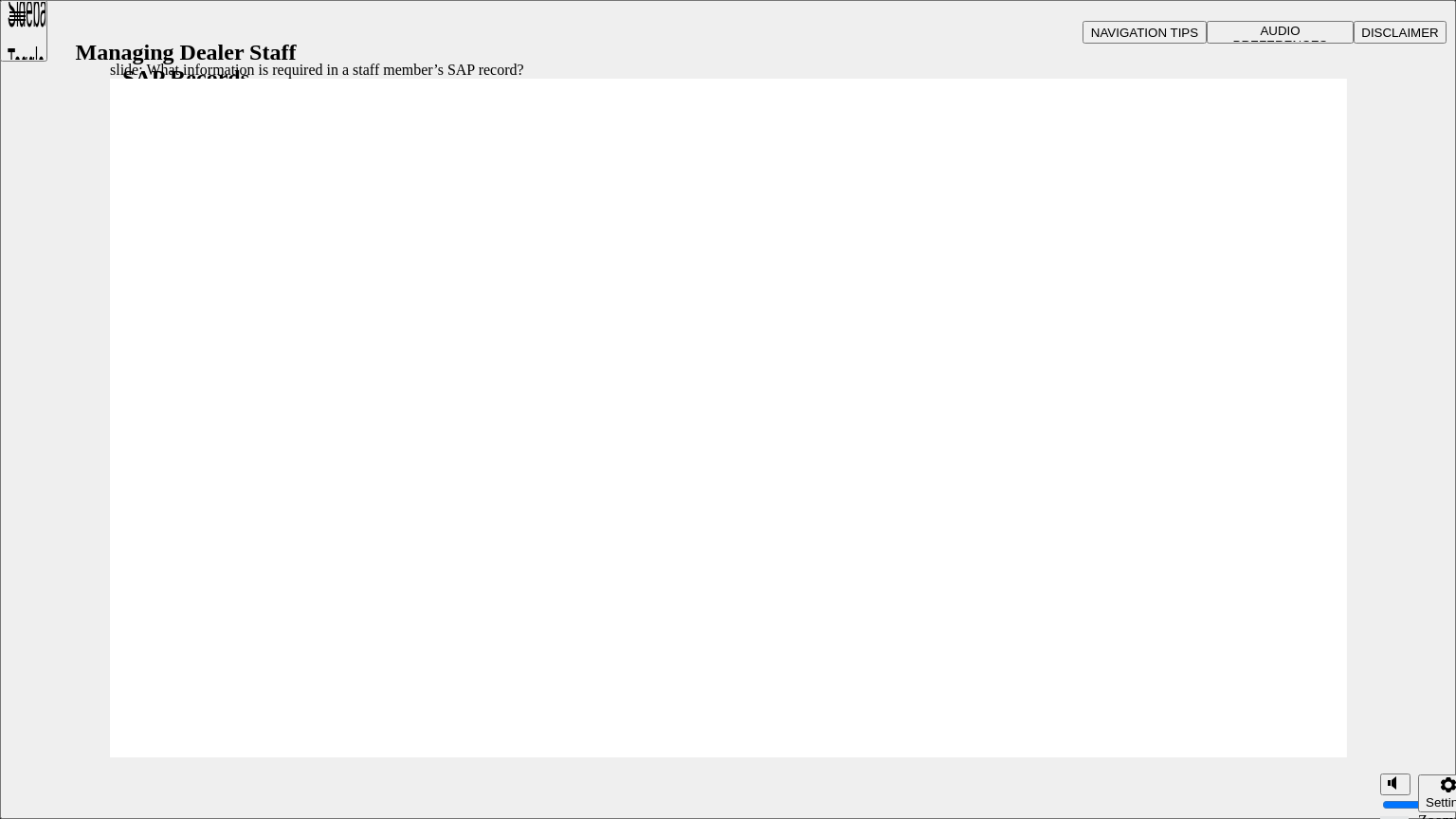 click 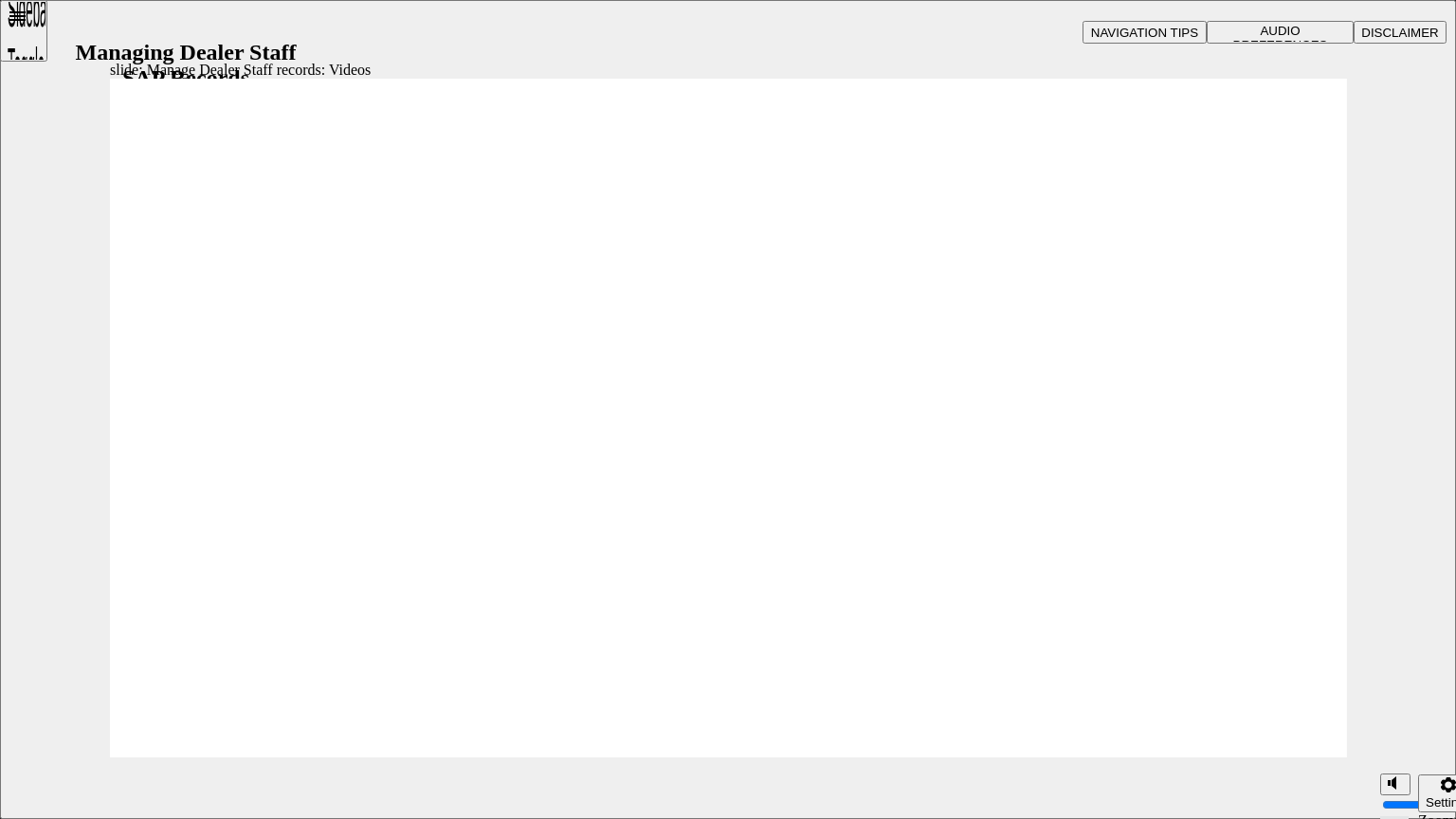 click 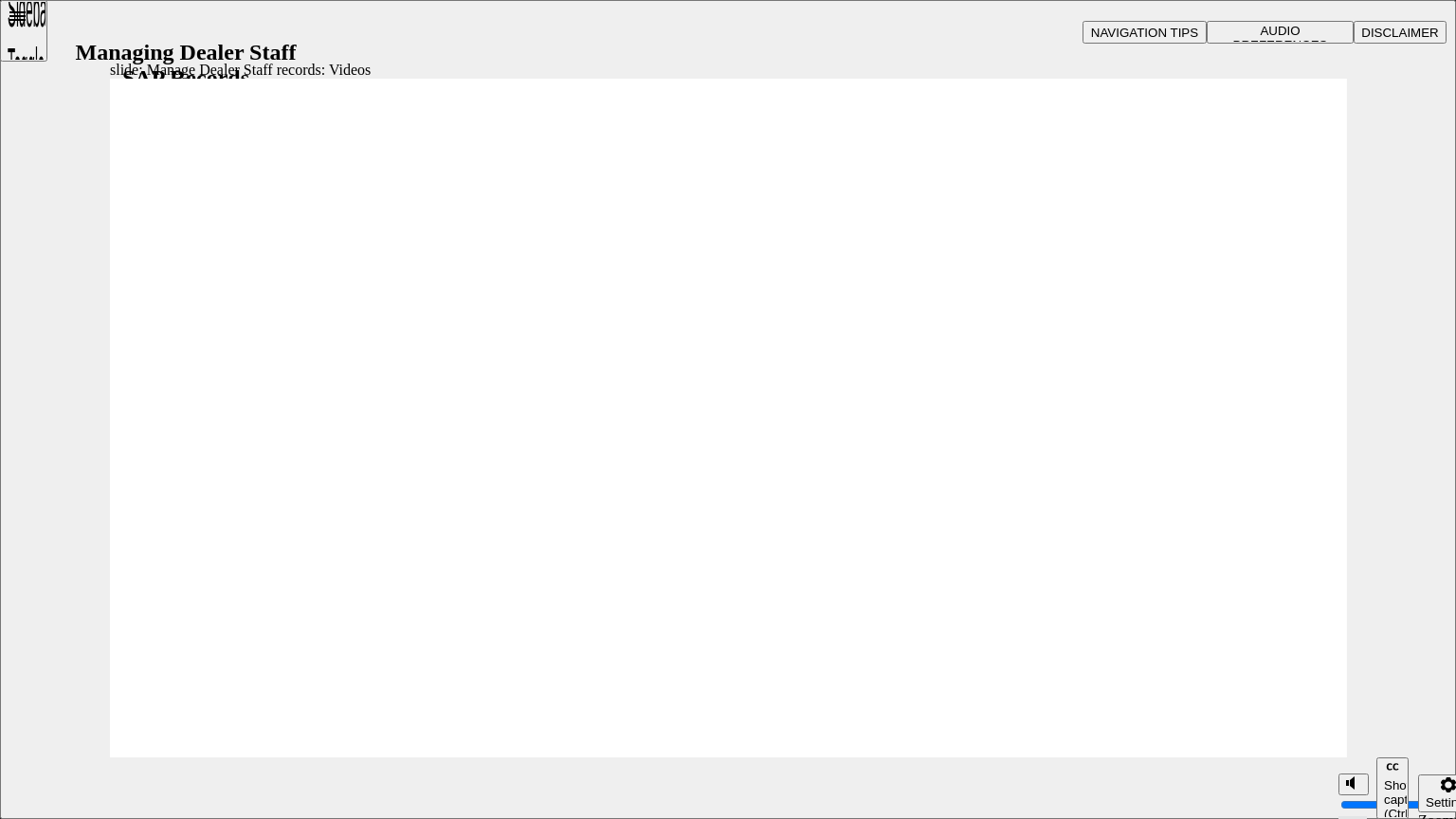 click at bounding box center [368, 5907] 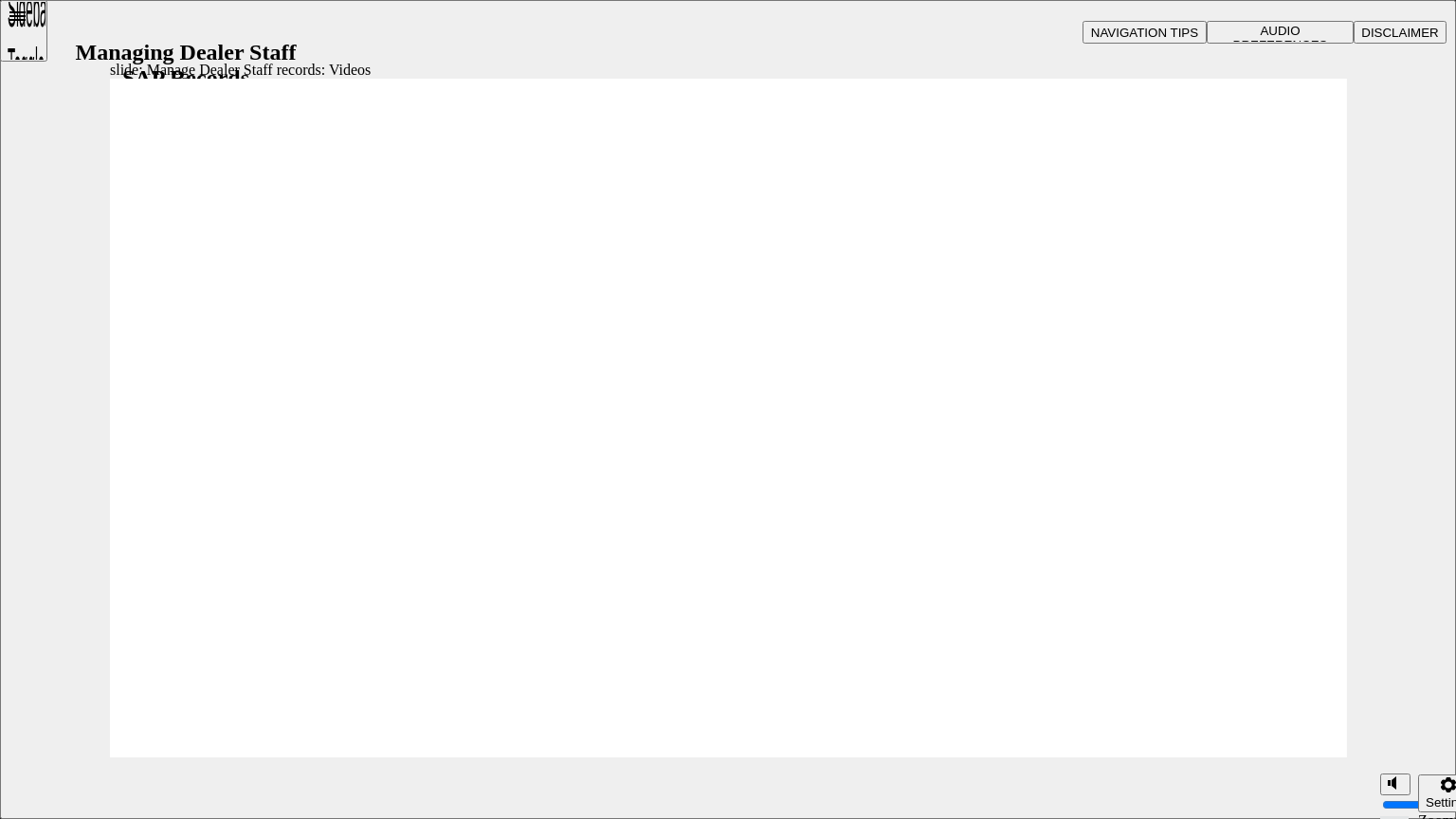click 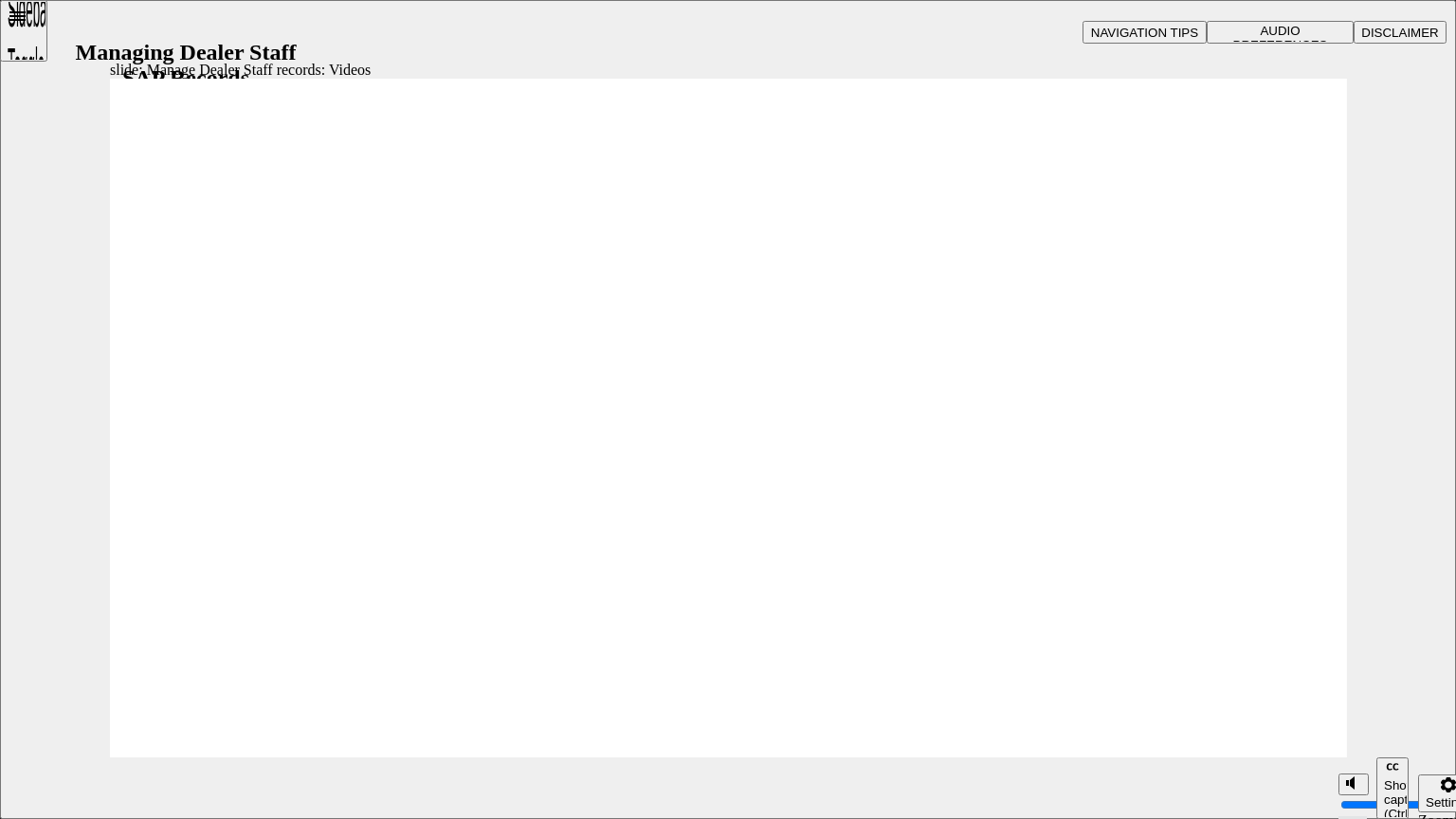 type on "127" 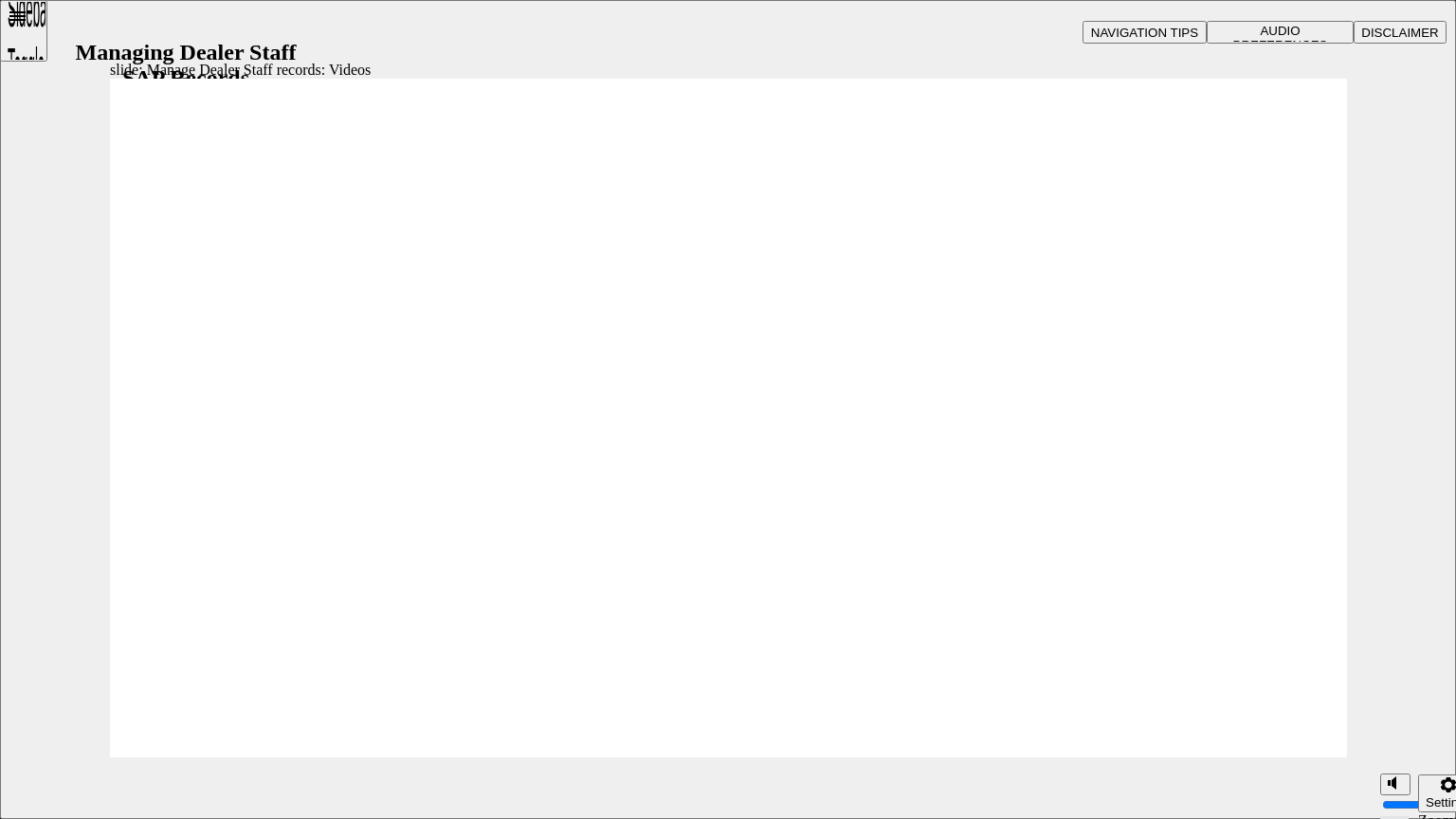 click 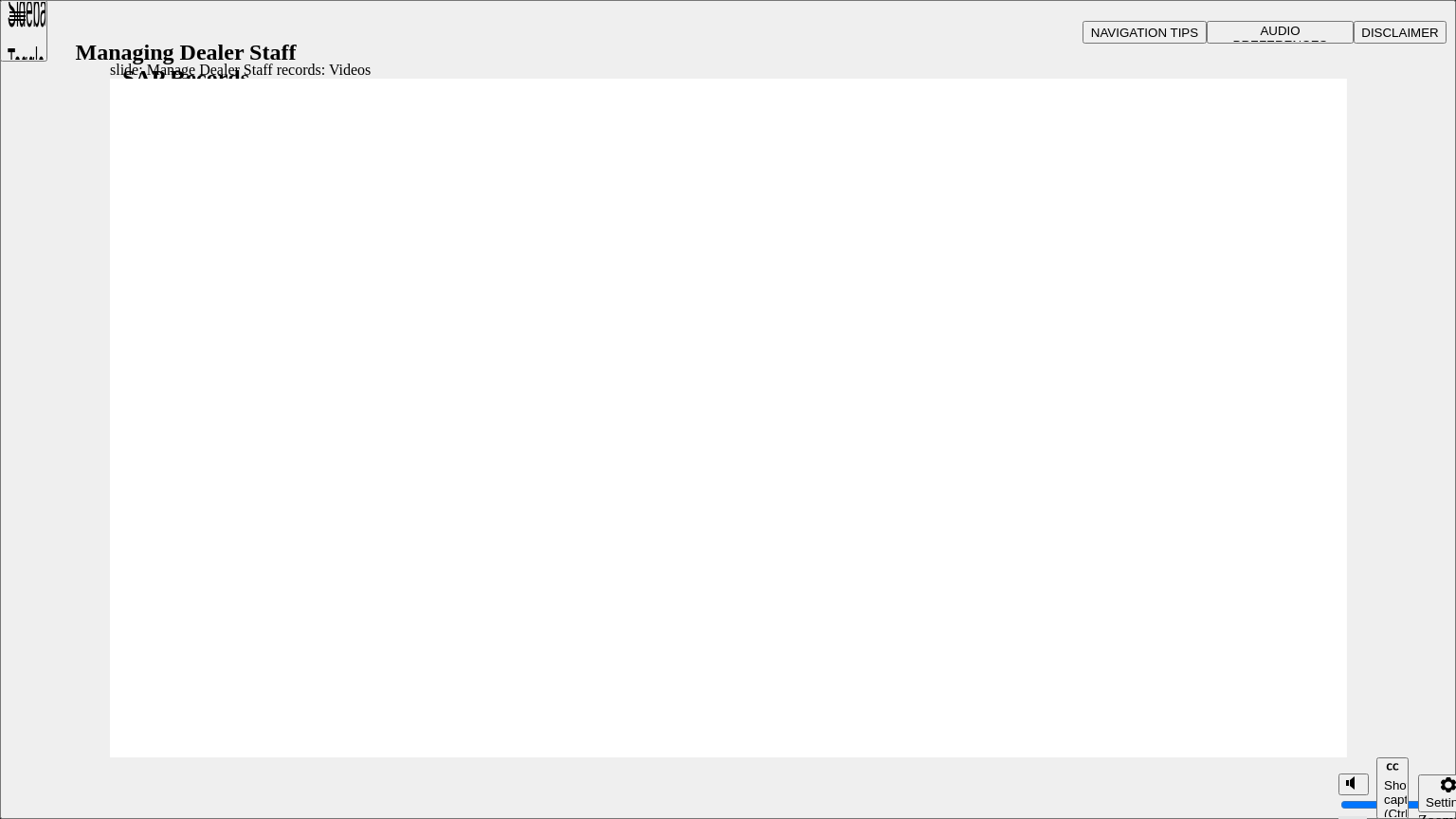 type on "254" 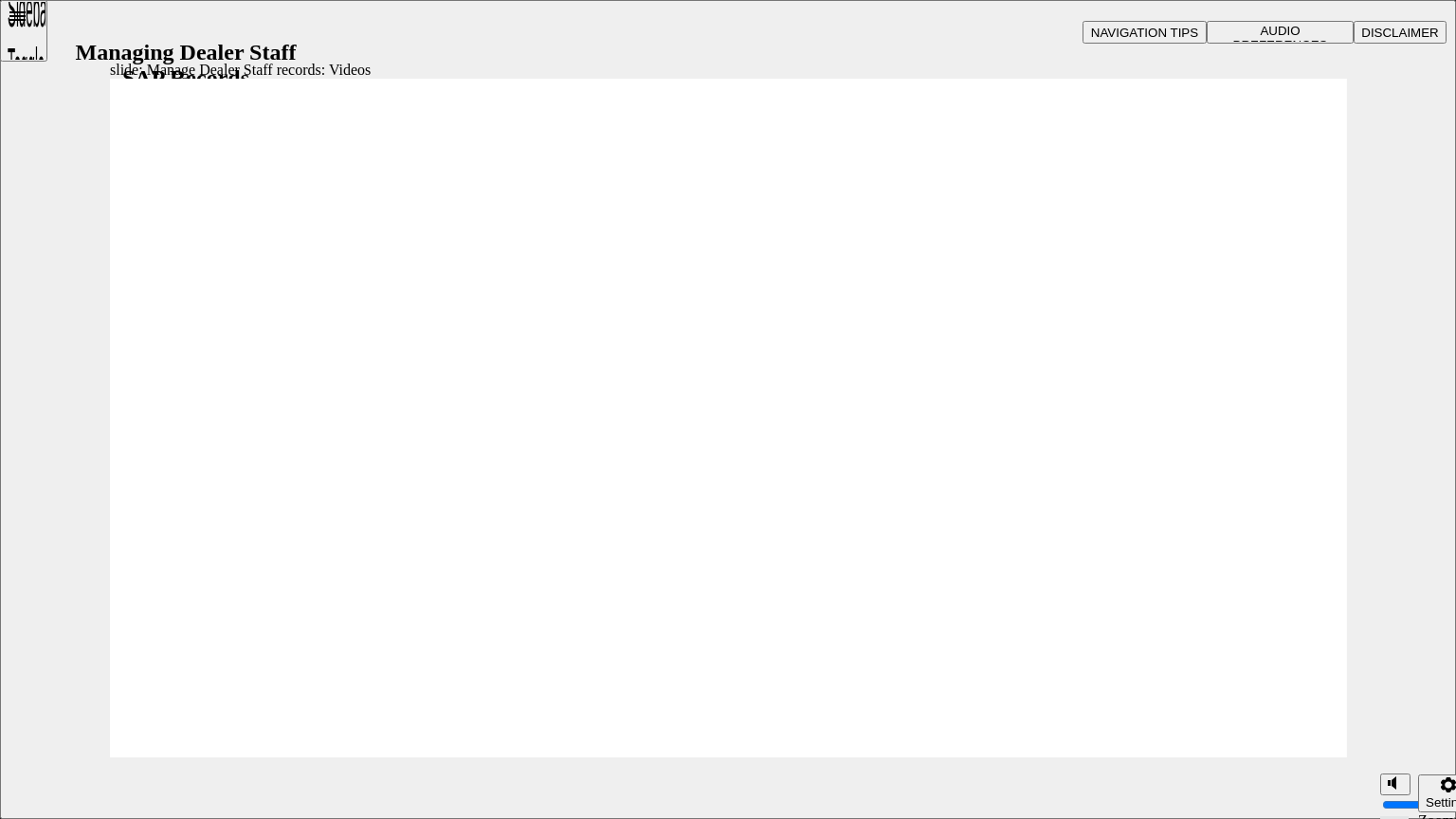 click 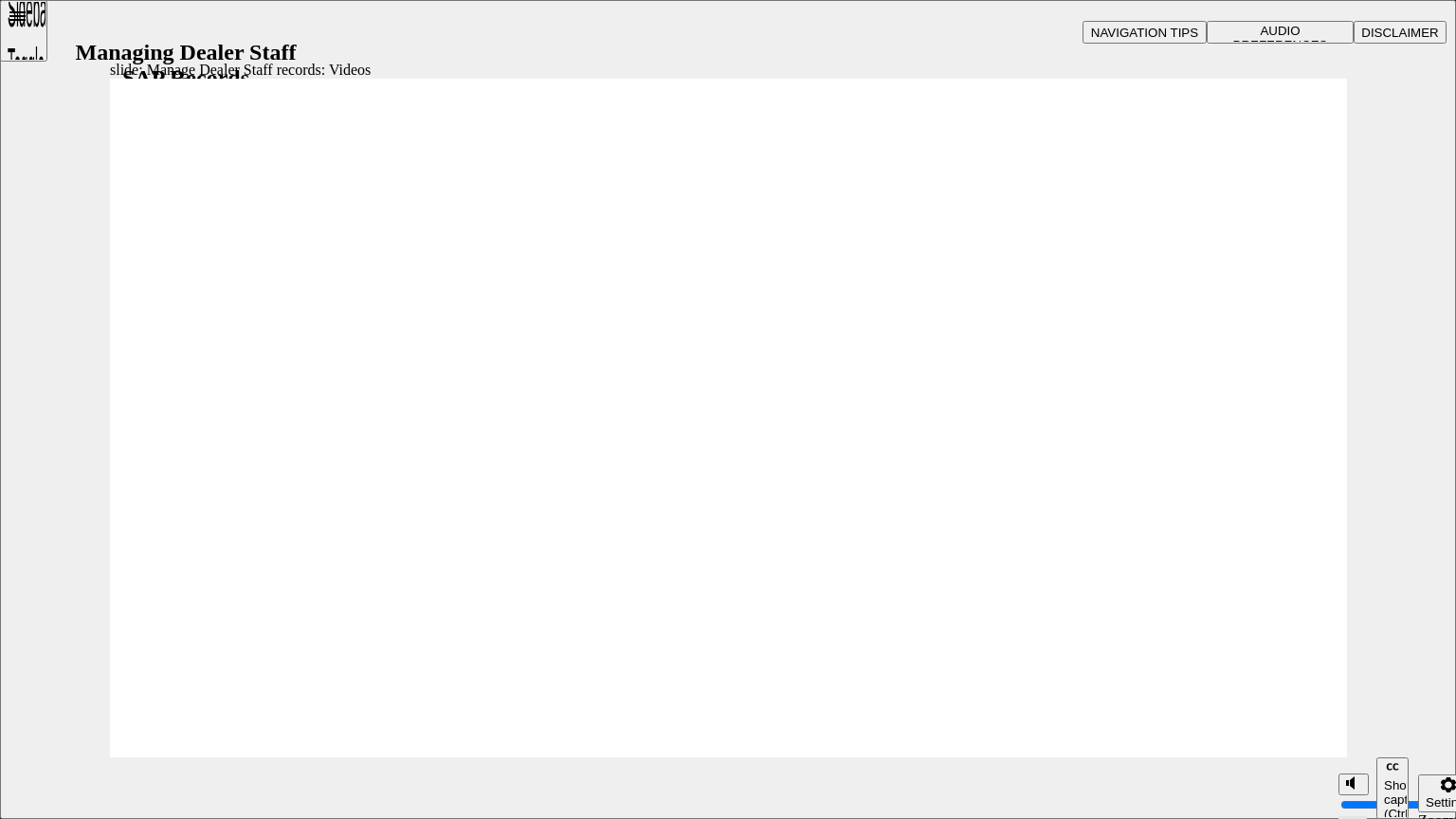 type on "75" 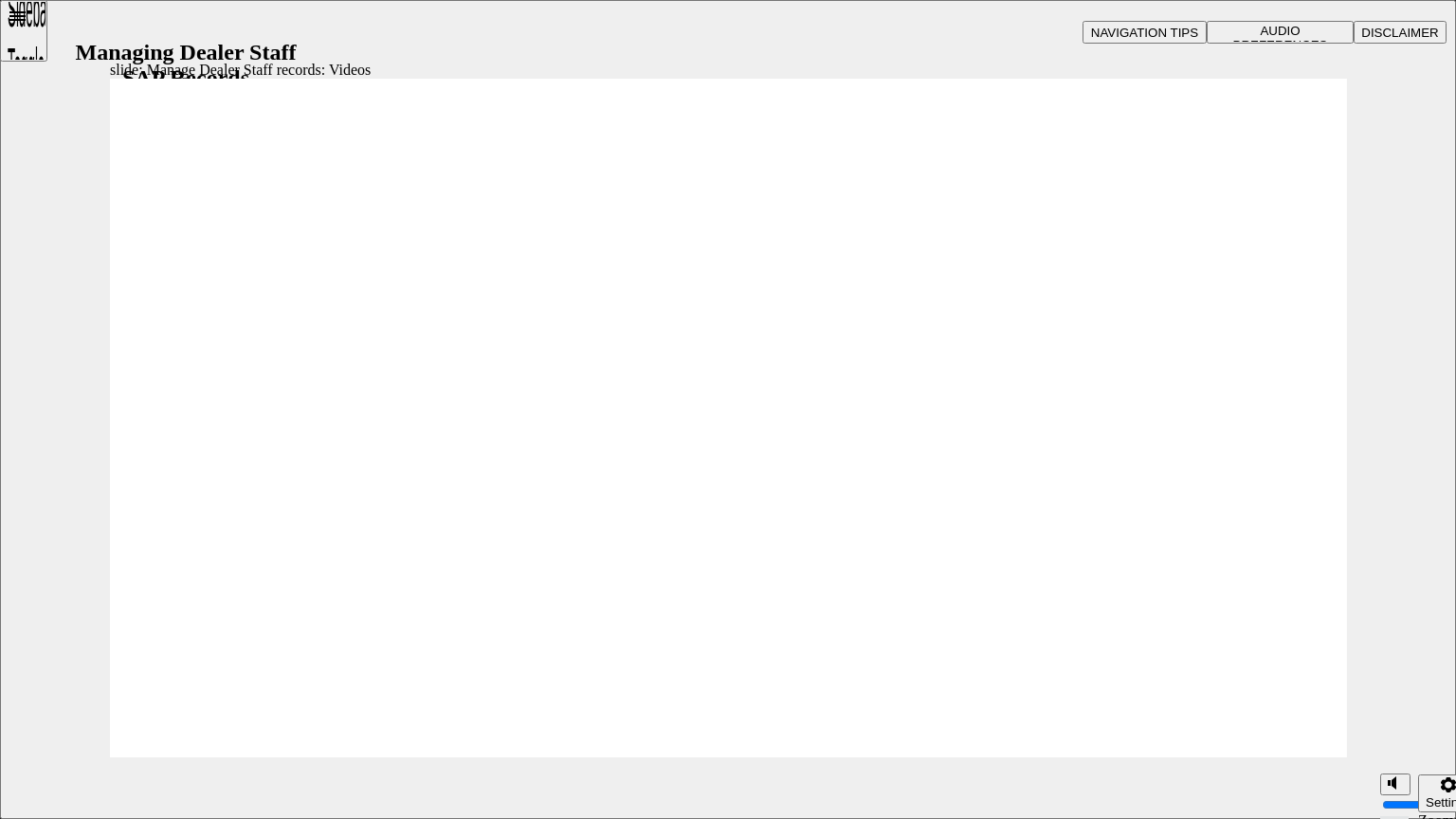 click 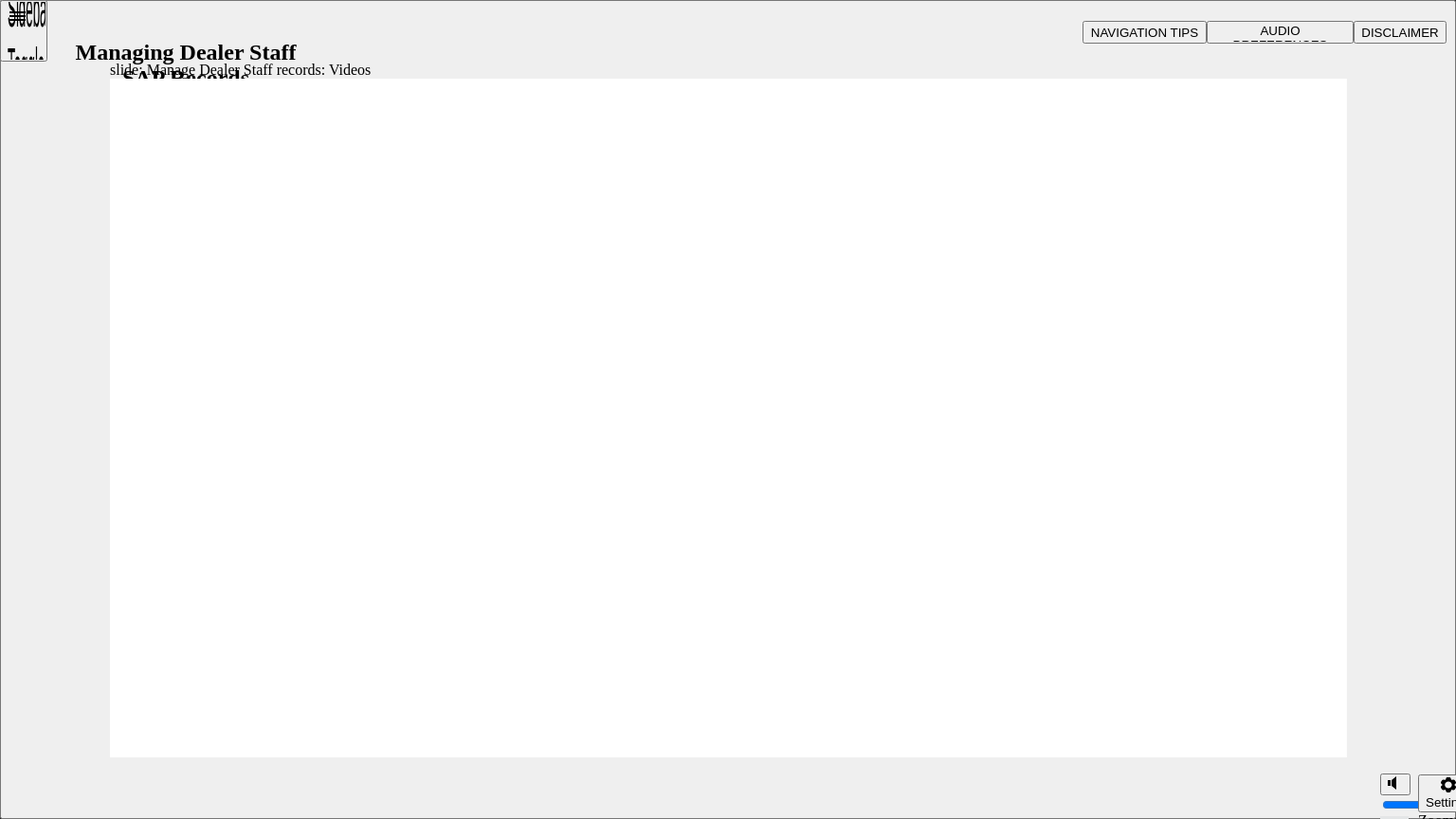 type on "144" 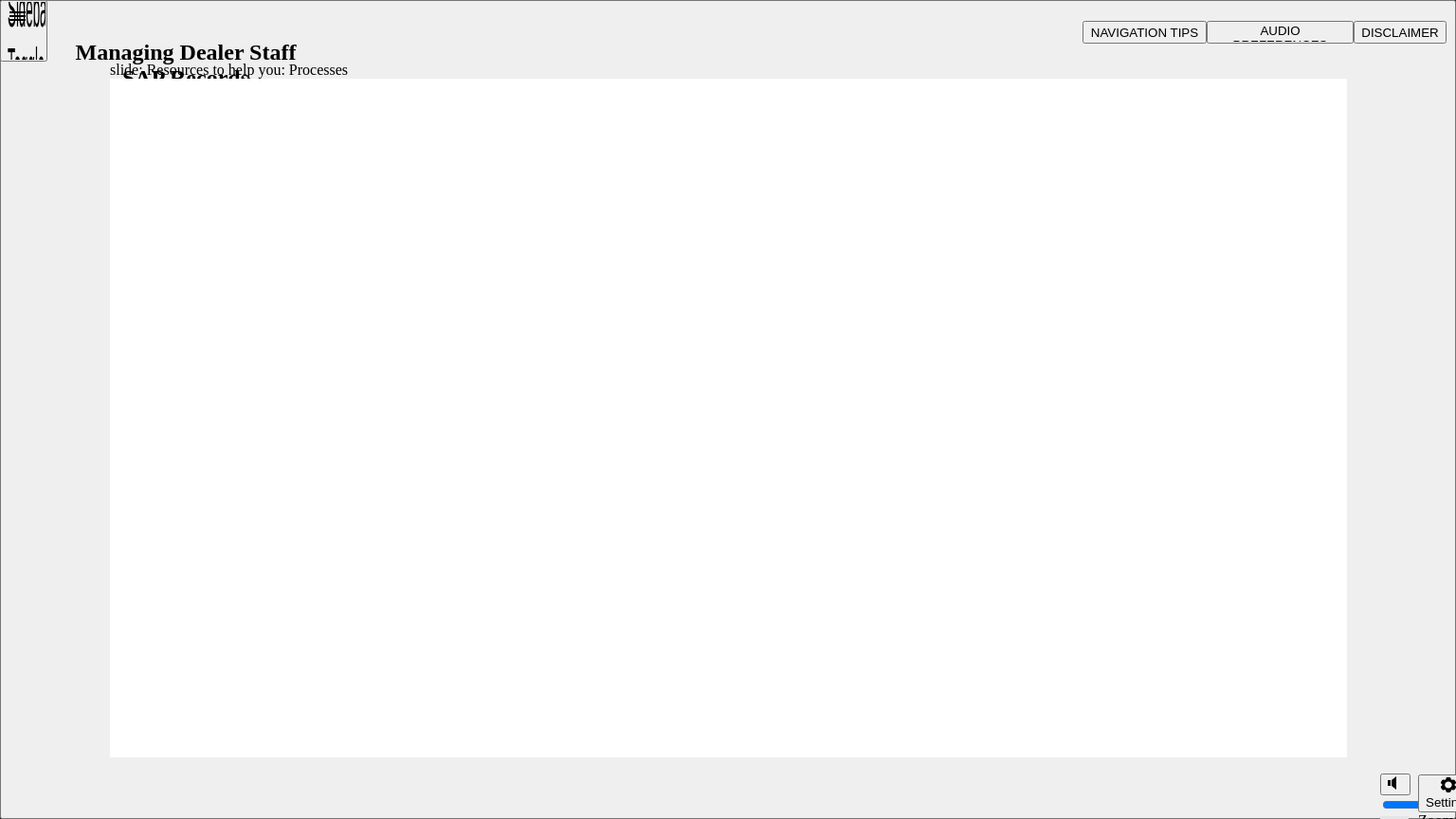 click 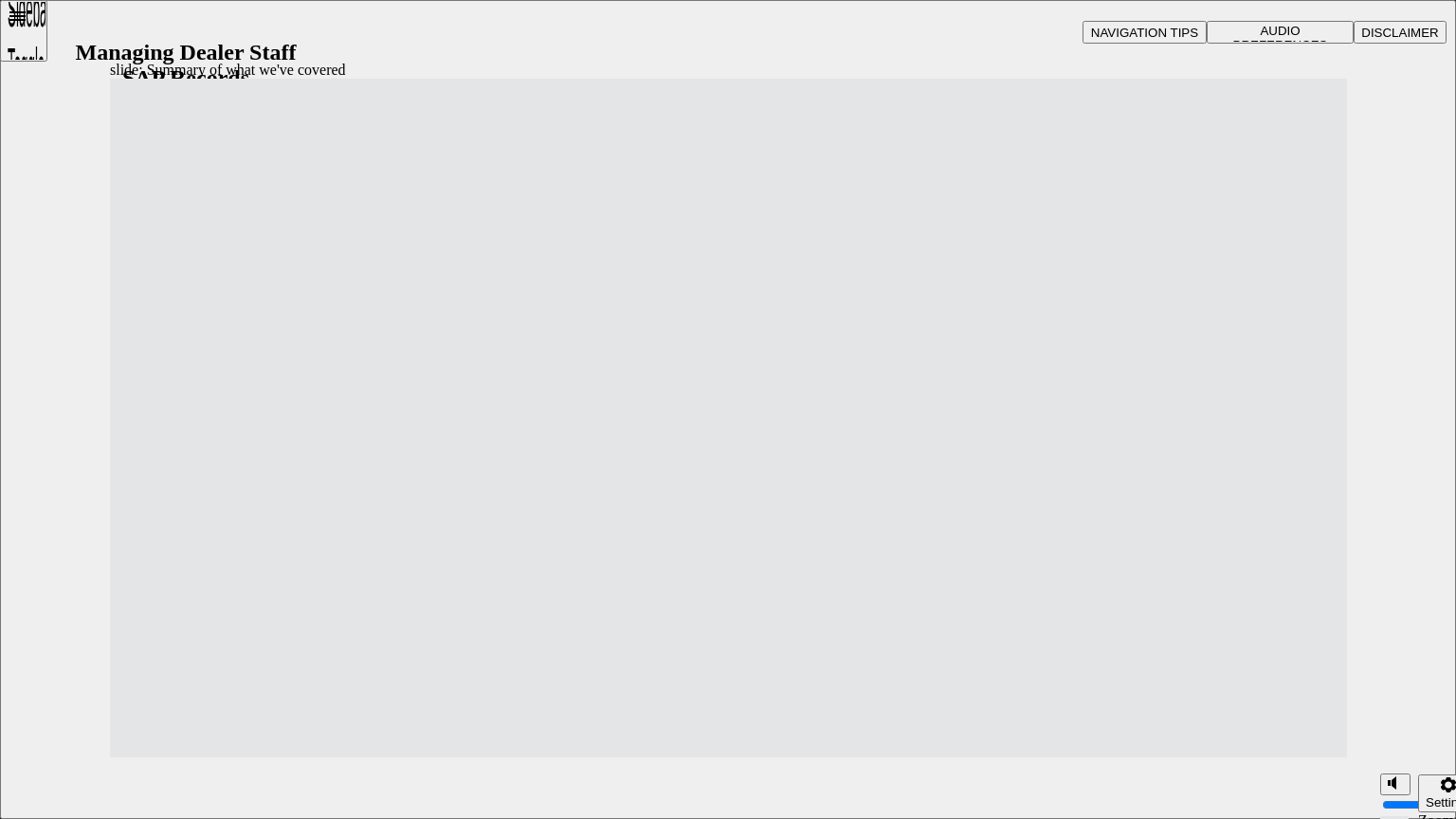 click 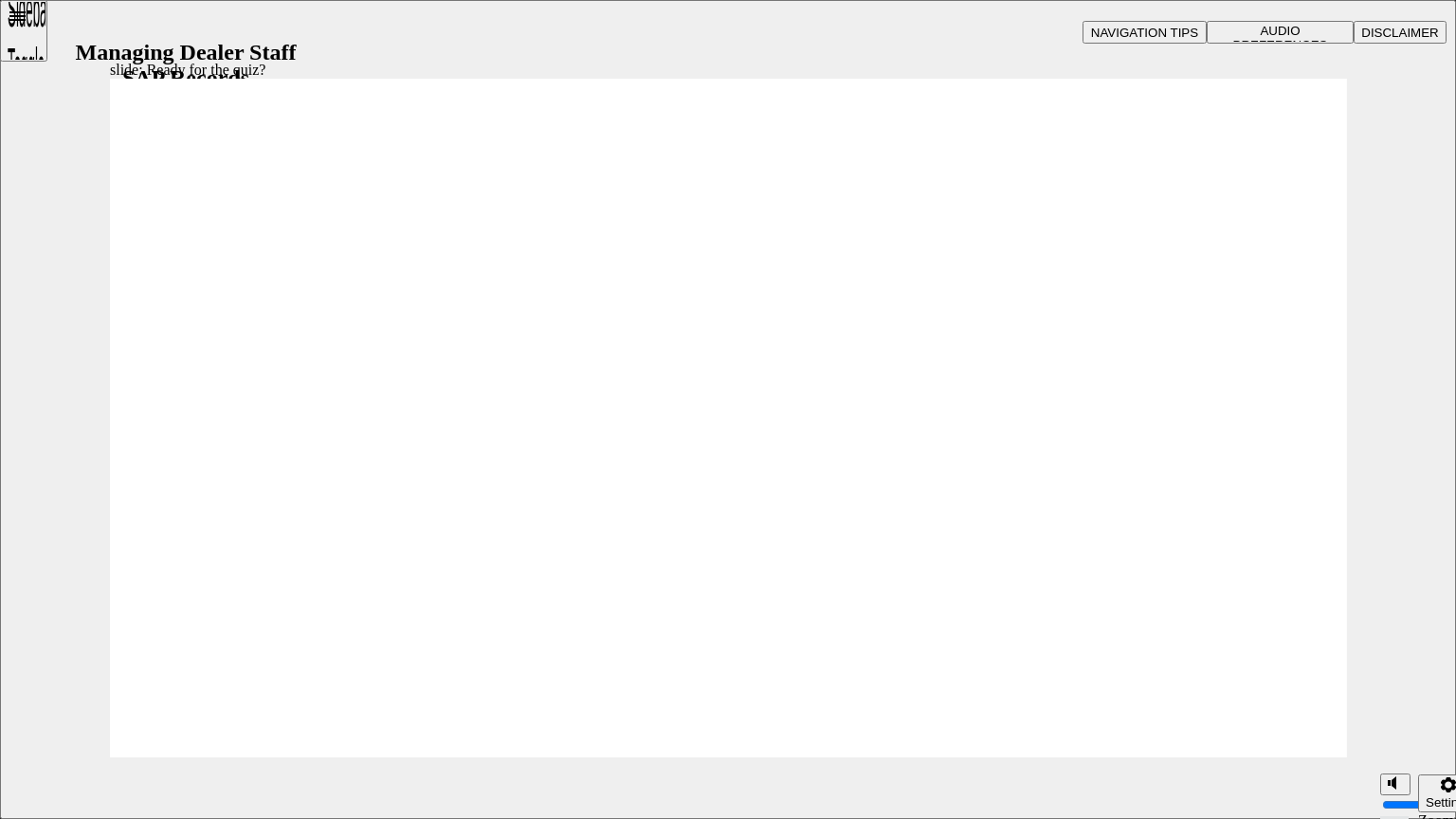 click 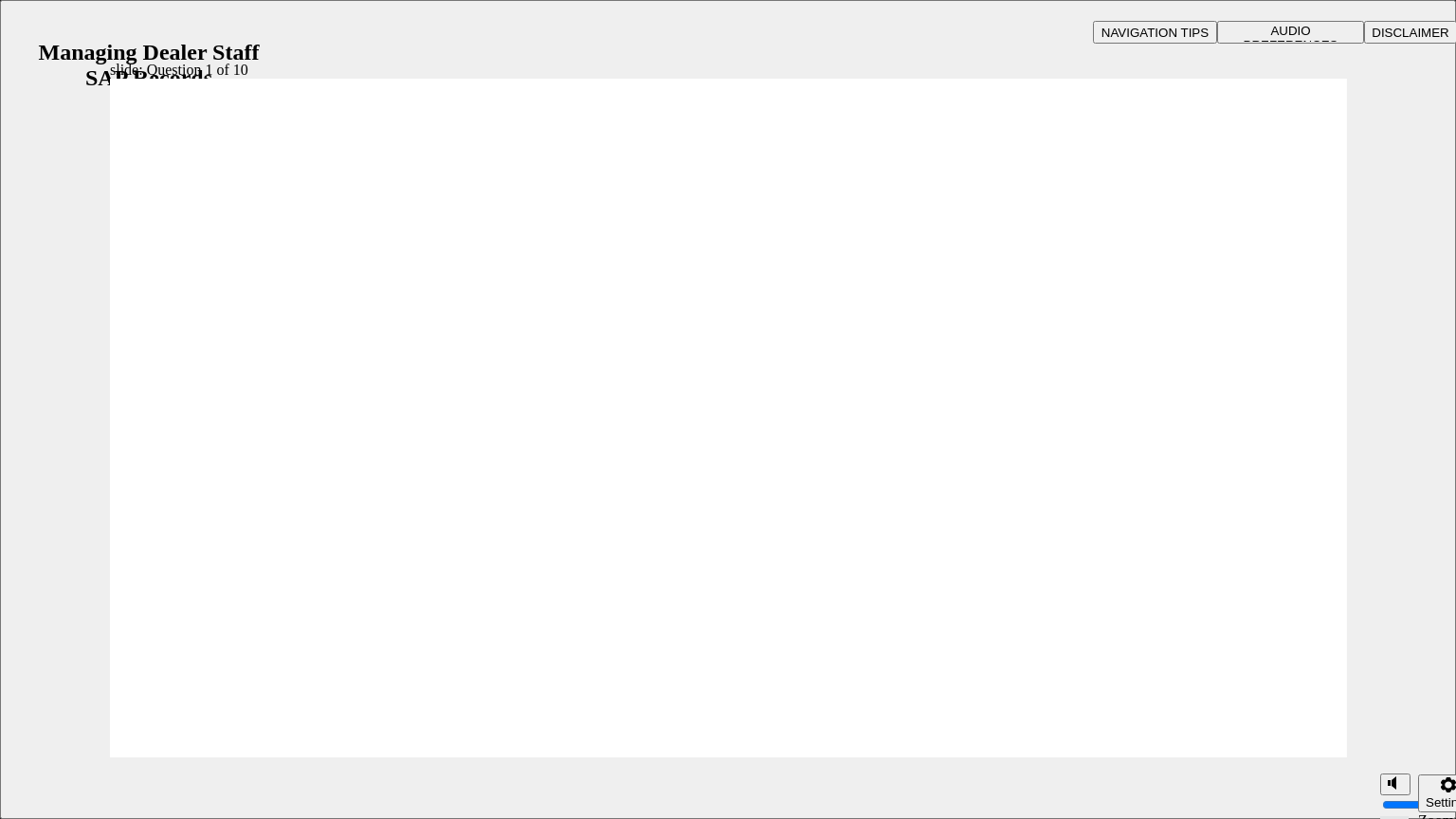 checkbox on "true" 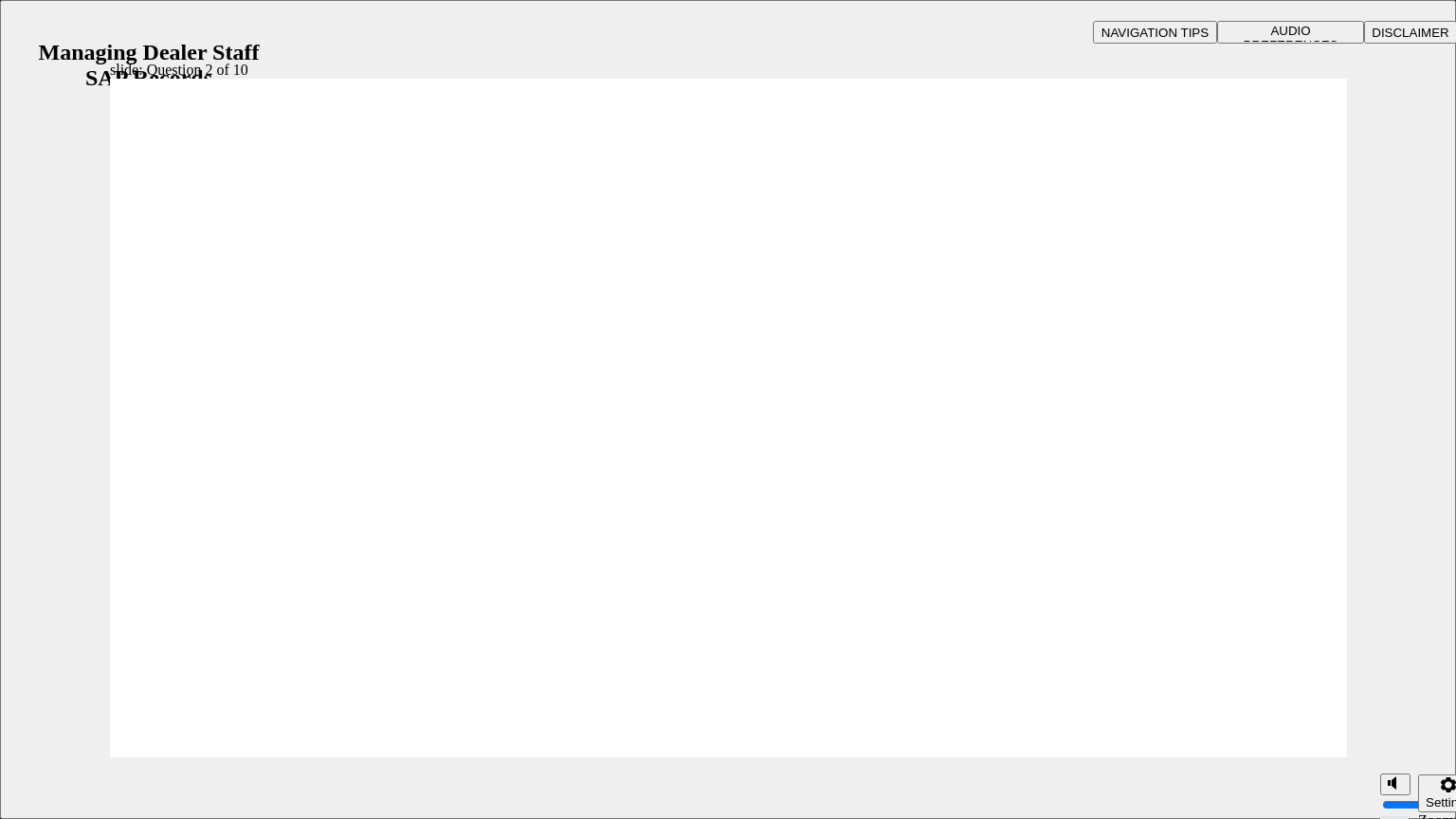radio on "true" 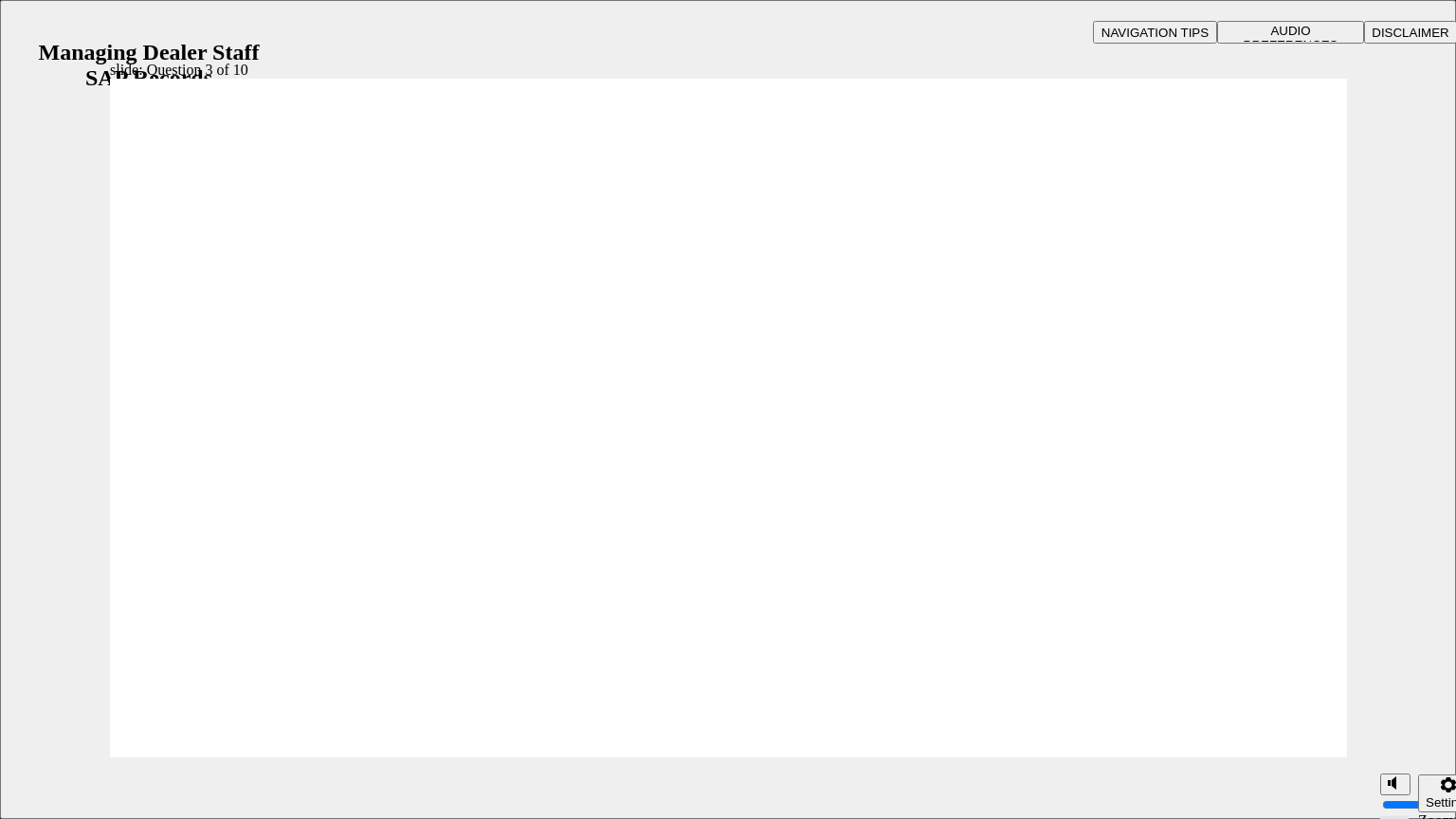radio on "true" 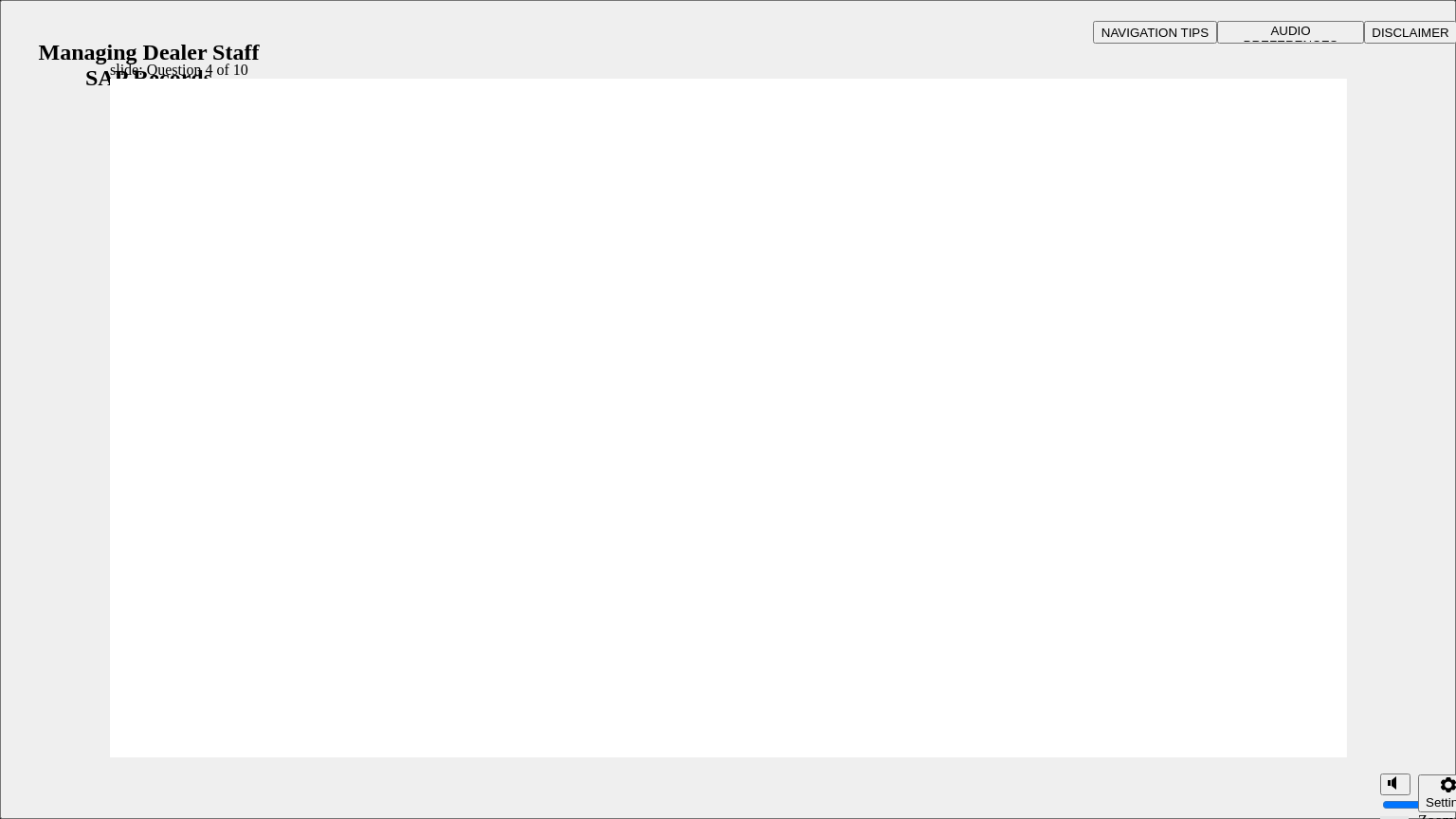 checkbox on "true" 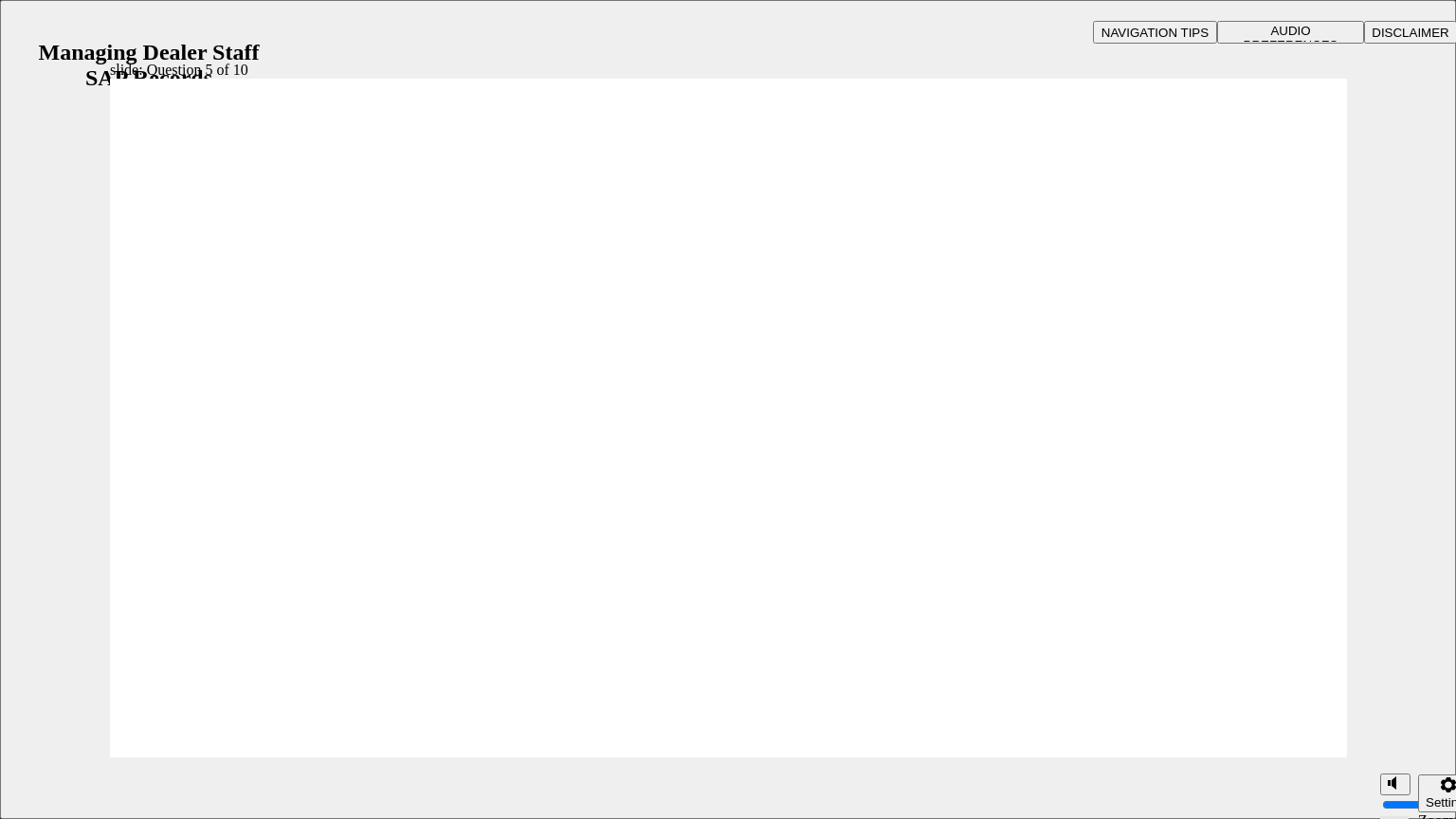 click 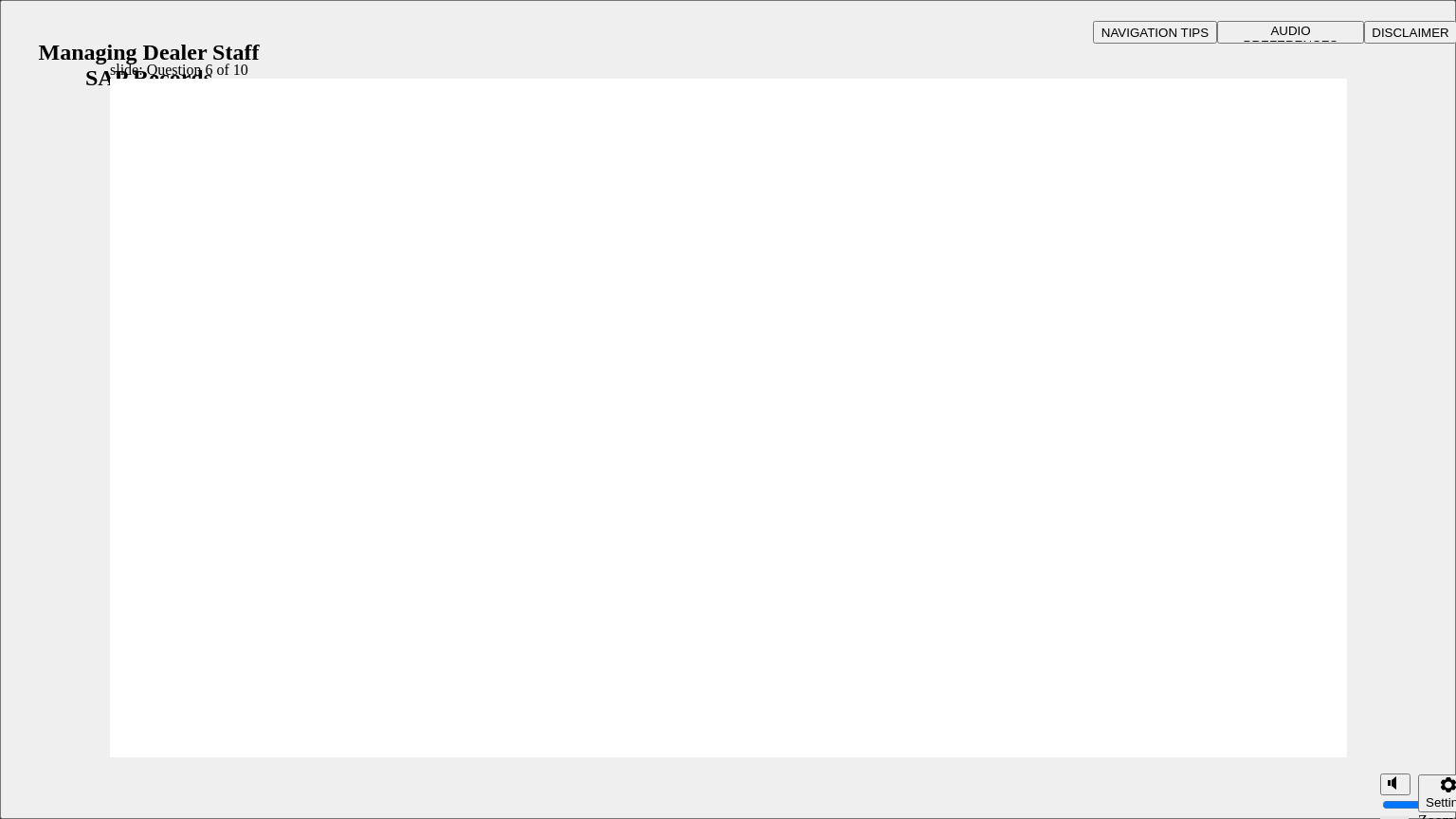 radio on "true" 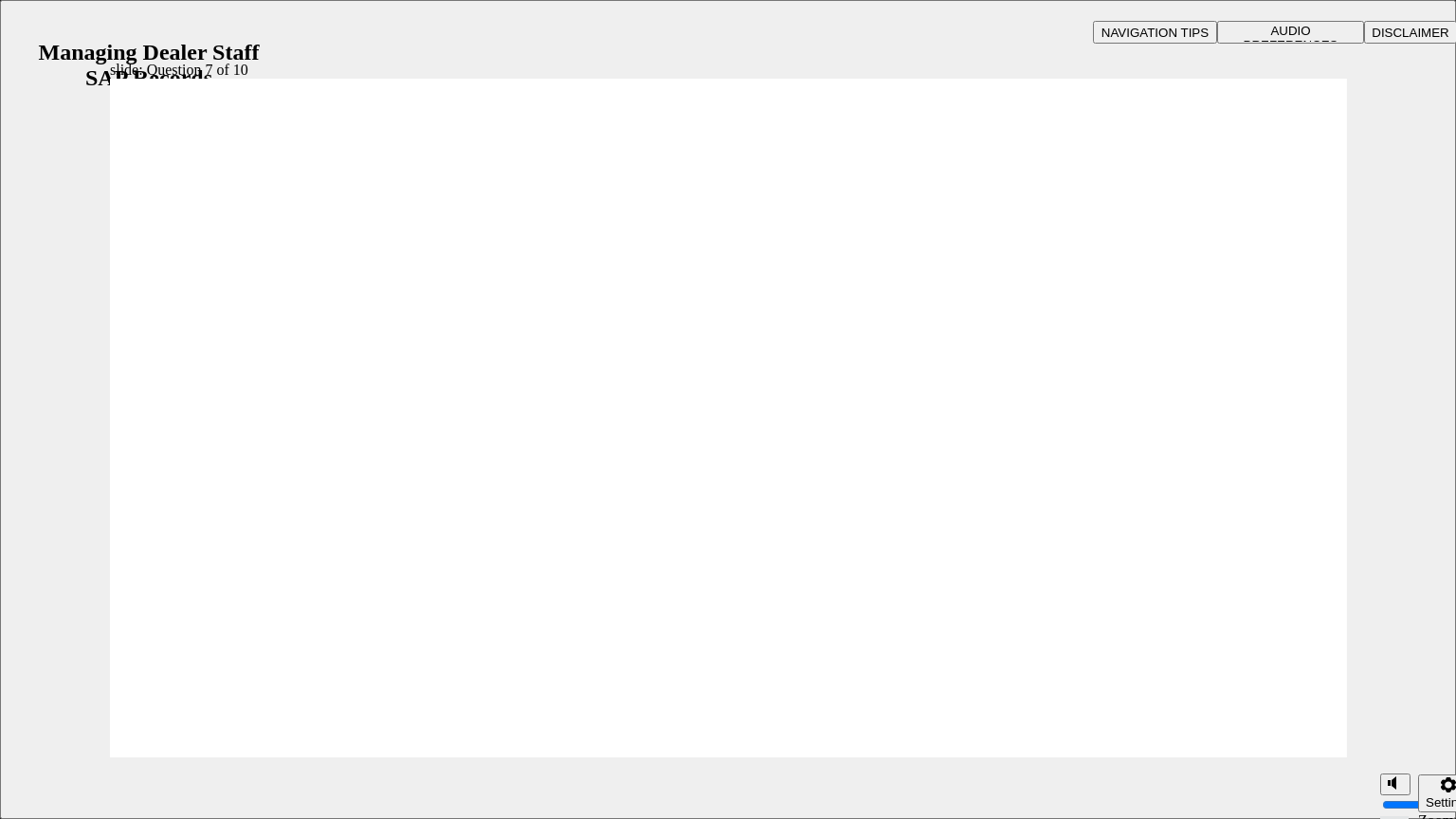 checkbox on "true" 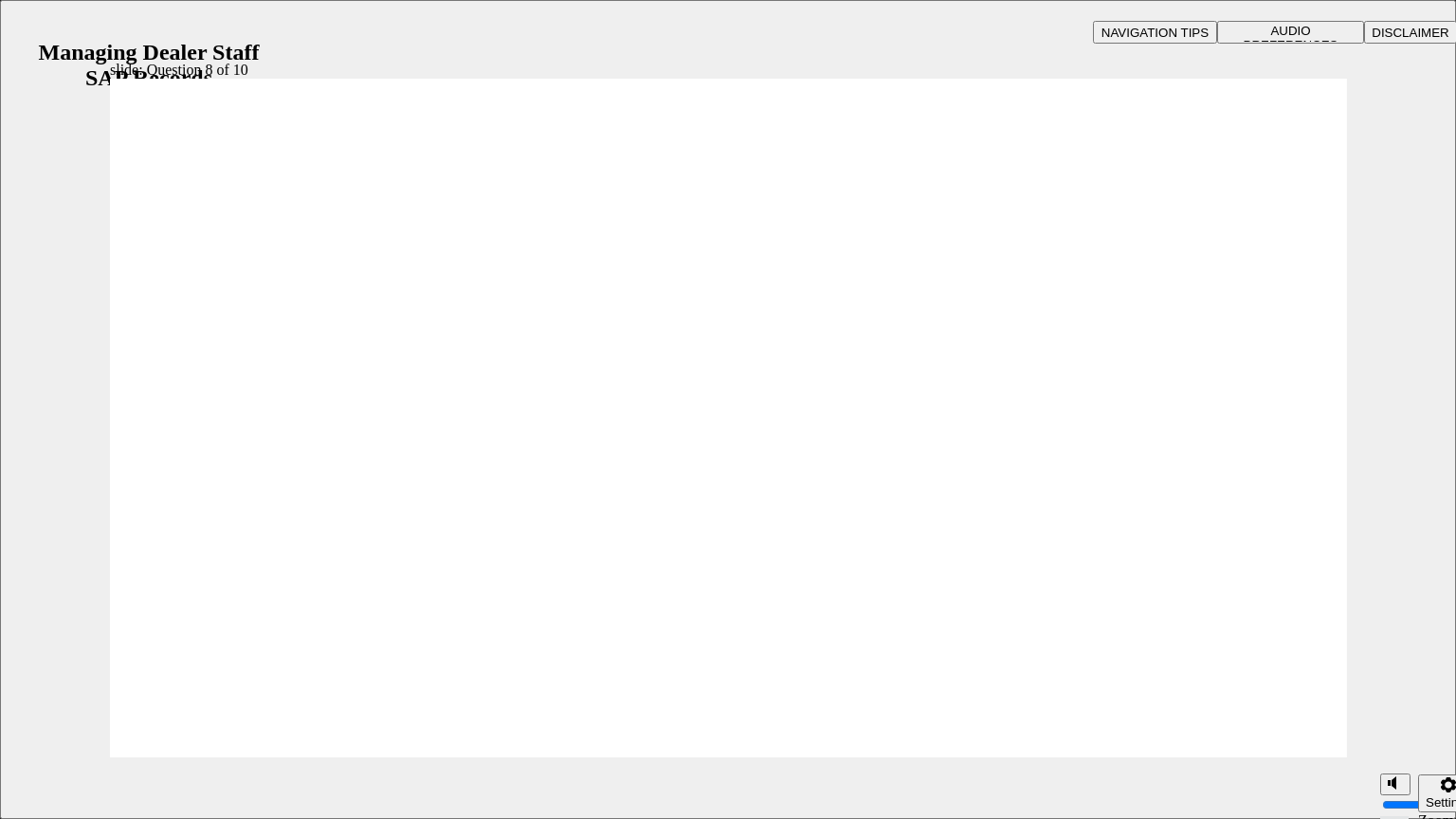 radio on "true" 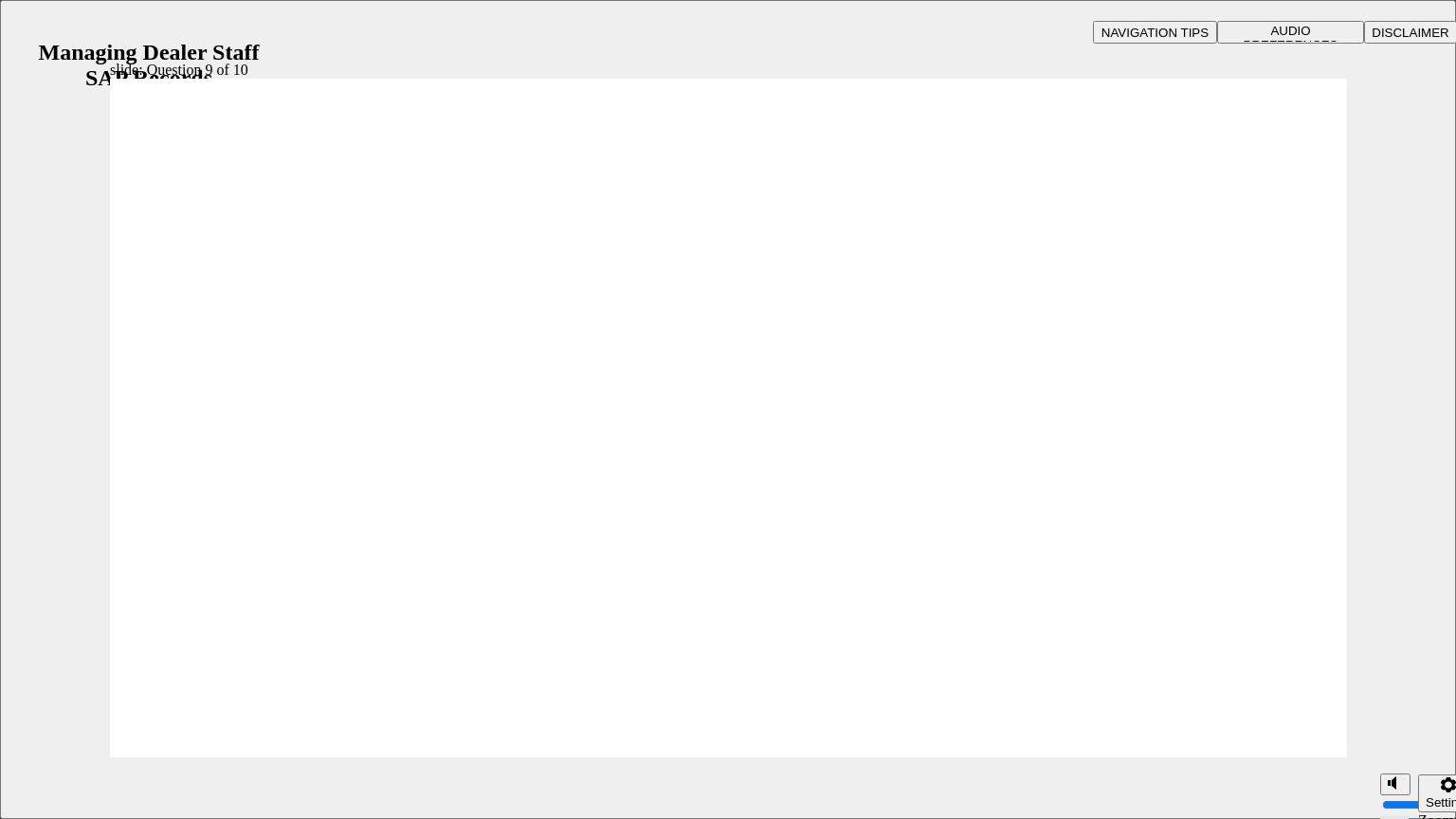 radio on "true" 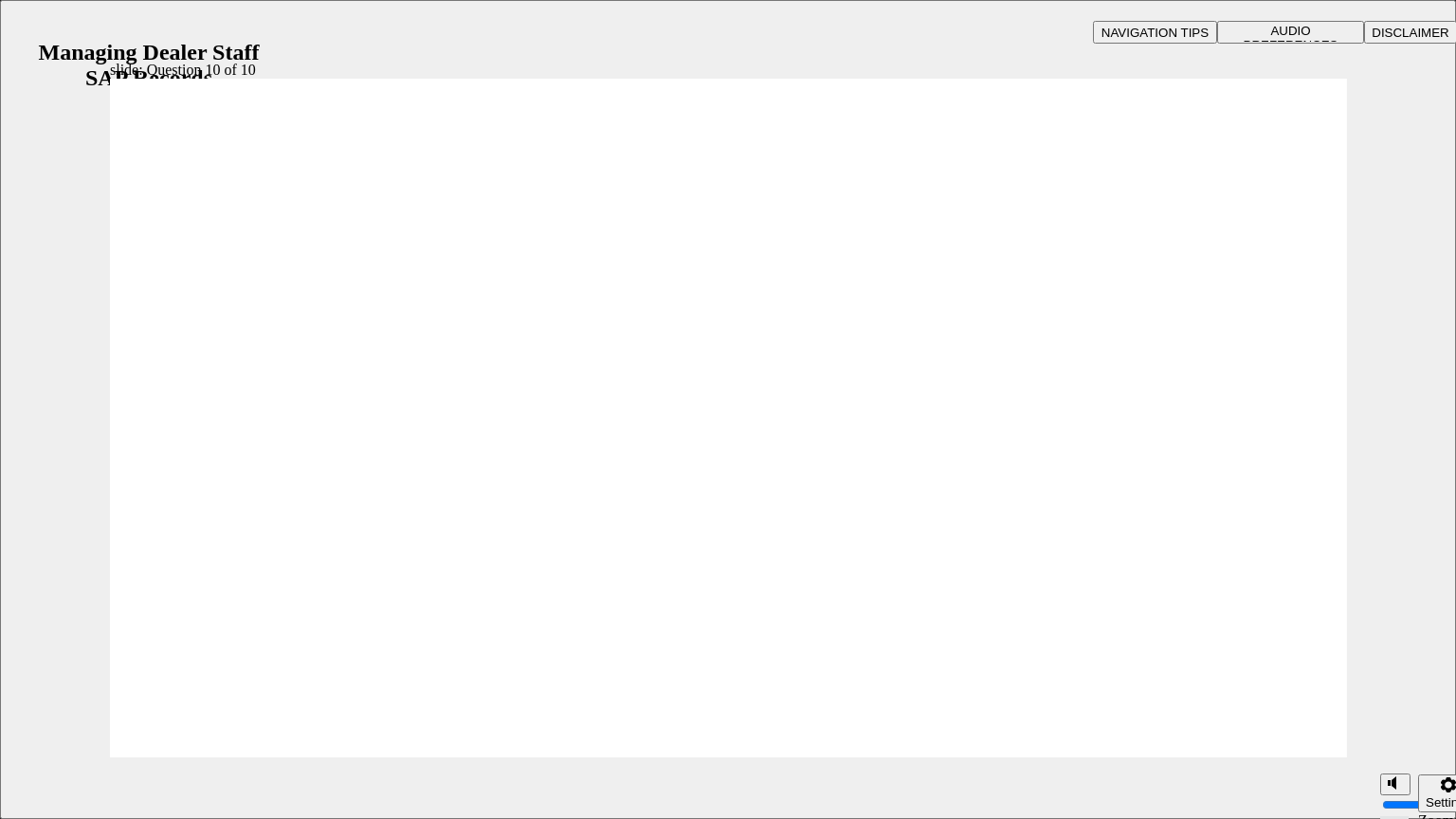 radio on "true" 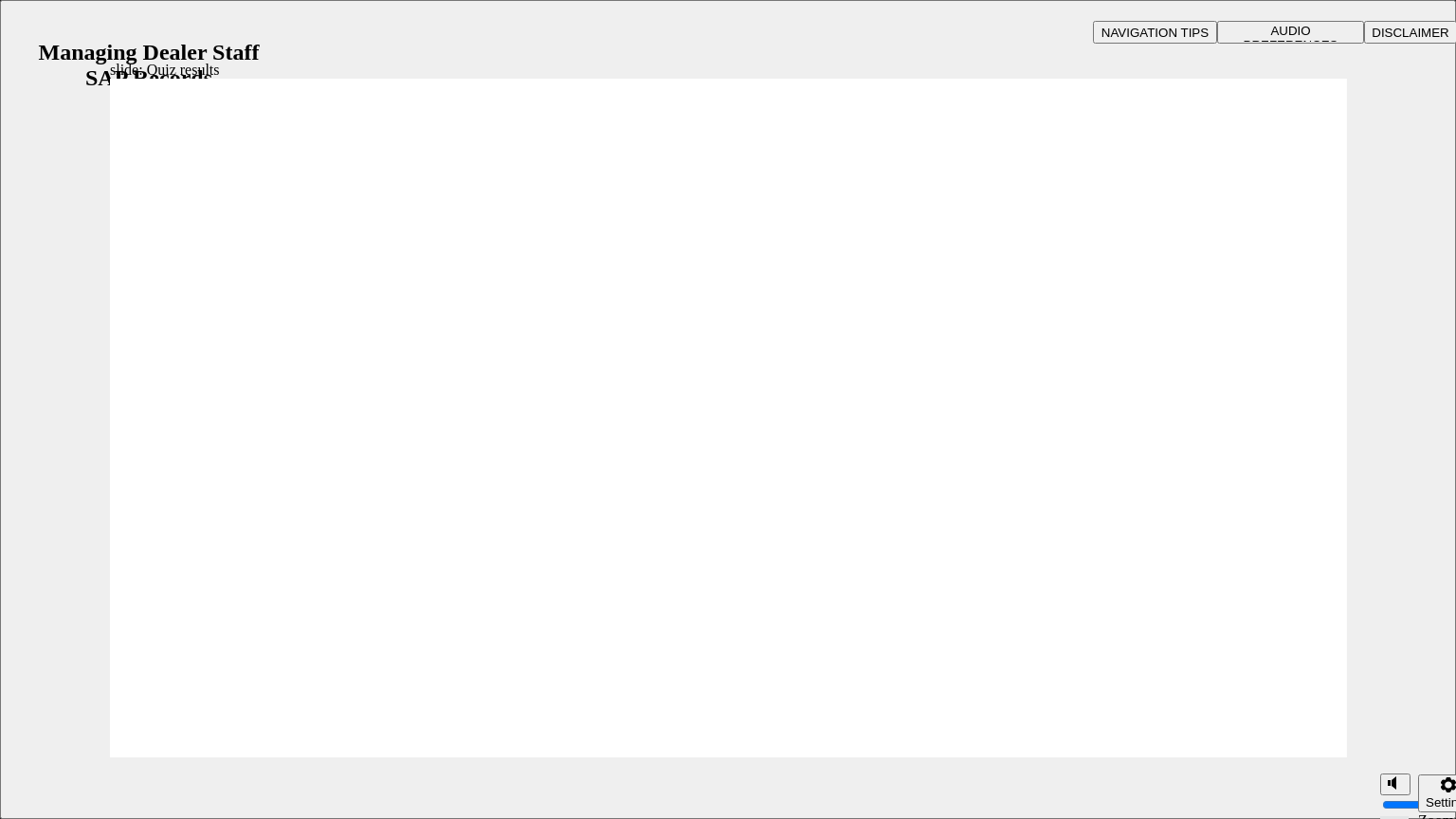 click 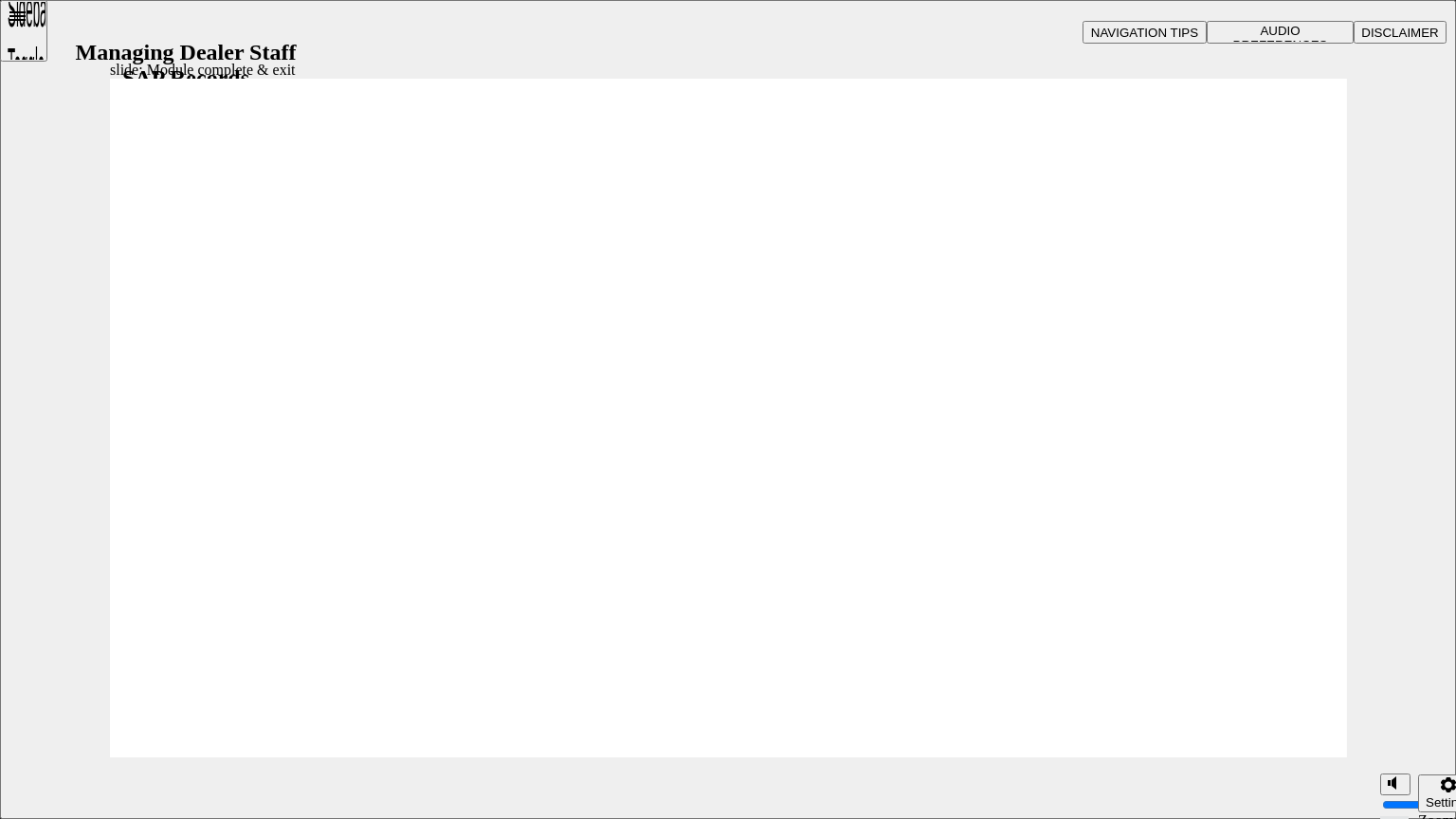 click 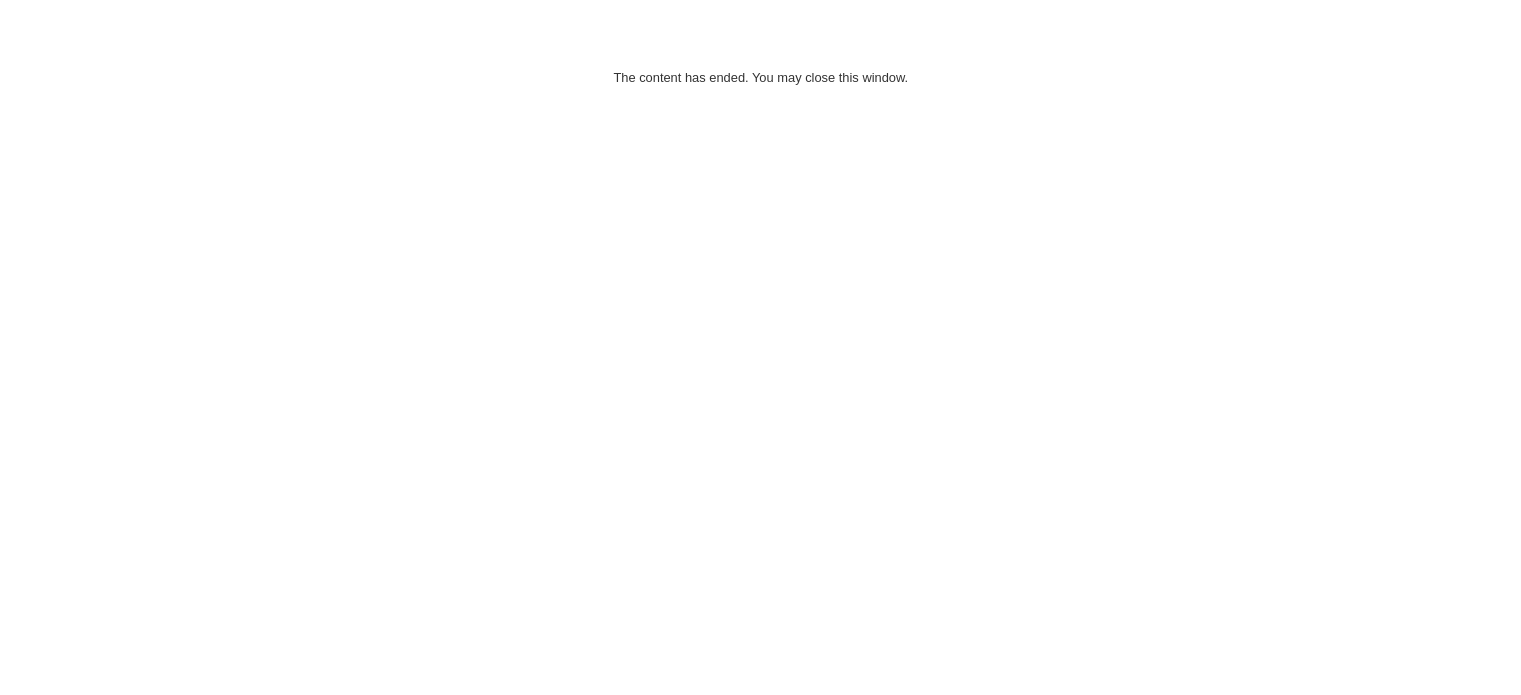 scroll, scrollTop: 0, scrollLeft: 0, axis: both 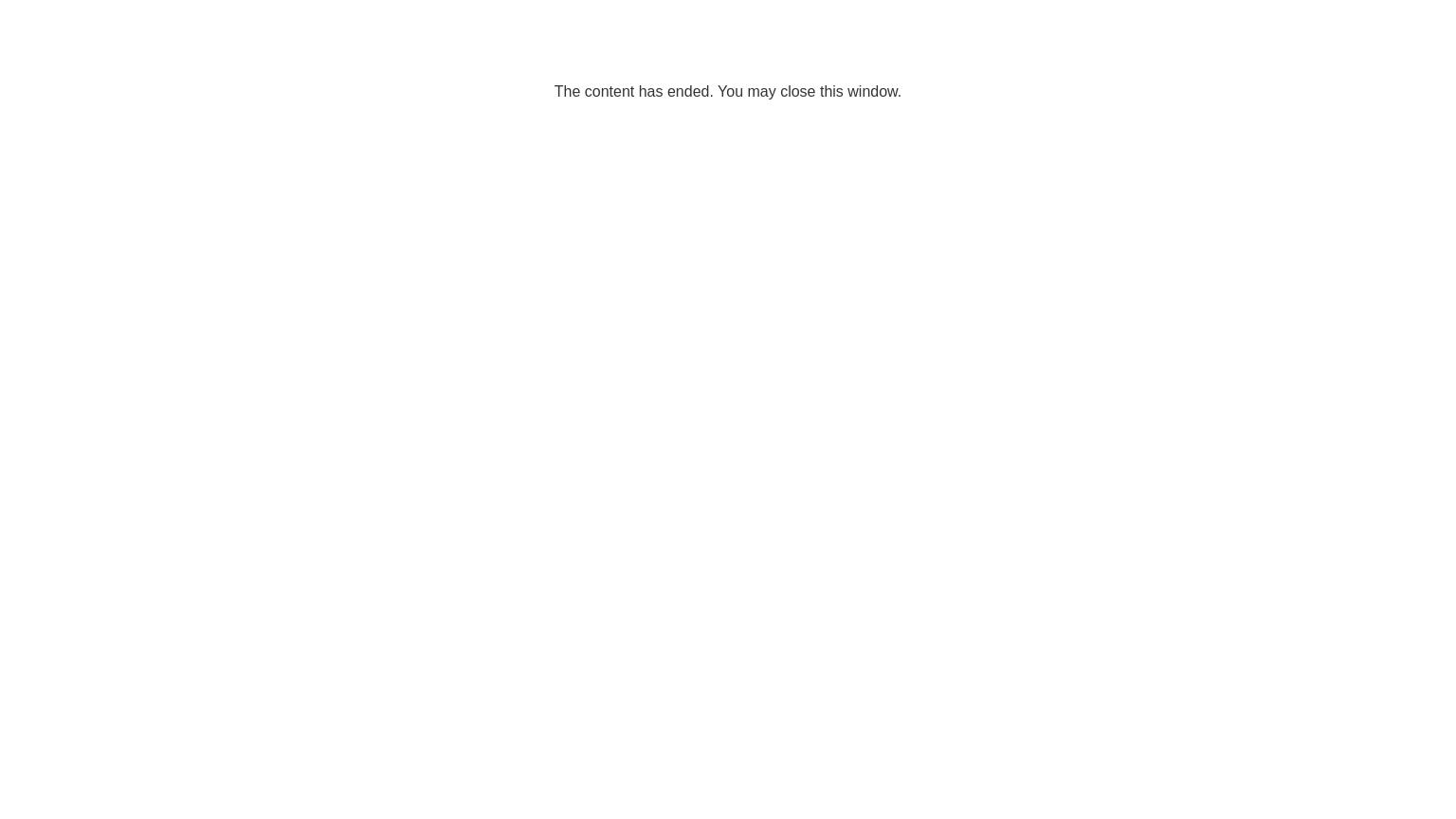 click on "The content has ended. You may close this window." at bounding box center [728, 58] 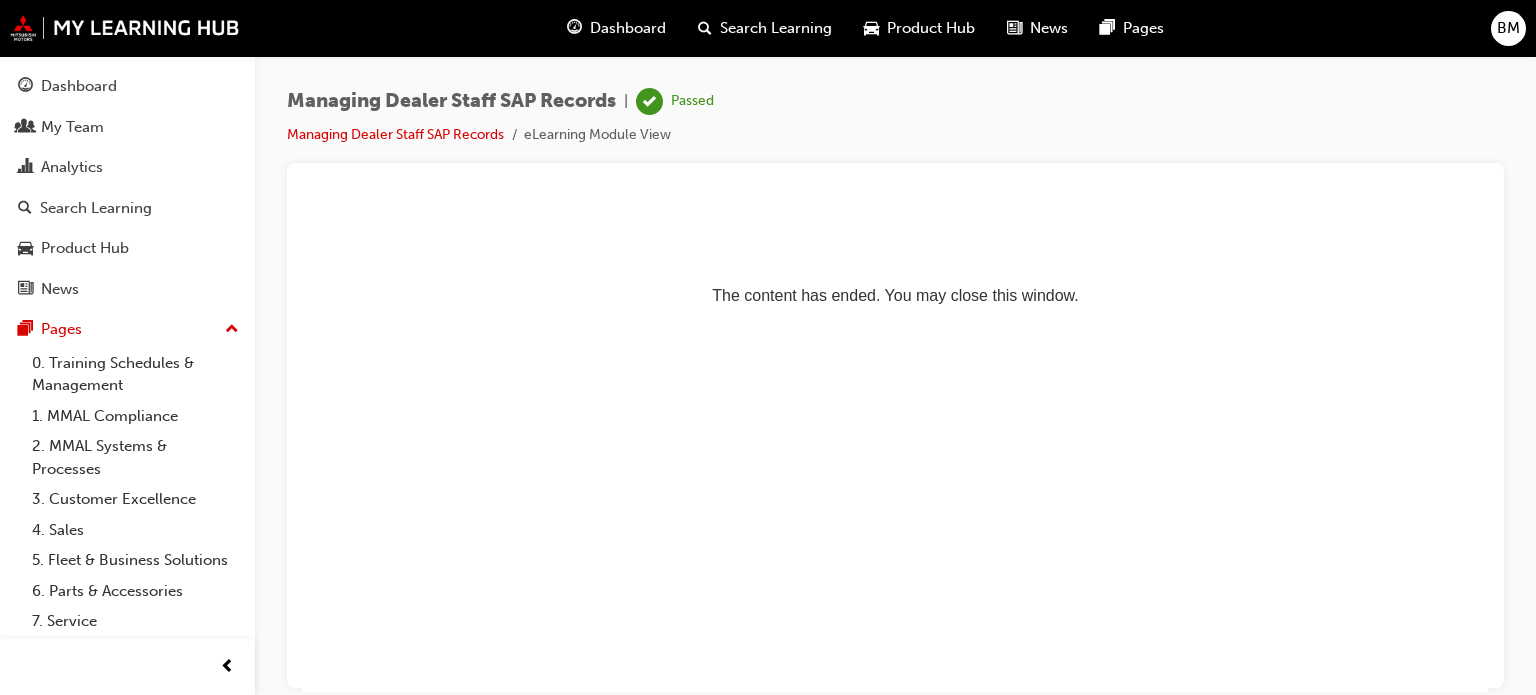 click on "Dashboard" at bounding box center (628, 28) 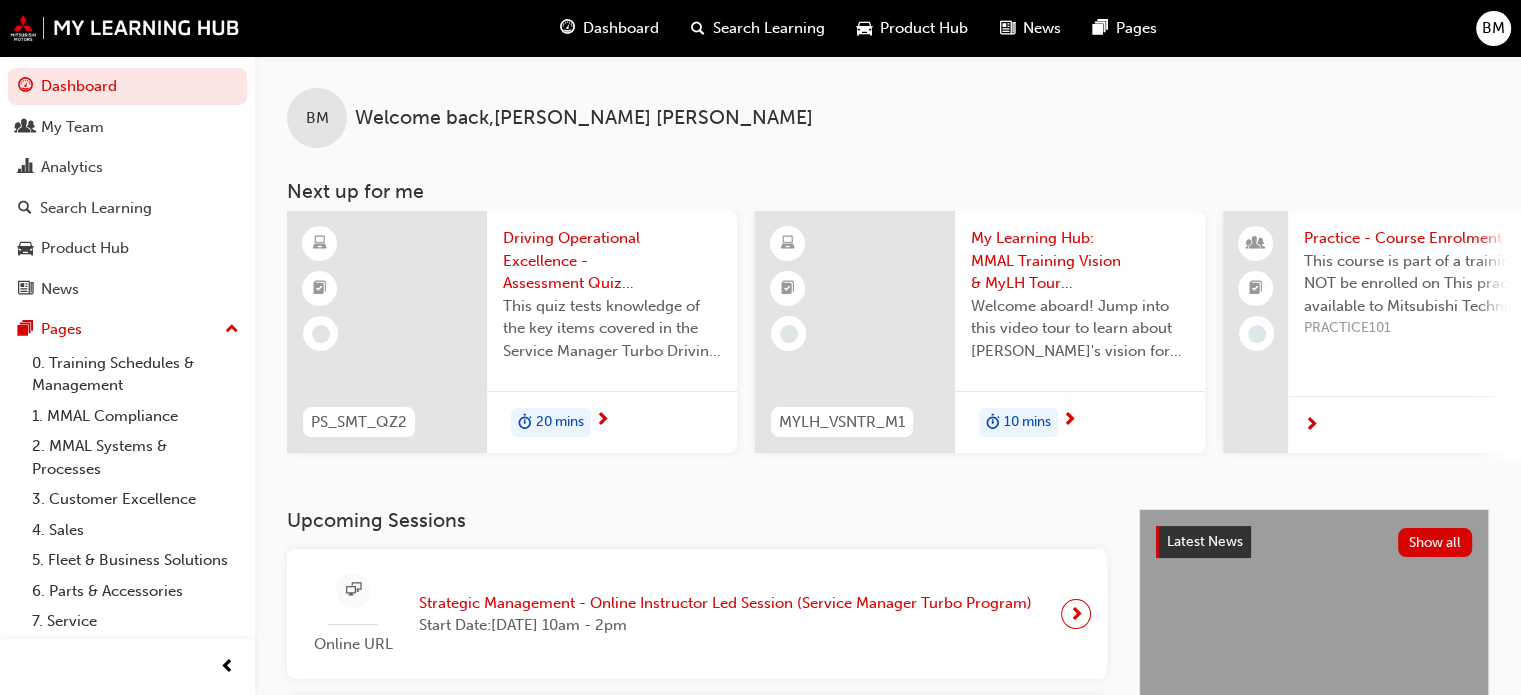 click on "Driving Operational Excellence - Assessment Quiz (Service Manager Turbo Program)" at bounding box center [612, 261] 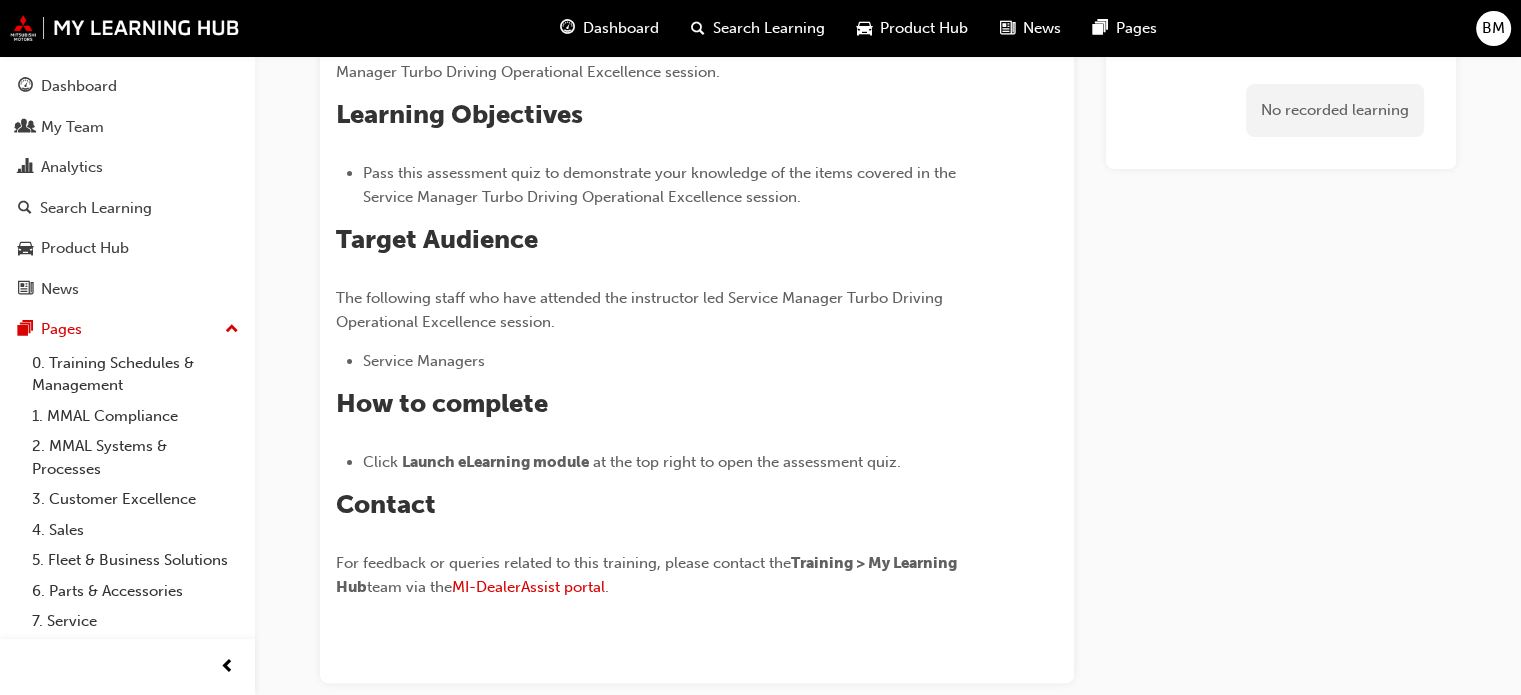 scroll, scrollTop: 0, scrollLeft: 0, axis: both 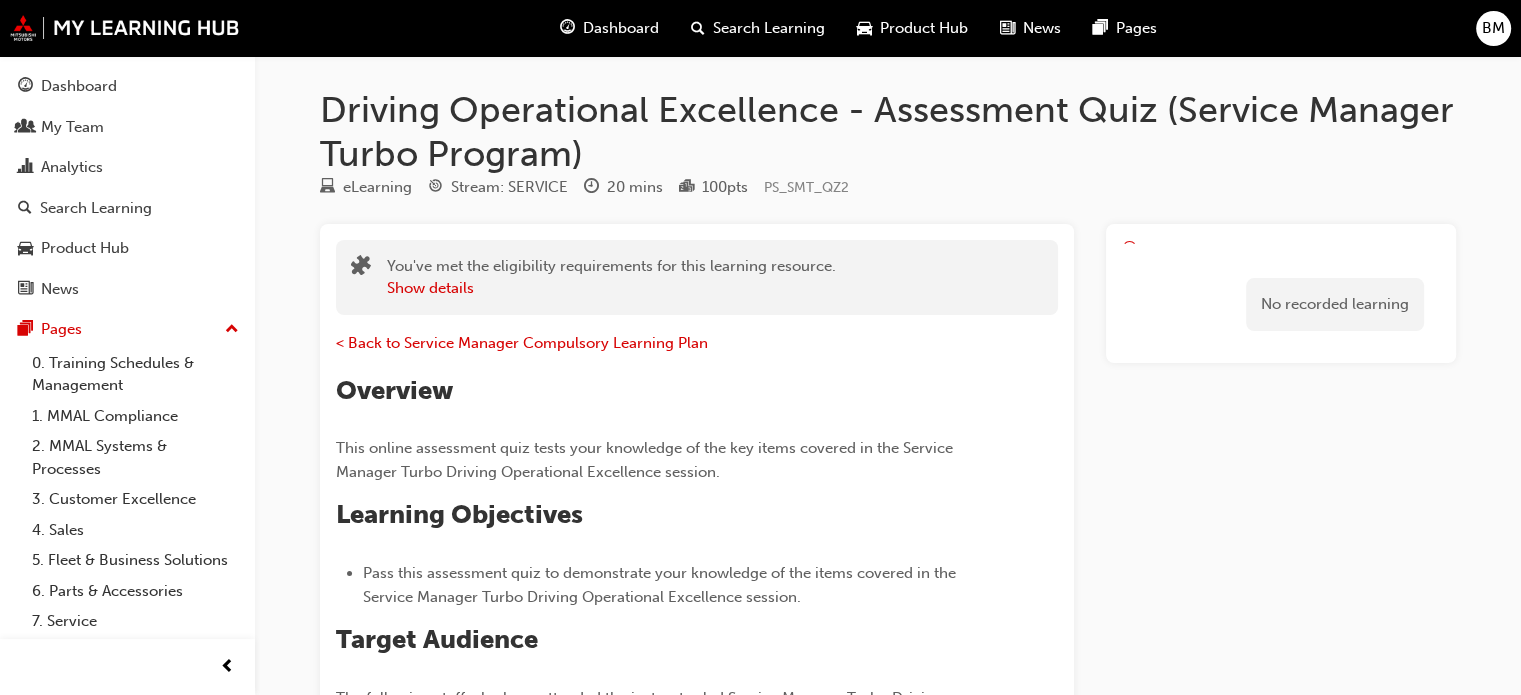 click on "Dashboard" at bounding box center [621, 28] 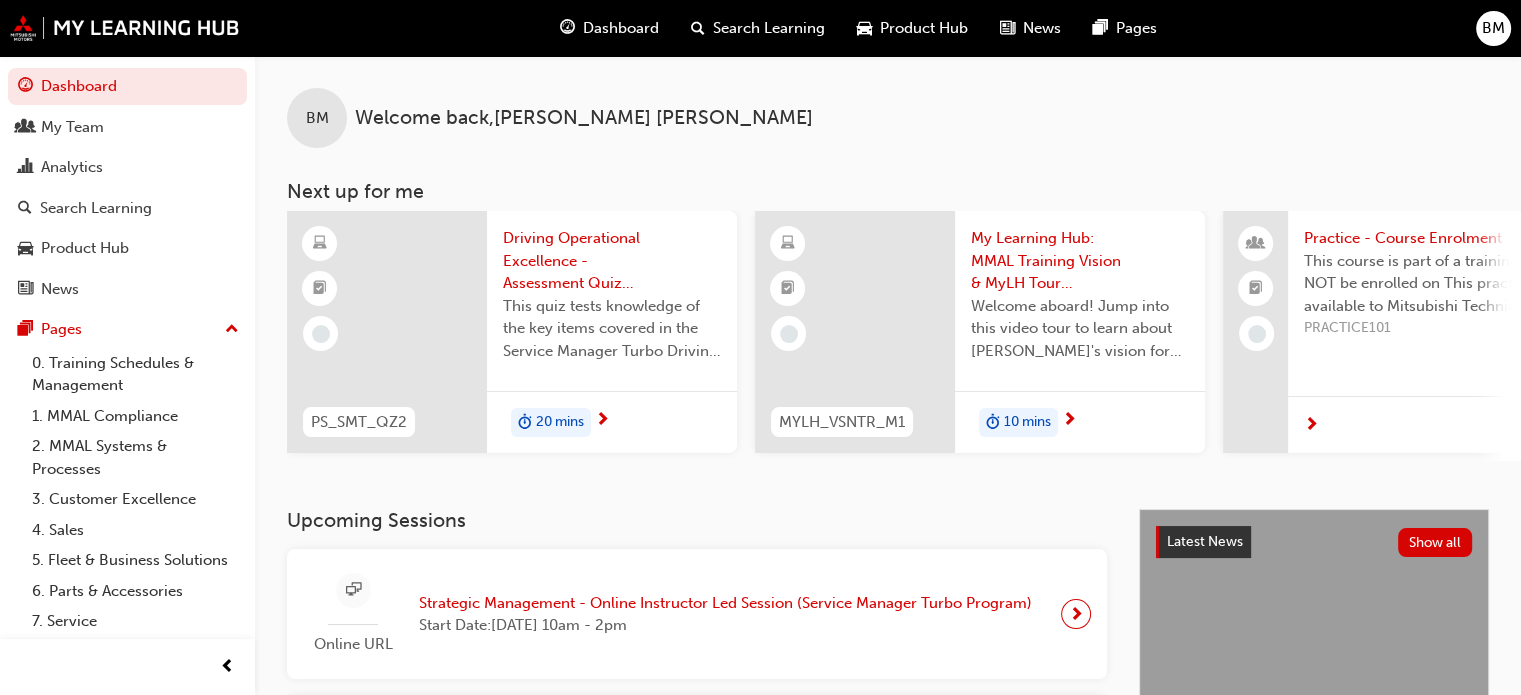 click on "Driving Operational Excellence - Assessment Quiz (Service Manager Turbo Program)" at bounding box center [612, 261] 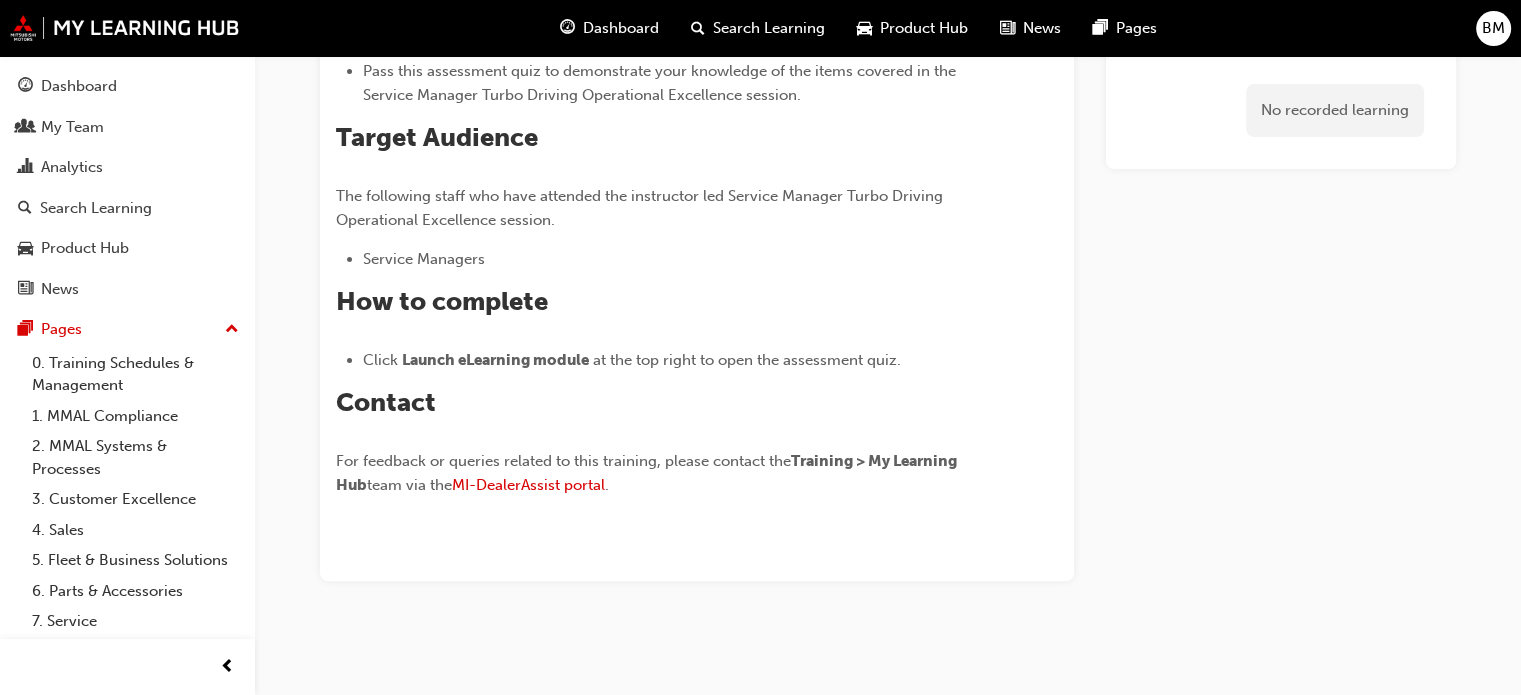 scroll, scrollTop: 0, scrollLeft: 0, axis: both 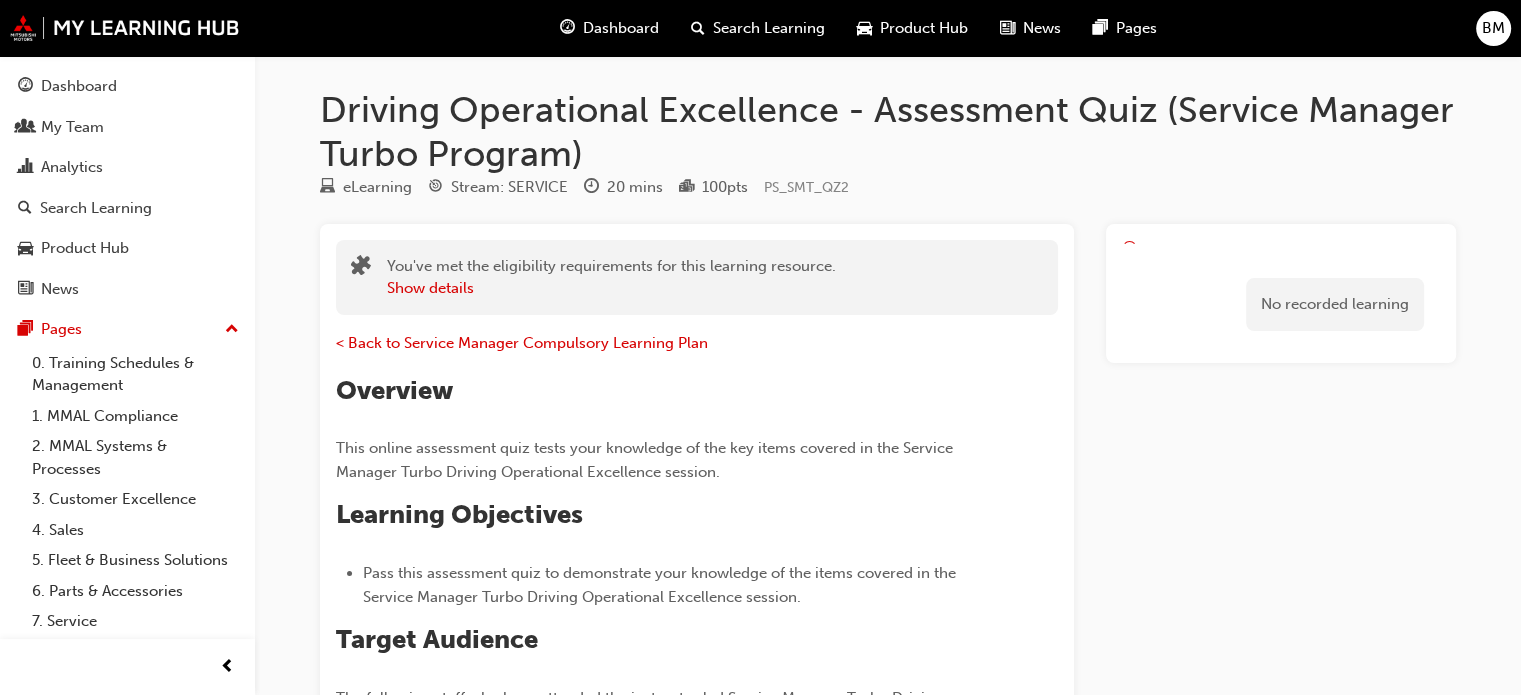 click on "Dashboard" at bounding box center (621, 28) 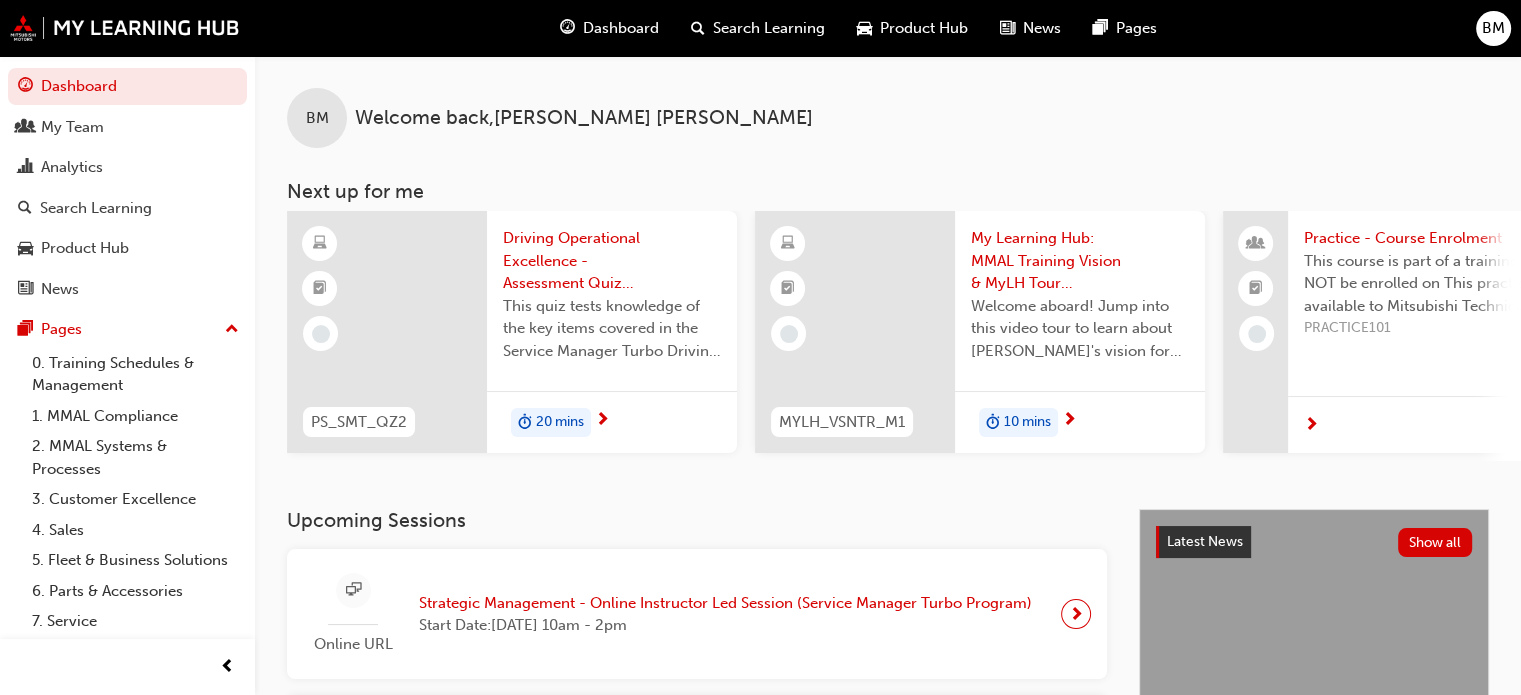 click on "20 mins" at bounding box center (612, 422) 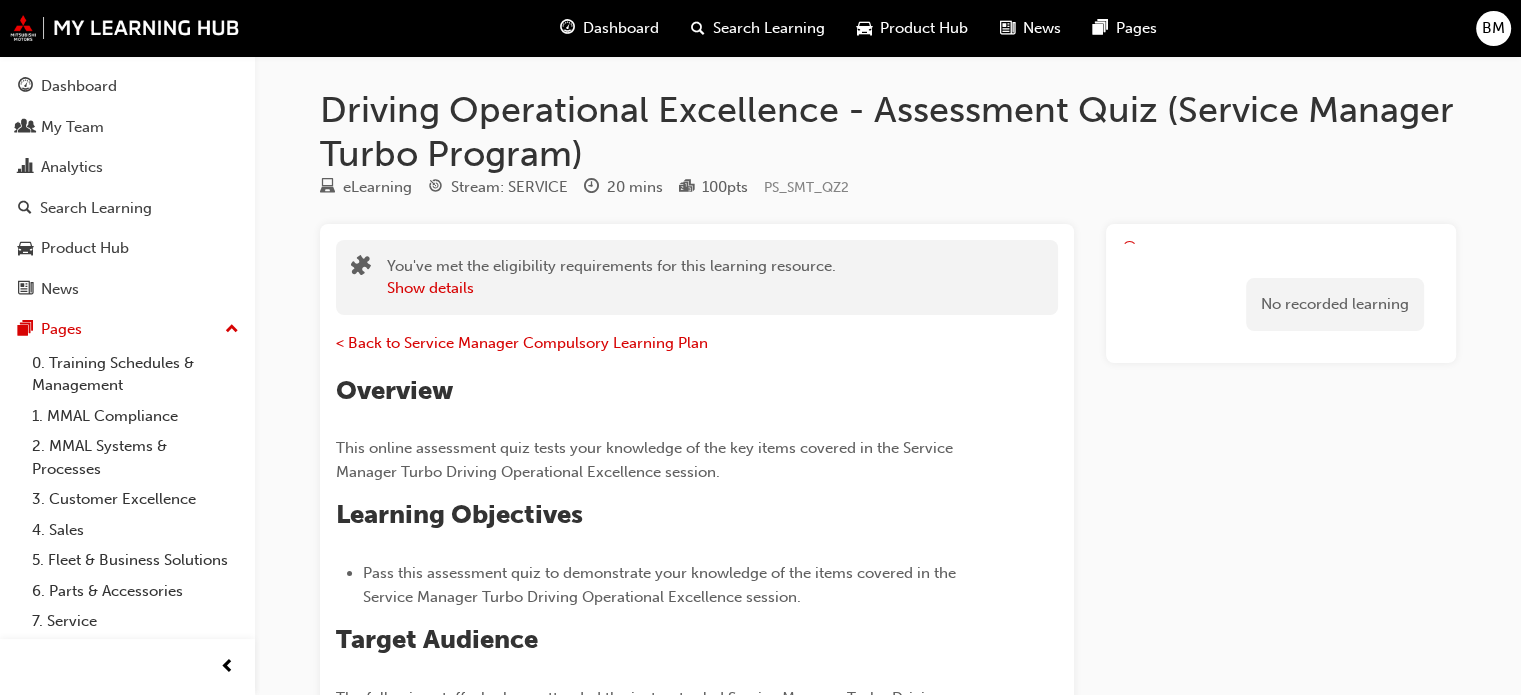 click on "No recorded learning" at bounding box center (1281, 293) 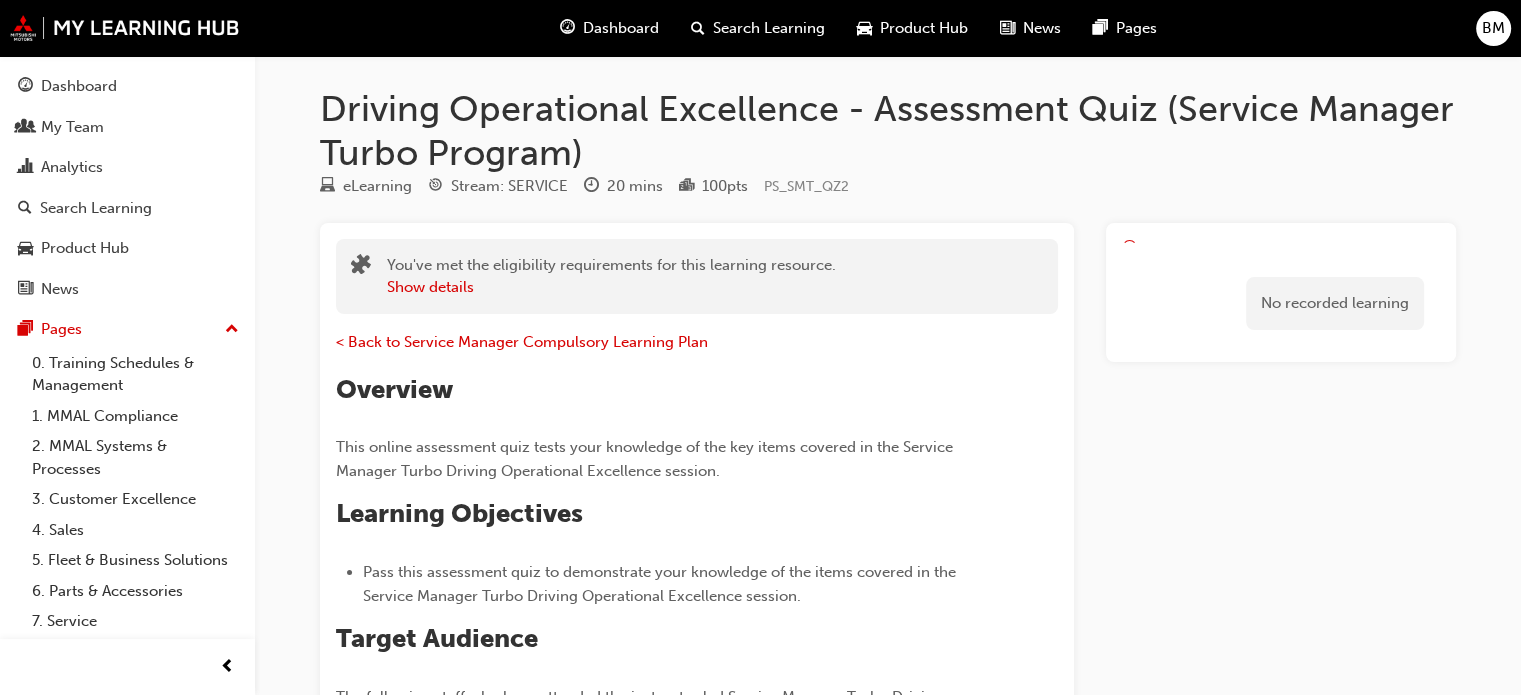 scroll, scrollTop: 0, scrollLeft: 0, axis: both 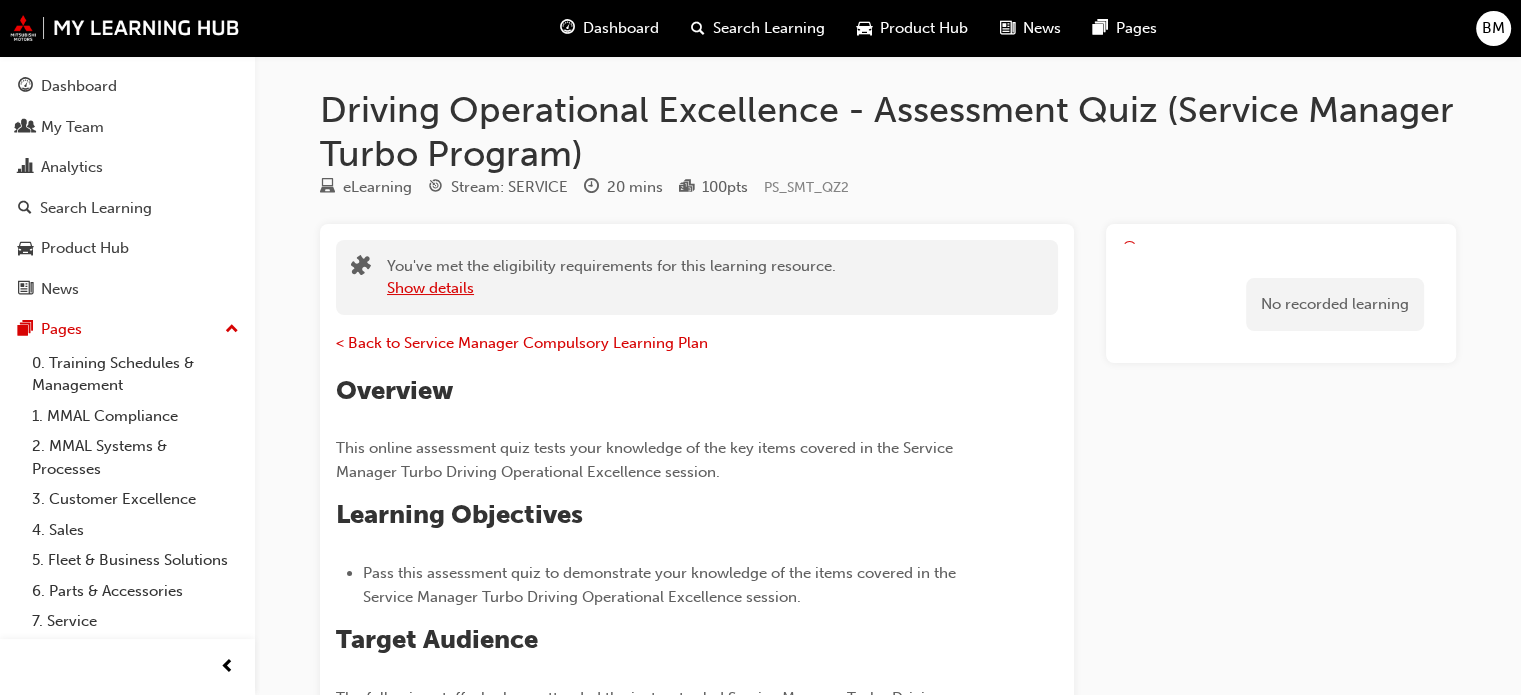 click on "Show details" at bounding box center [430, 288] 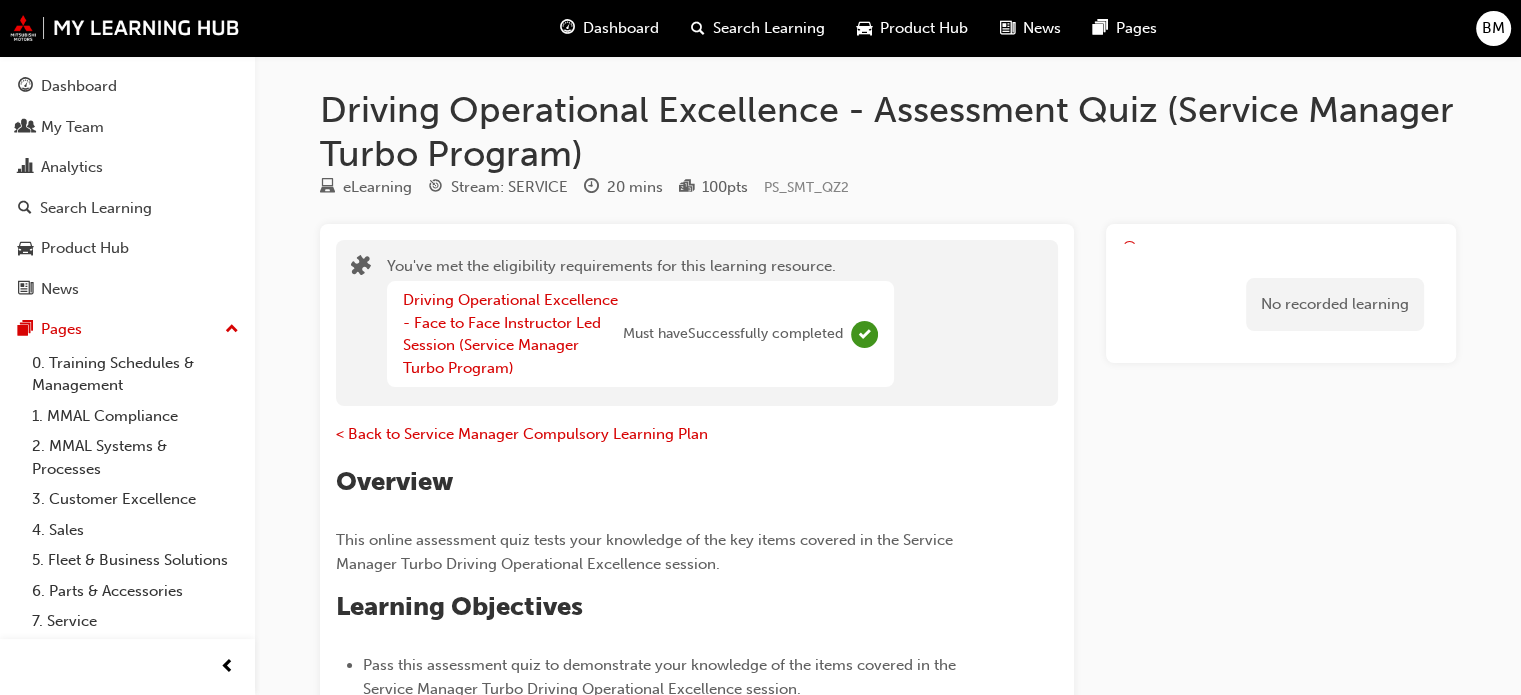 click on "eLearning Stream:   SERVICE 20 mins 100  pts PS_SMT_QZ2" at bounding box center (888, 191) 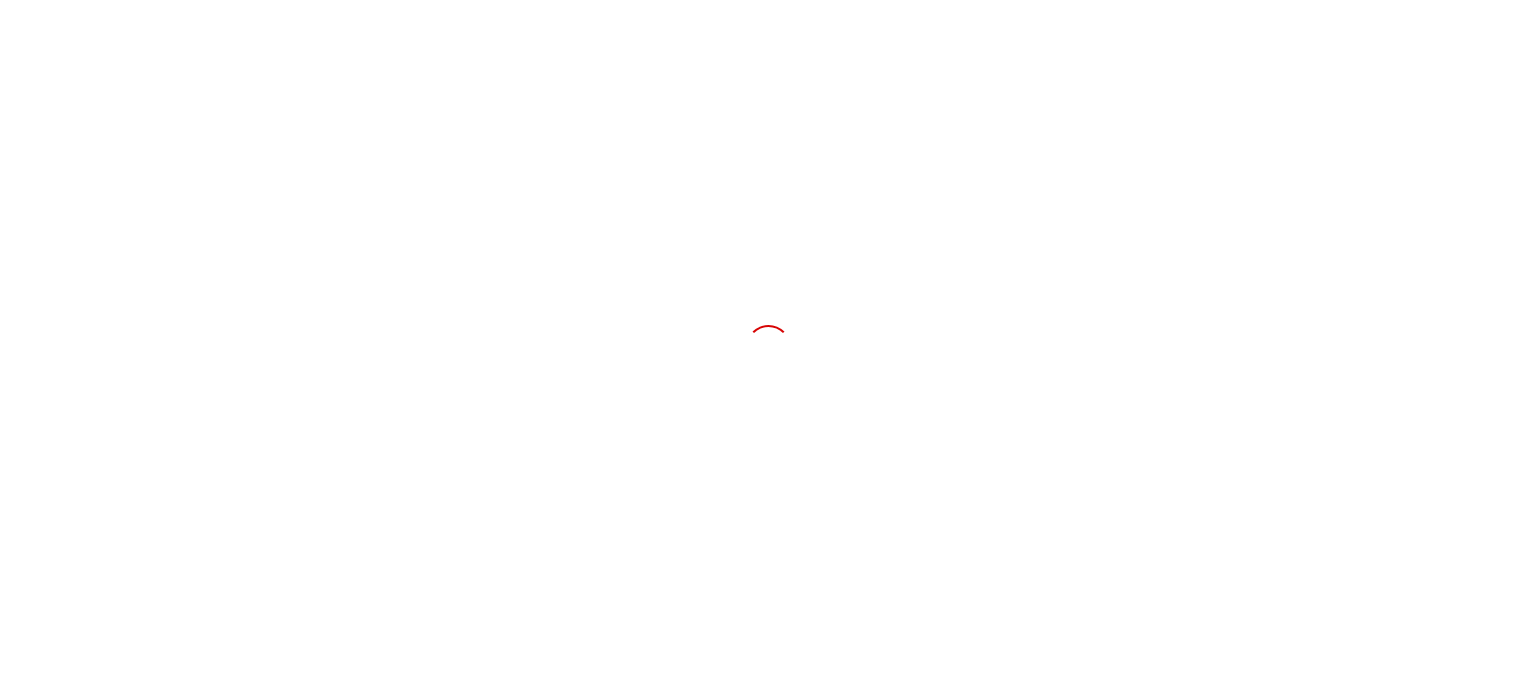 scroll, scrollTop: 0, scrollLeft: 0, axis: both 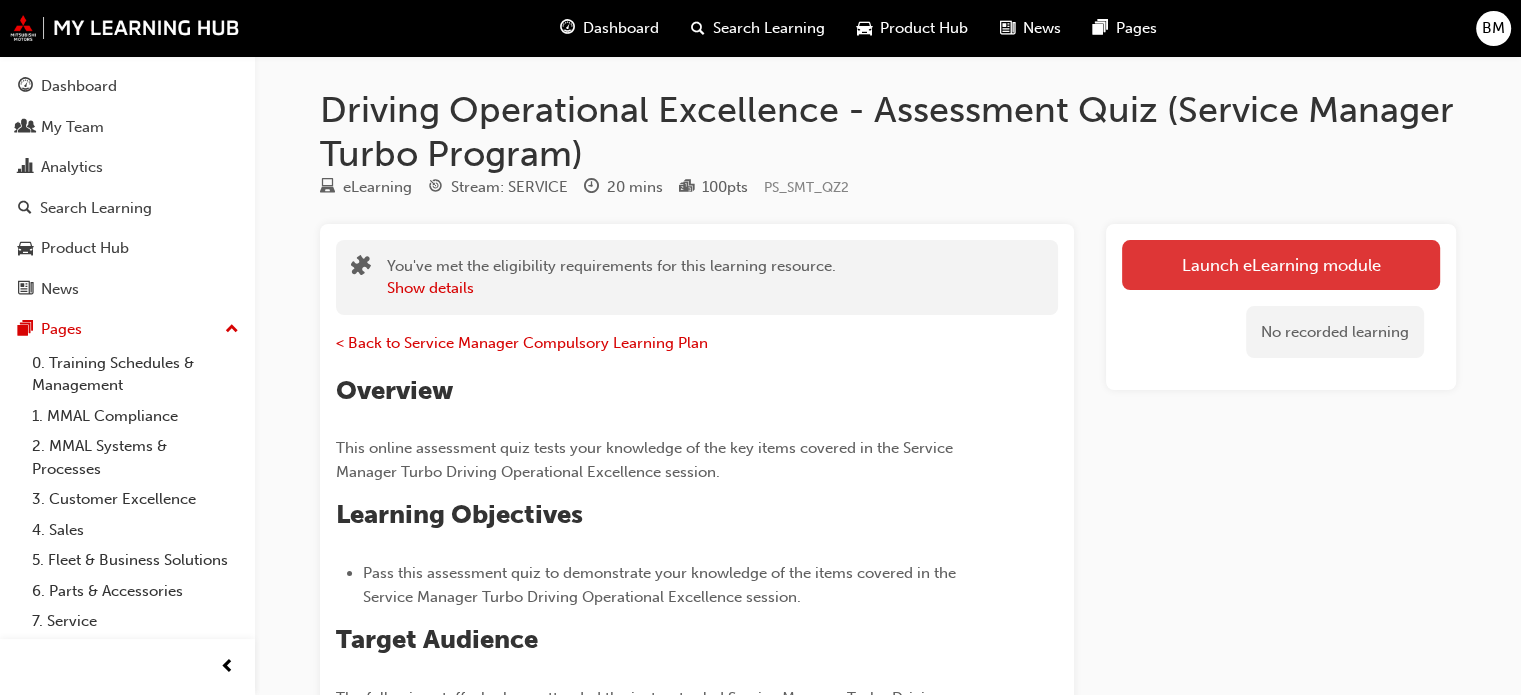 click on "Launch eLearning module" at bounding box center [1281, 265] 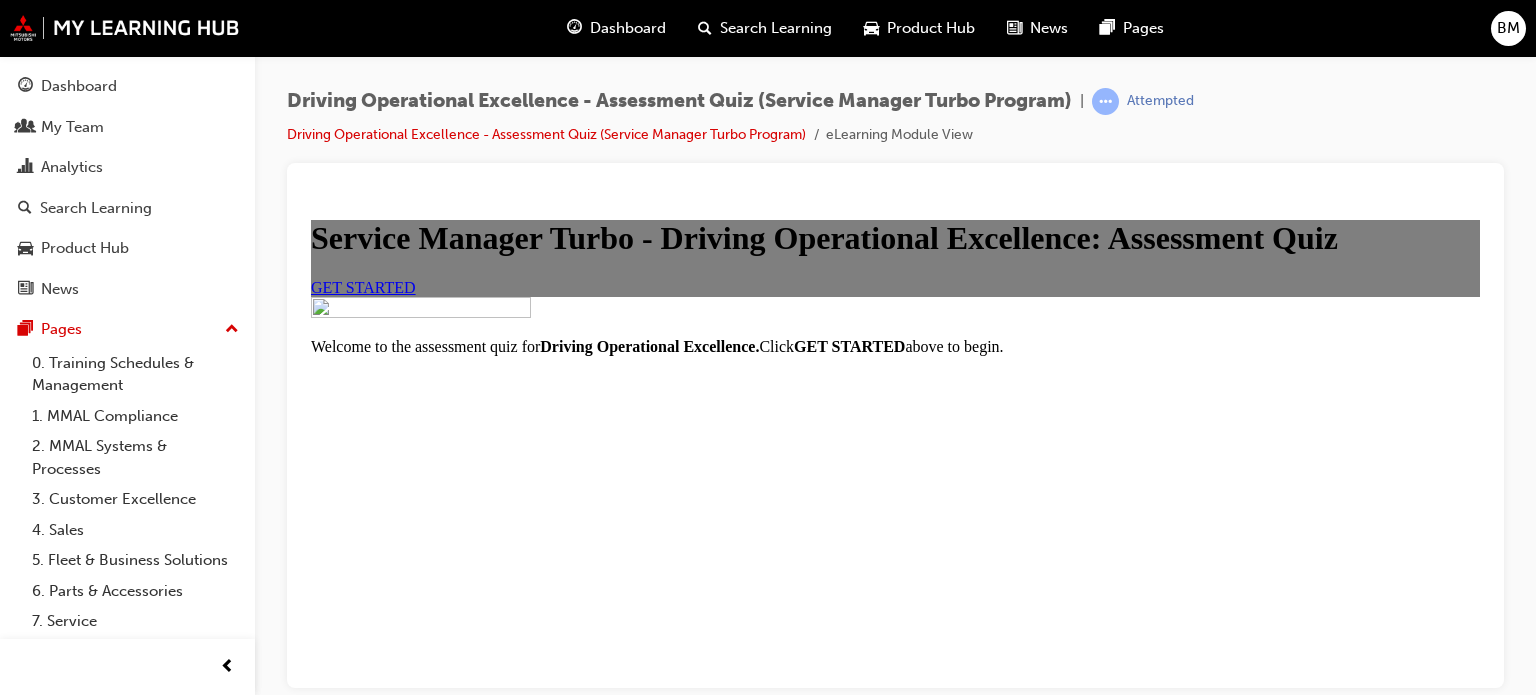 scroll, scrollTop: 0, scrollLeft: 0, axis: both 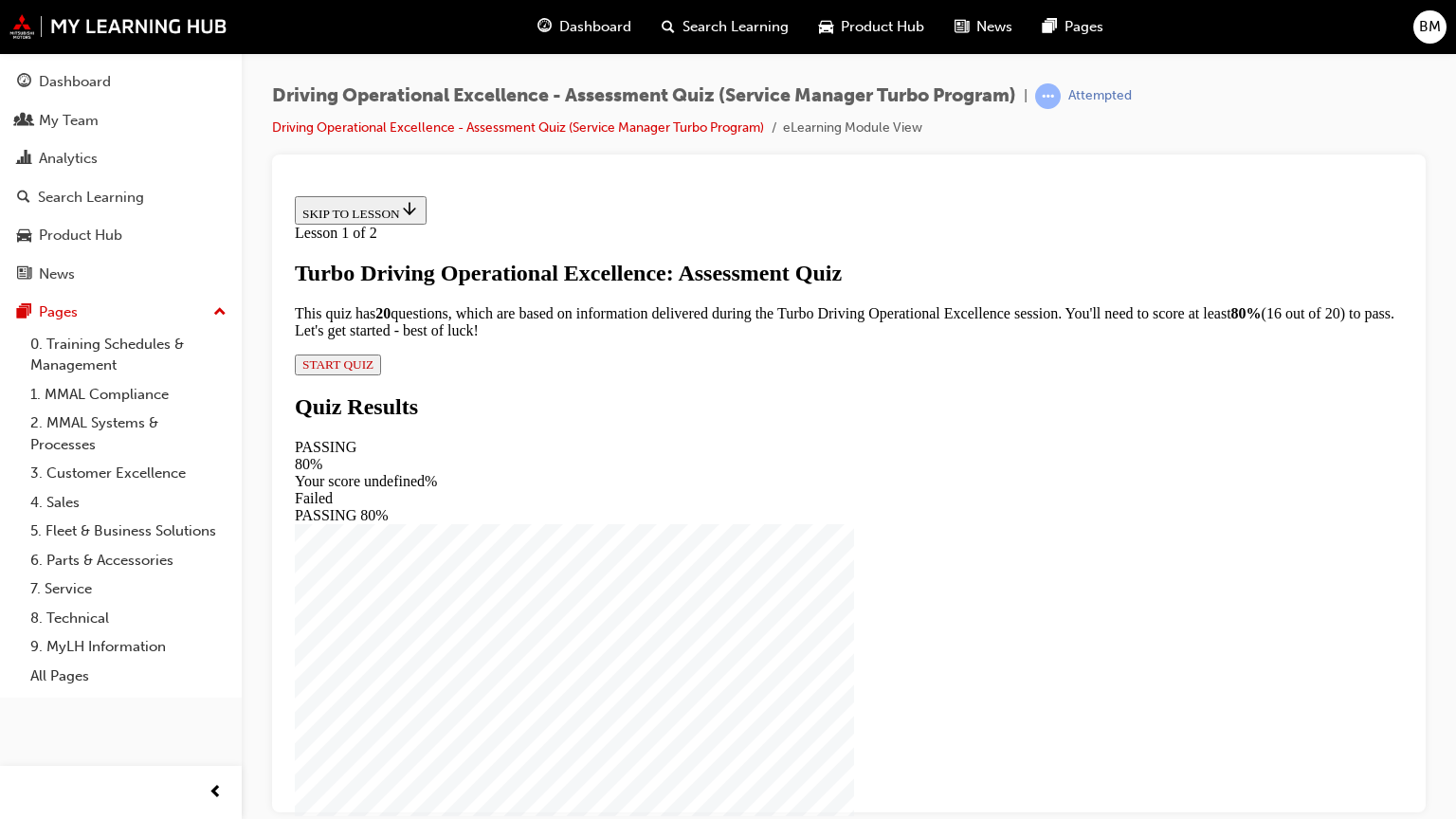 click on "START QUIZ" at bounding box center [337, 363] 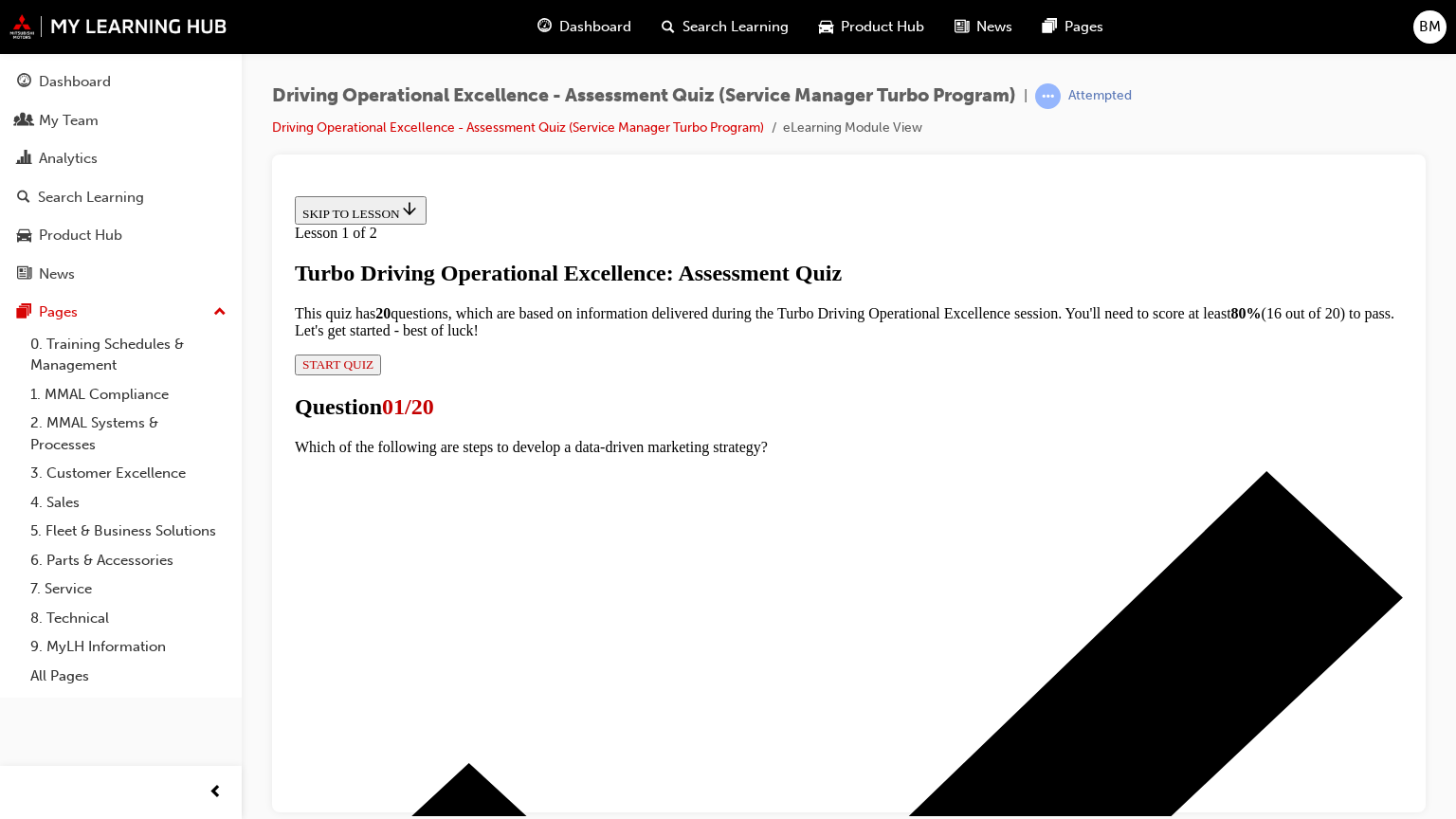 click at bounding box center [867, 3409] 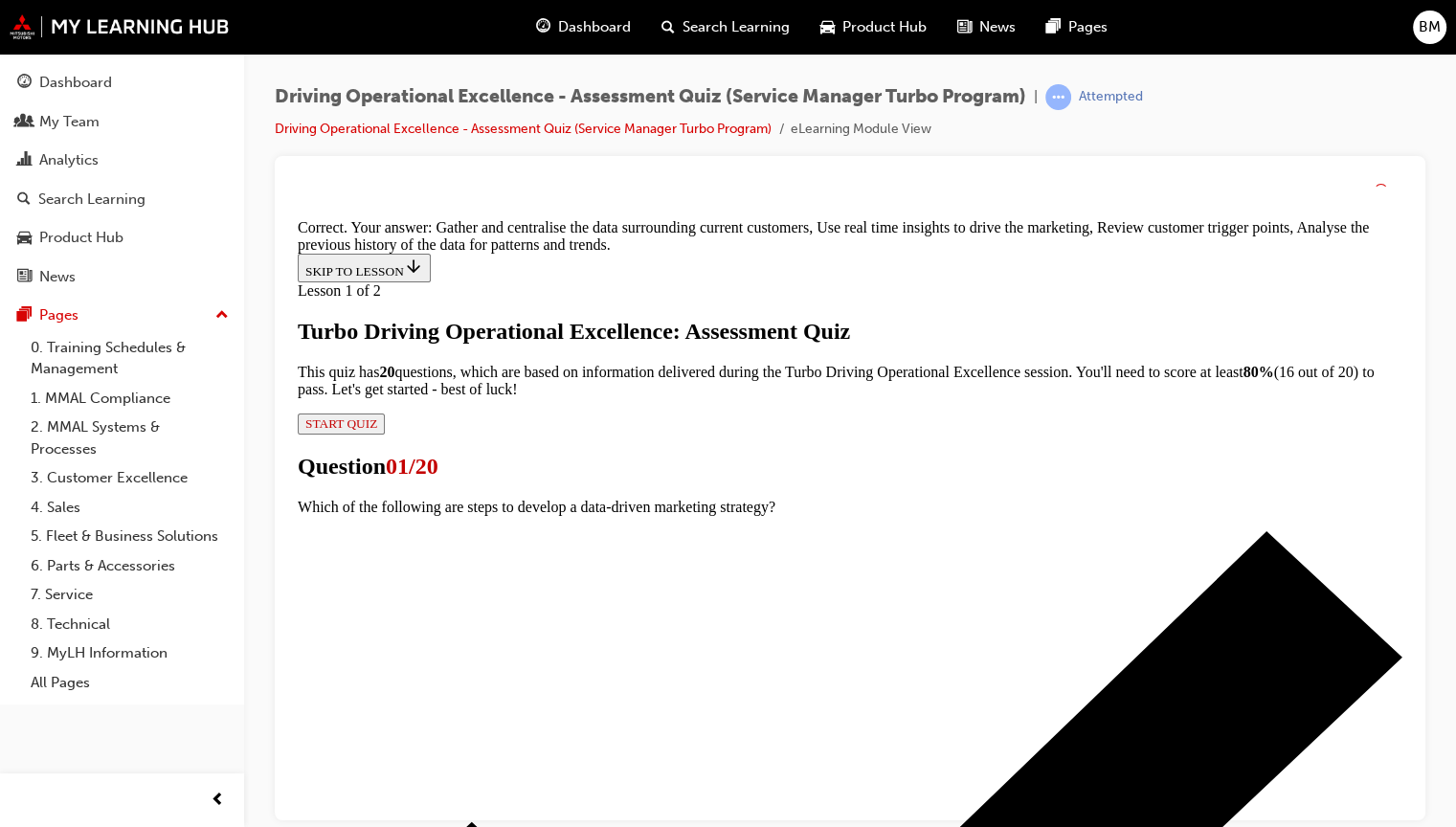 scroll, scrollTop: 333, scrollLeft: 0, axis: vertical 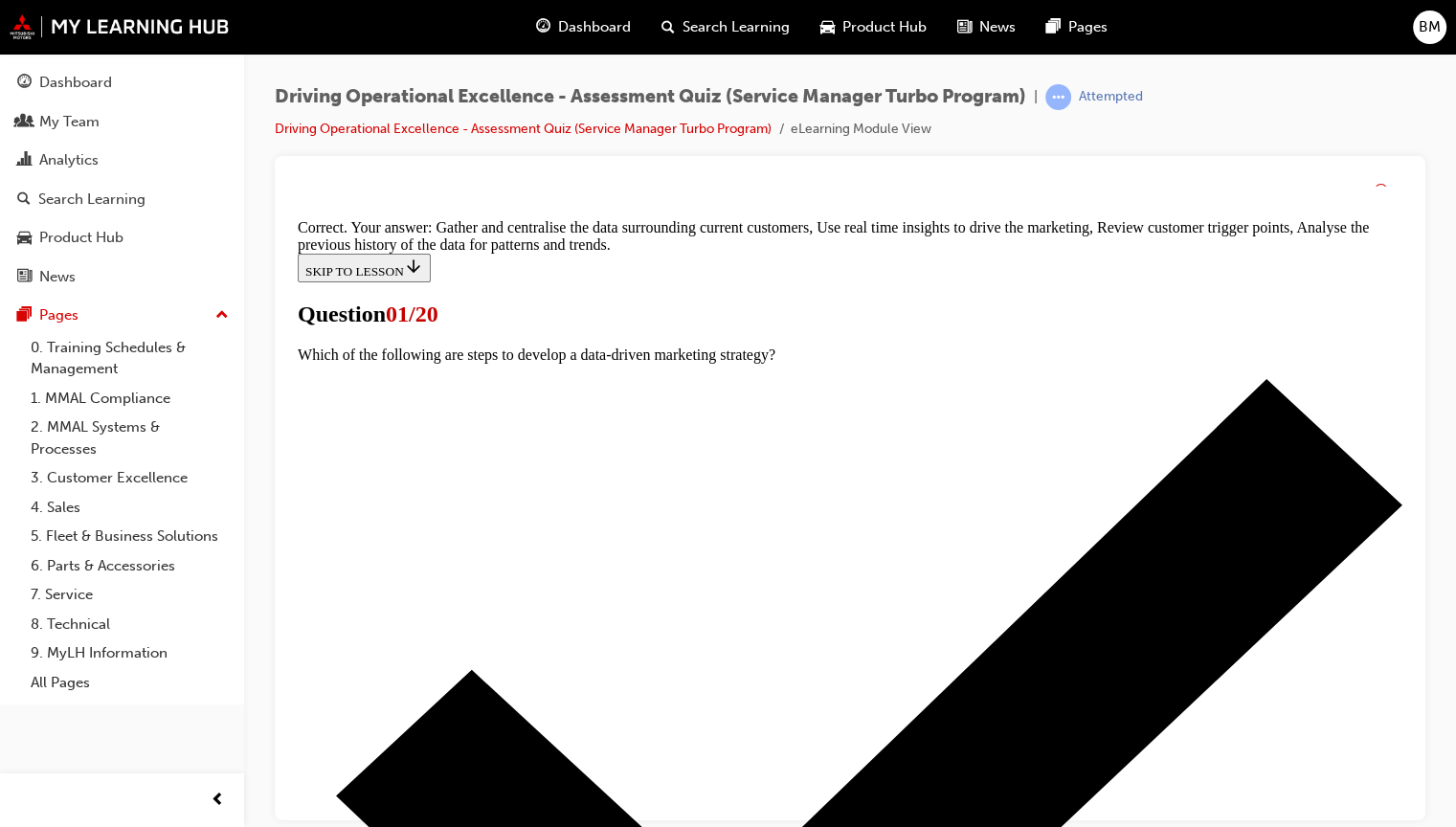 click at bounding box center [850, 4960] 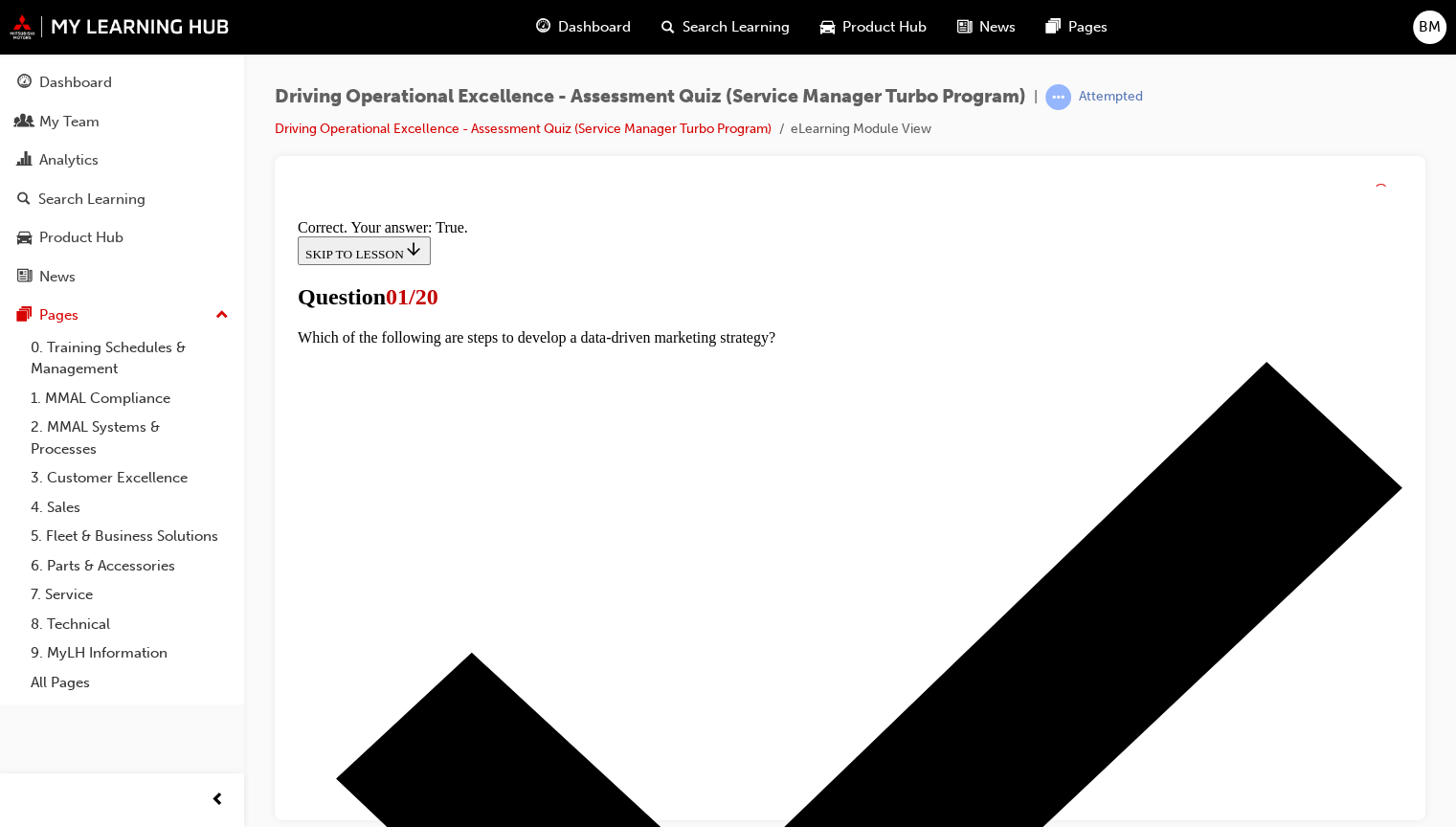 scroll, scrollTop: 278, scrollLeft: 0, axis: vertical 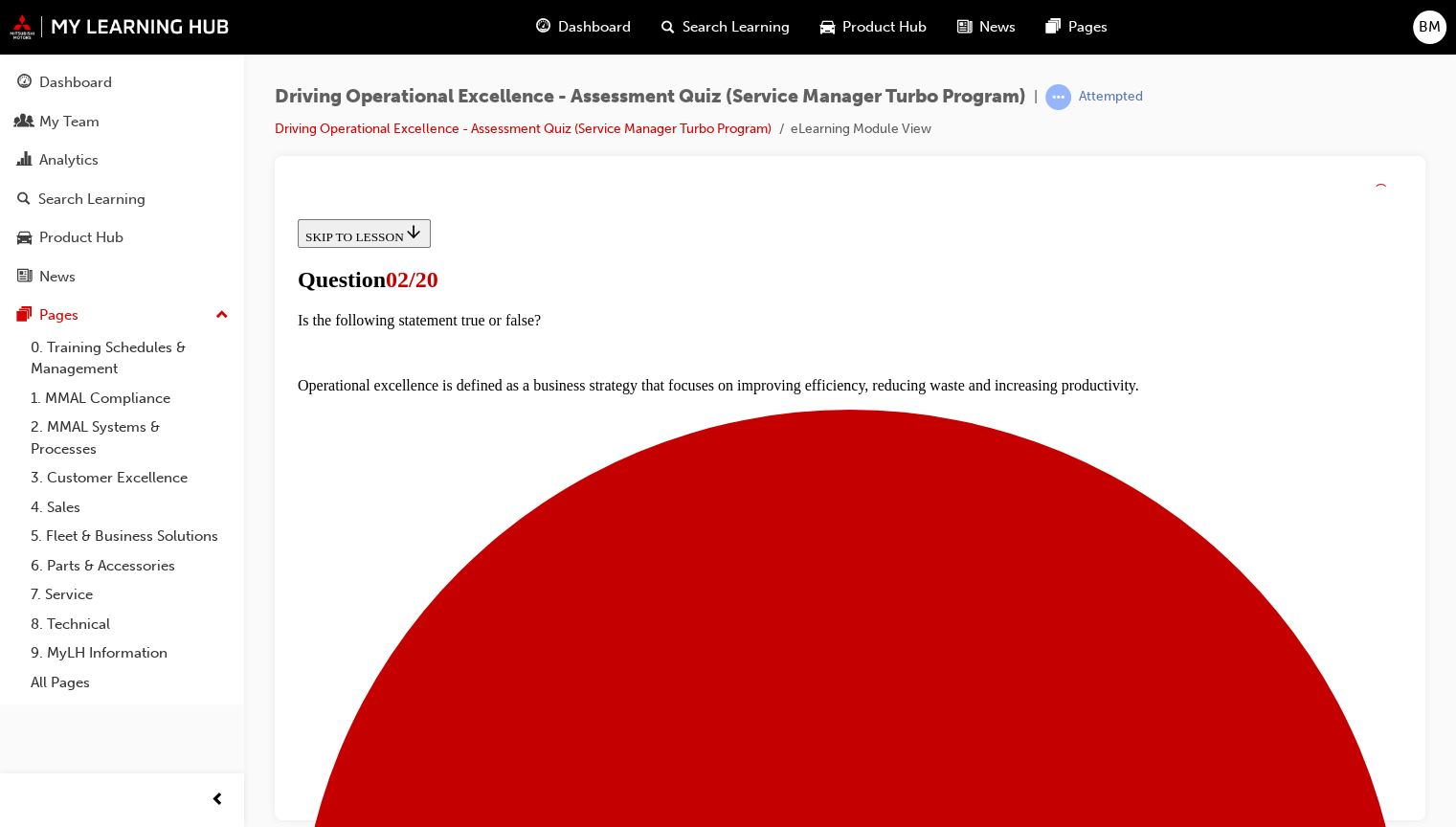 click at bounding box center (869, 5041) 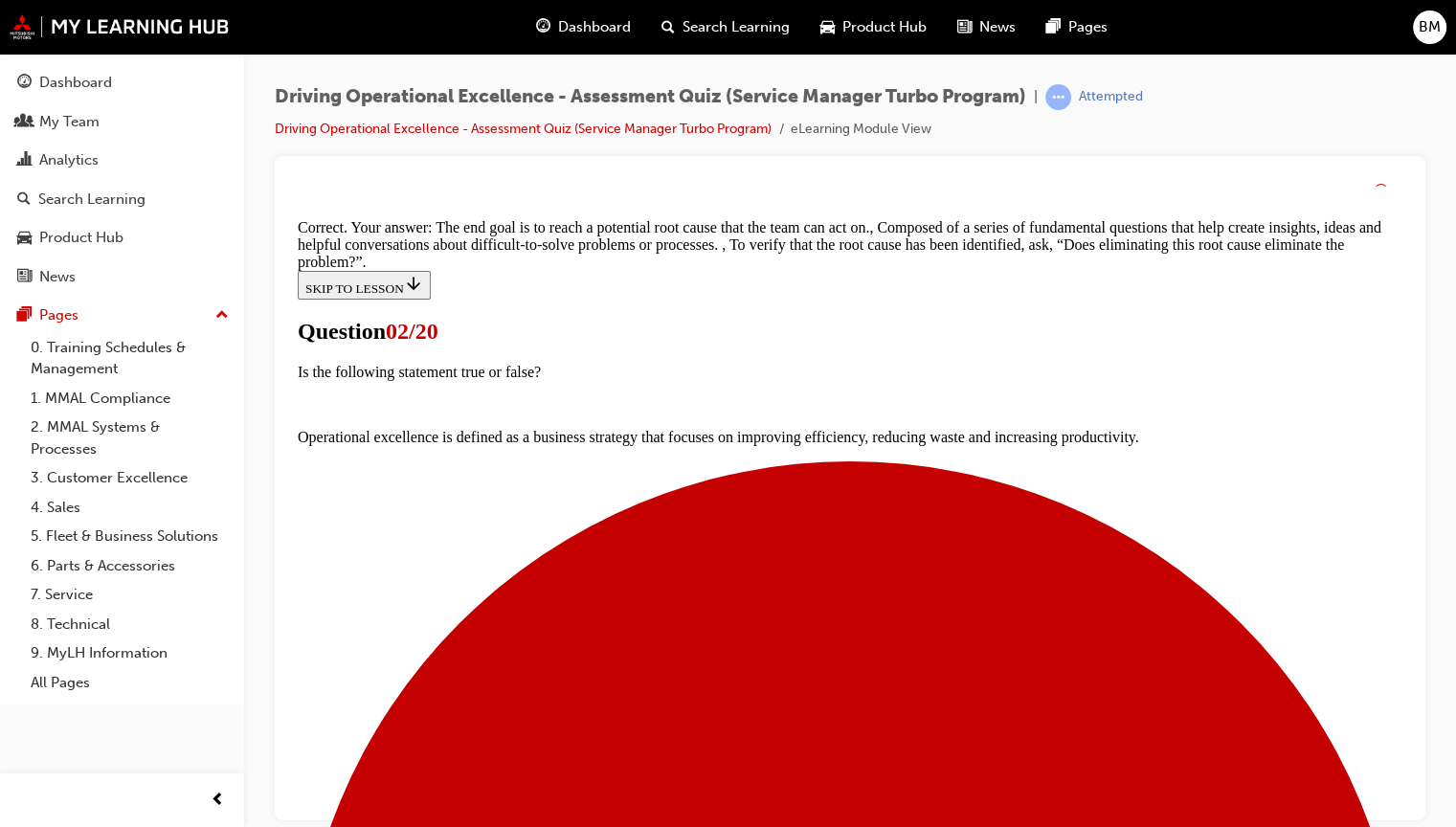 scroll, scrollTop: 494, scrollLeft: 0, axis: vertical 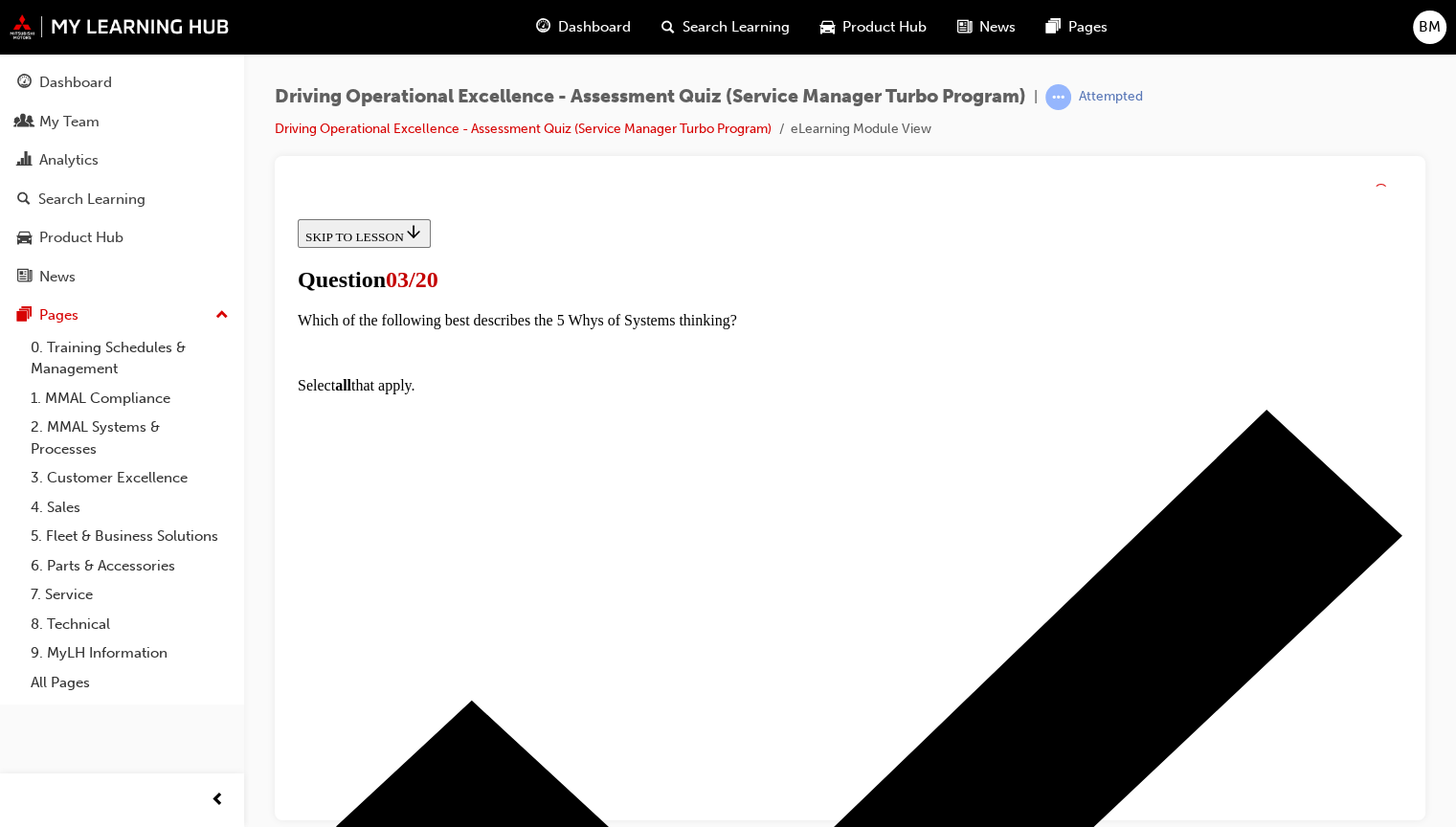 click at bounding box center (869, 4423) 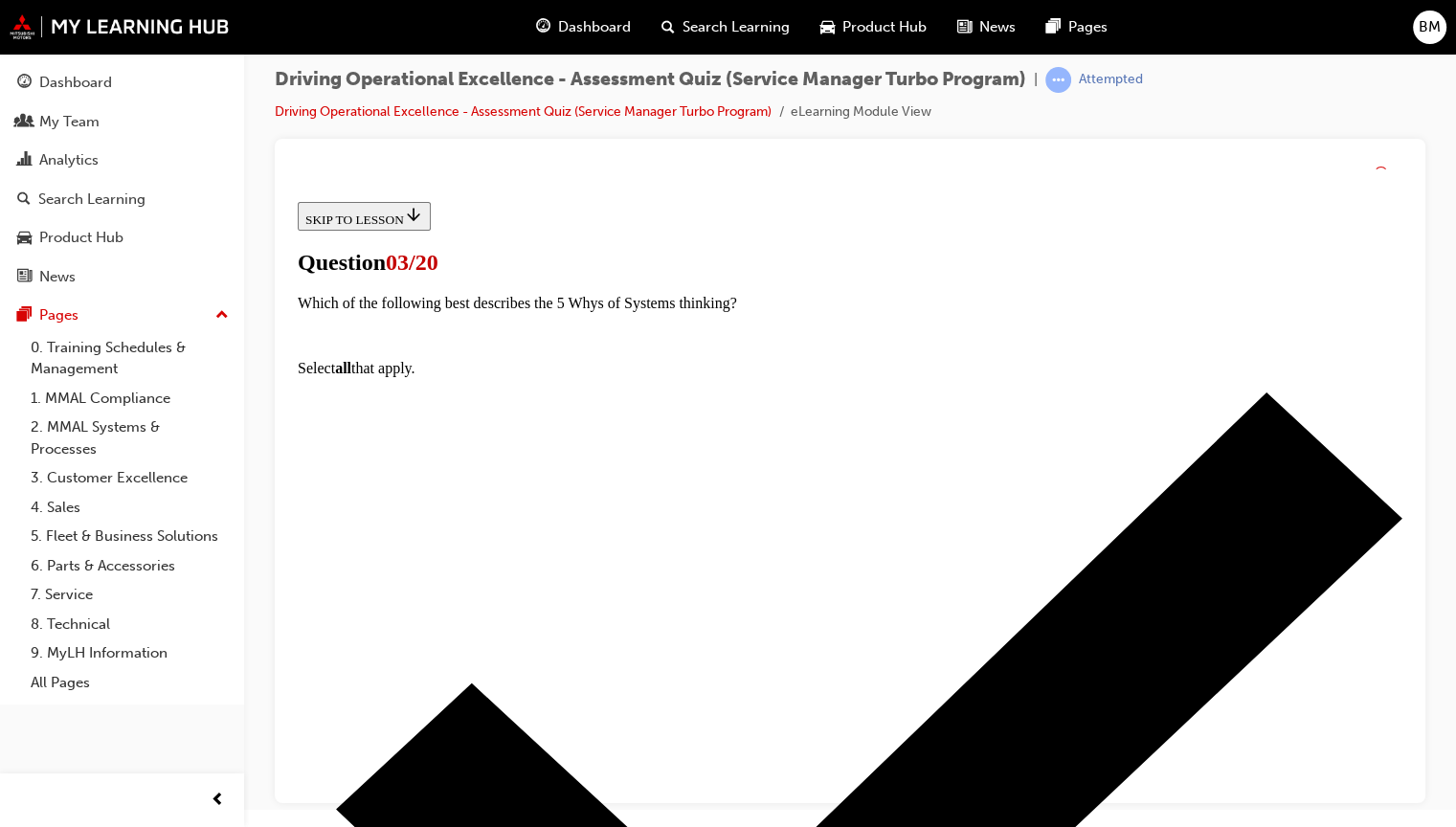 click at bounding box center [869, 6940] 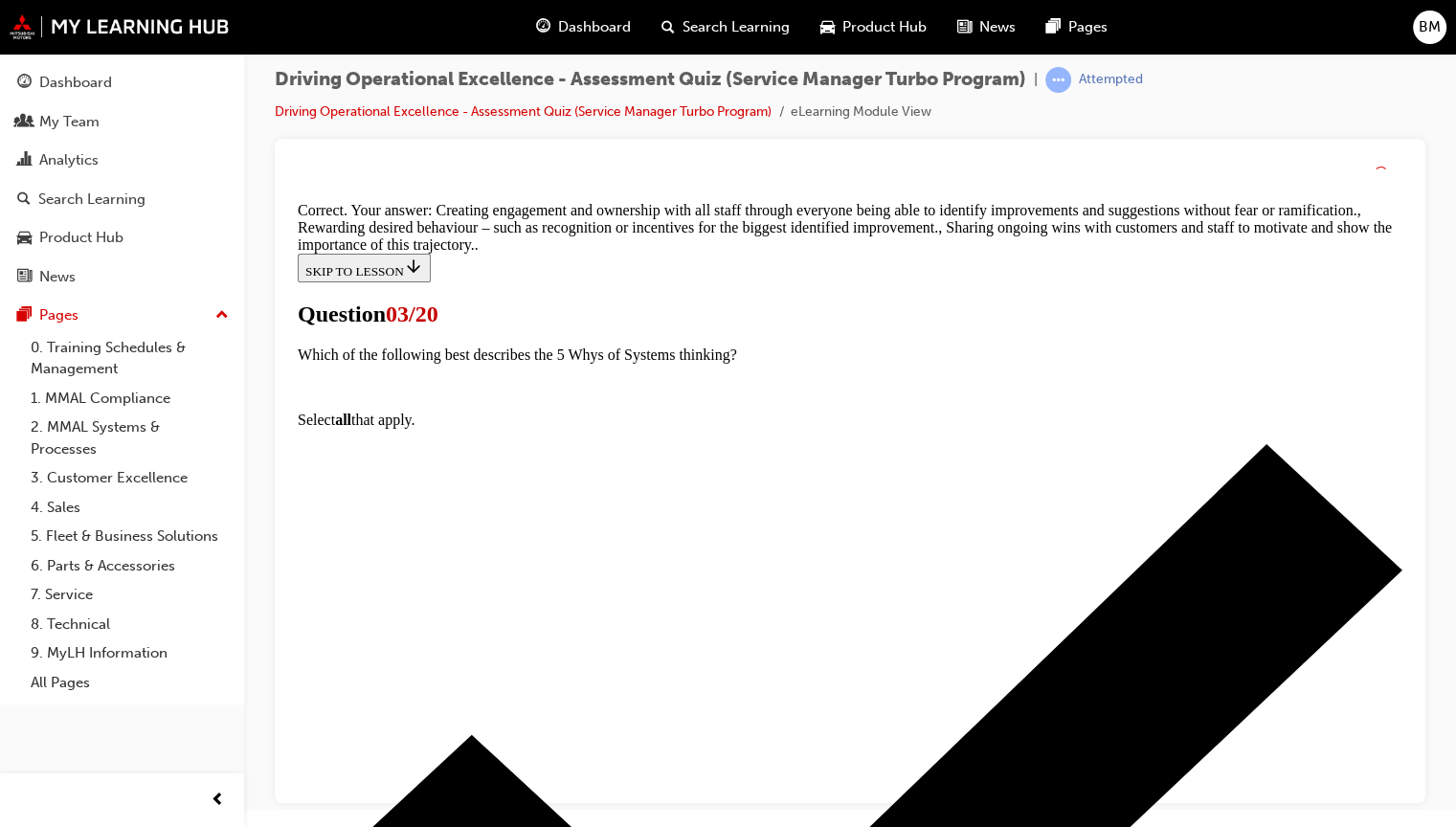 scroll, scrollTop: 526, scrollLeft: 0, axis: vertical 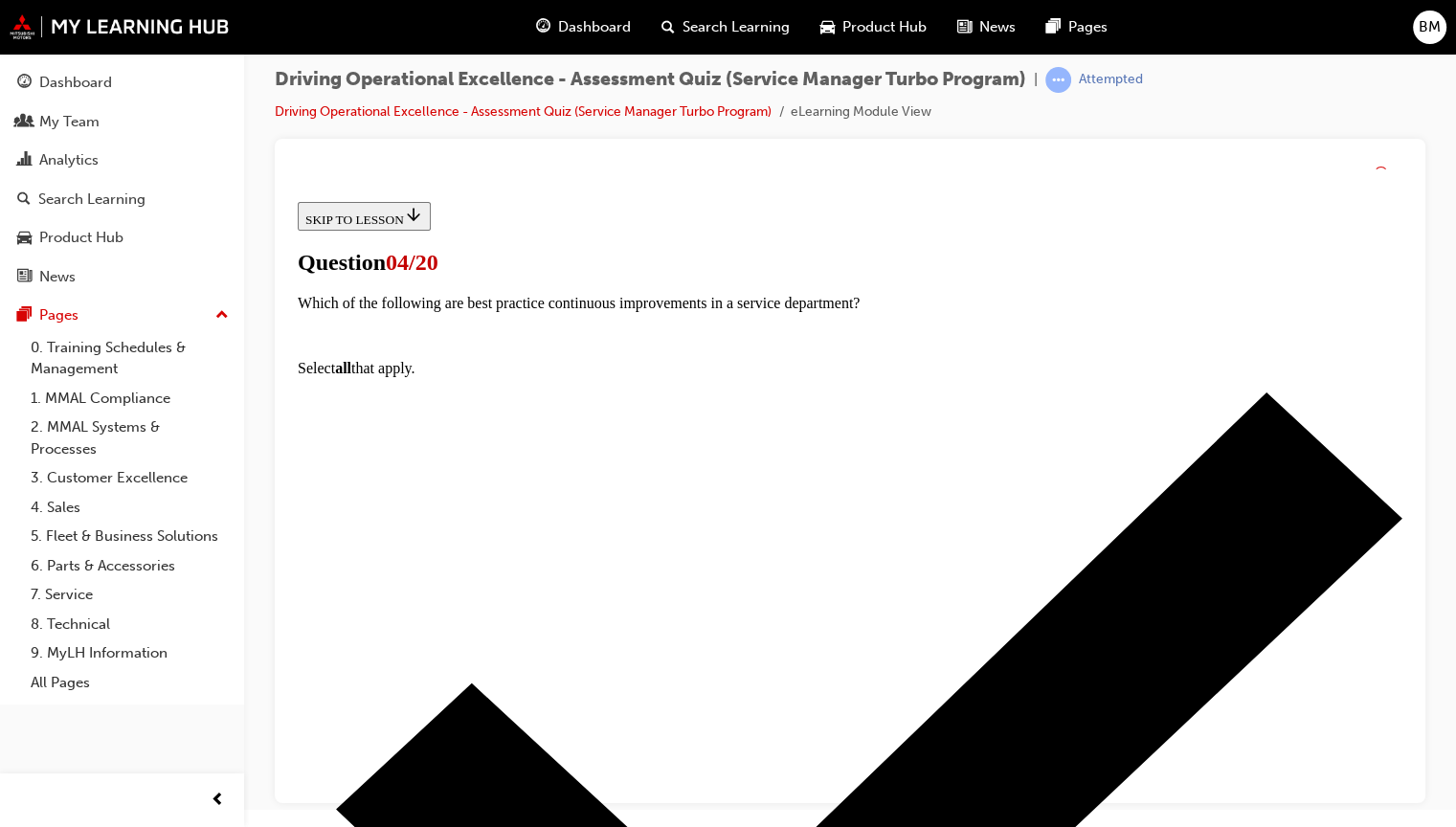 click on "True" at bounding box center [850, 5965] 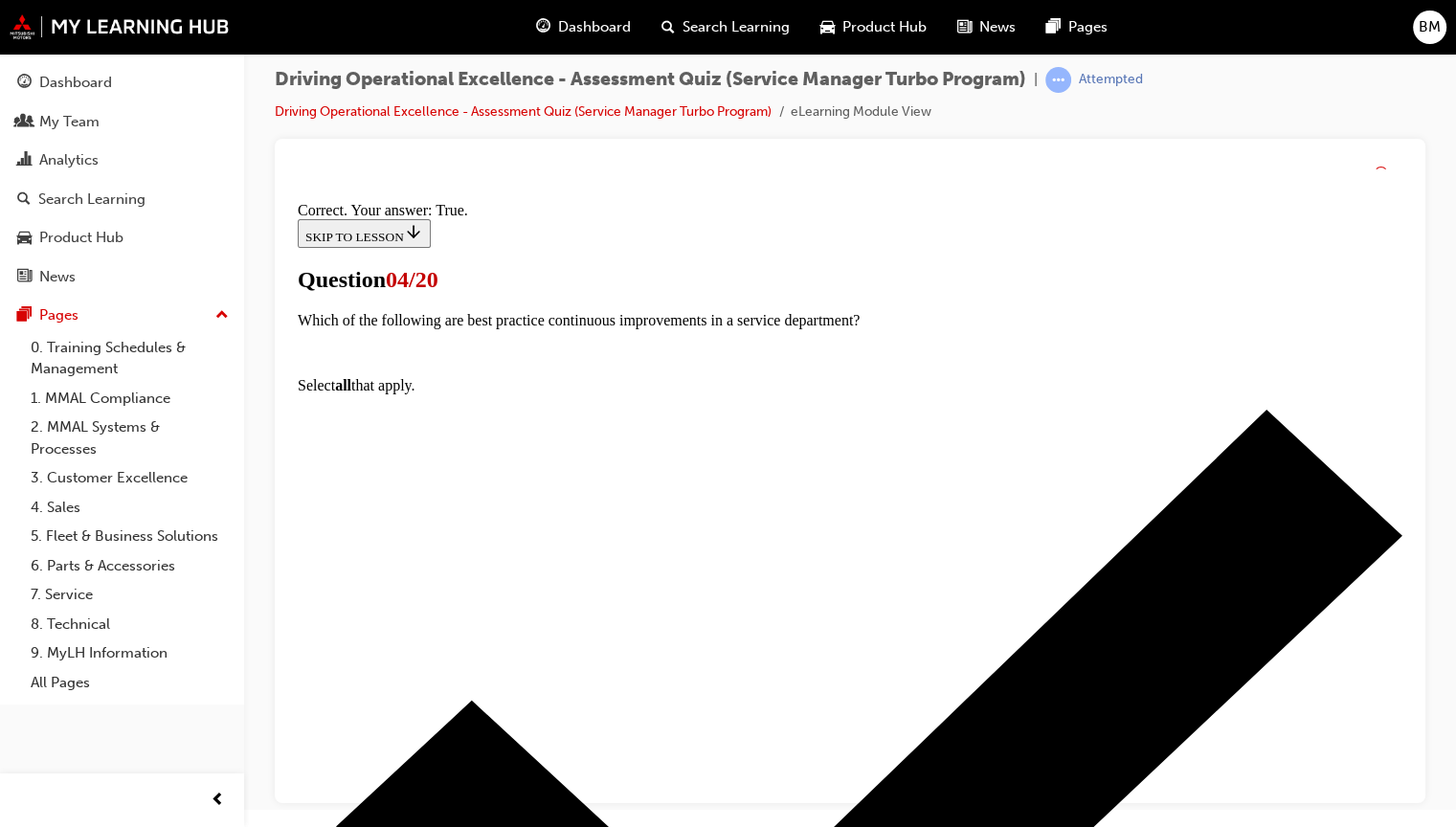 scroll, scrollTop: 278, scrollLeft: 0, axis: vertical 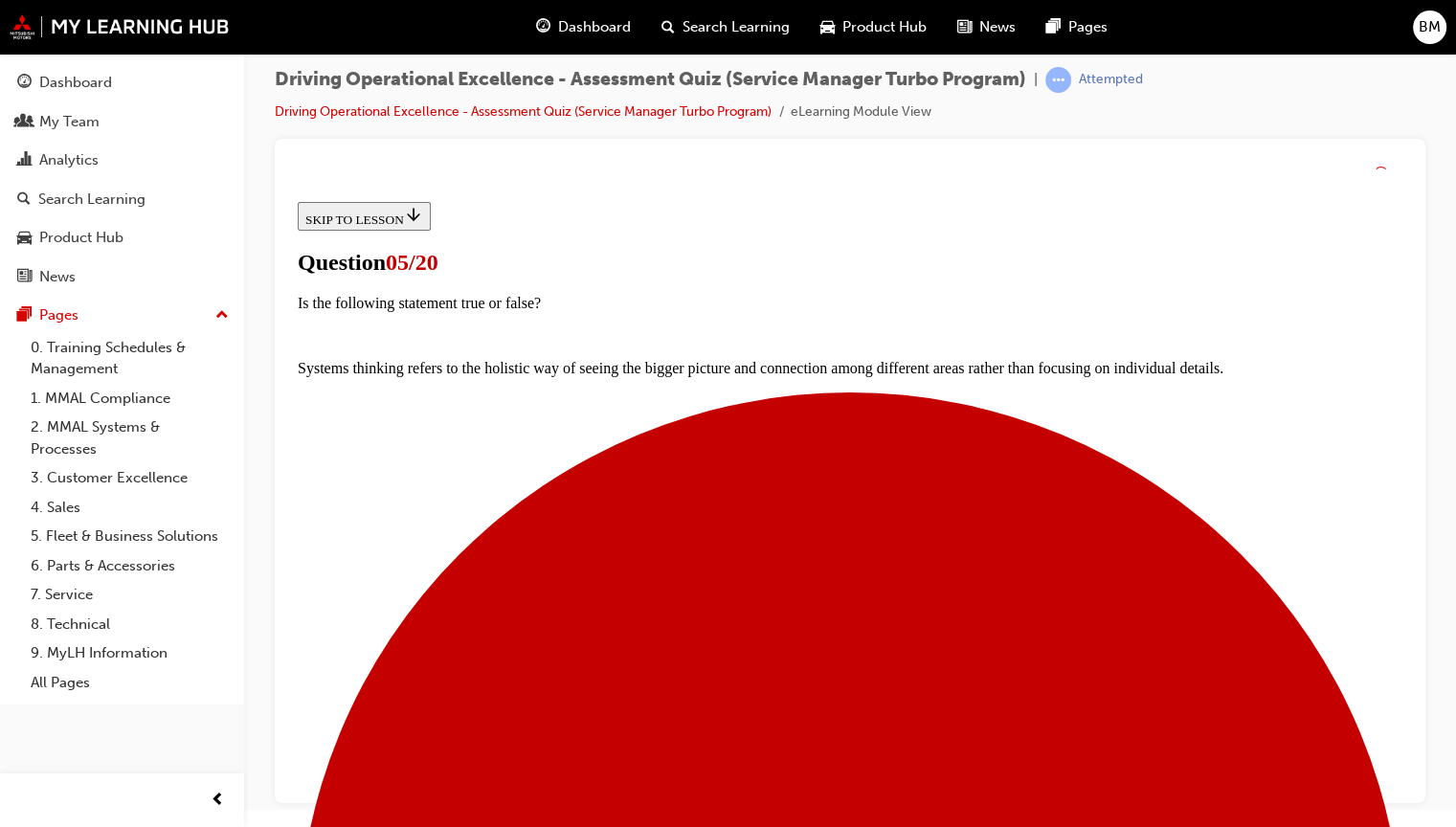 click at bounding box center [869, 5024] 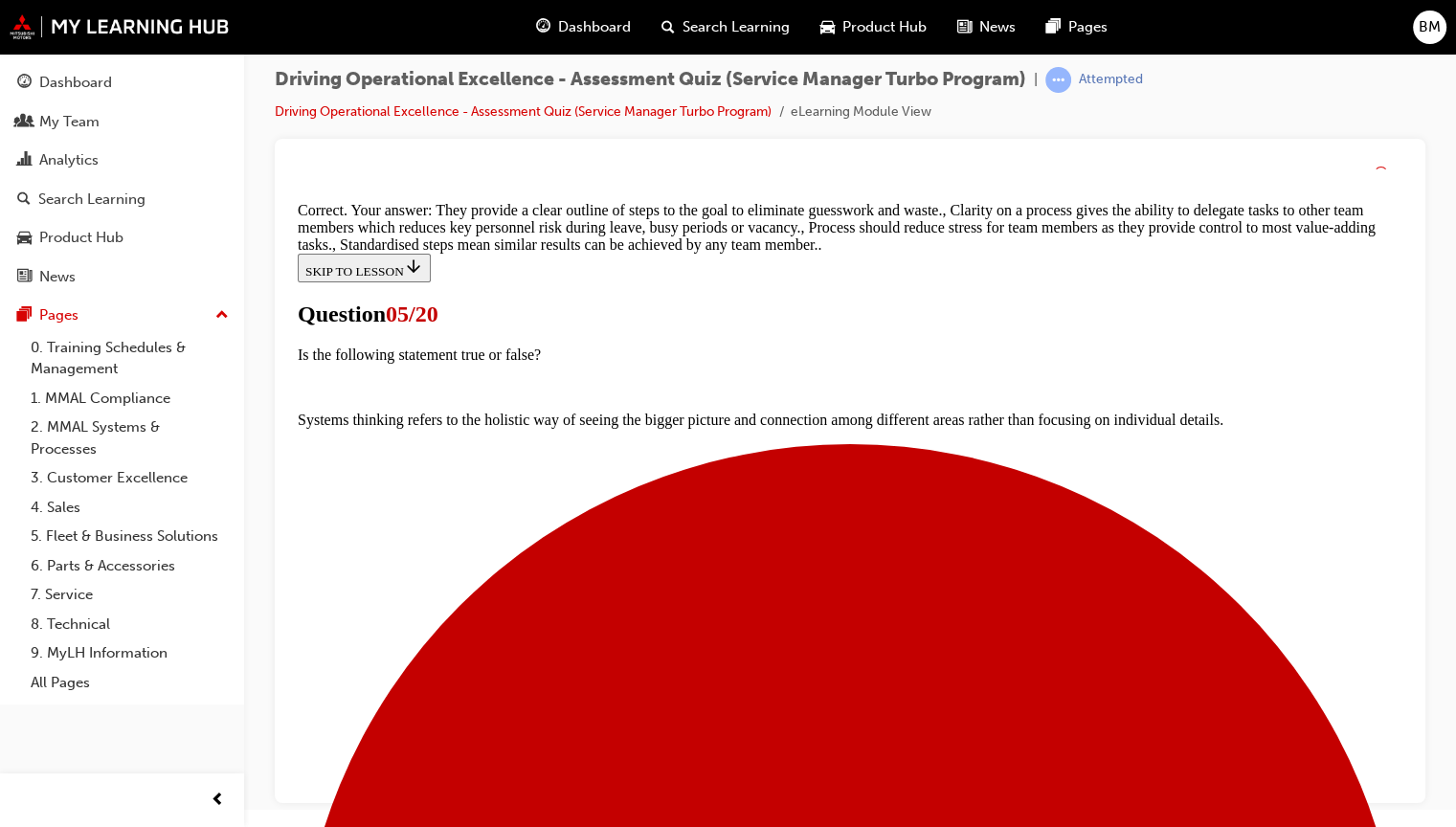 scroll, scrollTop: 526, scrollLeft: 0, axis: vertical 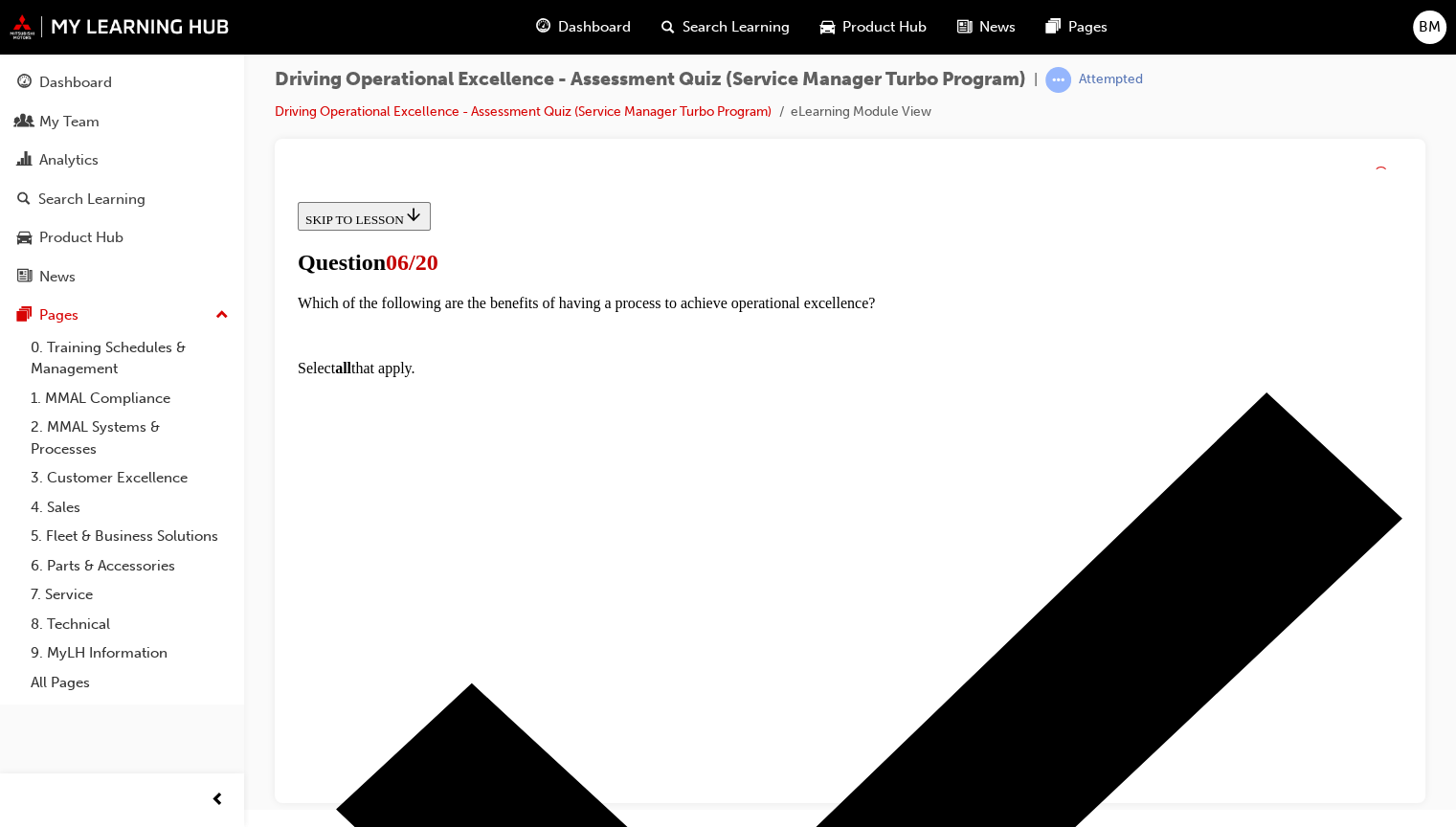 click at bounding box center [850, 8905] 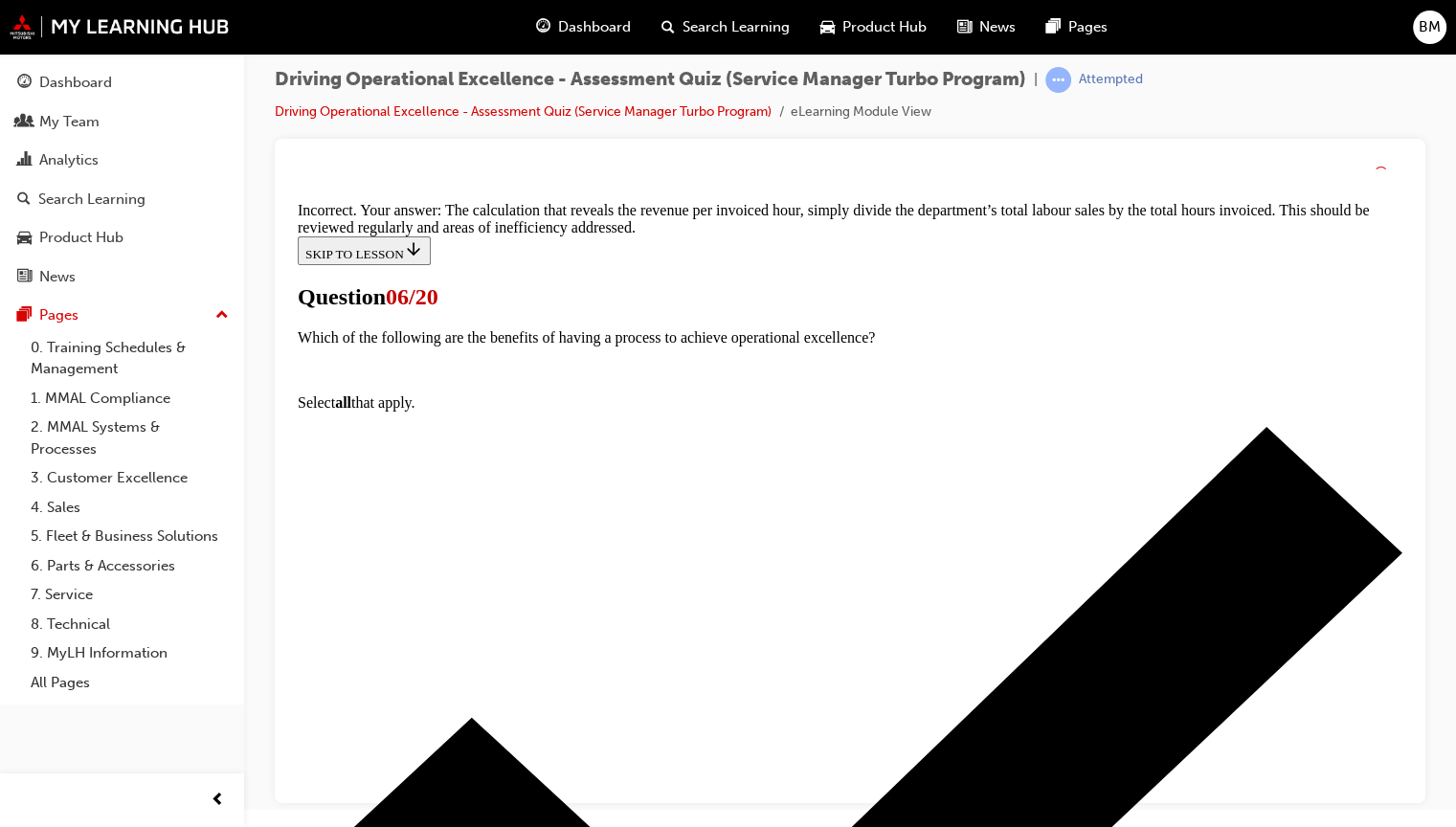 scroll, scrollTop: 557, scrollLeft: 0, axis: vertical 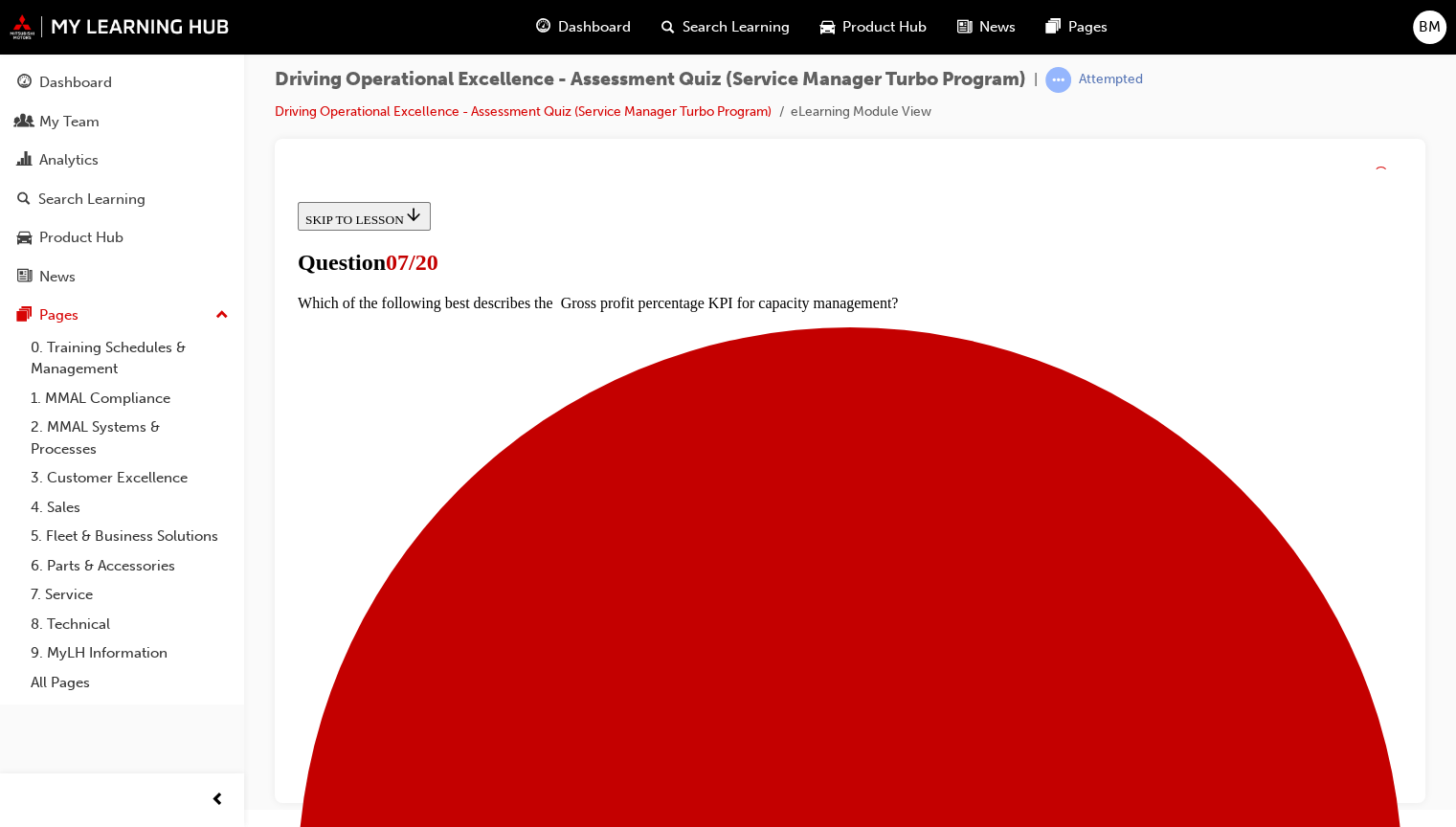 click at bounding box center (850, 11503) 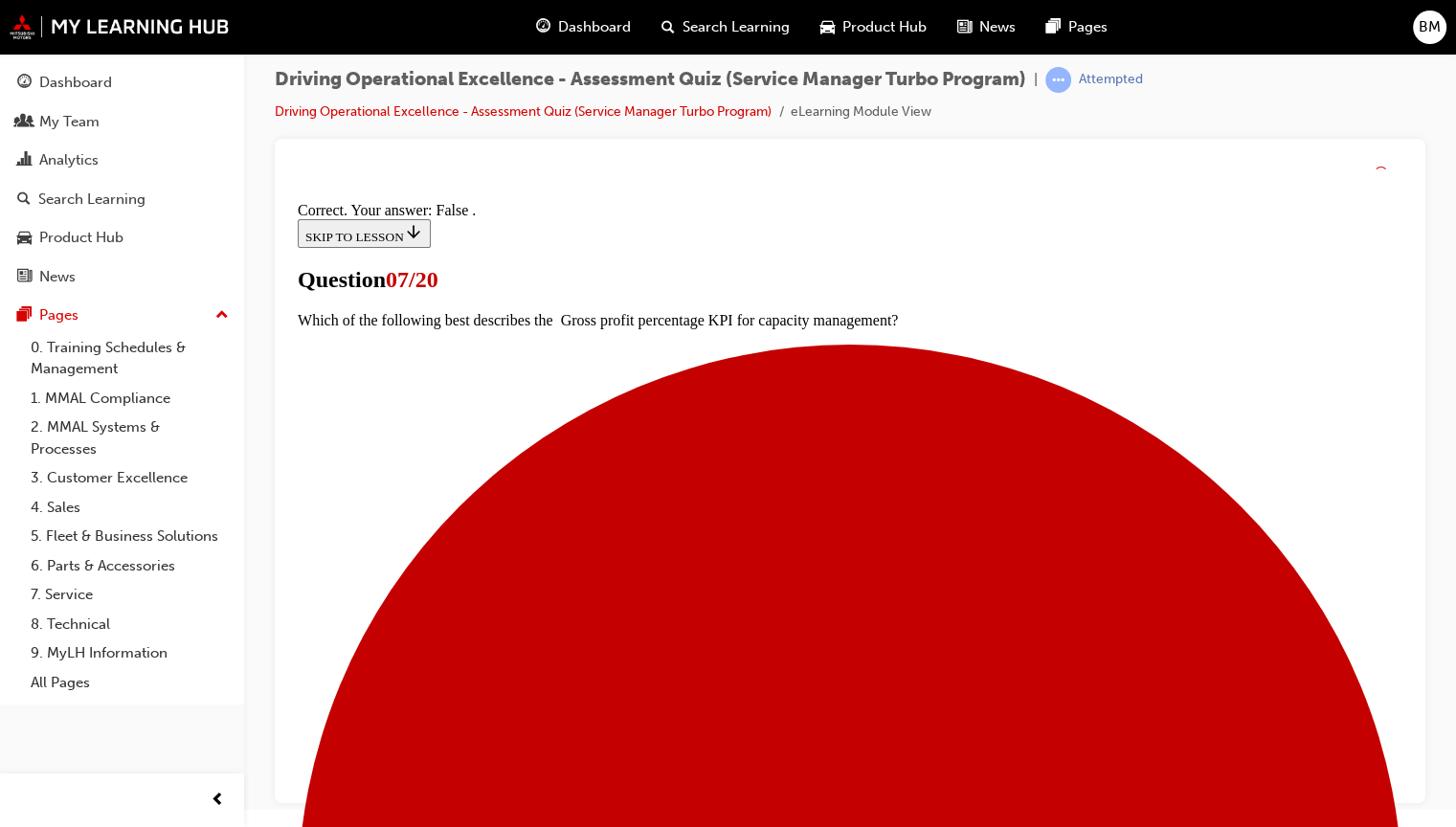 scroll, scrollTop: 278, scrollLeft: 0, axis: vertical 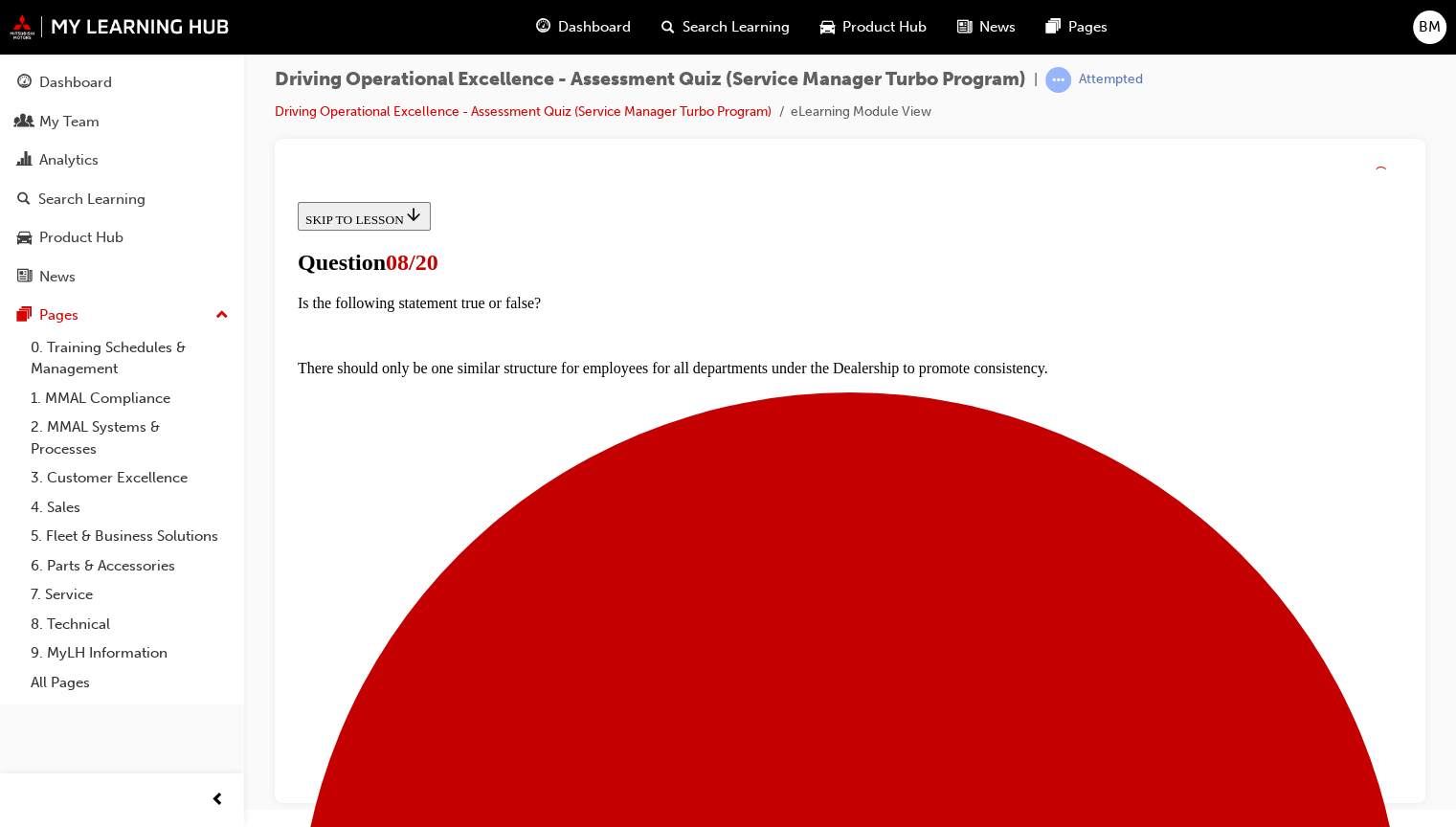 click at bounding box center (850, 9506) 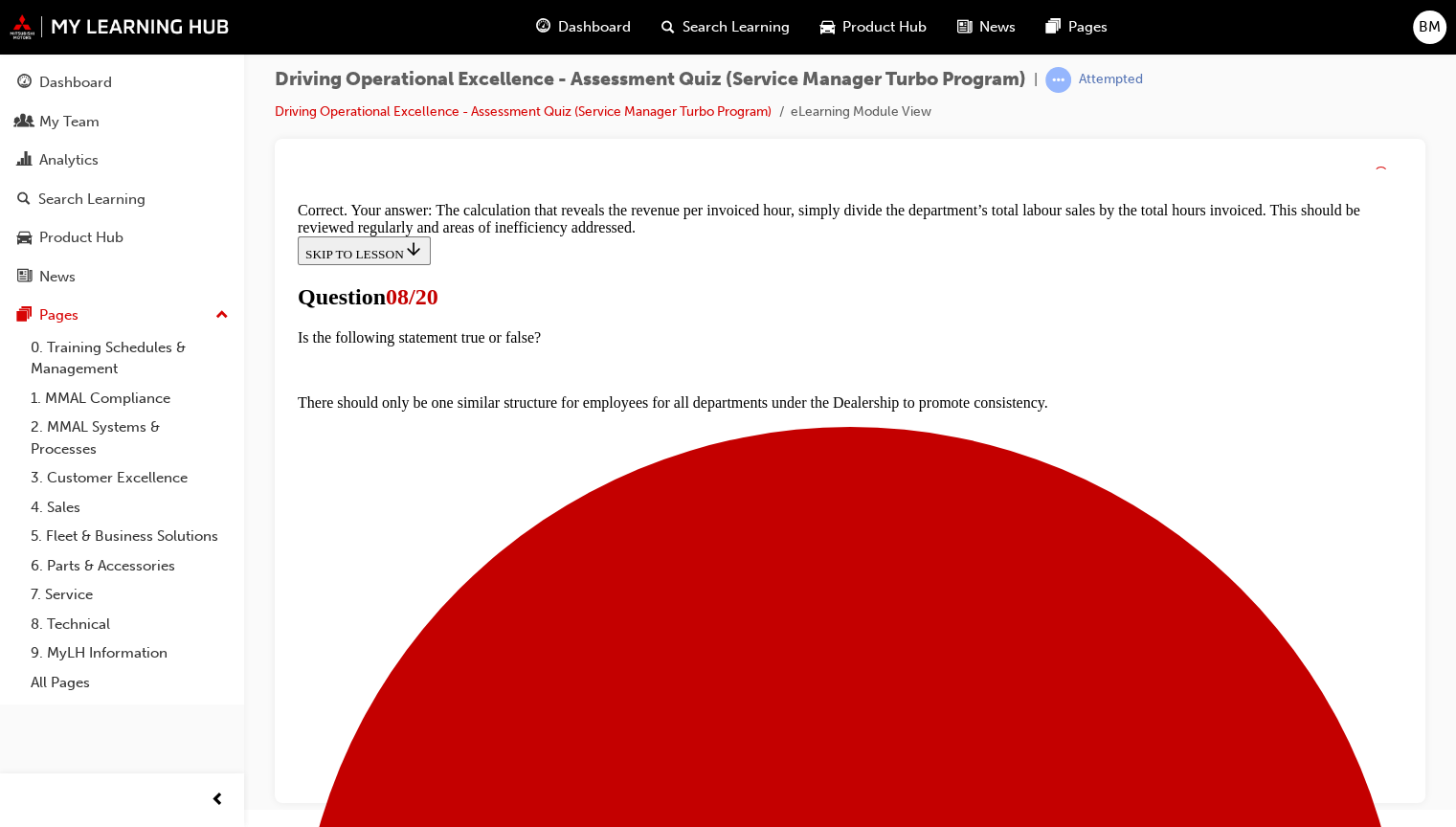 scroll, scrollTop: 557, scrollLeft: 0, axis: vertical 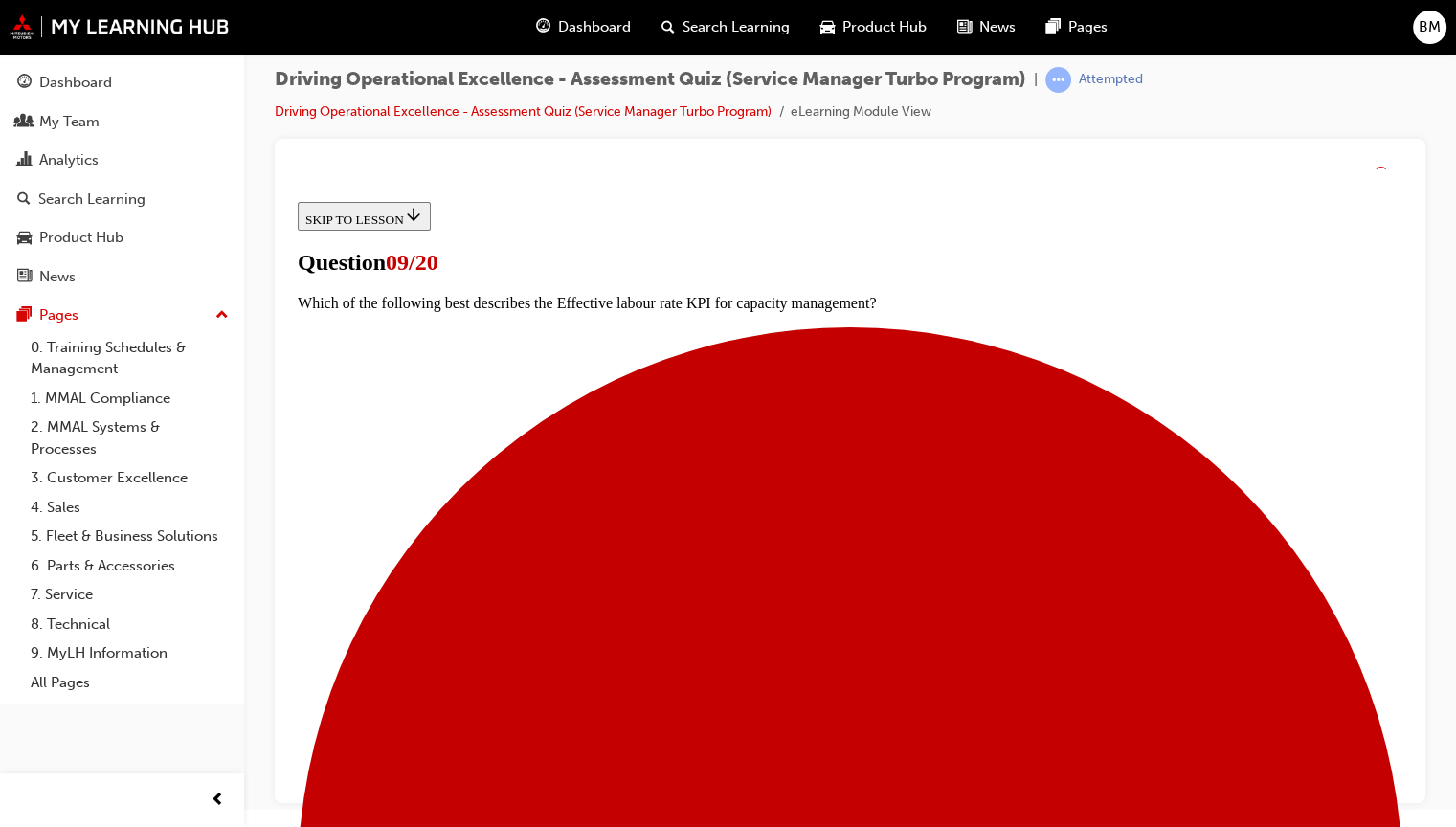 click on "True" at bounding box center [850, 12546] 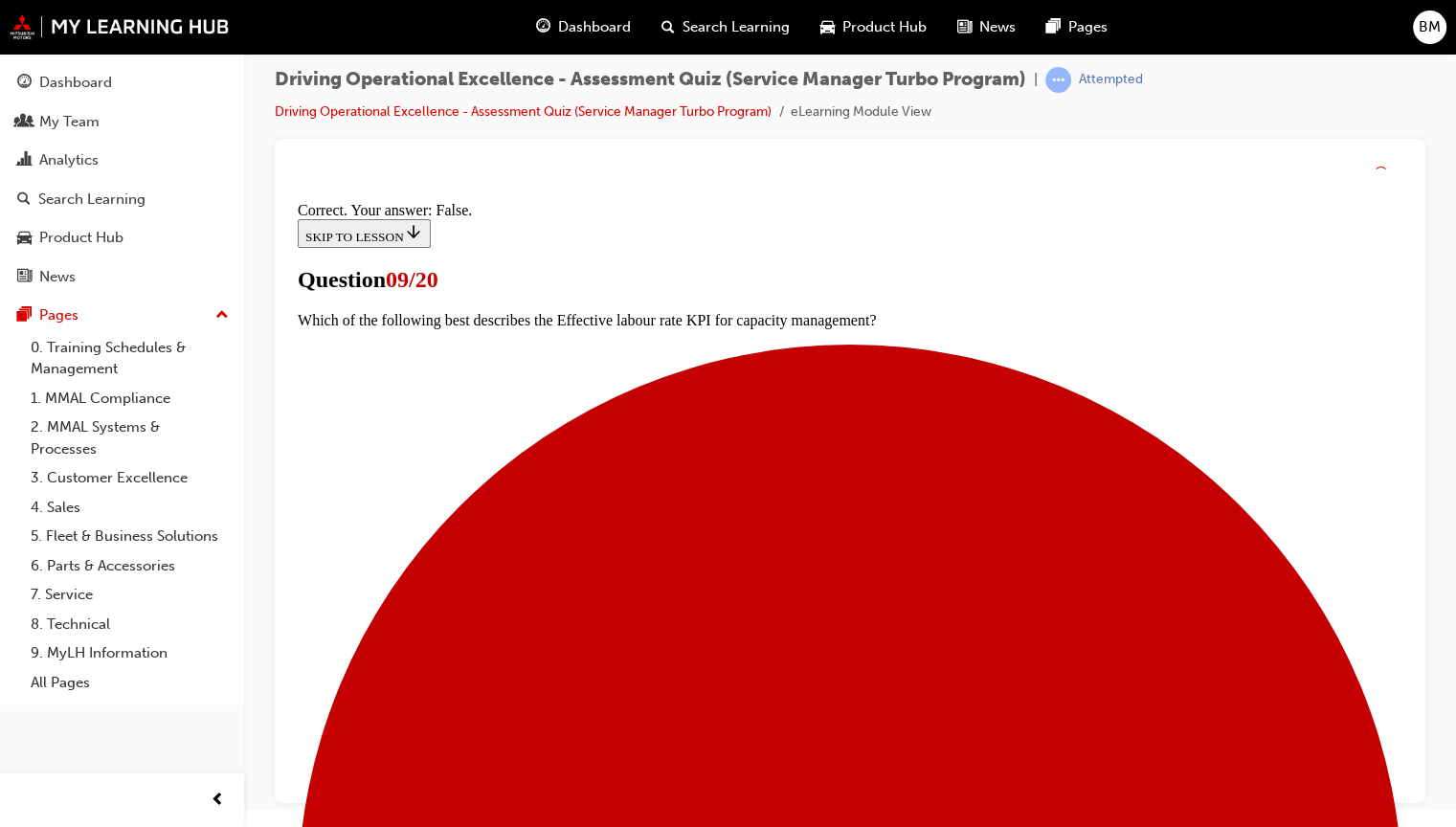 scroll, scrollTop: 245, scrollLeft: 0, axis: vertical 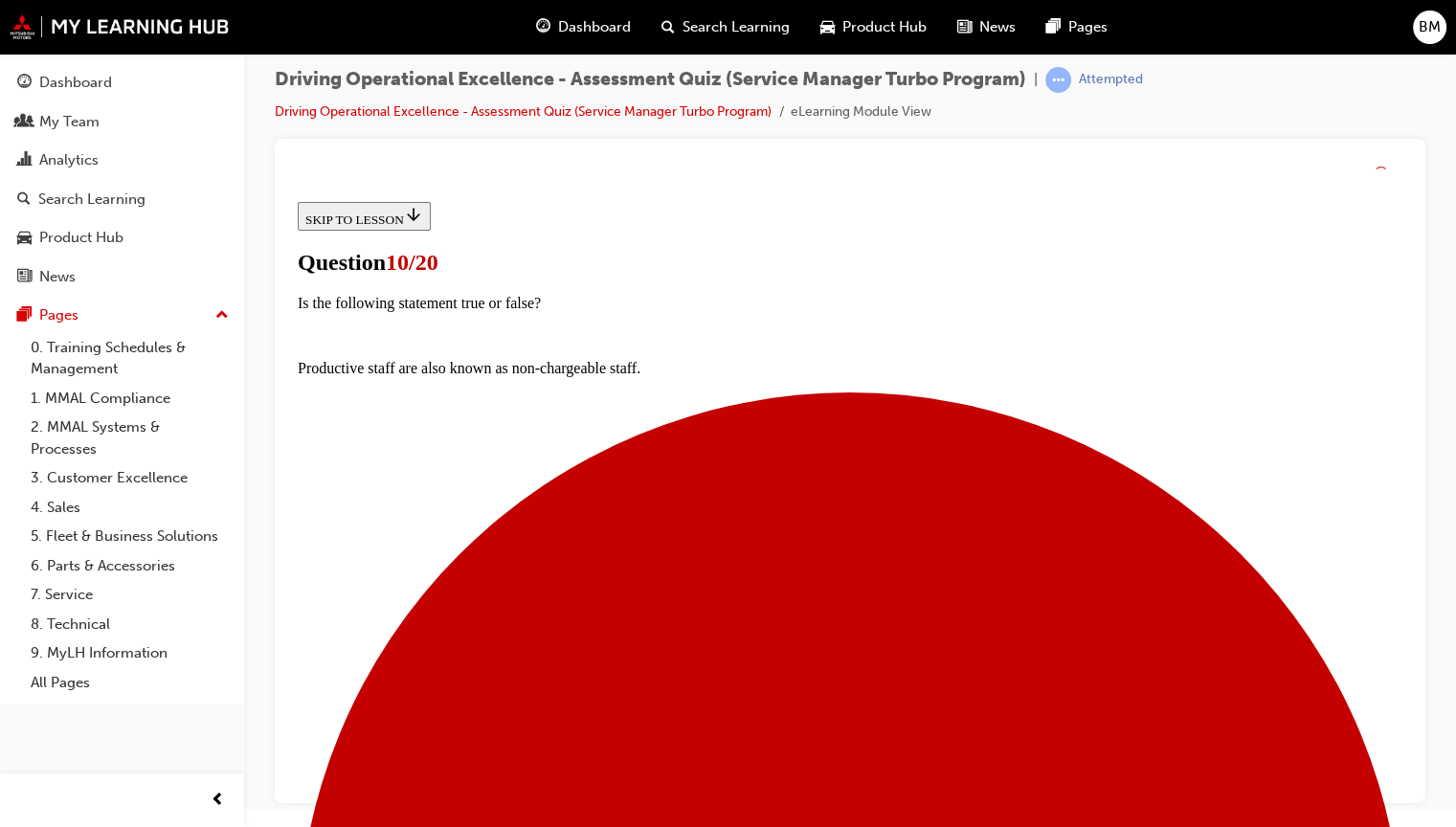 click at bounding box center (850, 5592) 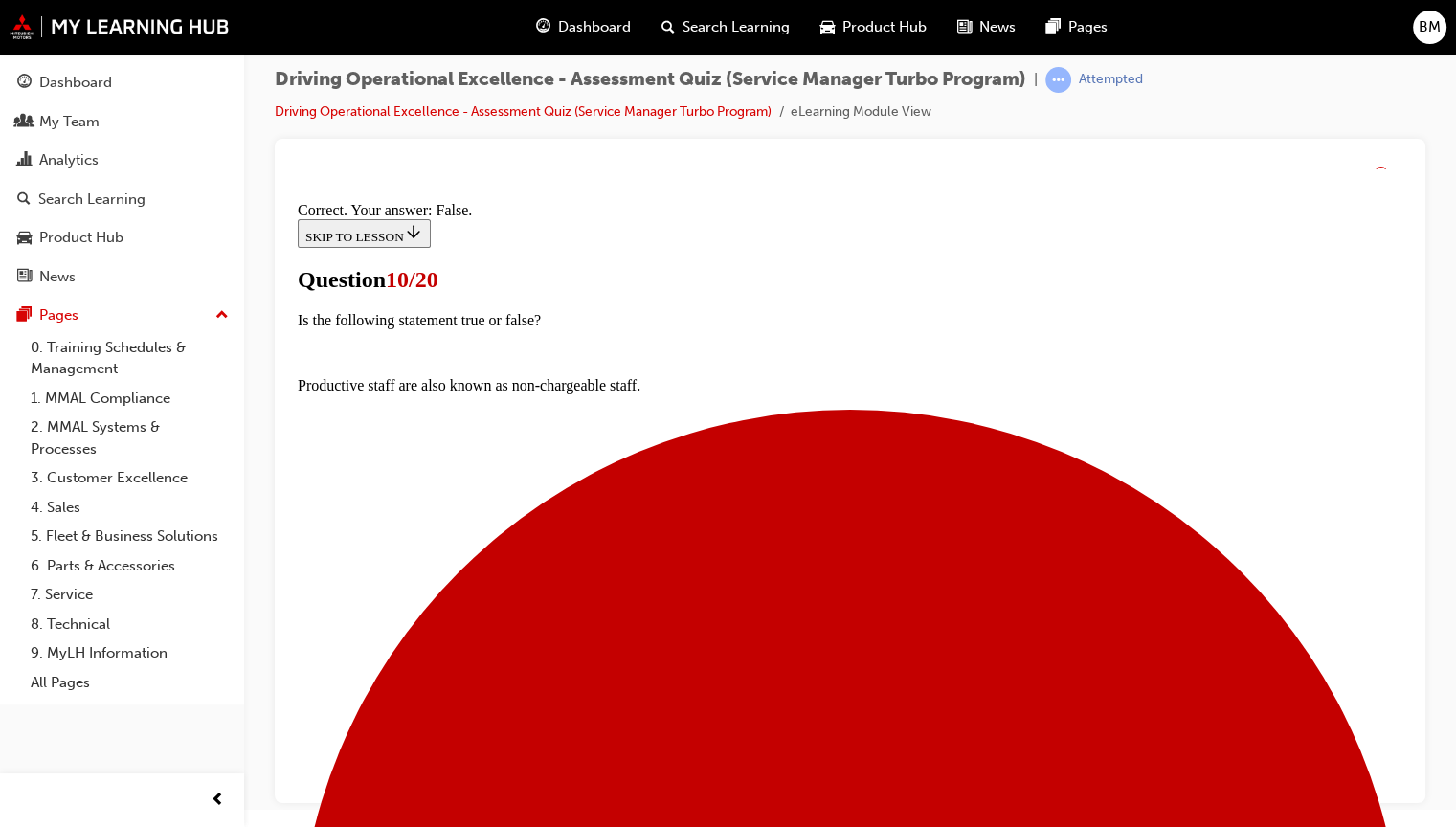 scroll, scrollTop: 245, scrollLeft: 0, axis: vertical 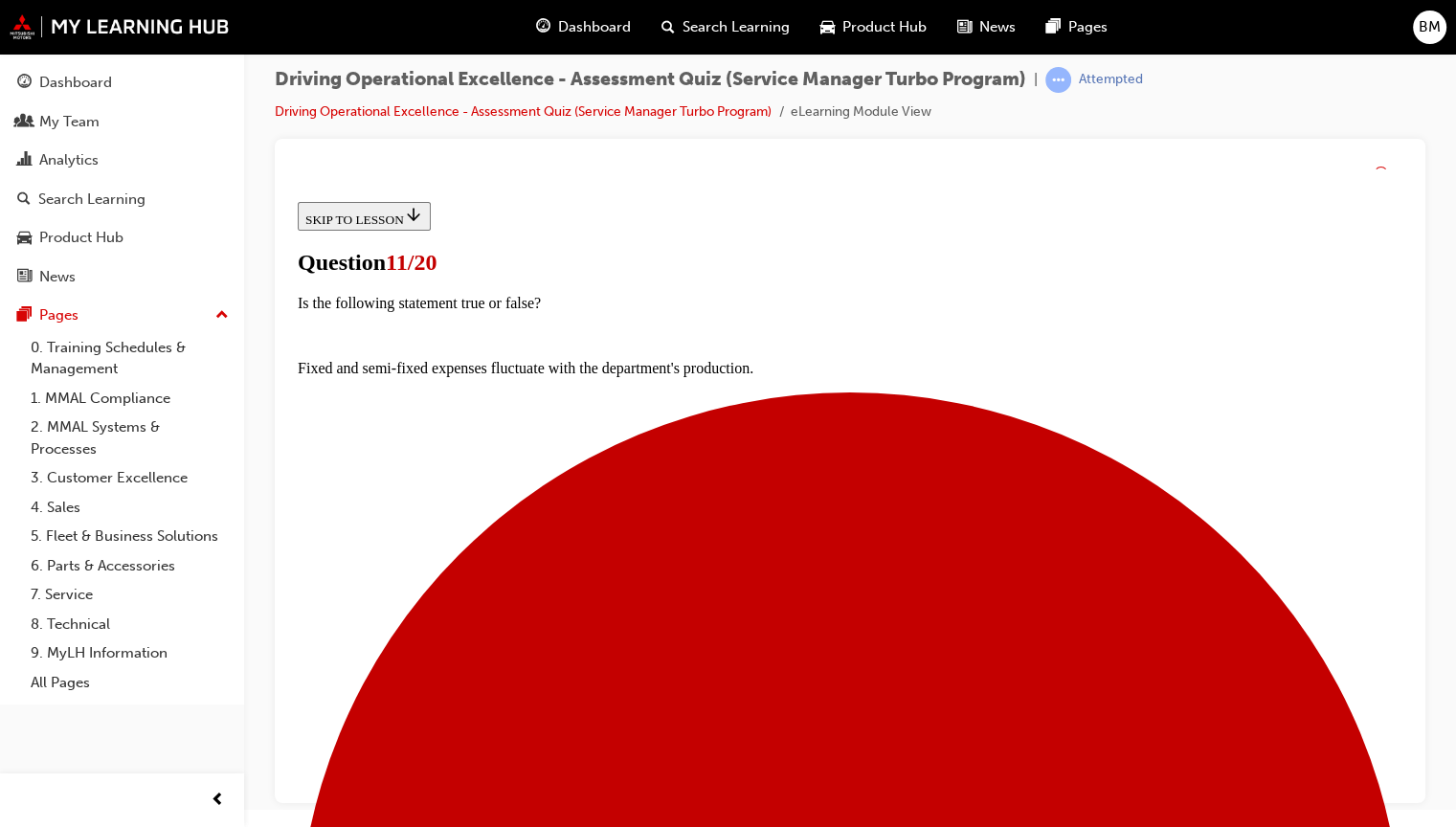 click at bounding box center [869, 6714] 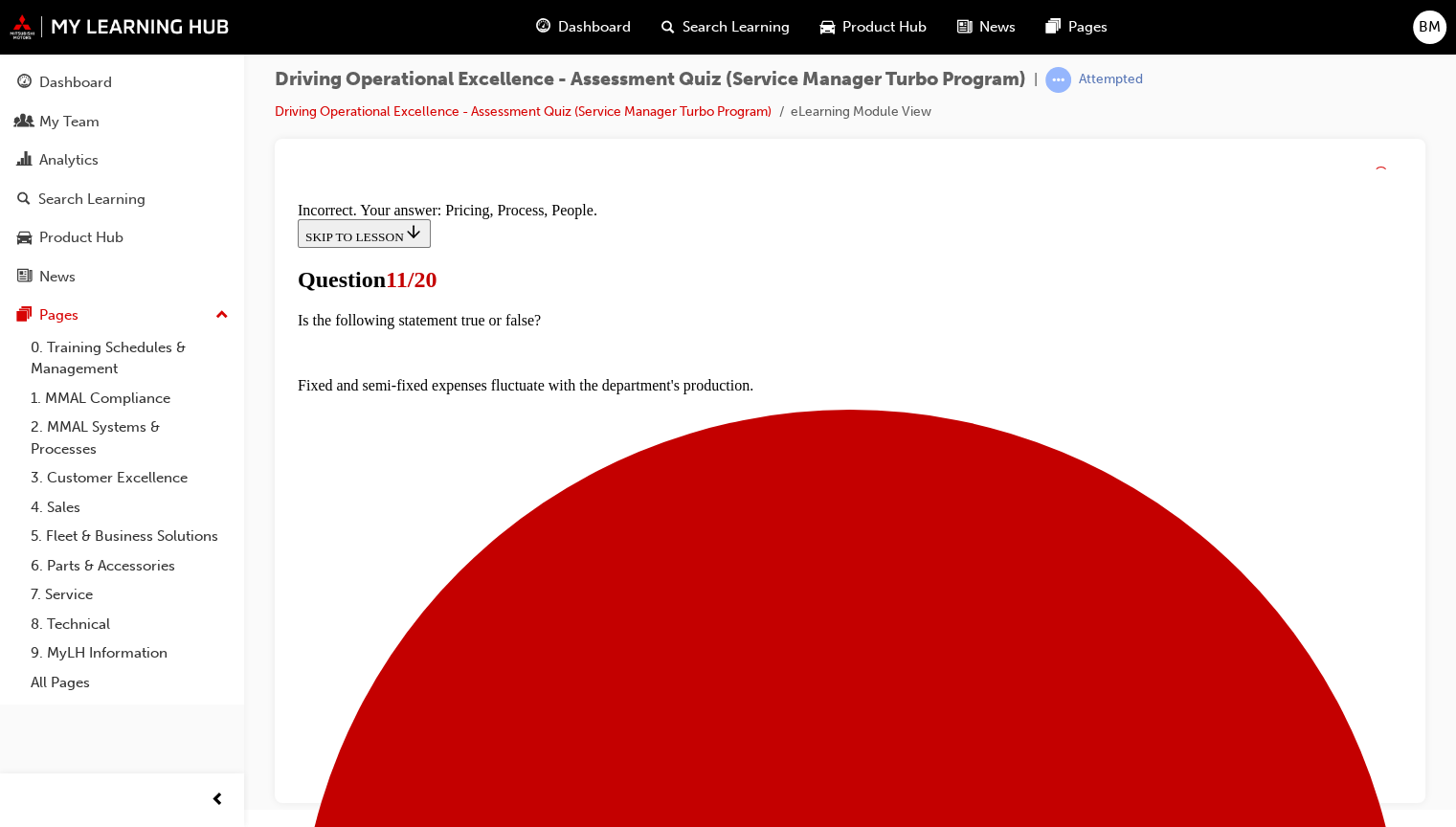 scroll, scrollTop: 398, scrollLeft: 0, axis: vertical 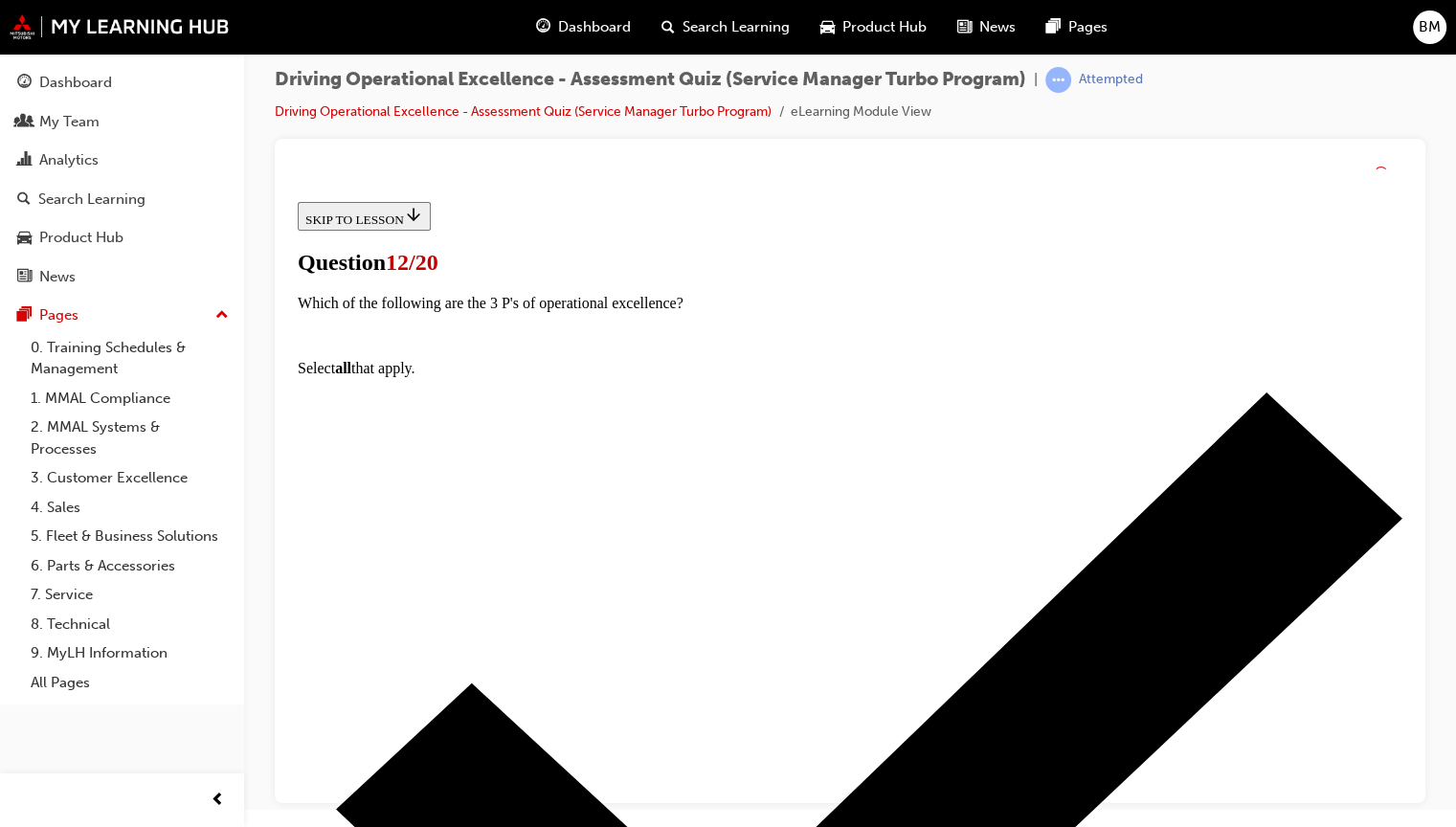 click at bounding box center (869, 4406) 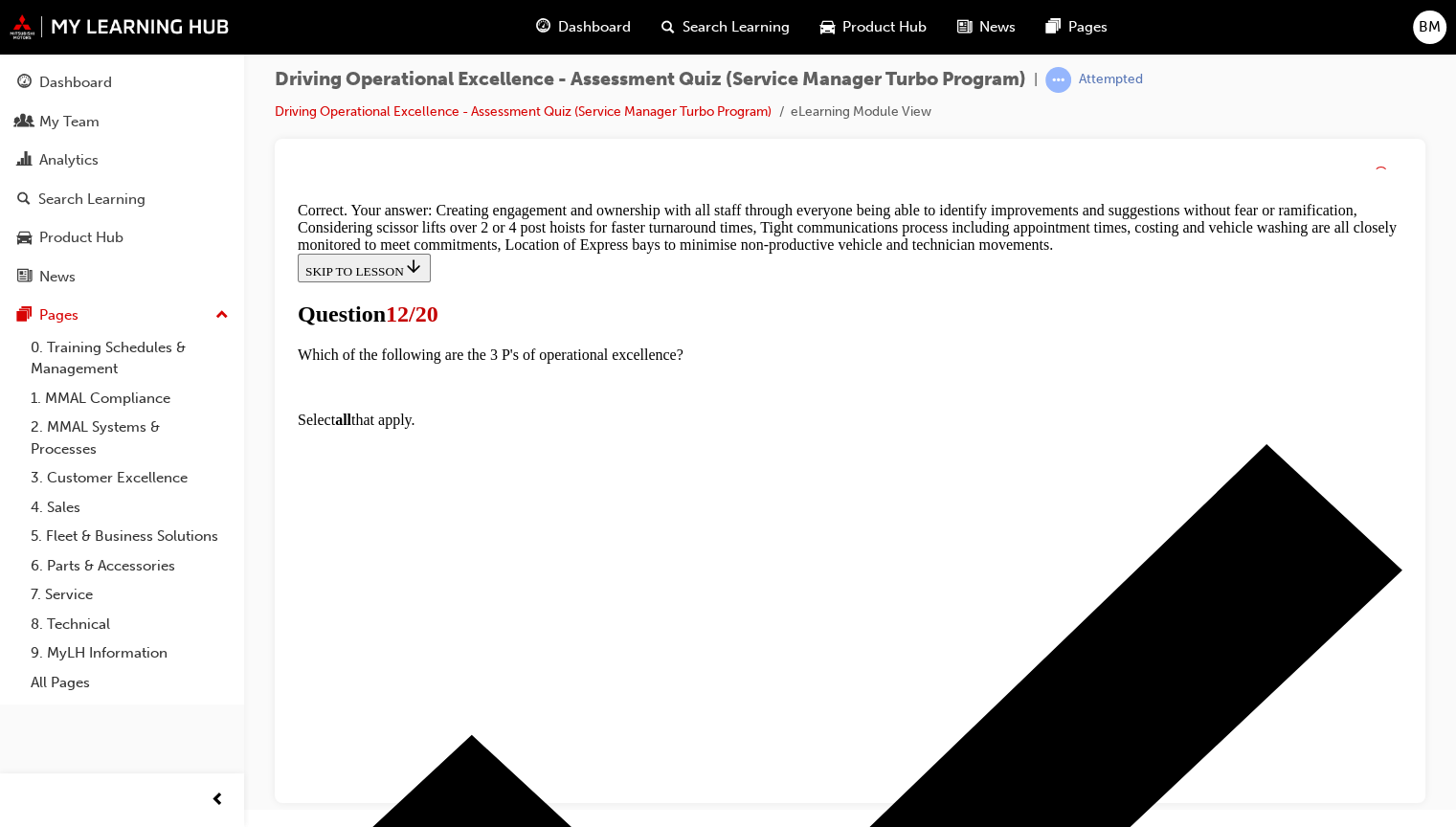 scroll, scrollTop: 546, scrollLeft: 0, axis: vertical 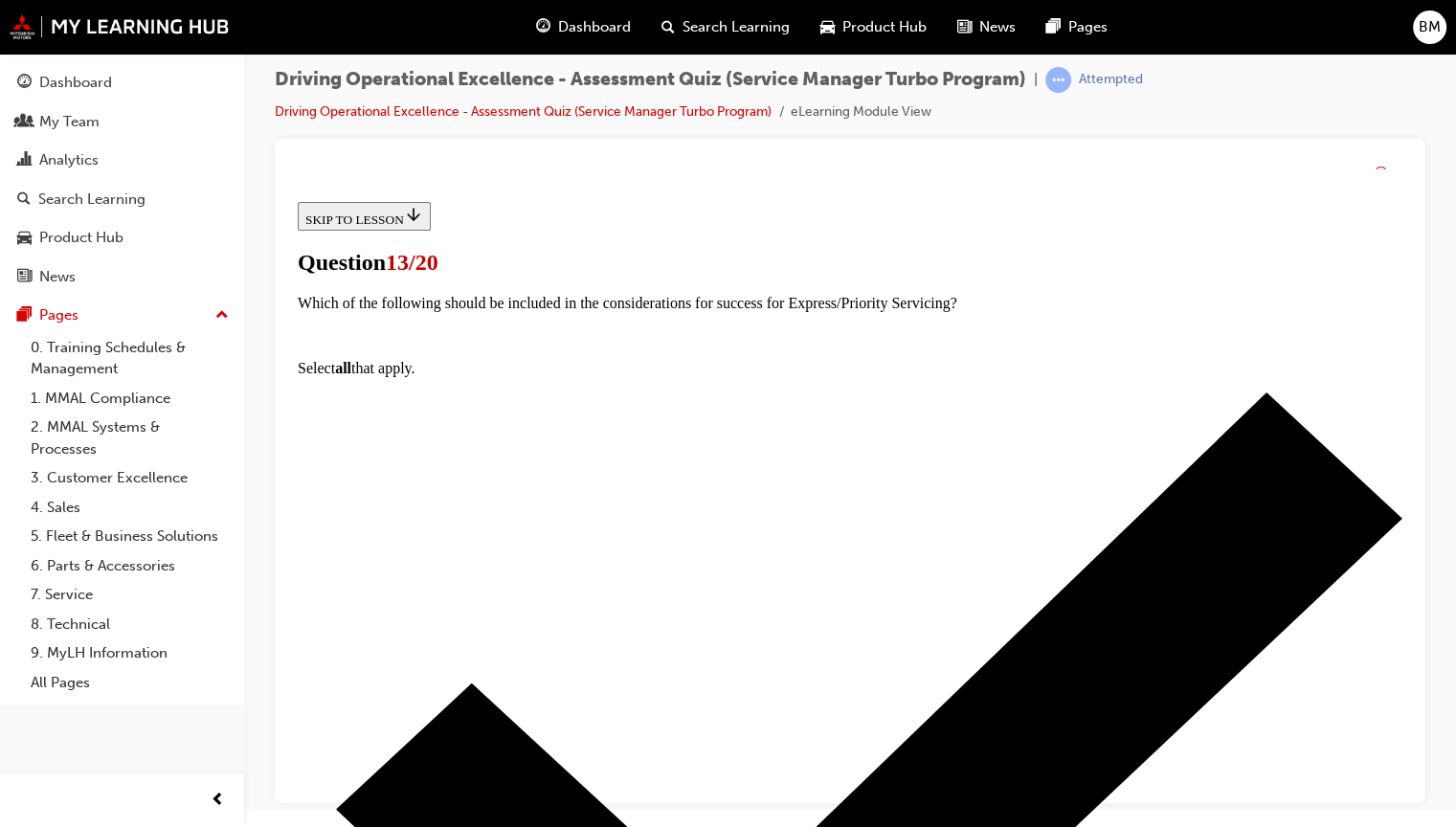 click at bounding box center [869, 4406] 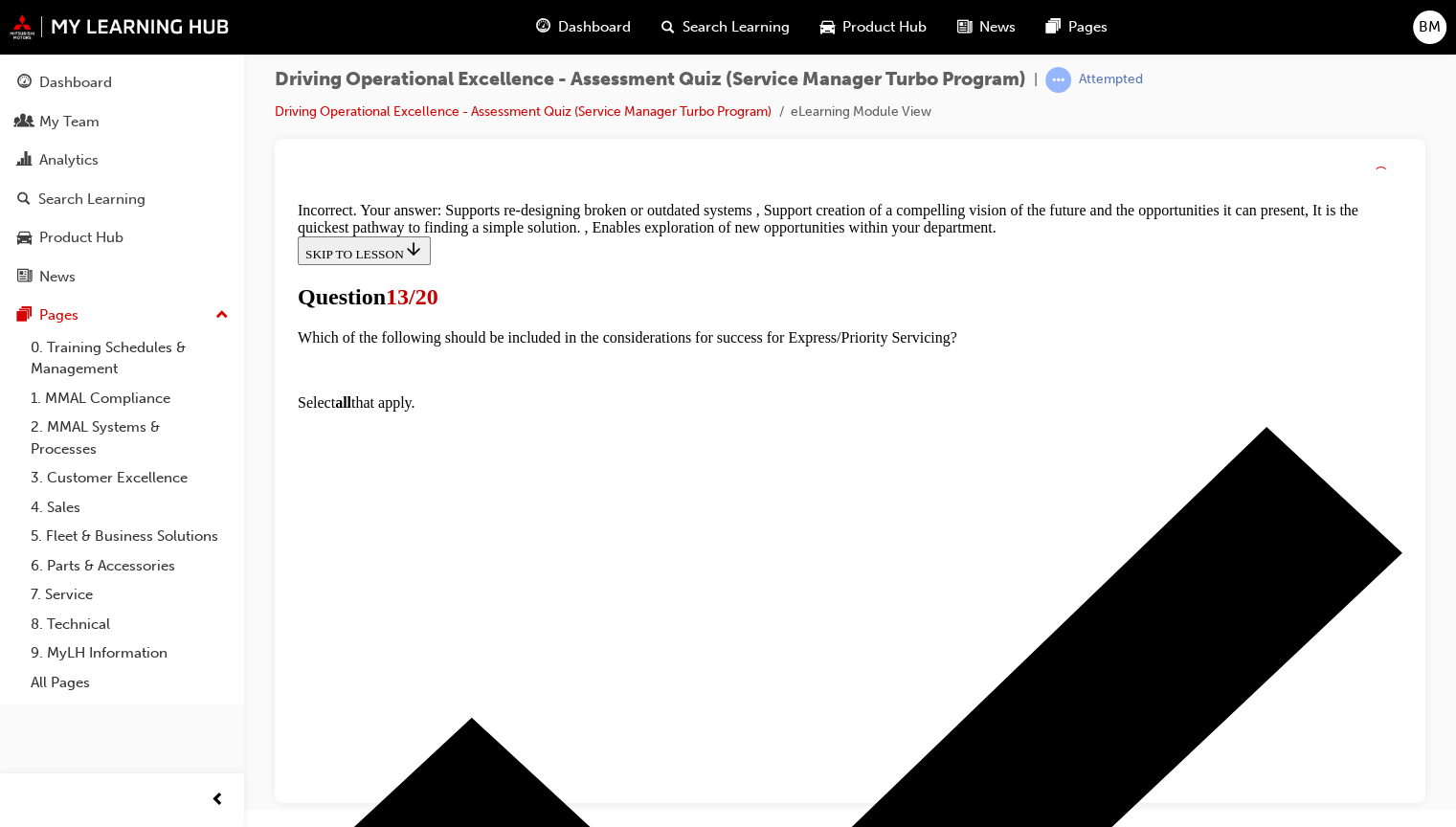 scroll, scrollTop: 417, scrollLeft: 0, axis: vertical 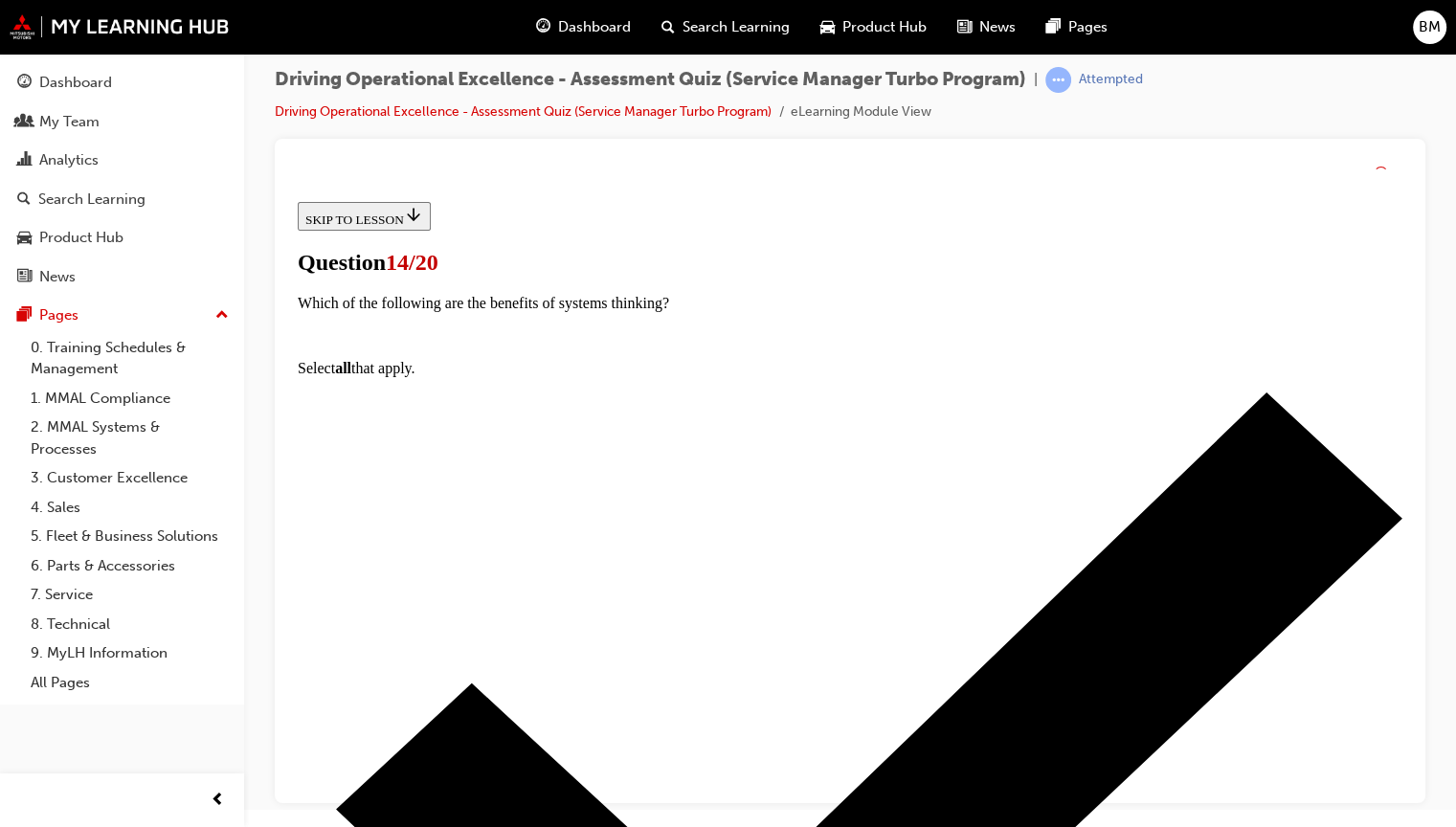 click at bounding box center [869, 4406] 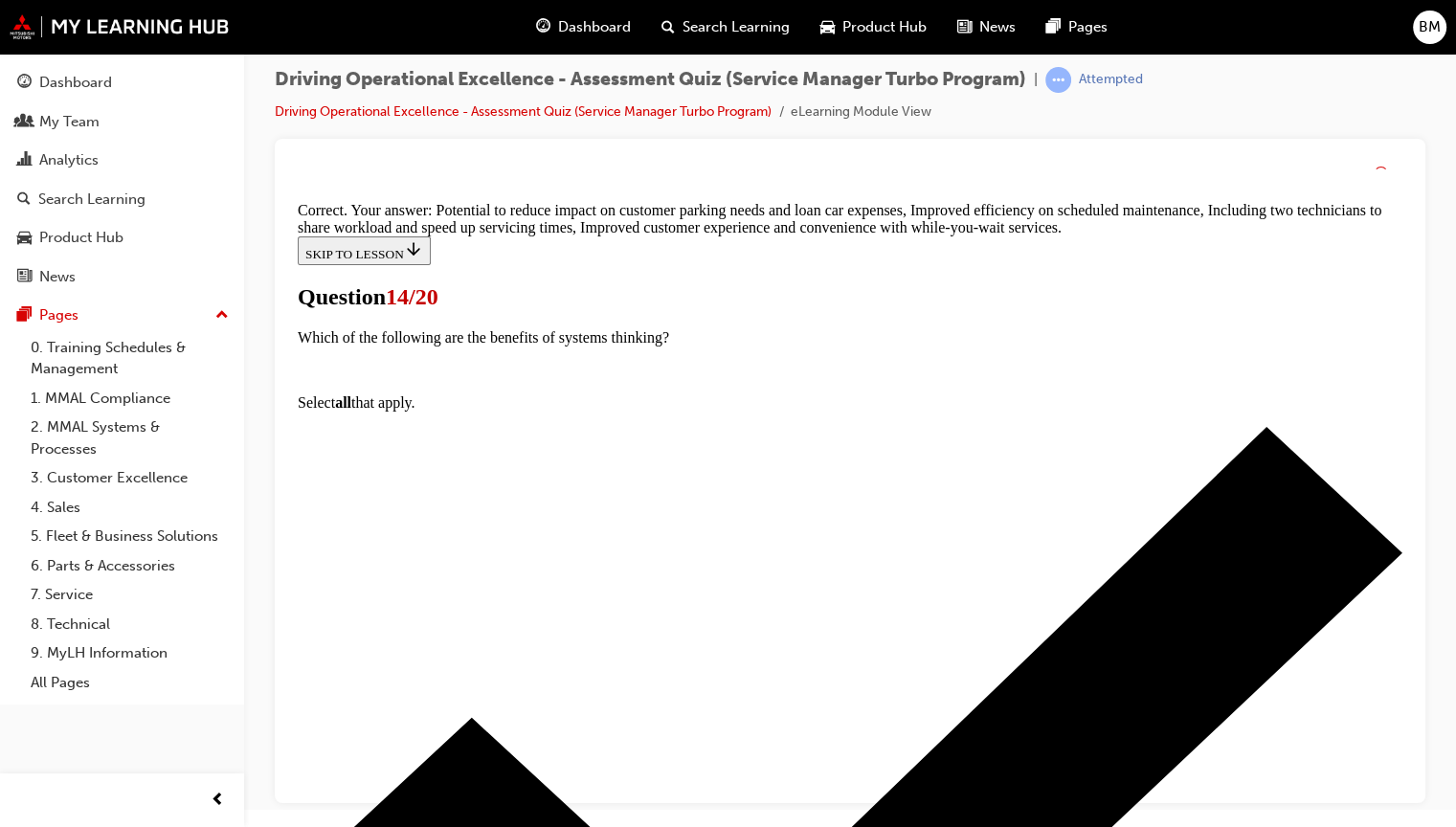 scroll, scrollTop: 456, scrollLeft: 0, axis: vertical 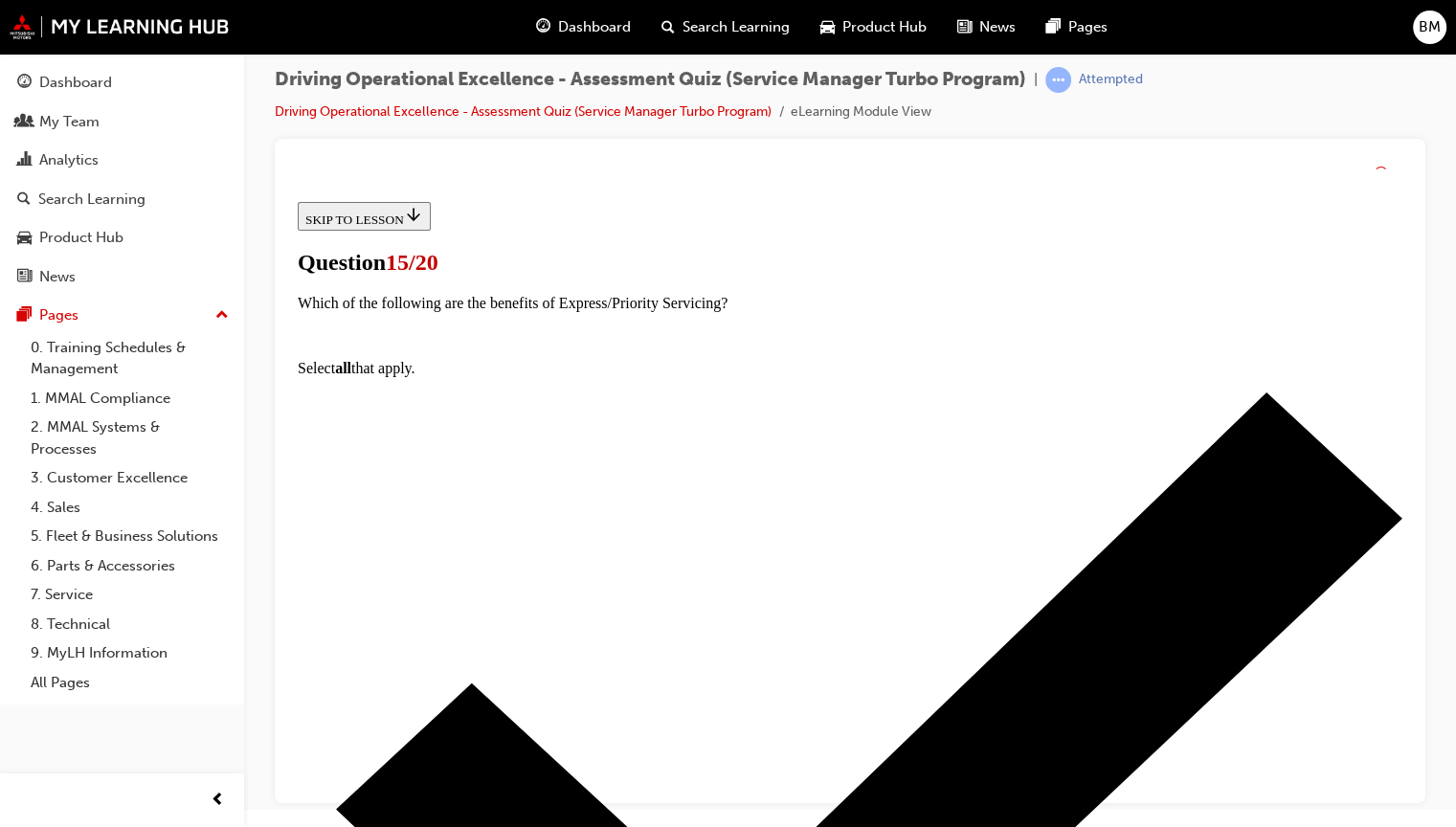 click at bounding box center [850, 6955] 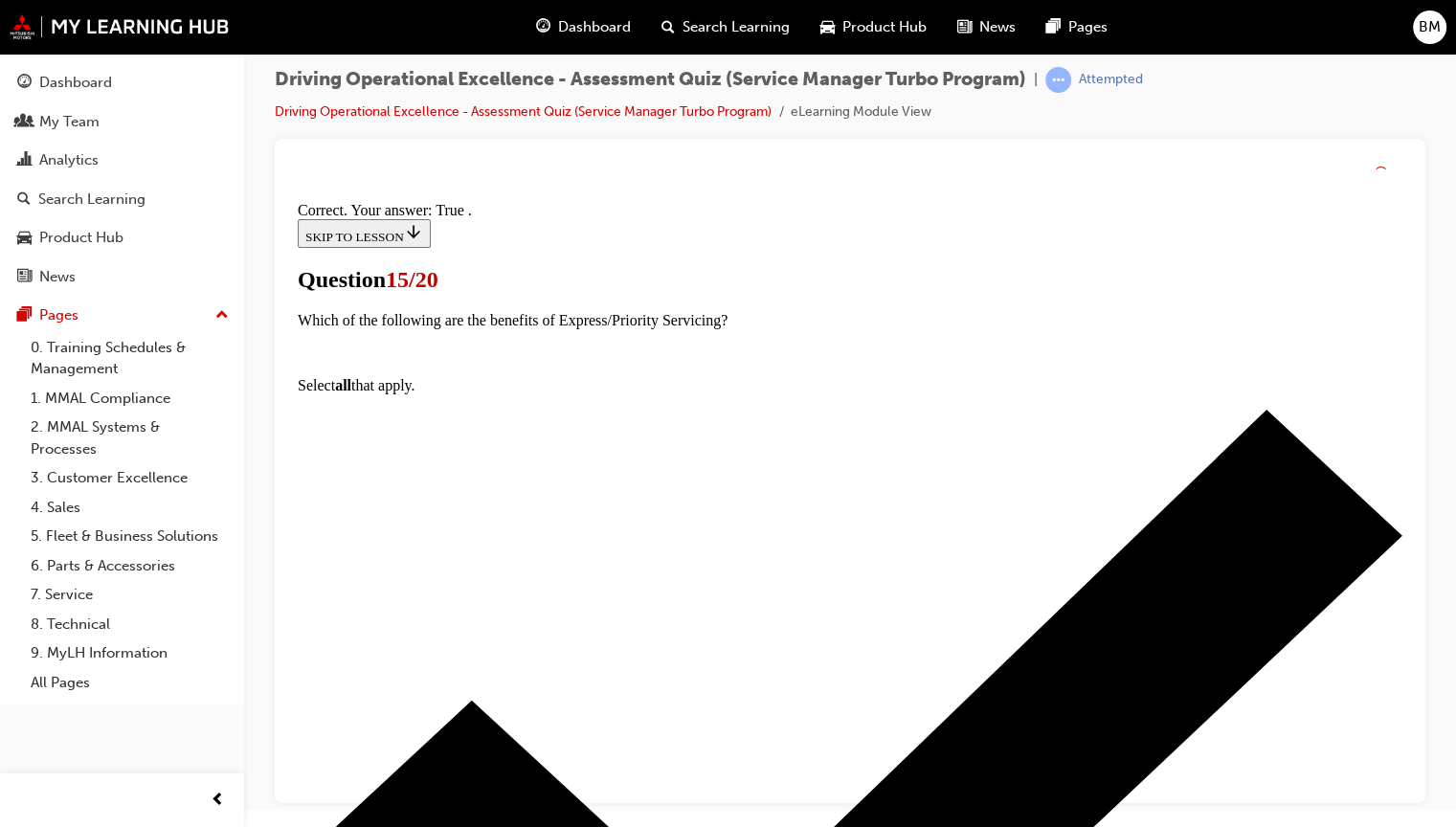 scroll, scrollTop: 278, scrollLeft: 0, axis: vertical 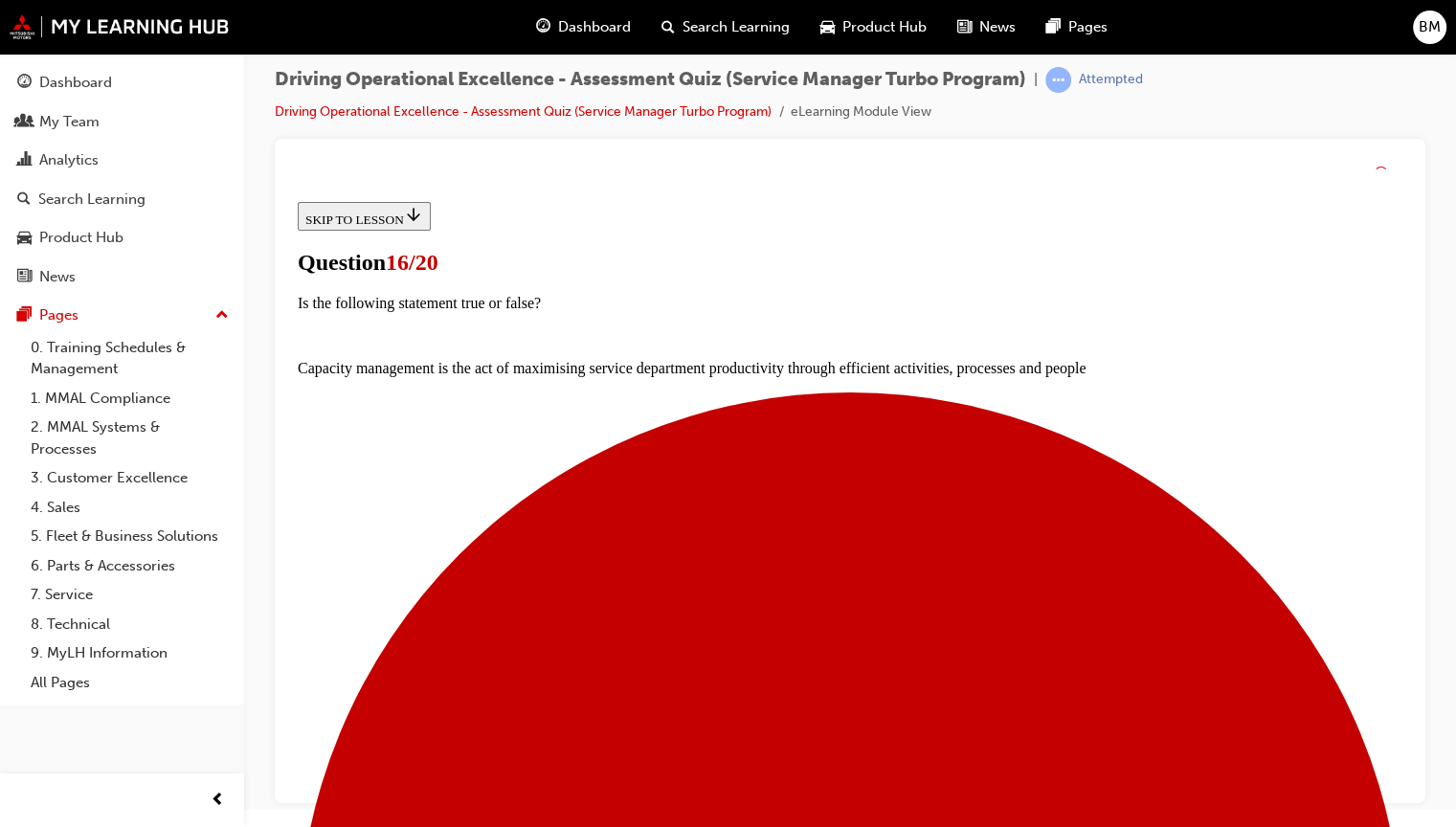 click at bounding box center (869, 5024) 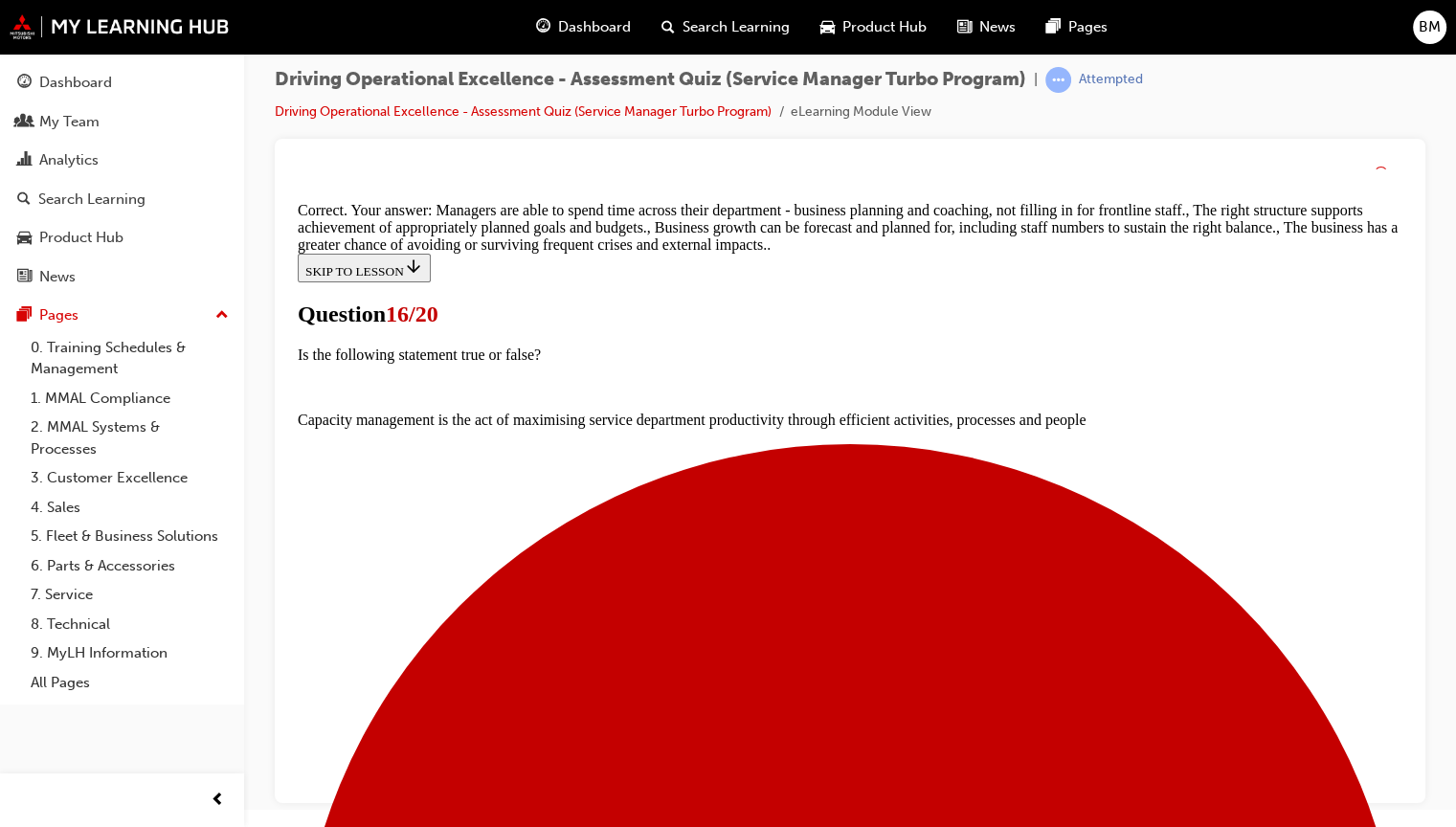 scroll, scrollTop: 507, scrollLeft: 0, axis: vertical 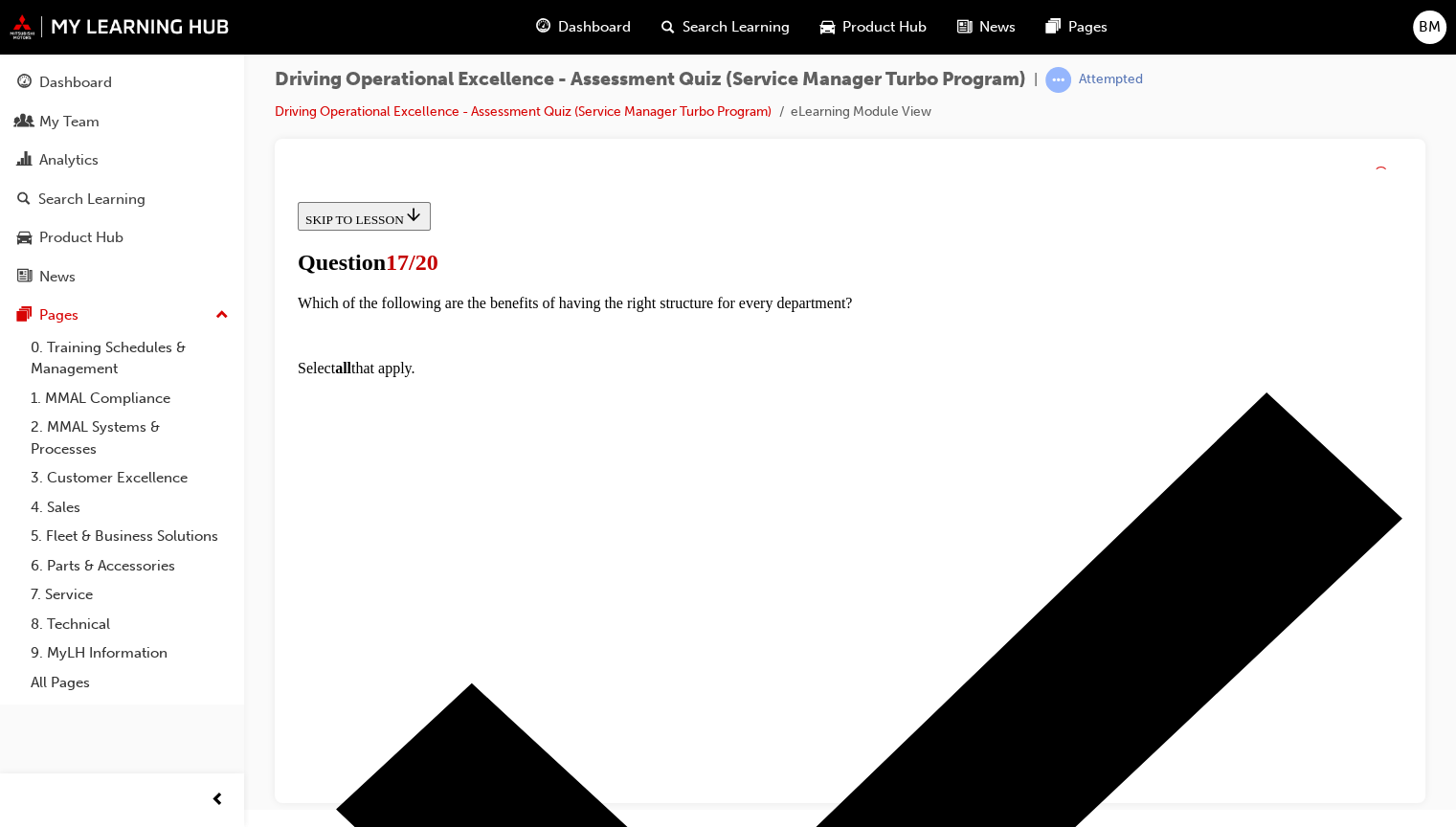 click at bounding box center [869, 4406] 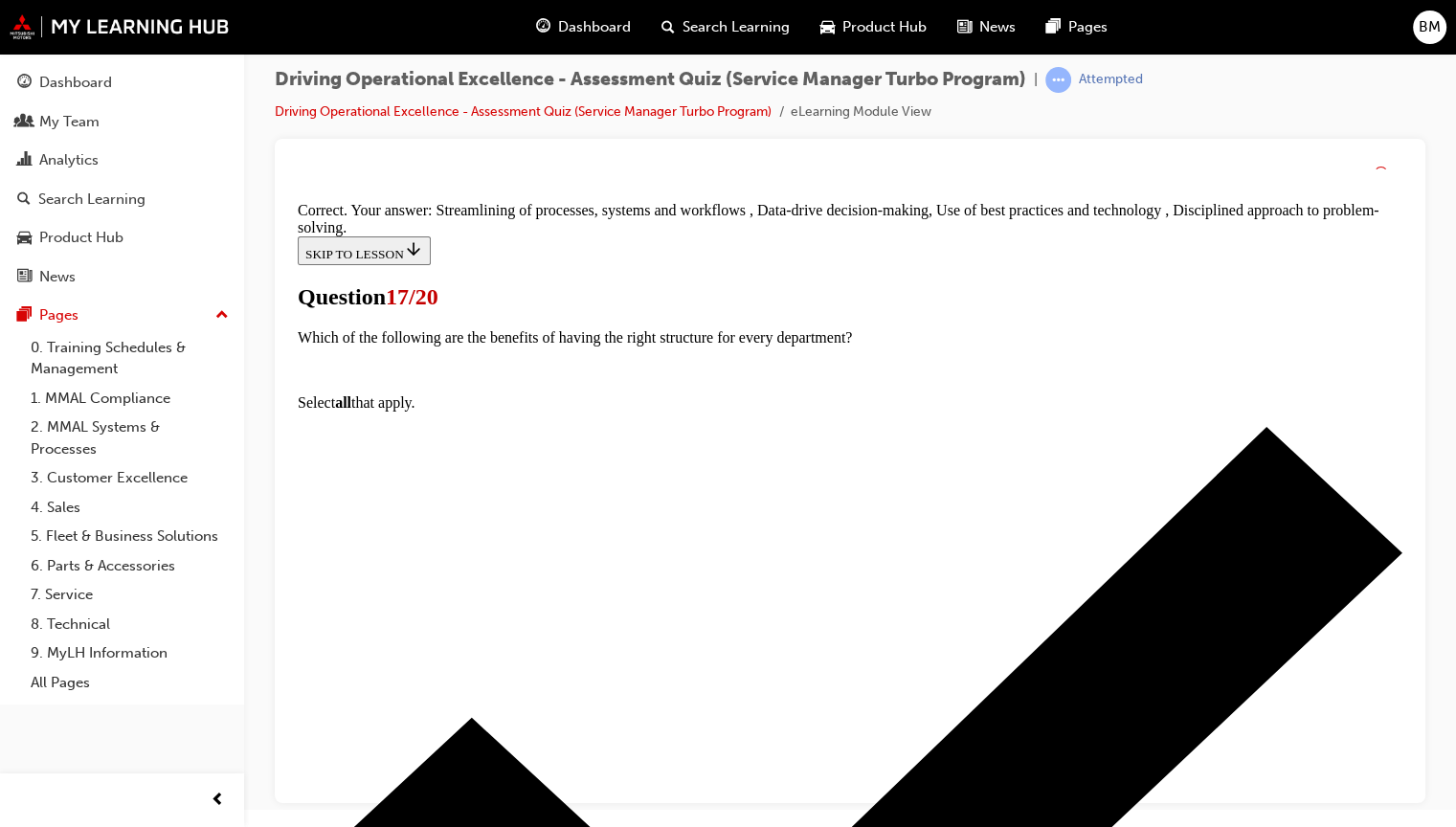 click on "NEXT" at bounding box center (323, 7486) 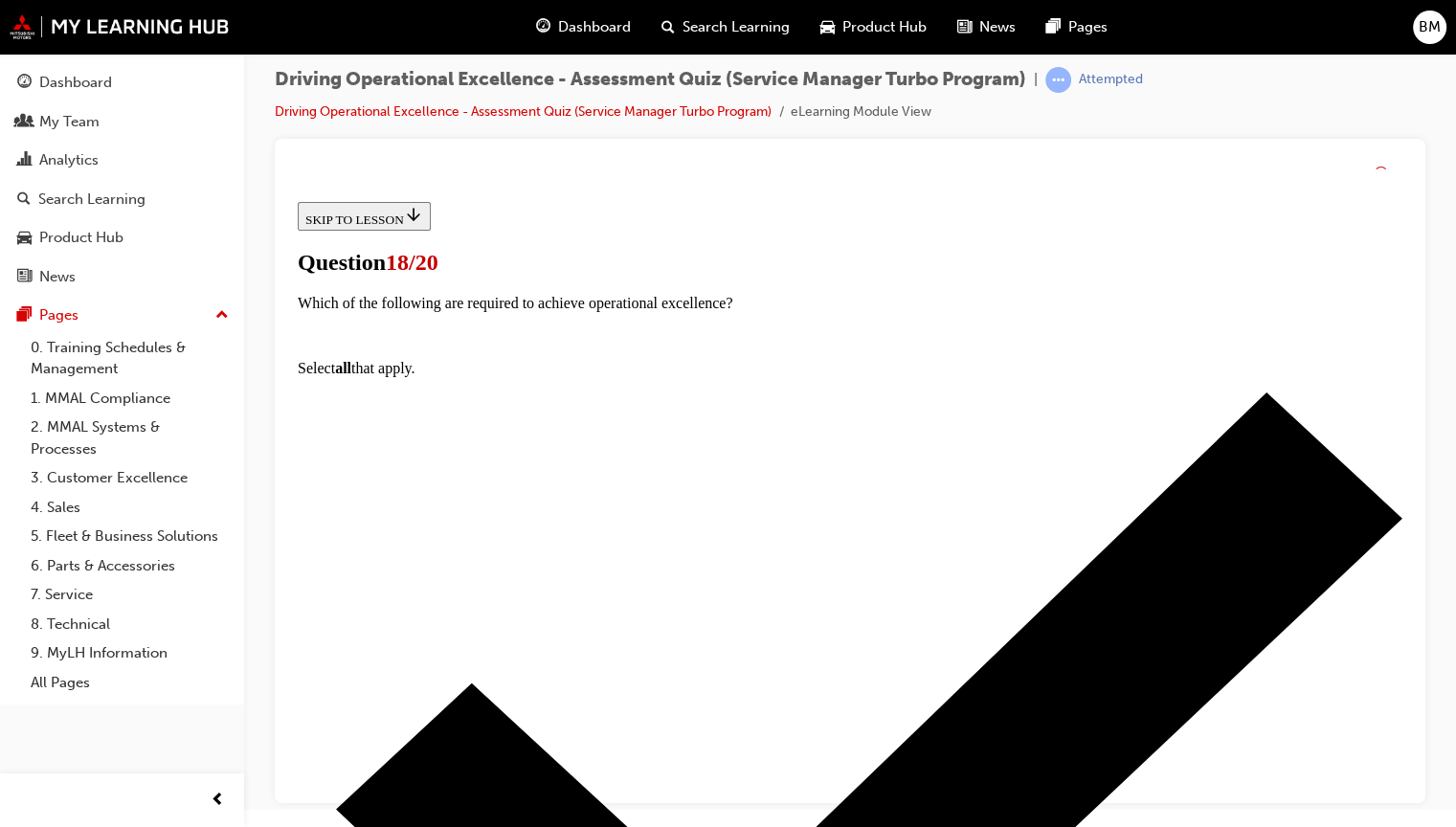 scroll, scrollTop: 154, scrollLeft: 0, axis: vertical 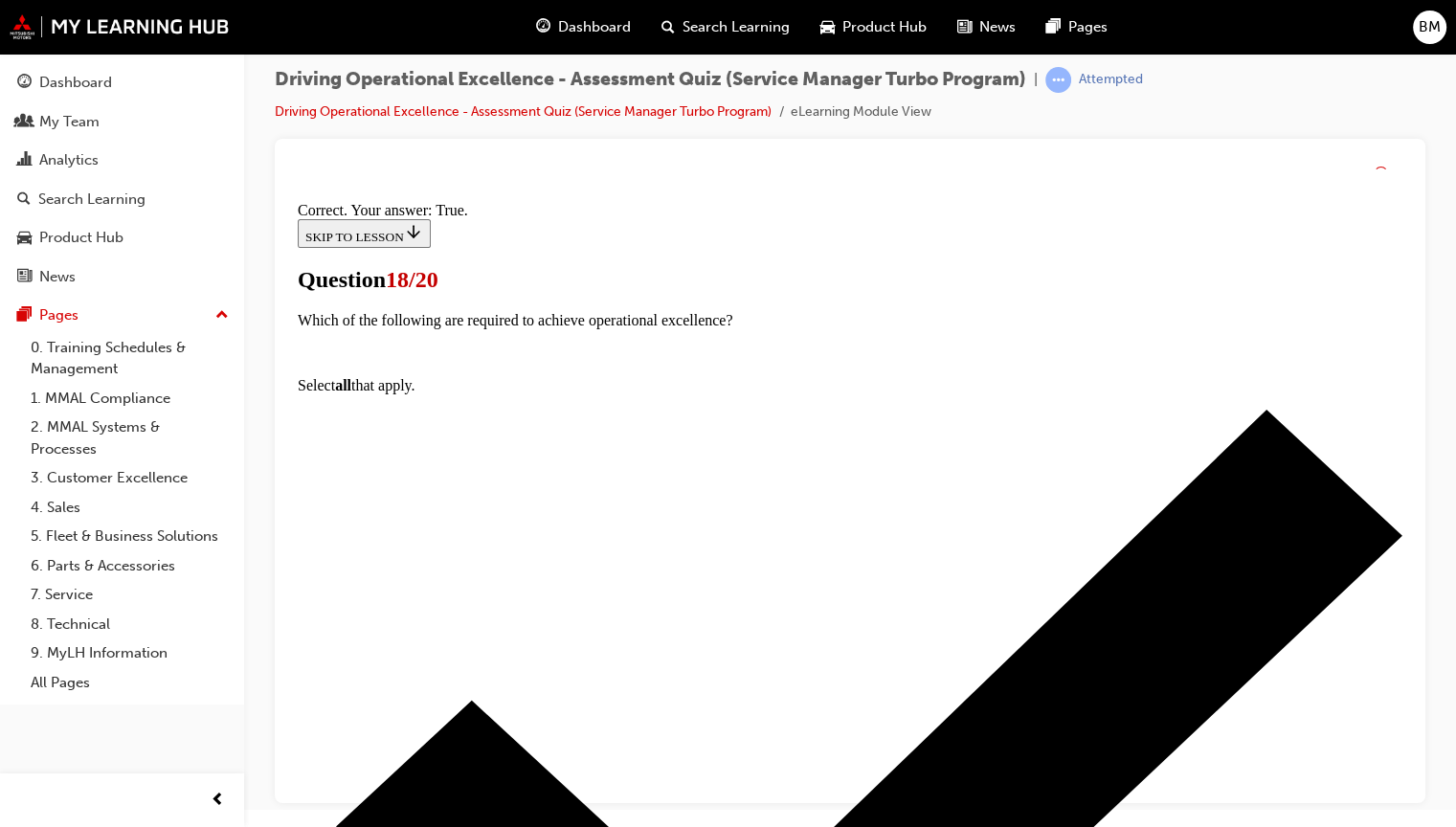 click on "NEXT" at bounding box center [323, 8087] 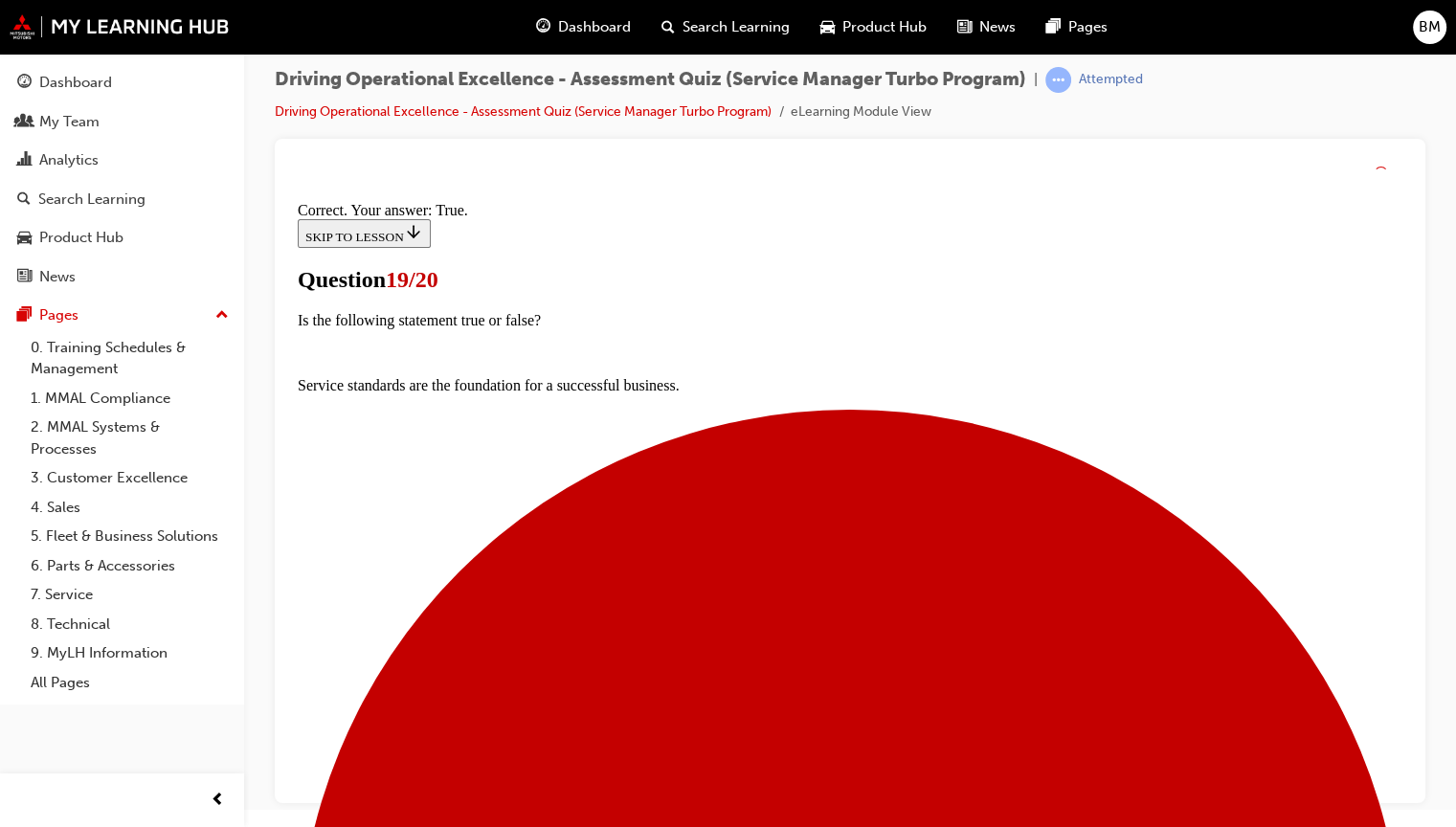 scroll, scrollTop: 0, scrollLeft: 0, axis: both 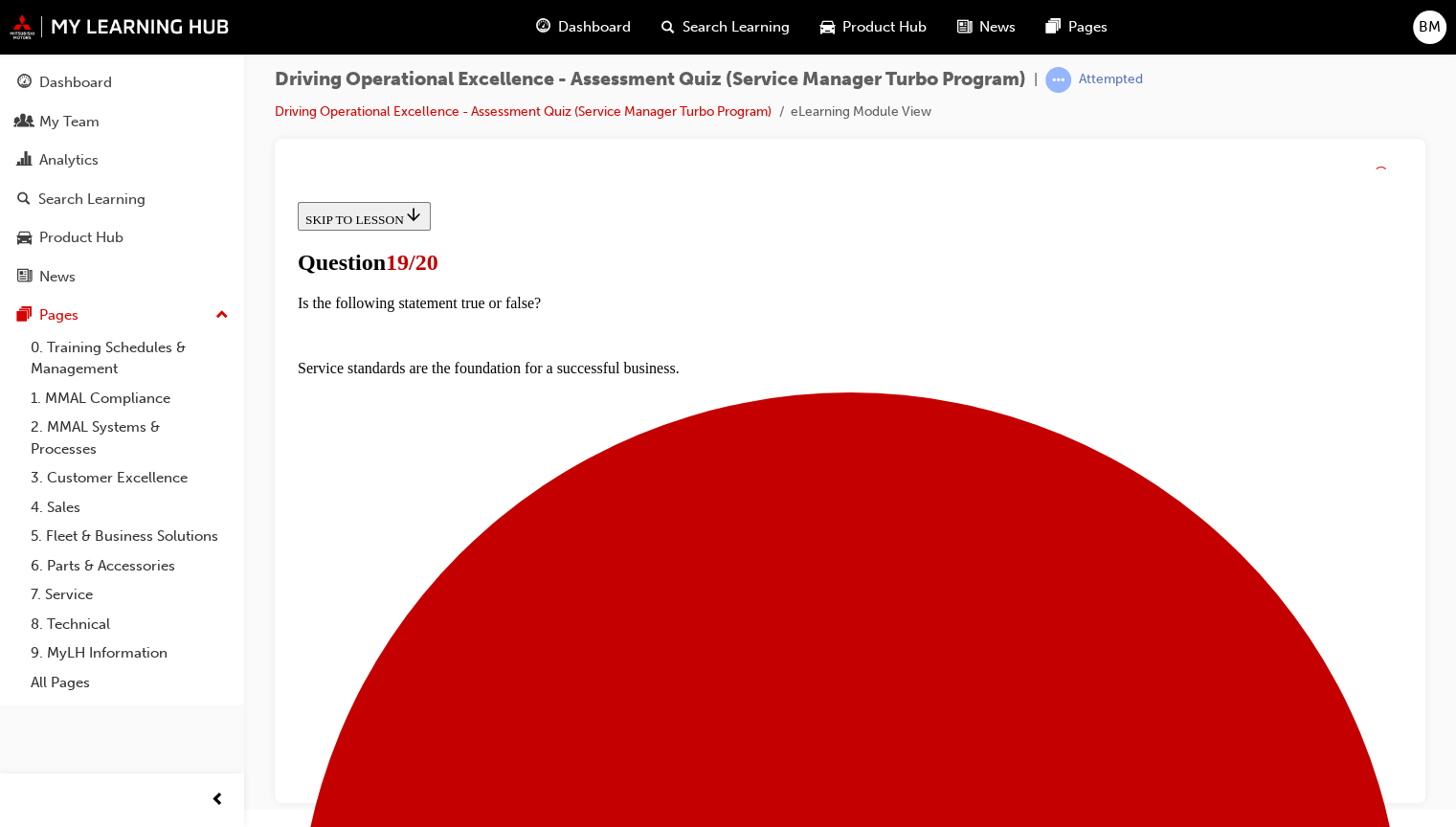 click on "False" at bounding box center [850, 6582] 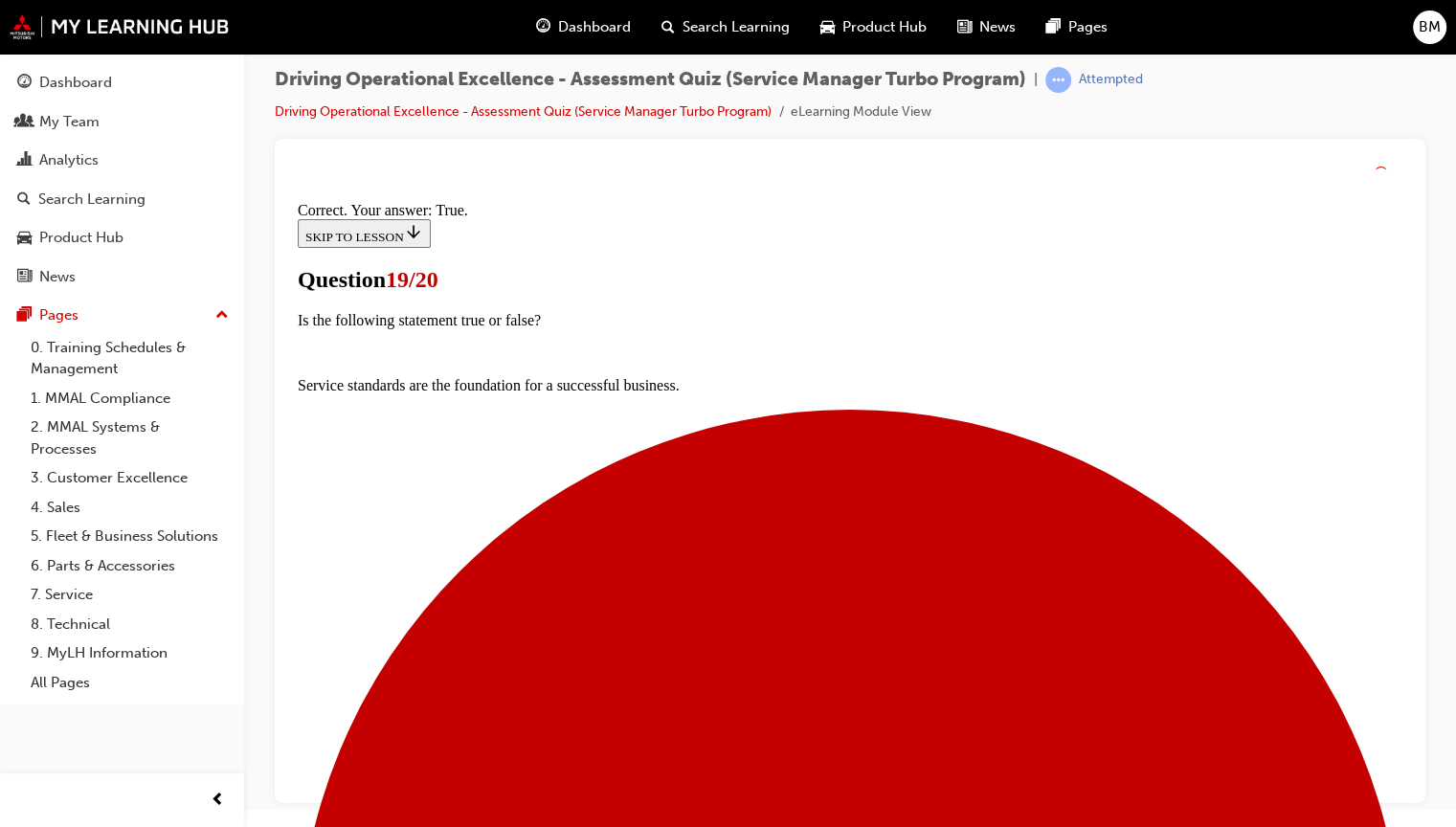 scroll, scrollTop: 278, scrollLeft: 0, axis: vertical 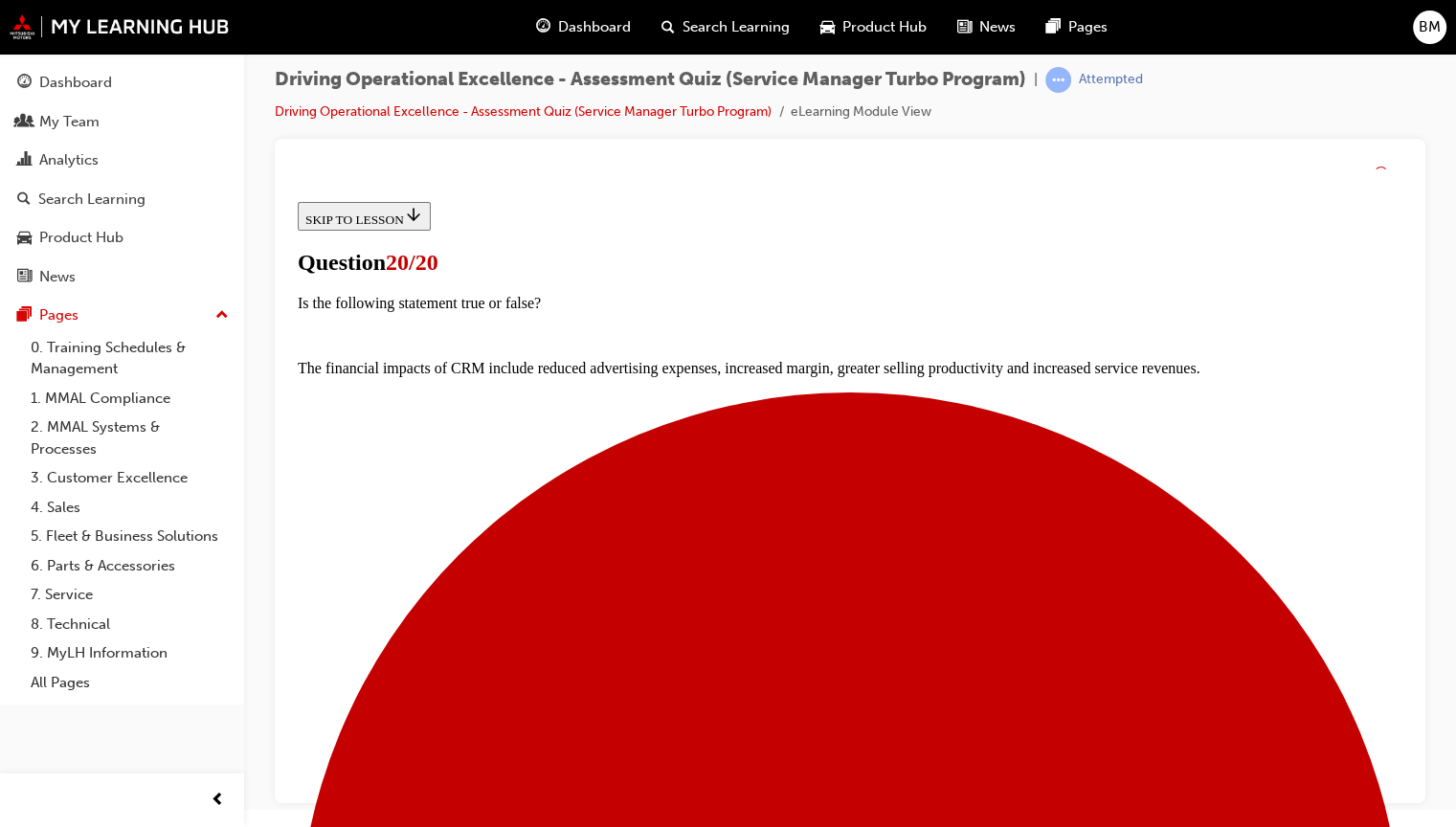 click at bounding box center (382, 5210) 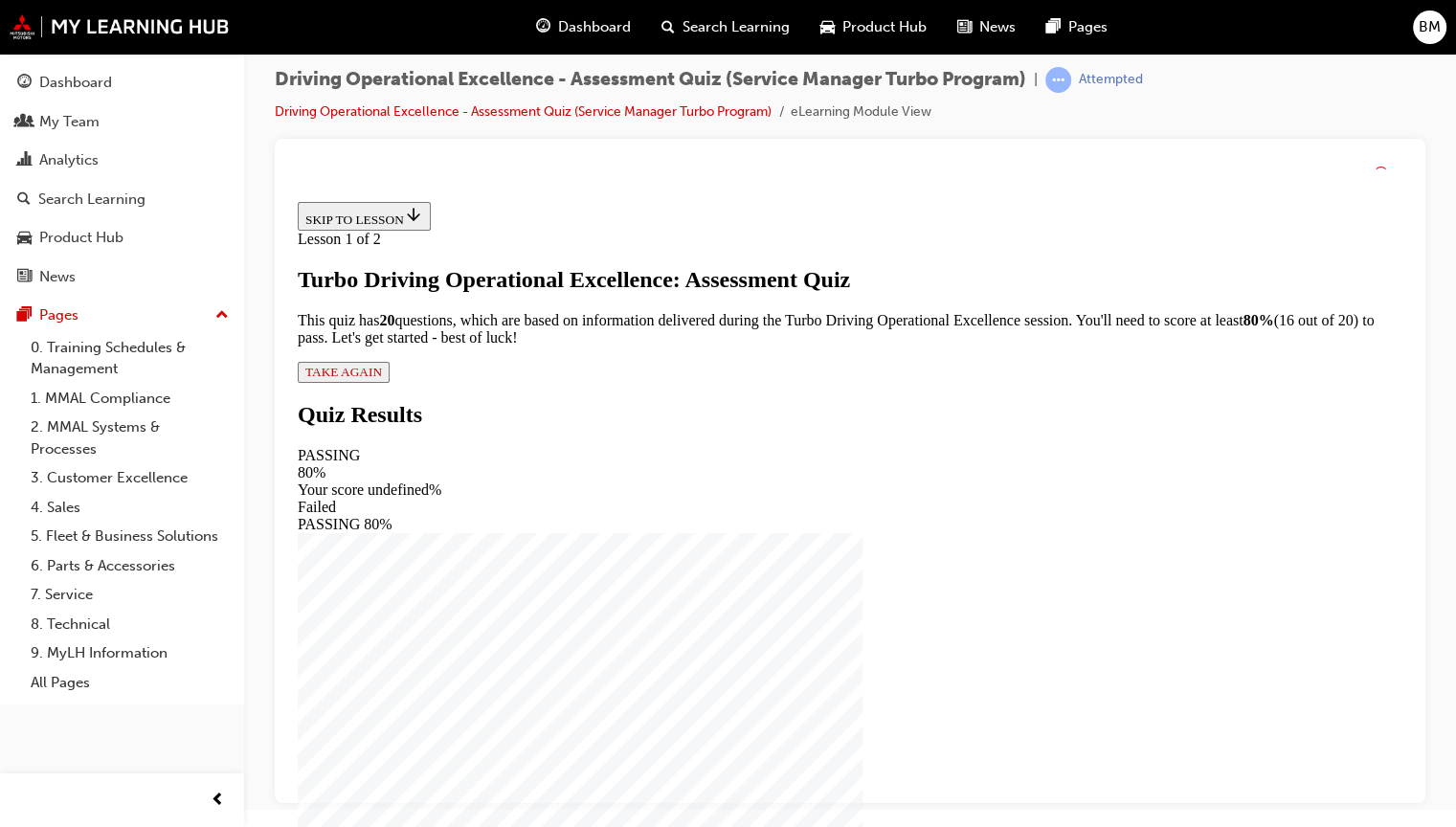 click on "TAKE AGAIN" at bounding box center (344, 372) 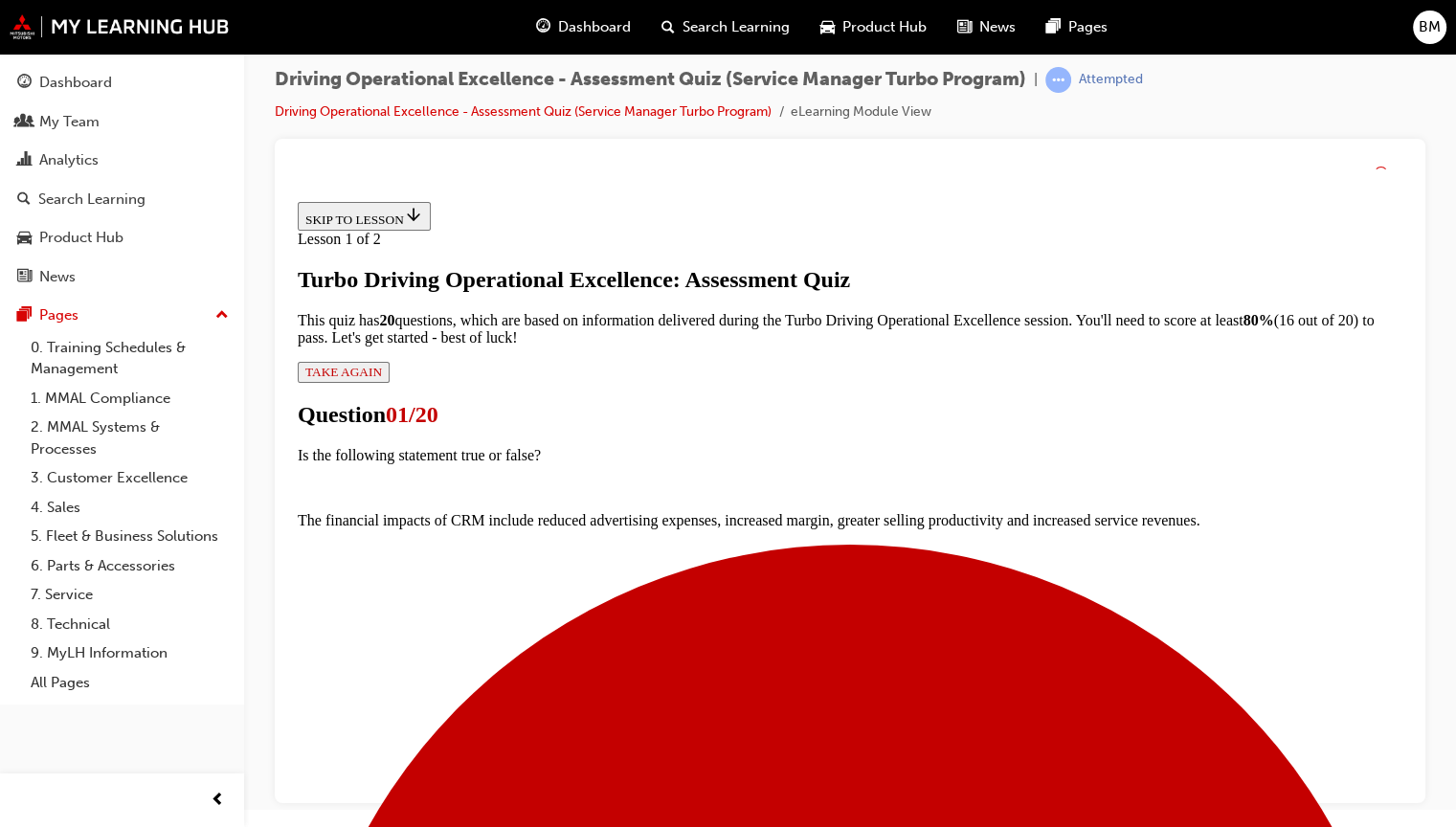 click on "True" at bounding box center [850, 4481] 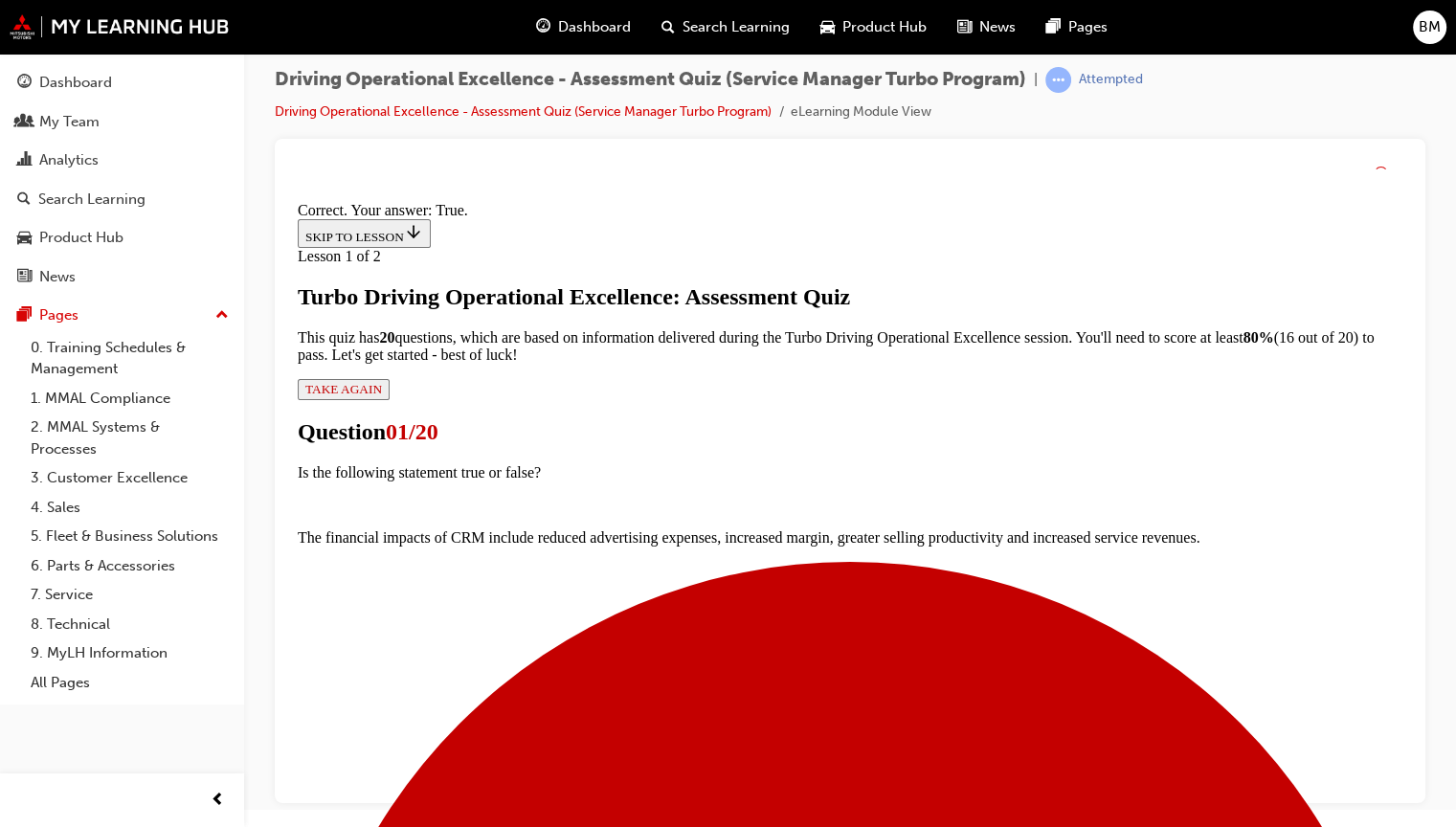 scroll, scrollTop: 278, scrollLeft: 0, axis: vertical 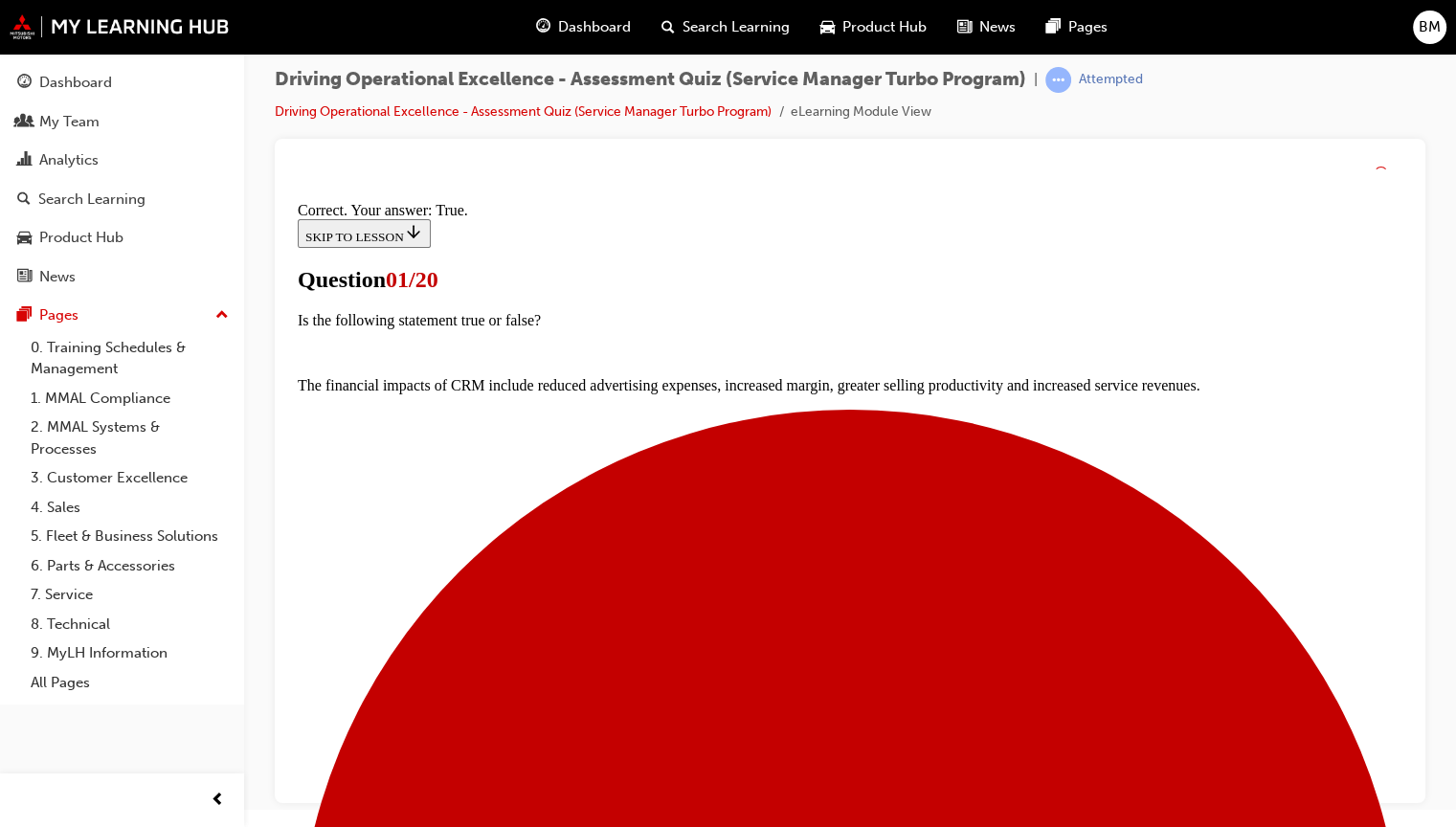 click on "True" at bounding box center [850, 6600] 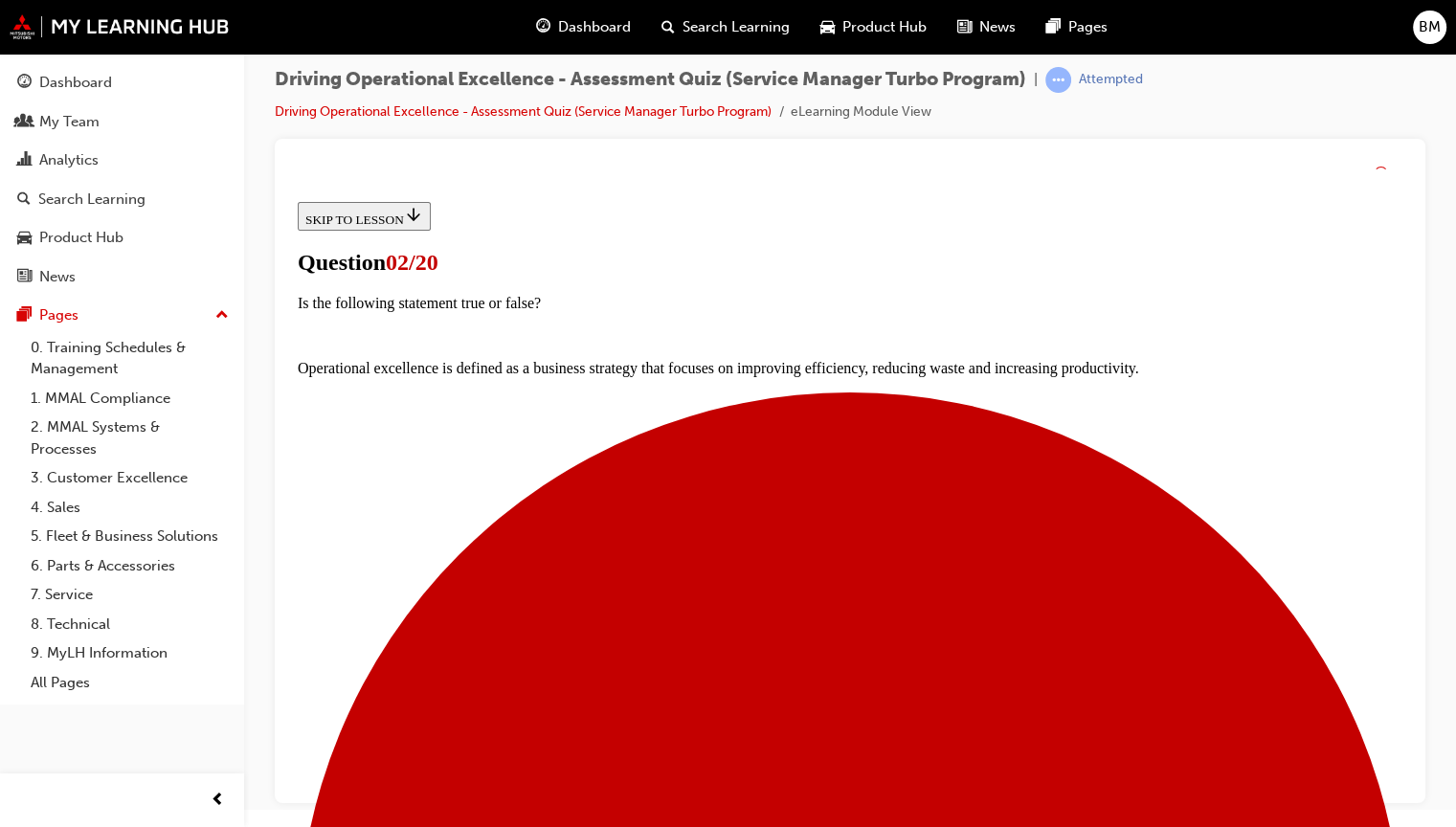 scroll, scrollTop: 0, scrollLeft: 0, axis: both 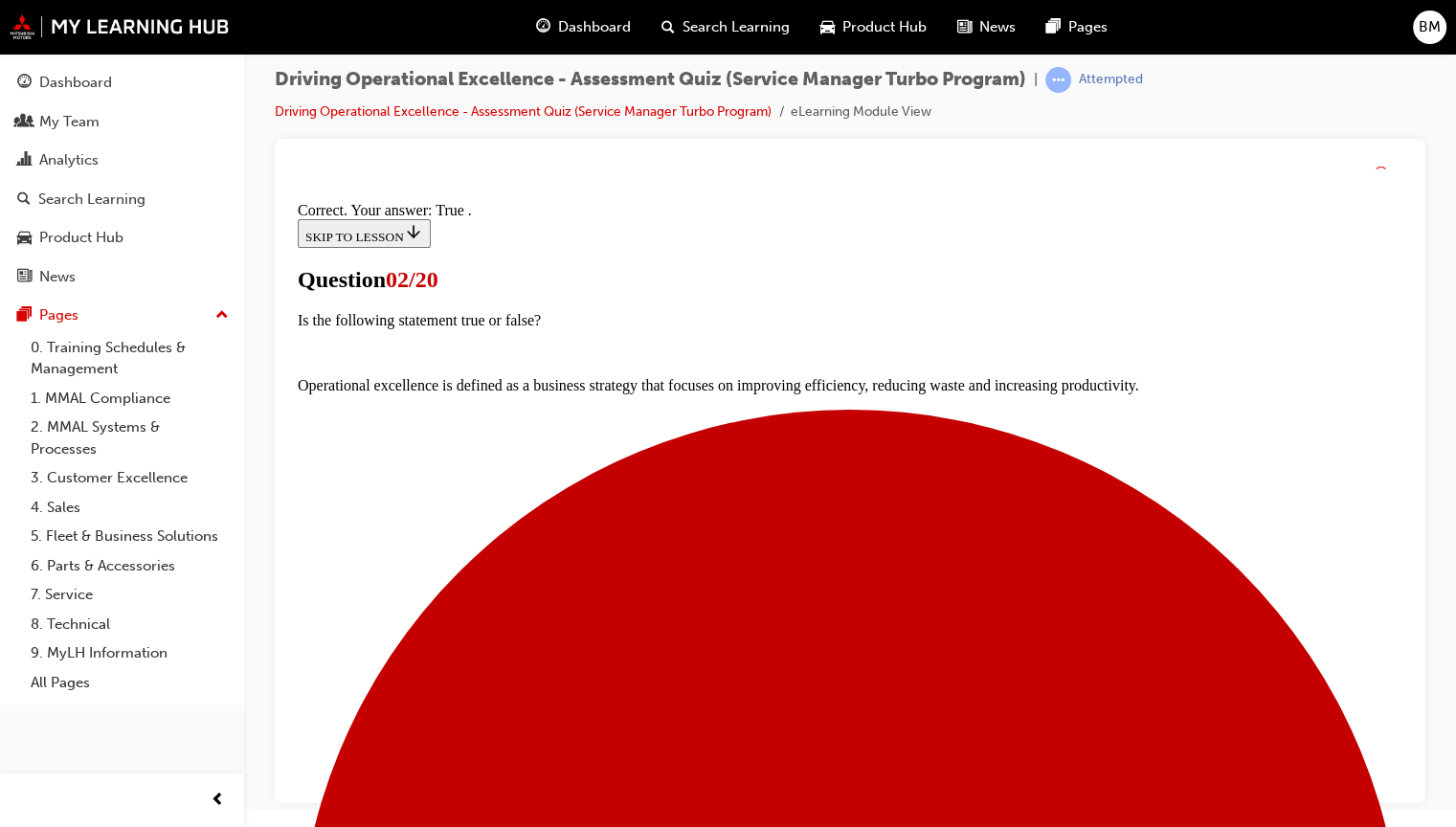 click on "NEXT" at bounding box center (323, 8706) 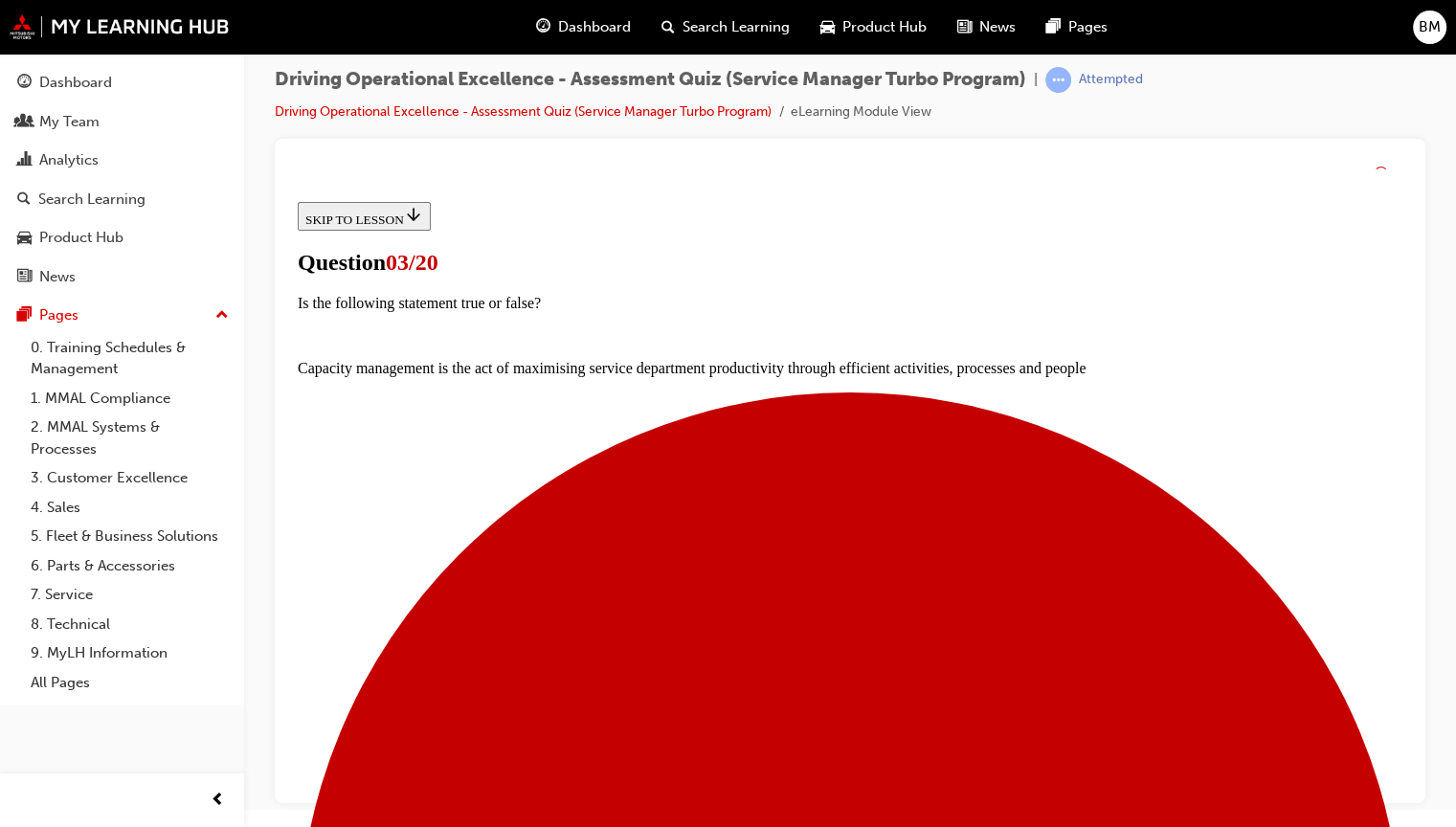 scroll, scrollTop: 287, scrollLeft: 0, axis: vertical 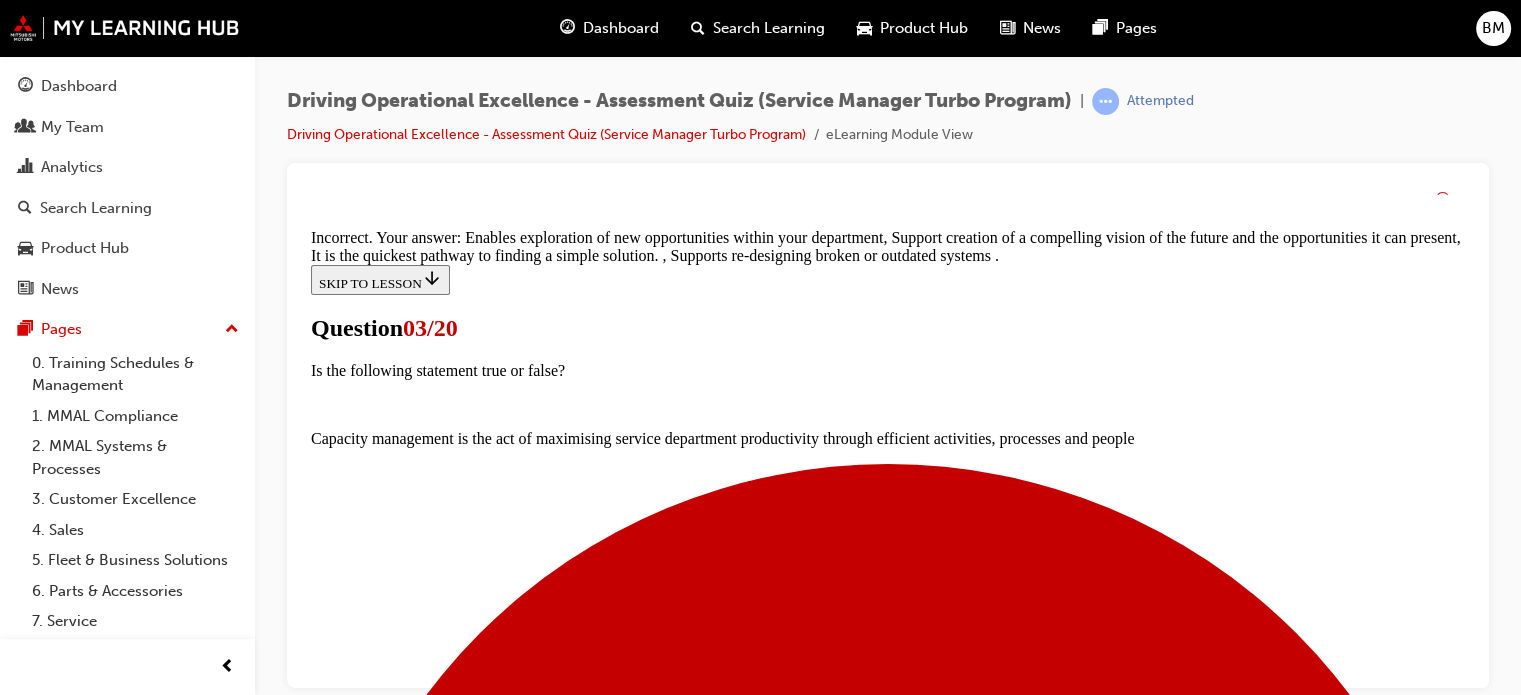 click on "Dashboard" at bounding box center [621, 28] 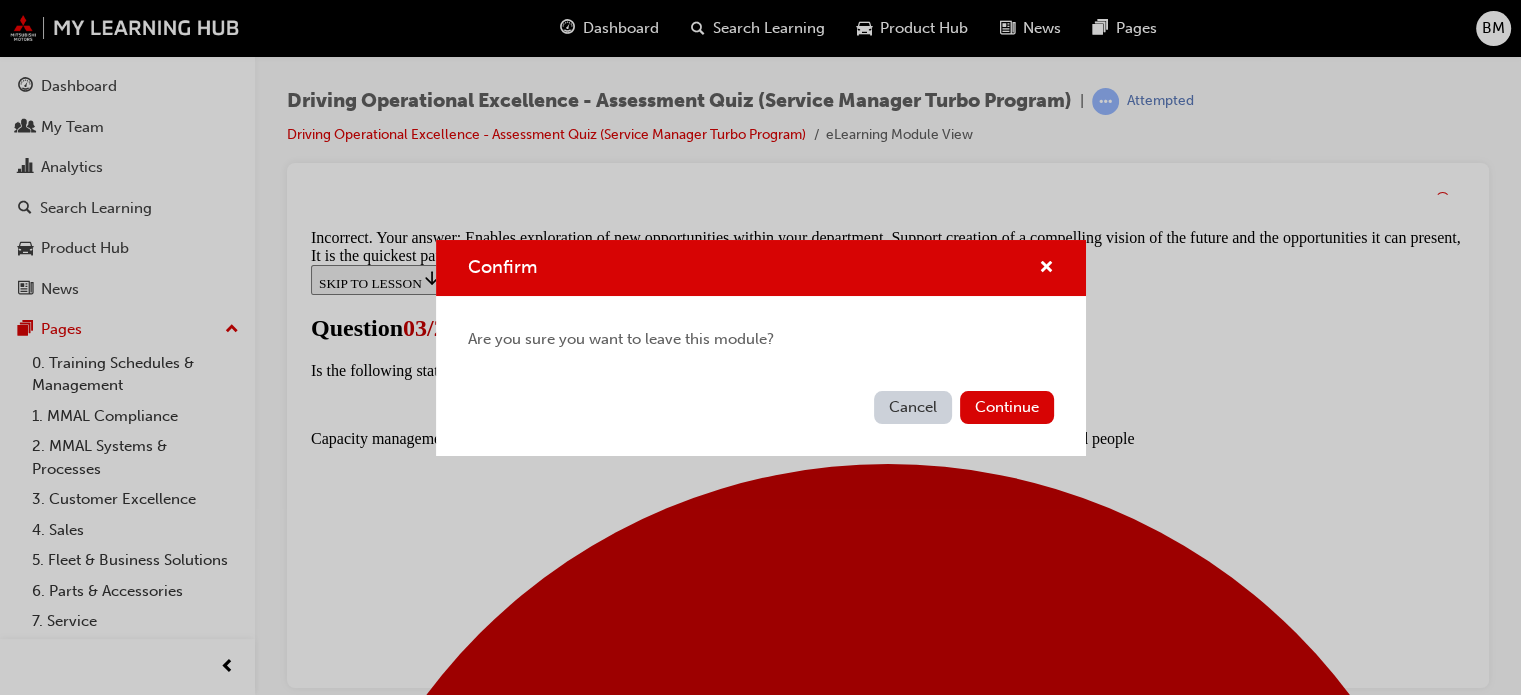 click on "Continue" at bounding box center (1007, 407) 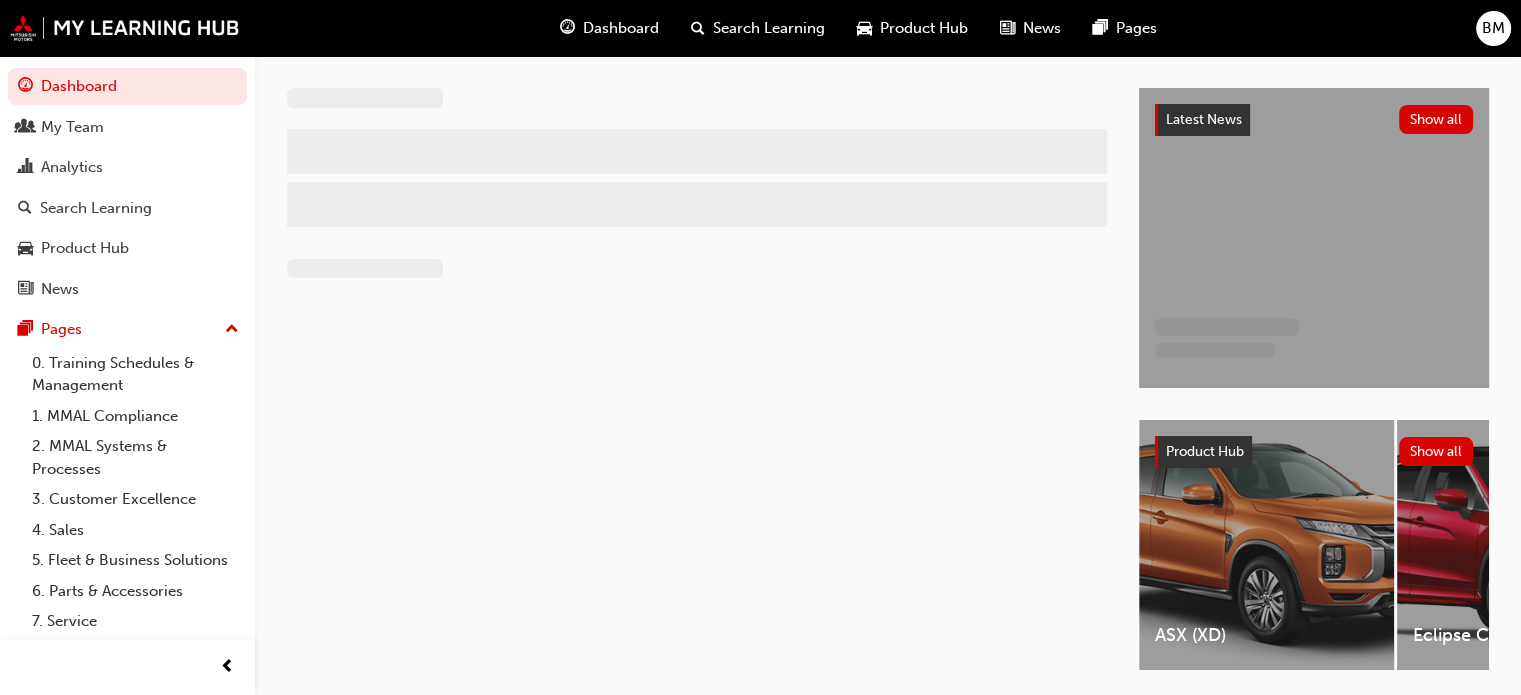 click on "Dashboard" at bounding box center [609, 28] 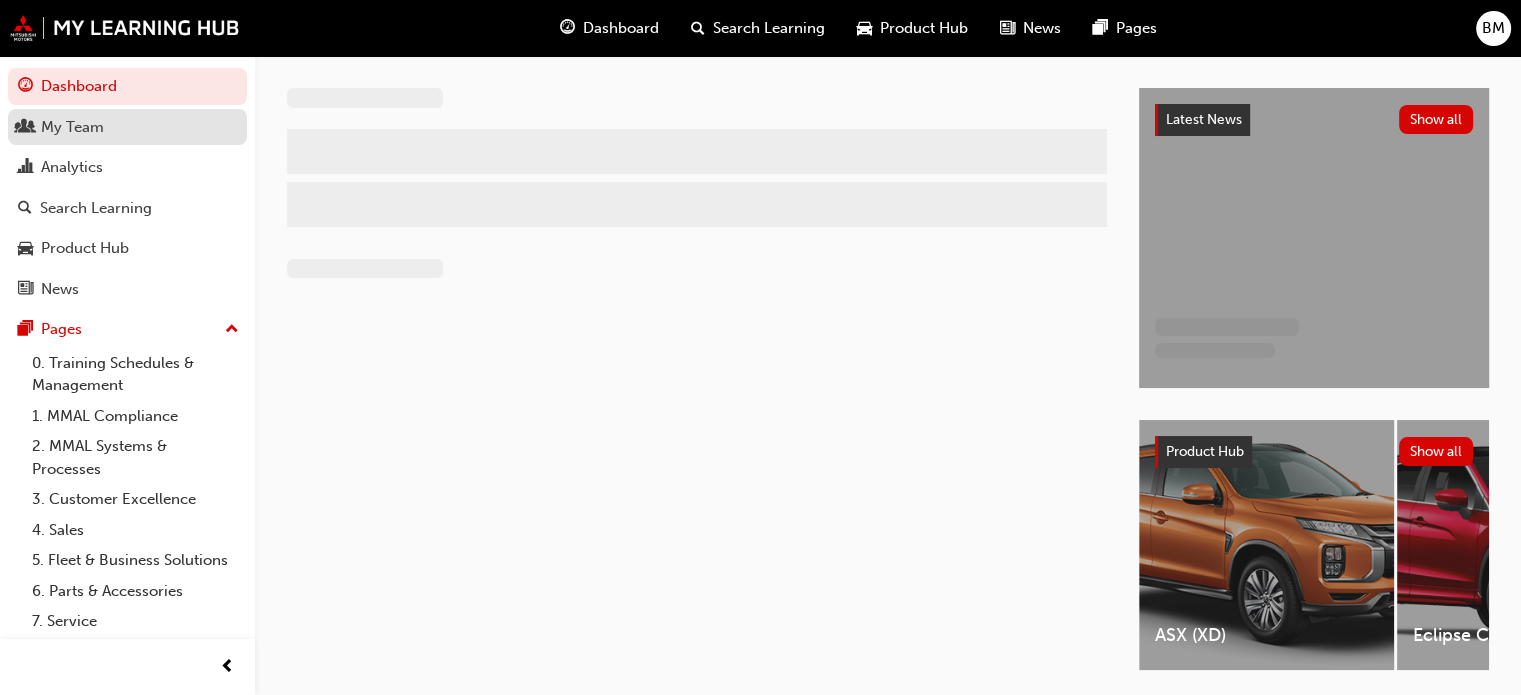 click on "My Team" at bounding box center (127, 127) 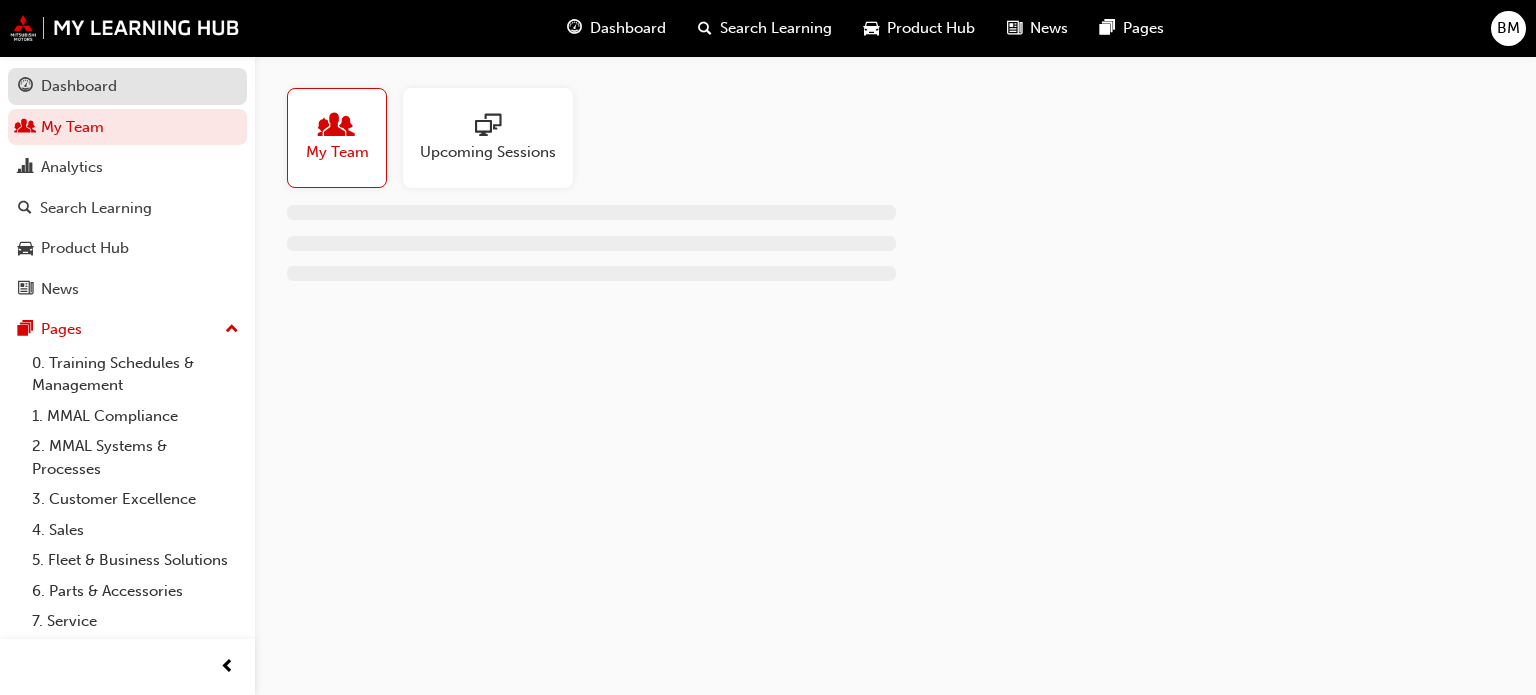 click on "Dashboard" at bounding box center (127, 86) 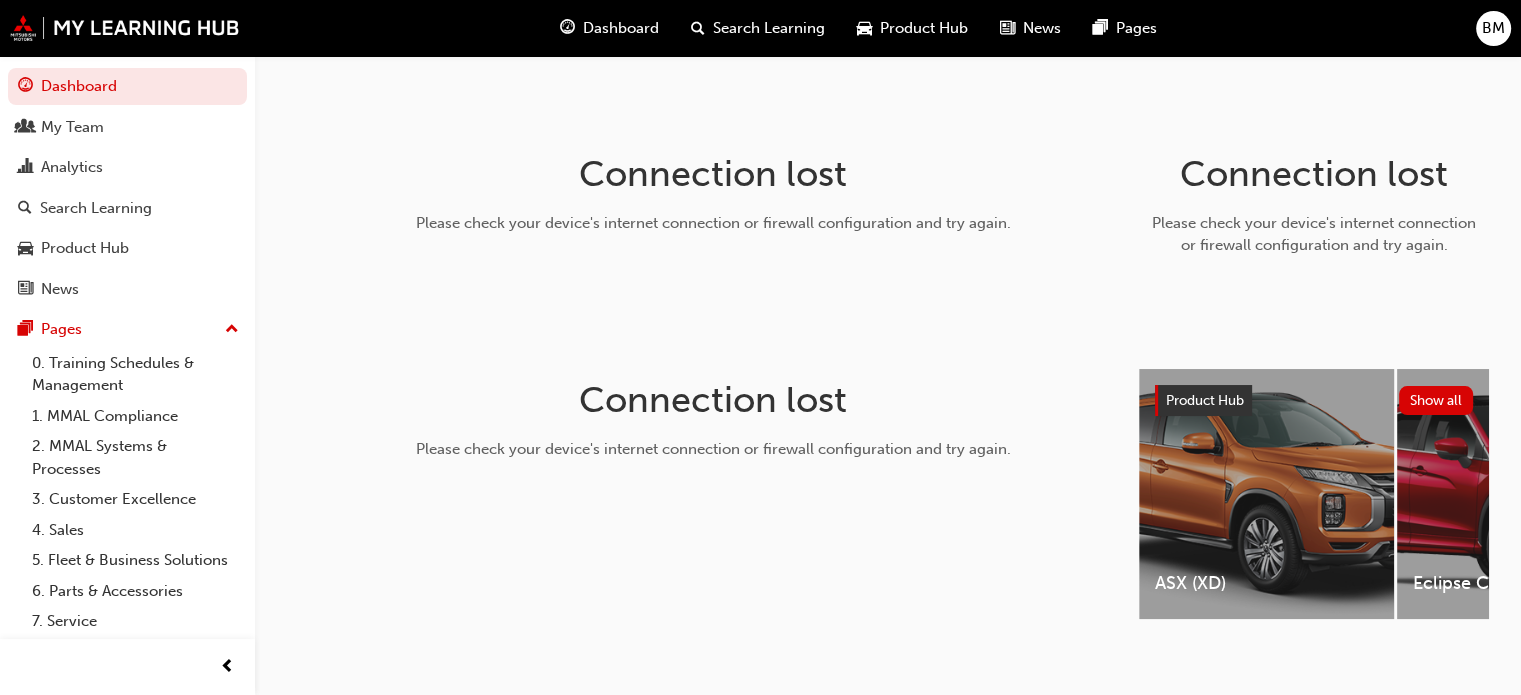 click on "Dashboard" at bounding box center [621, 28] 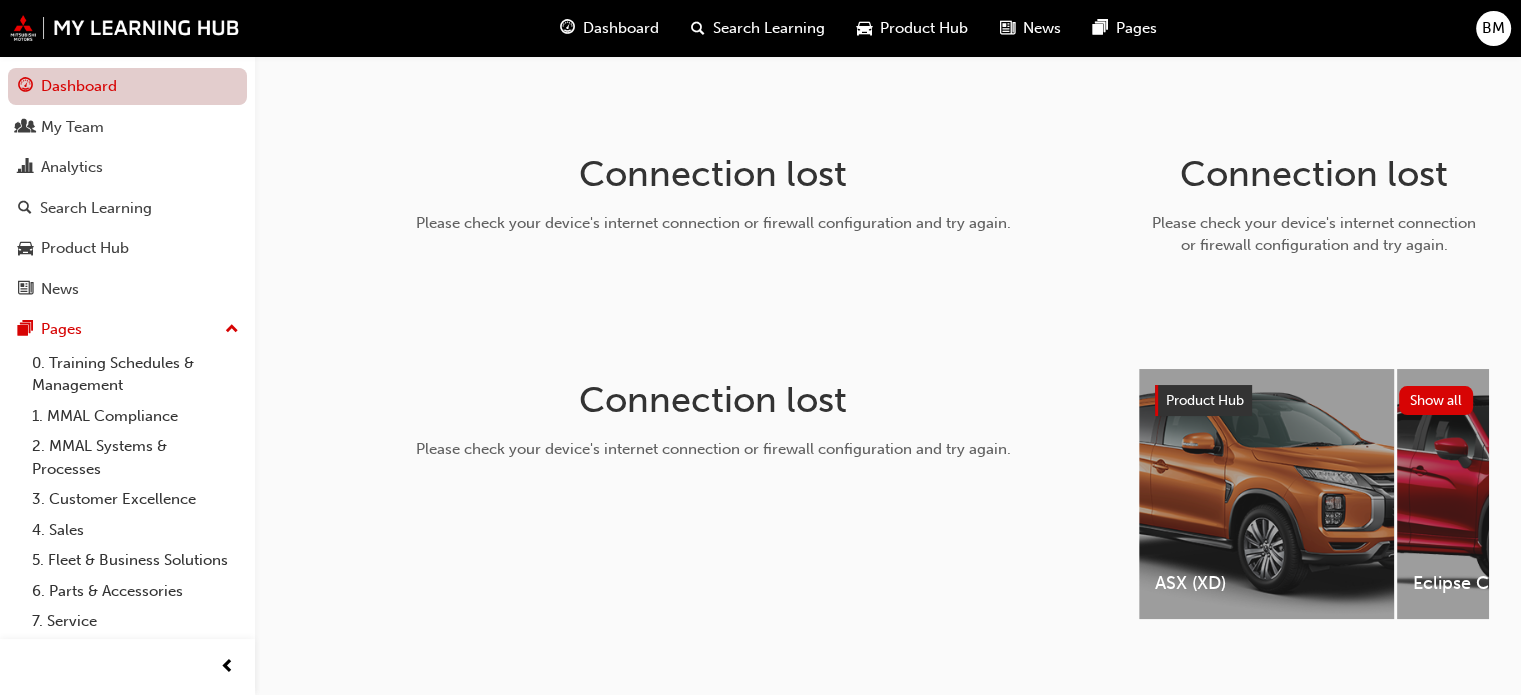 click on "Dashboard" at bounding box center [127, 86] 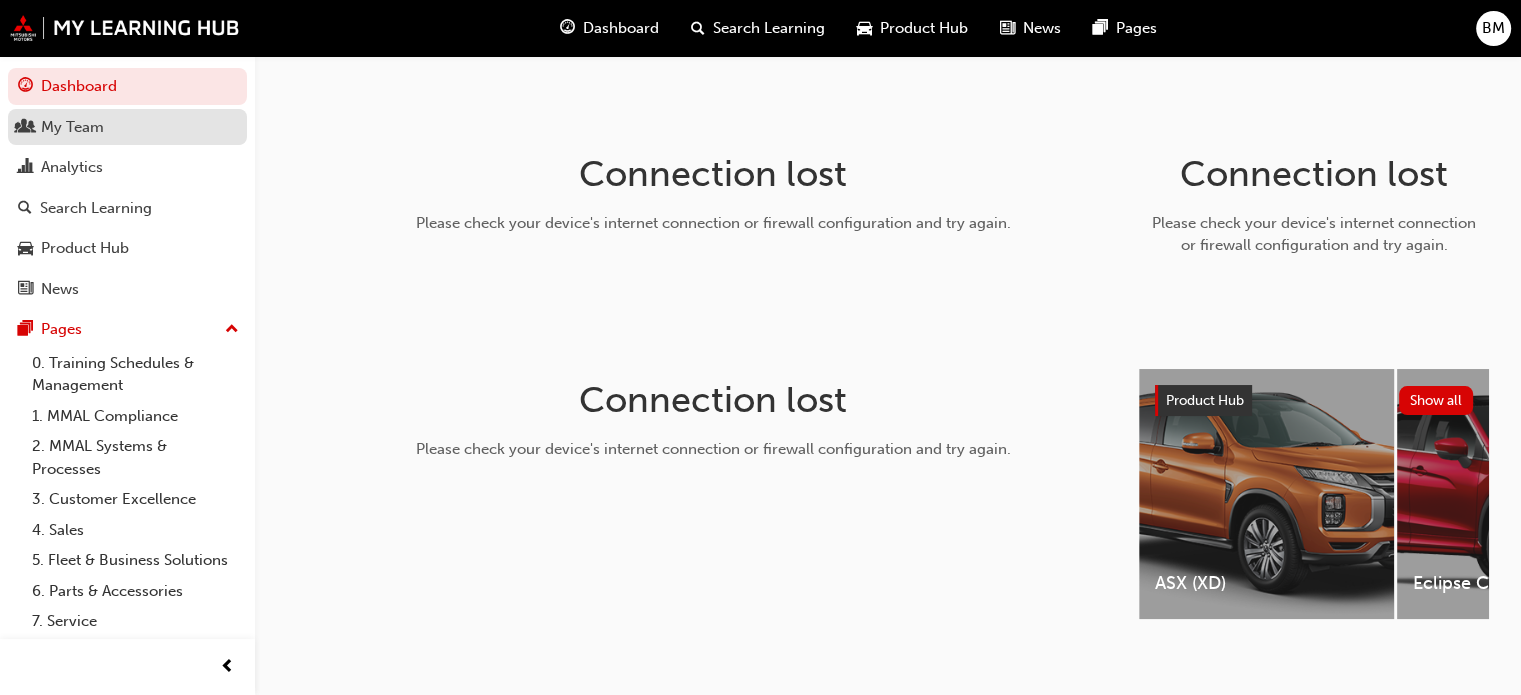 click on "My Team" at bounding box center [127, 127] 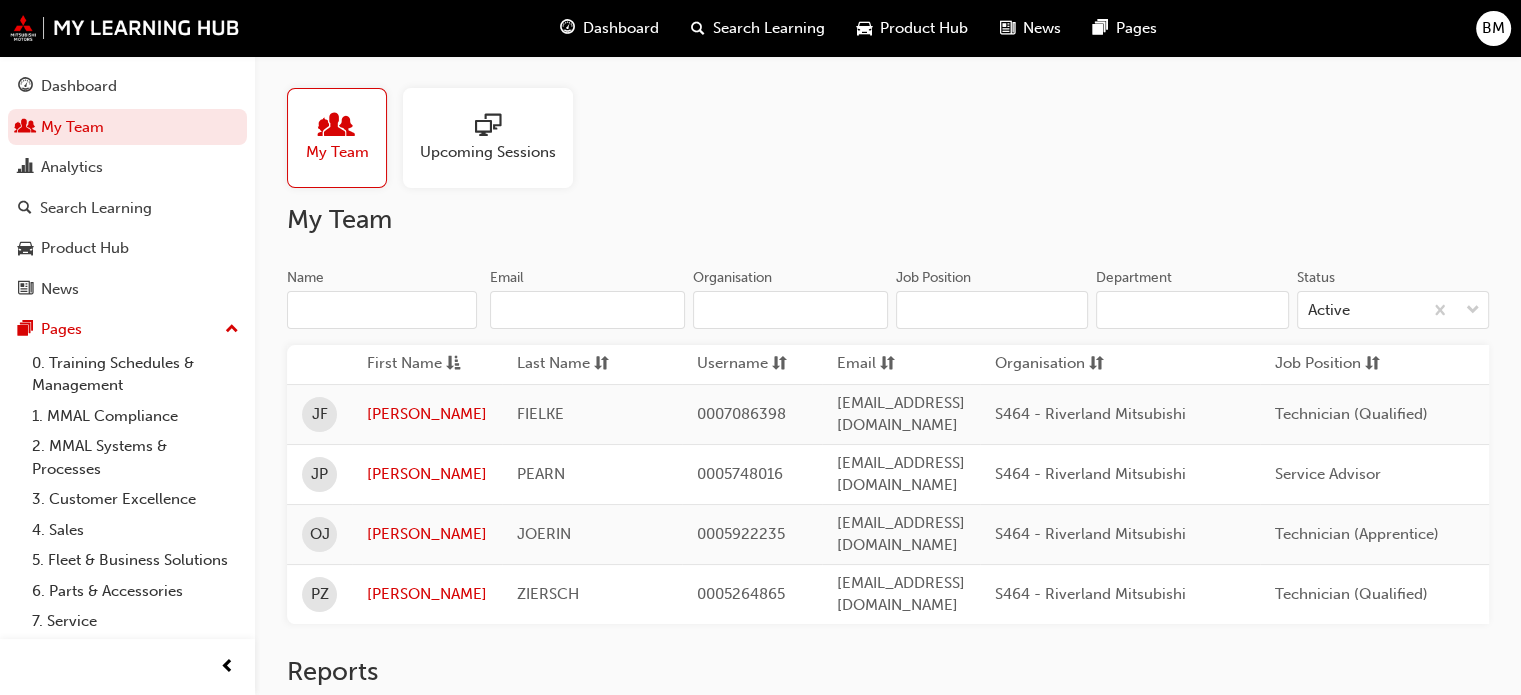 click on "Dashboard" at bounding box center (621, 28) 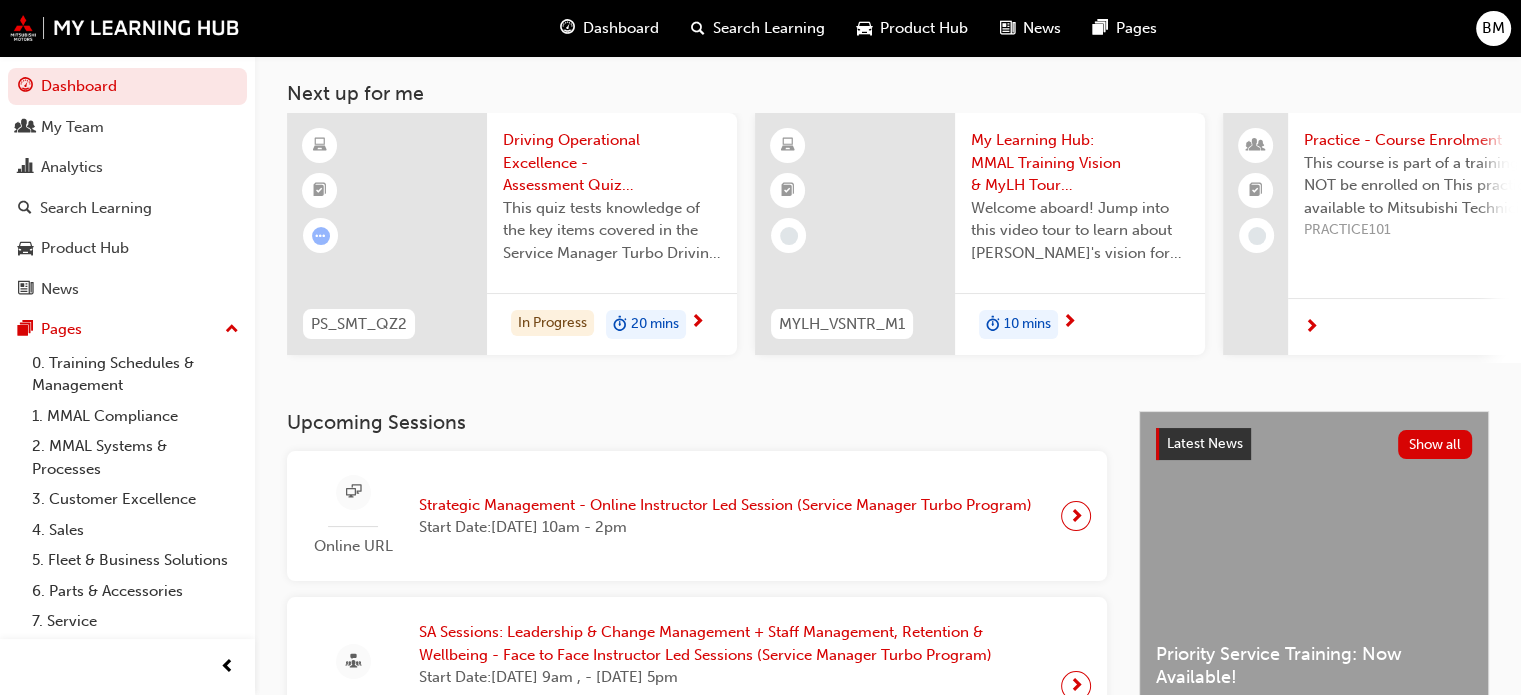 scroll, scrollTop: 100, scrollLeft: 0, axis: vertical 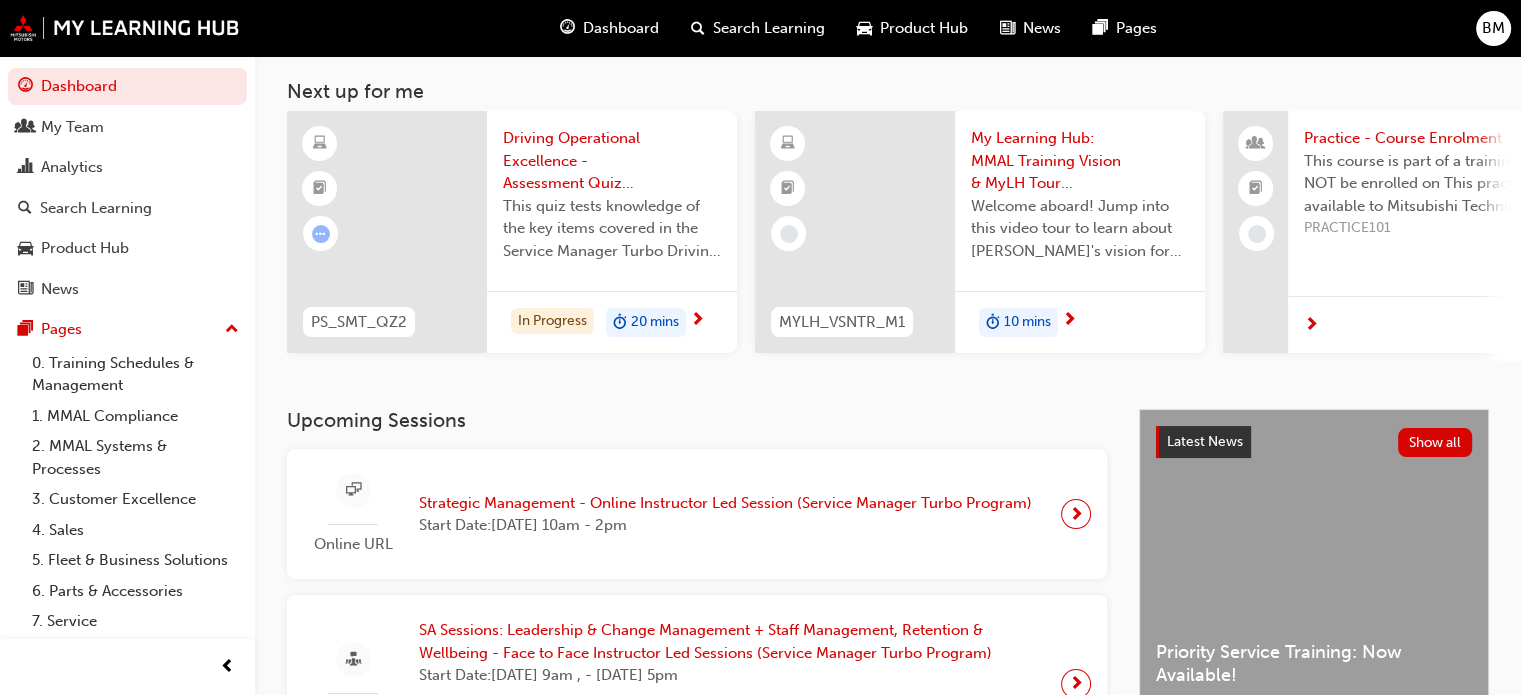 click on "Driving Operational Excellence - Assessment Quiz (Service Manager Turbo Program)" at bounding box center [612, 161] 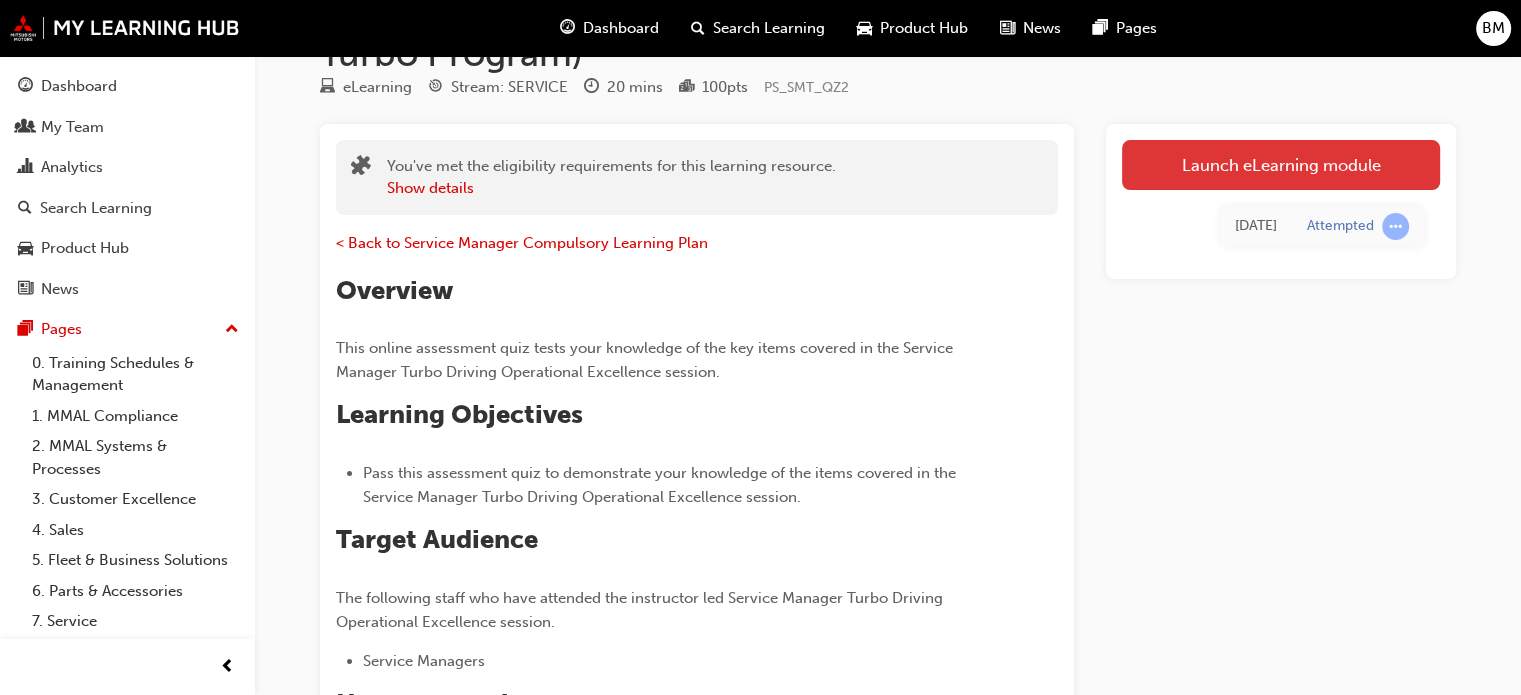 click on "Launch eLearning module" at bounding box center [1281, 165] 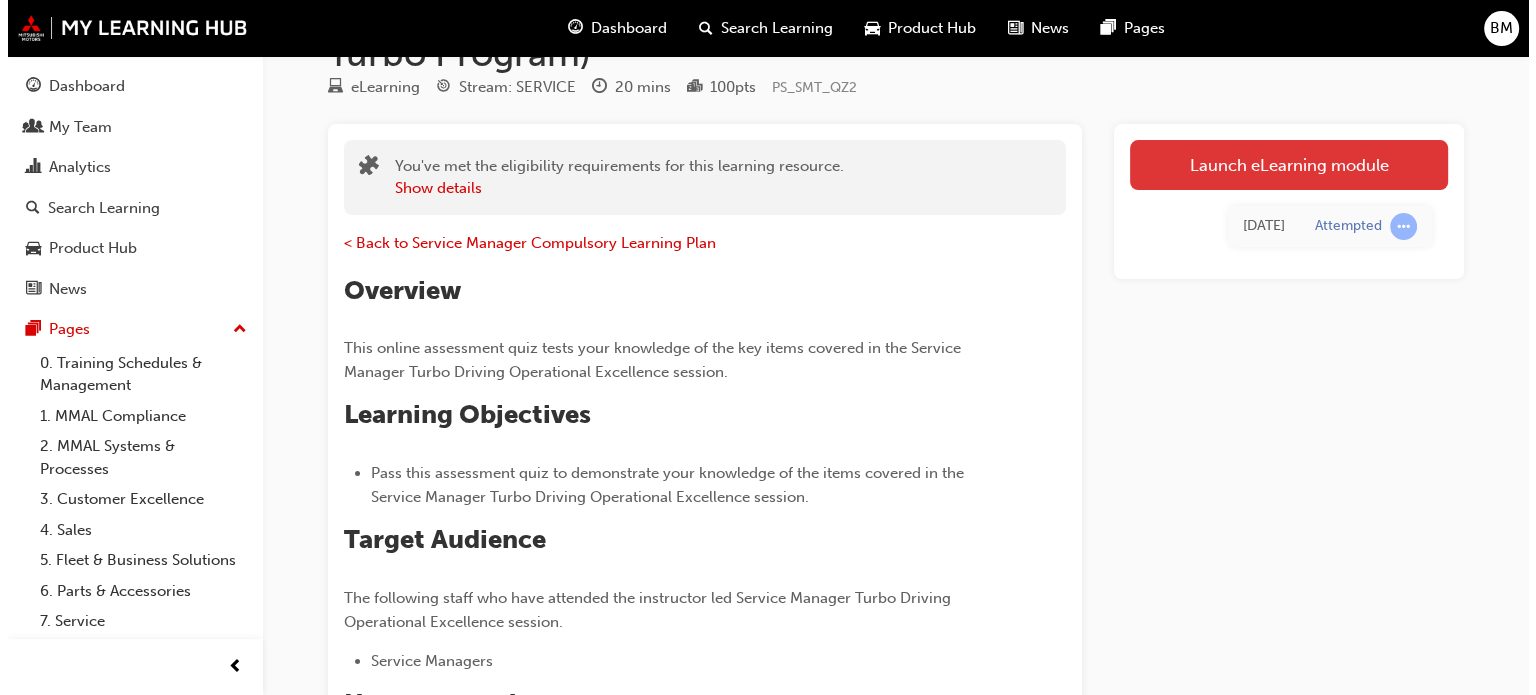 scroll, scrollTop: 0, scrollLeft: 0, axis: both 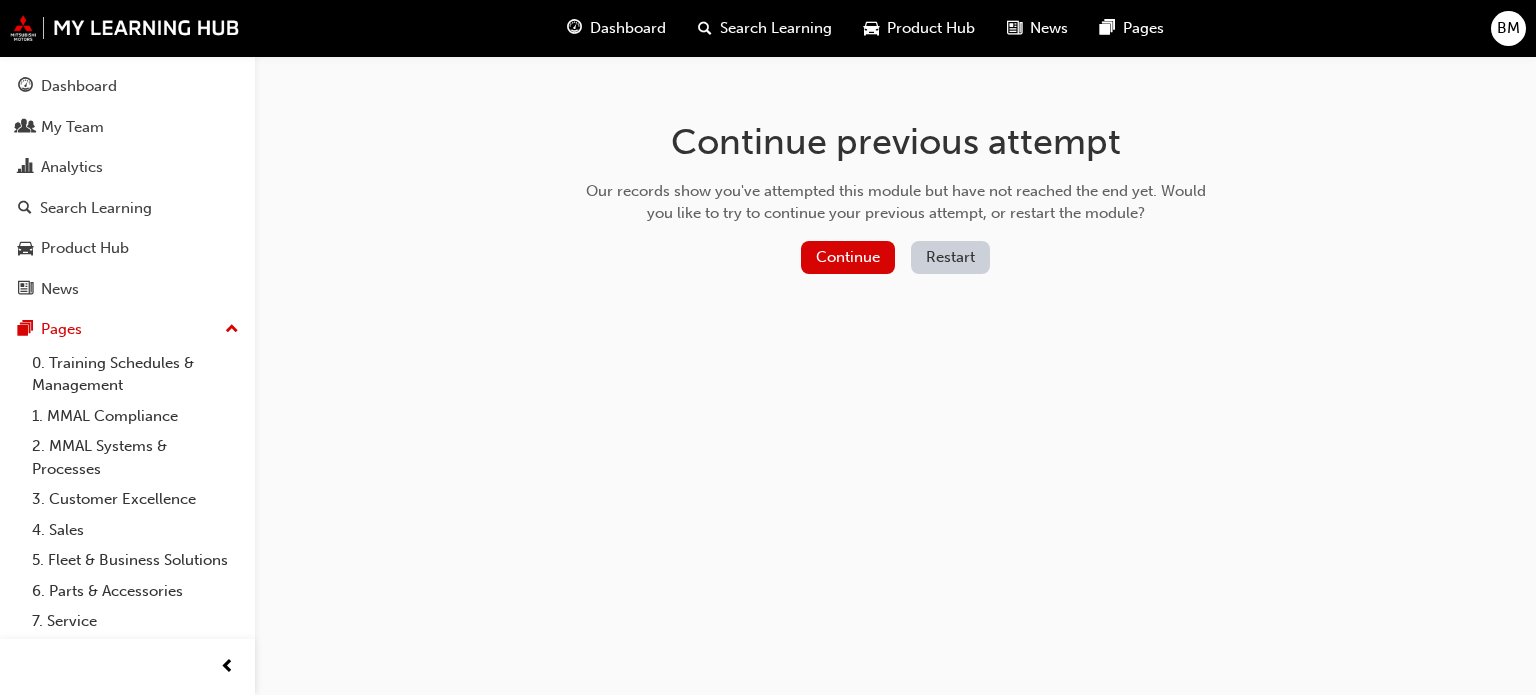 click on "Restart" at bounding box center [950, 257] 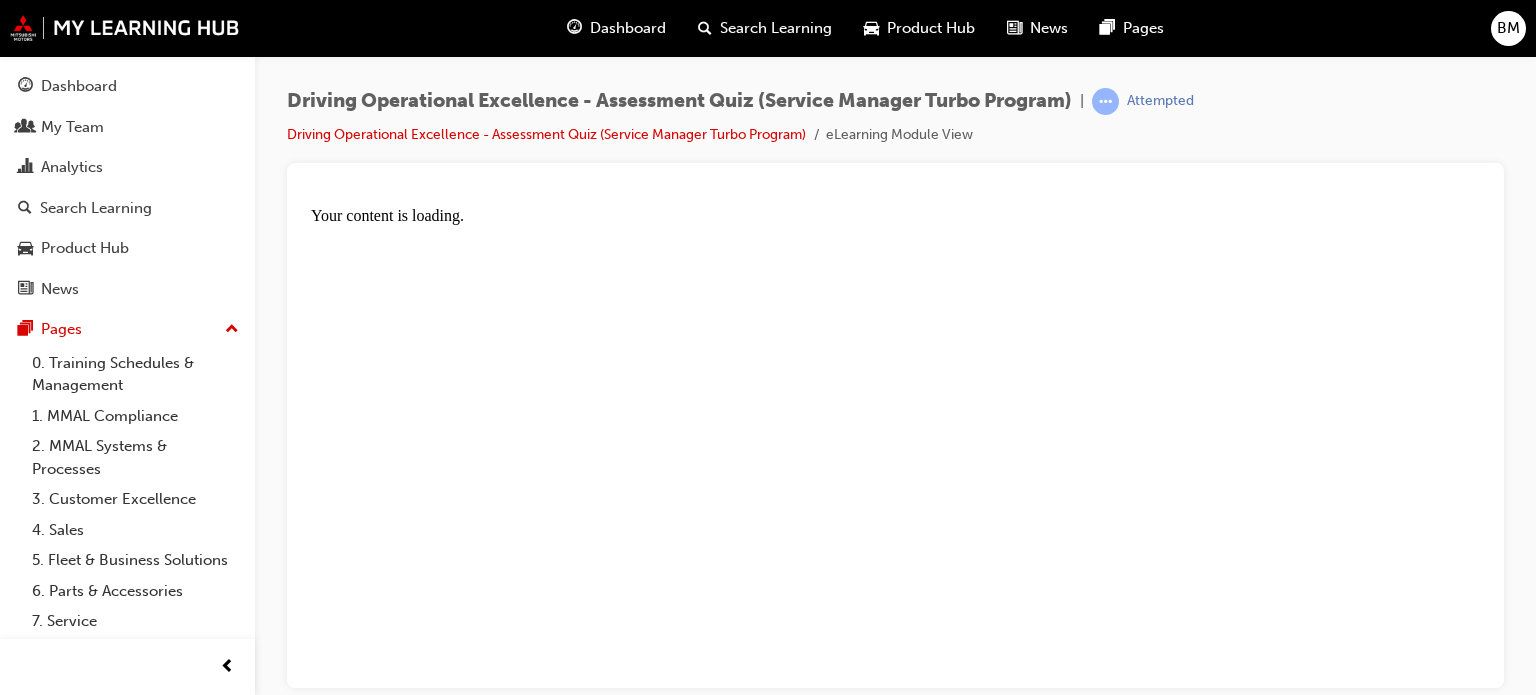 scroll, scrollTop: 0, scrollLeft: 0, axis: both 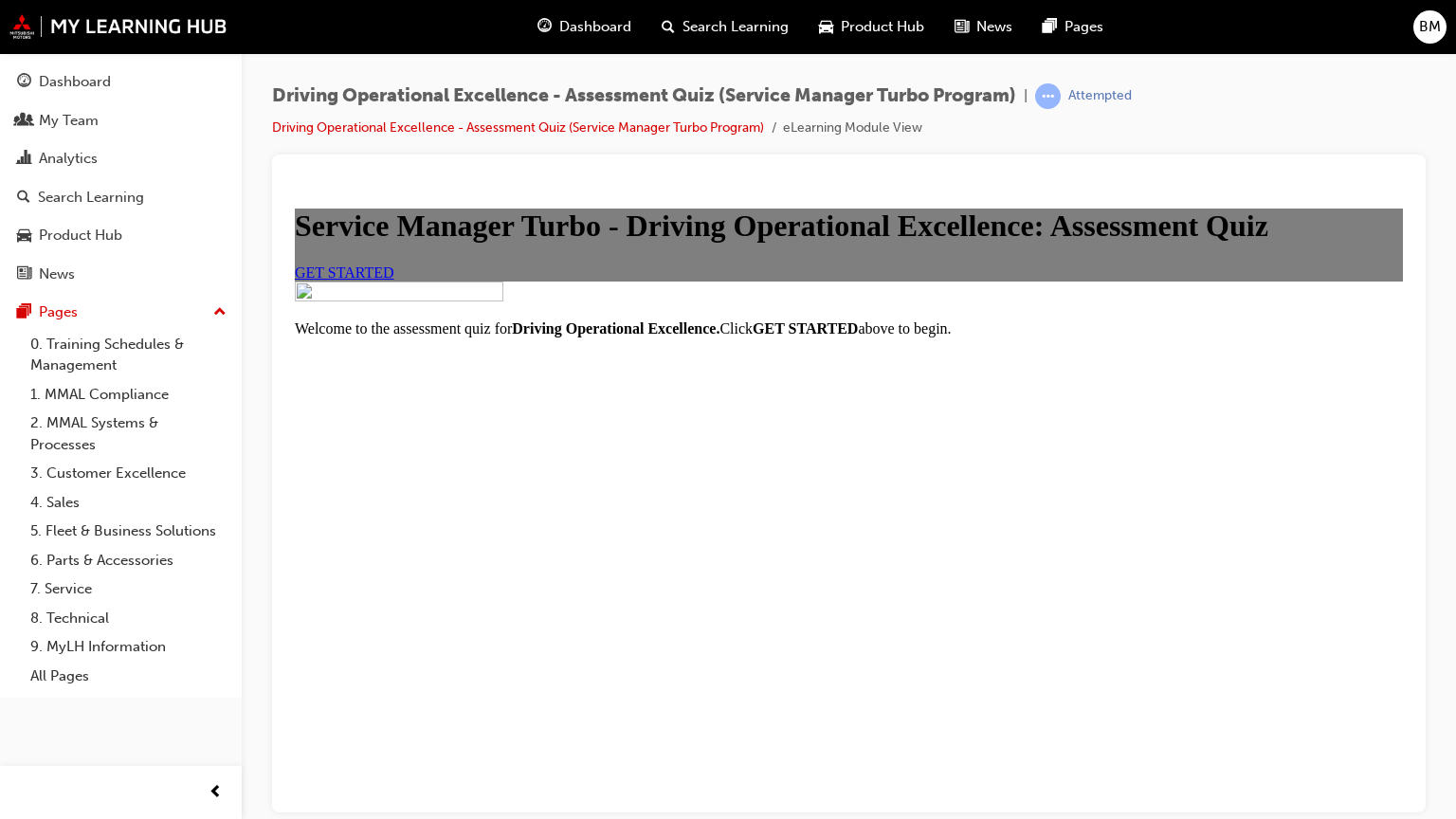 click on "GET STARTED" at bounding box center (344, 271) 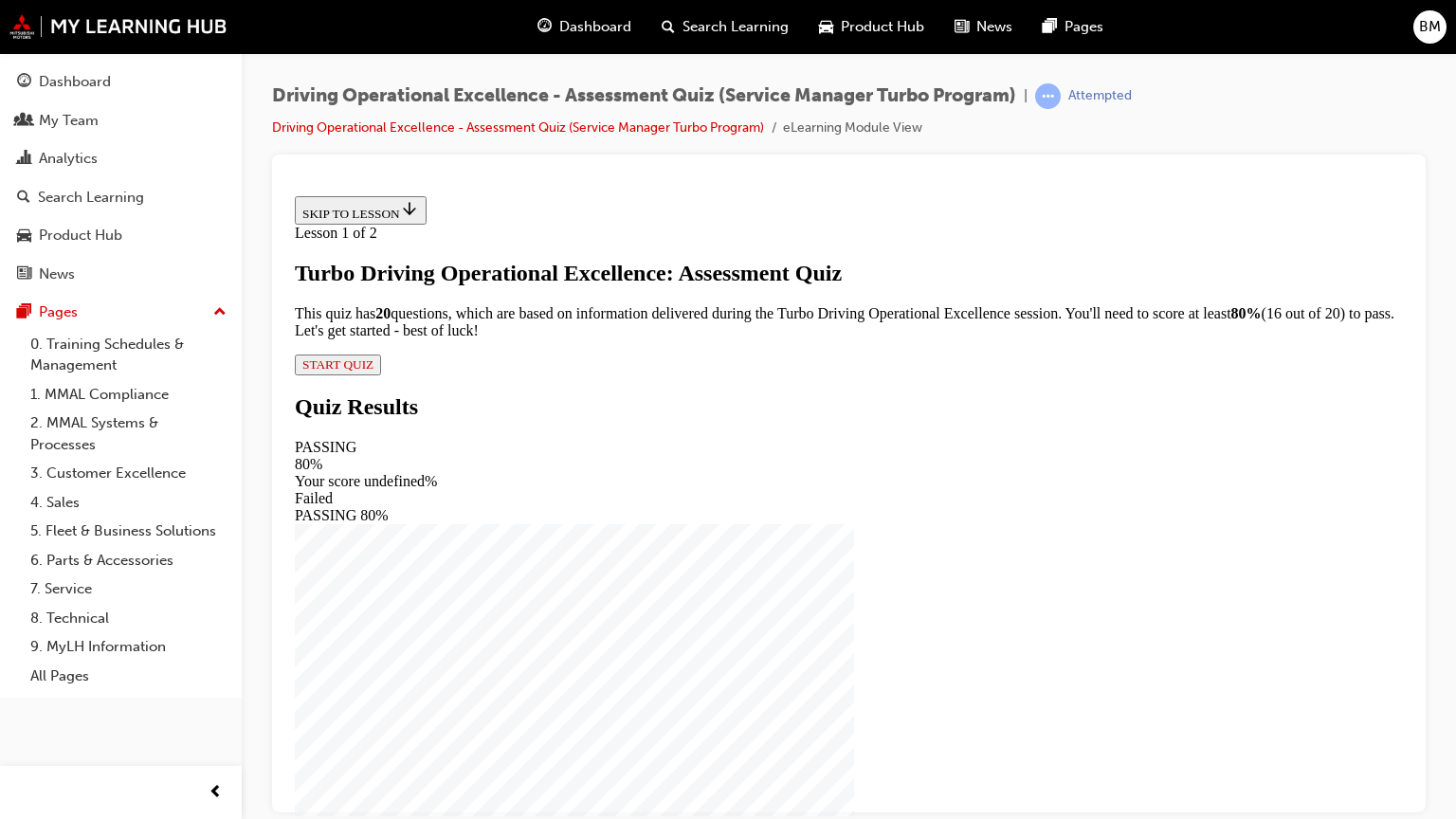 scroll, scrollTop: 57, scrollLeft: 0, axis: vertical 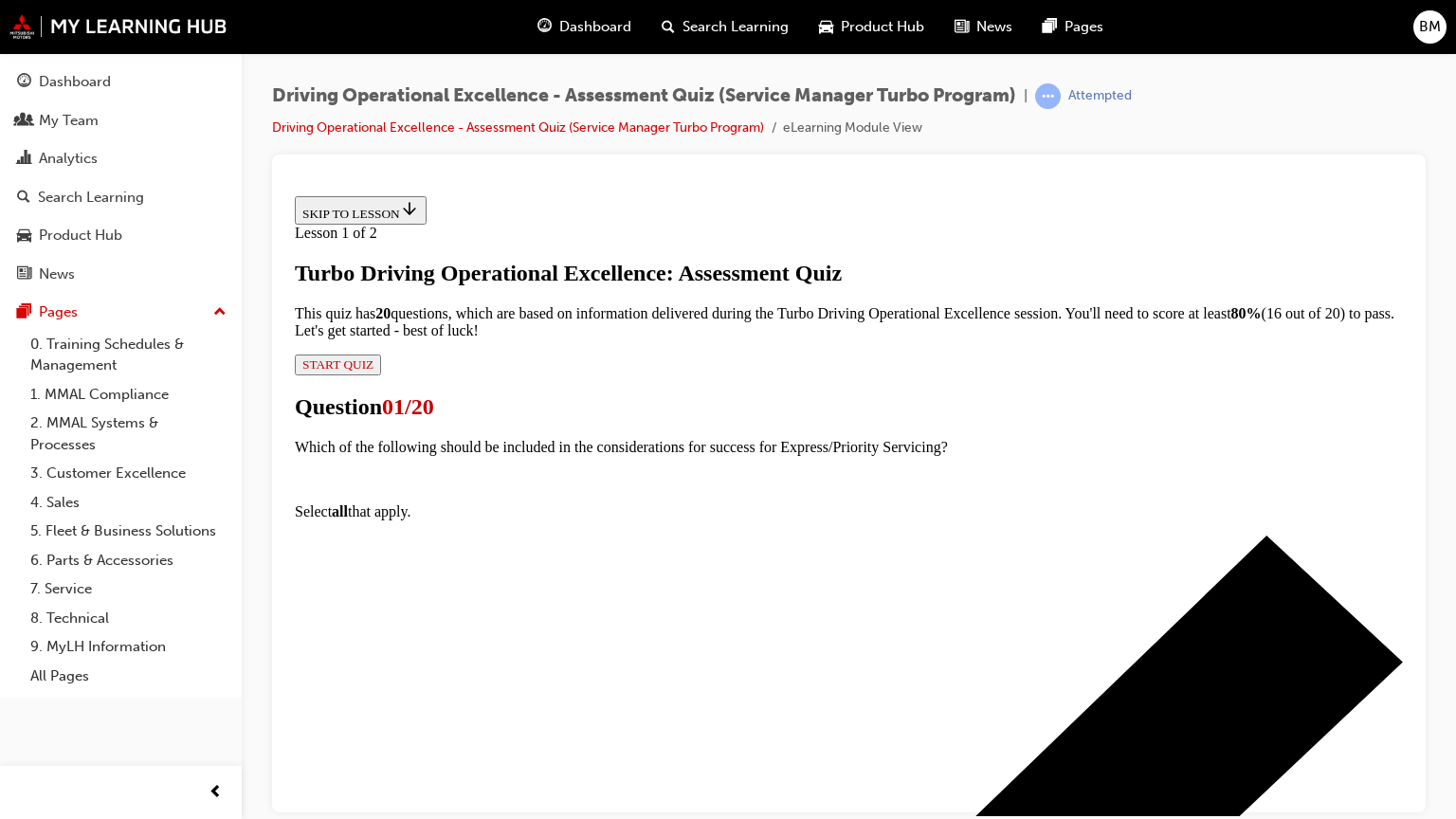 click at bounding box center (867, 934) 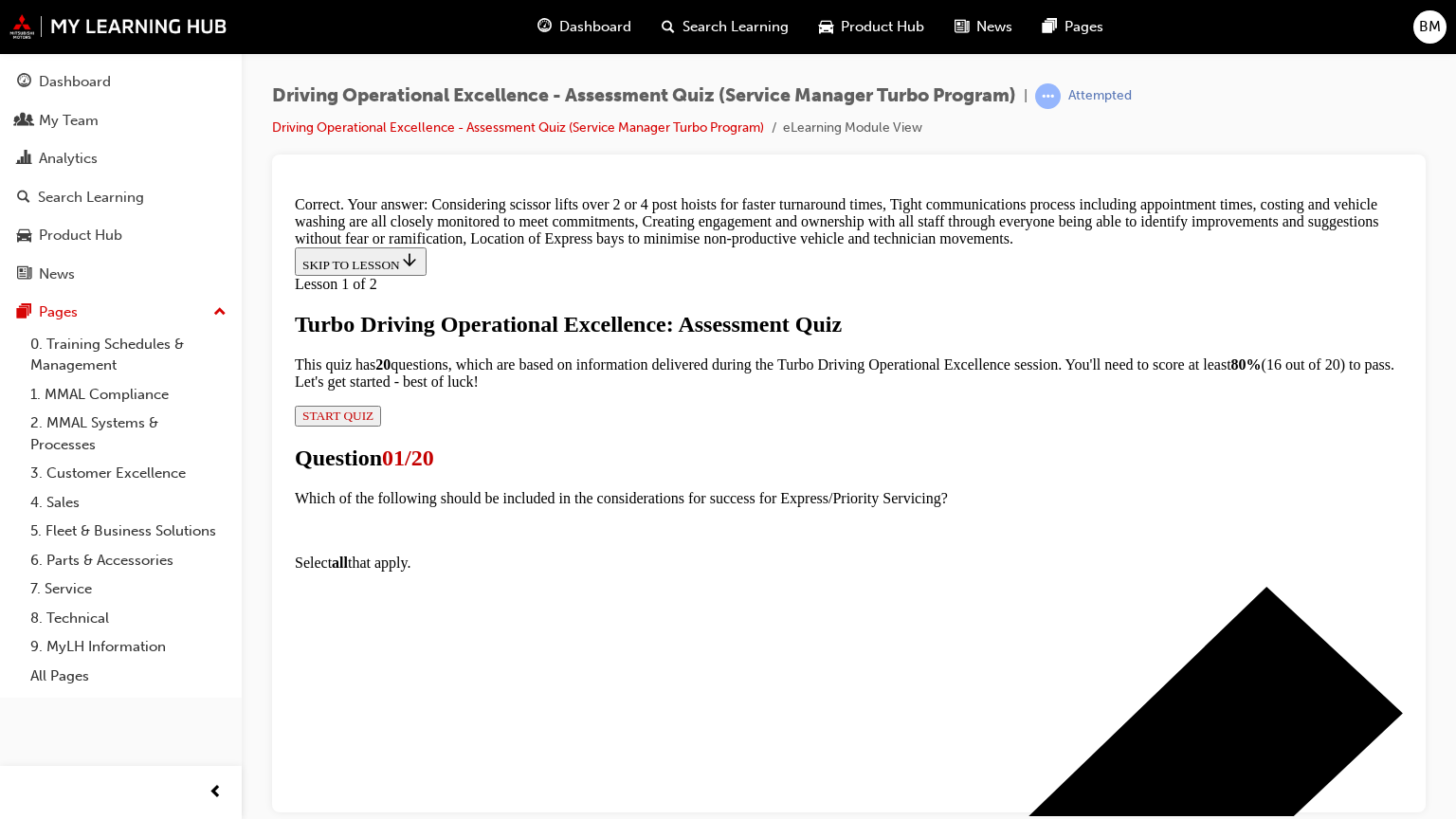 scroll, scrollTop: 540, scrollLeft: 0, axis: vertical 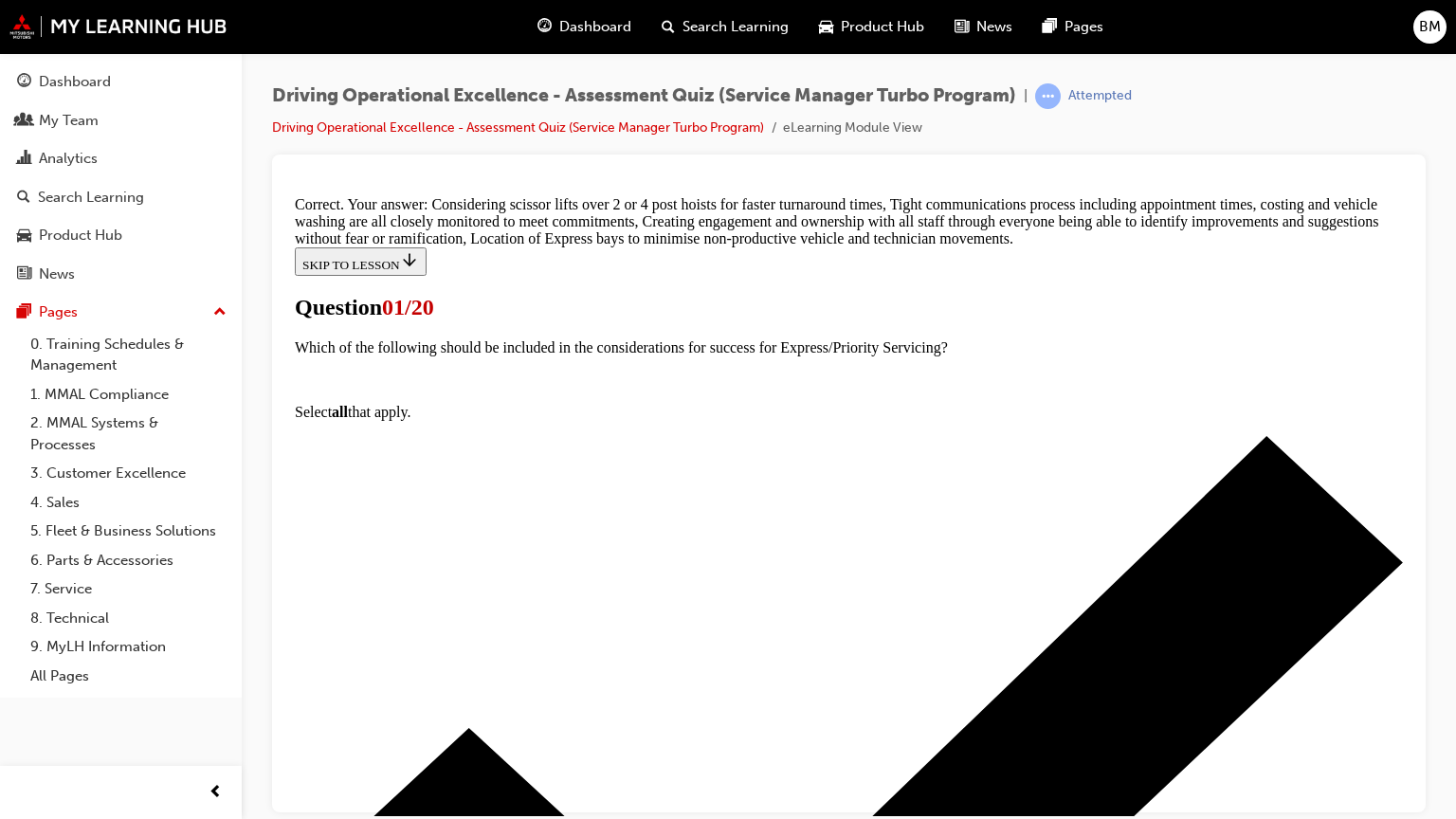 click at bounding box center (867, 4392) 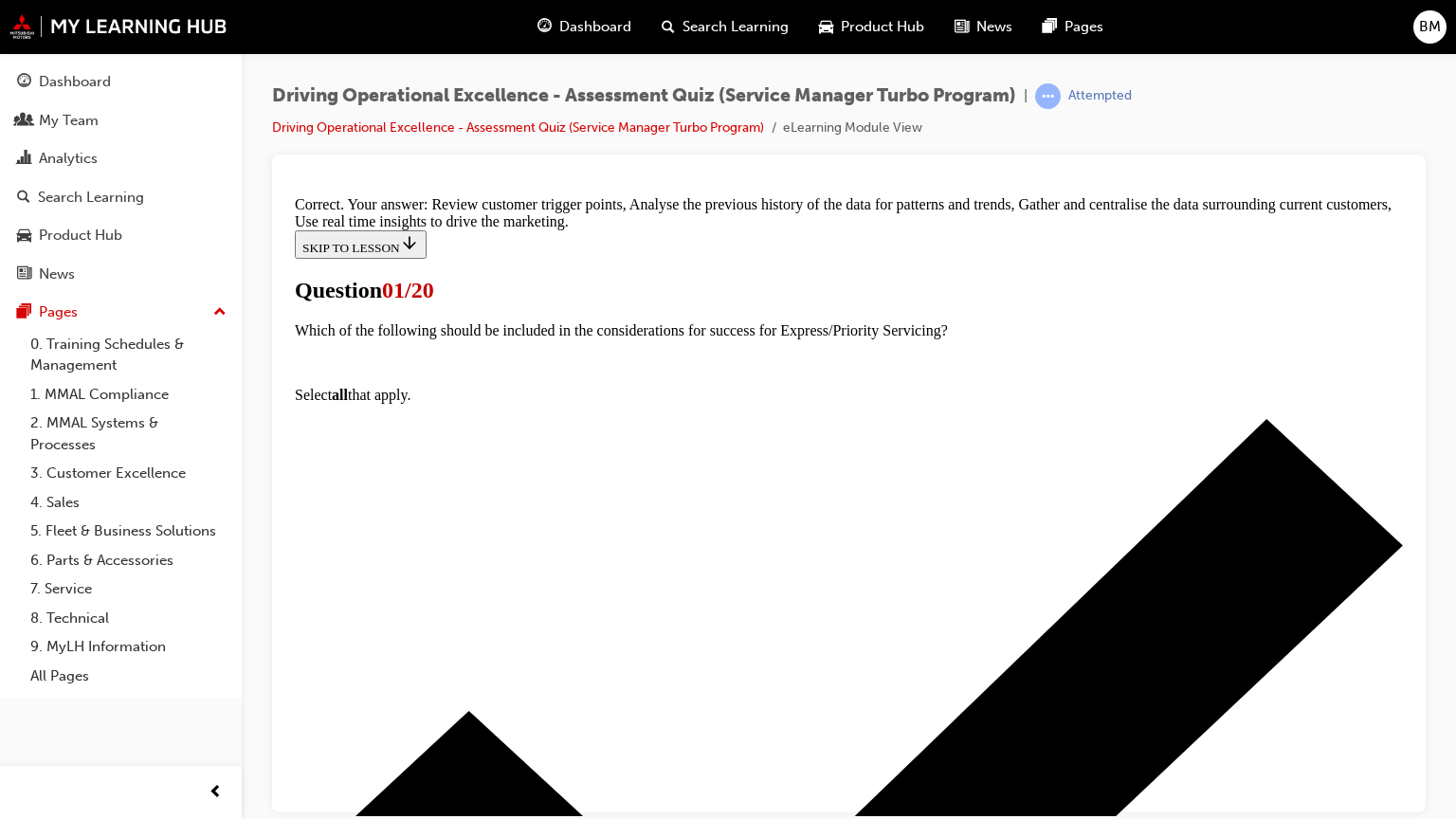 click on "NEXT" at bounding box center (319, 7427) 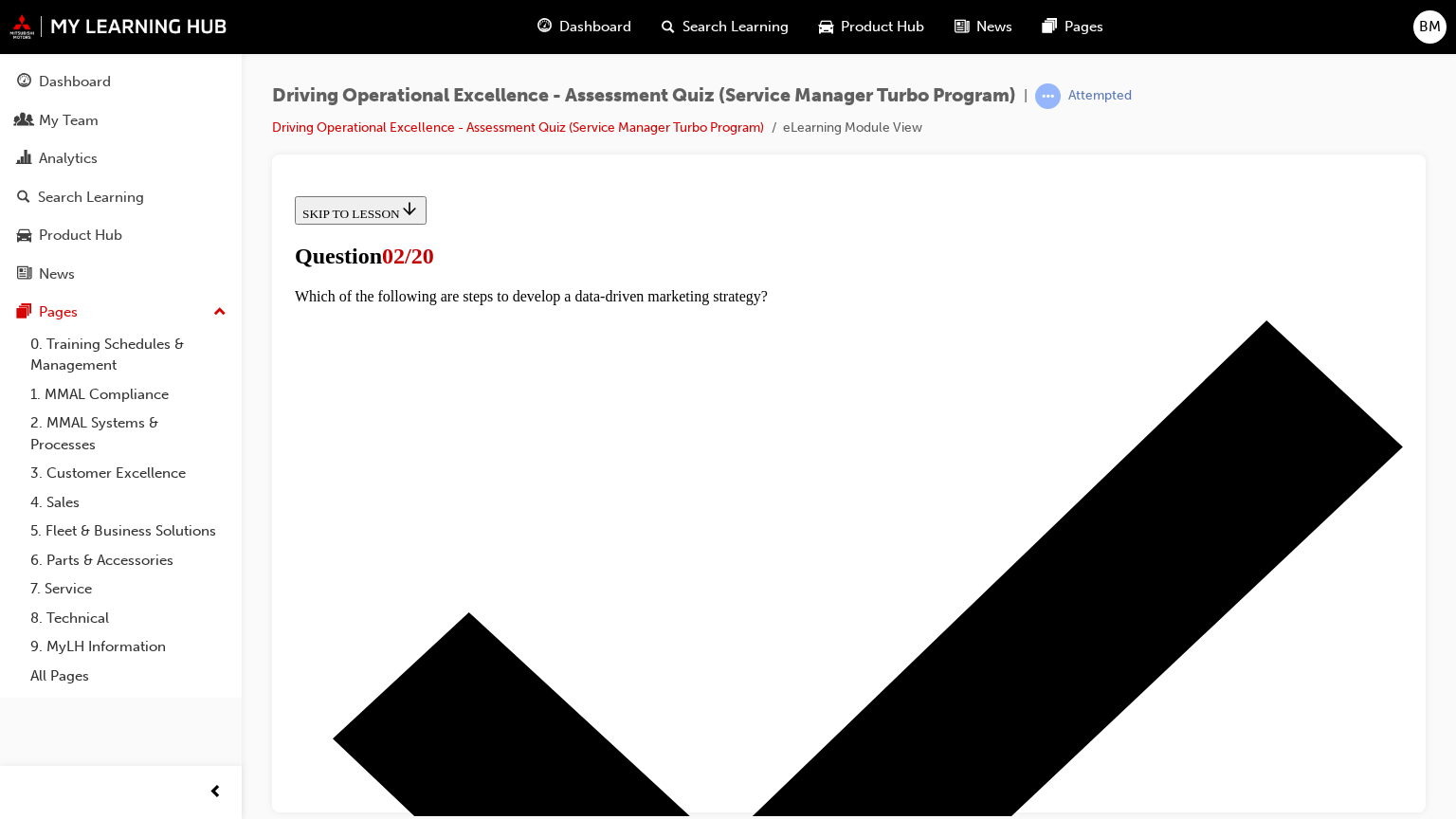 click on "False" at bounding box center [848, 7890] 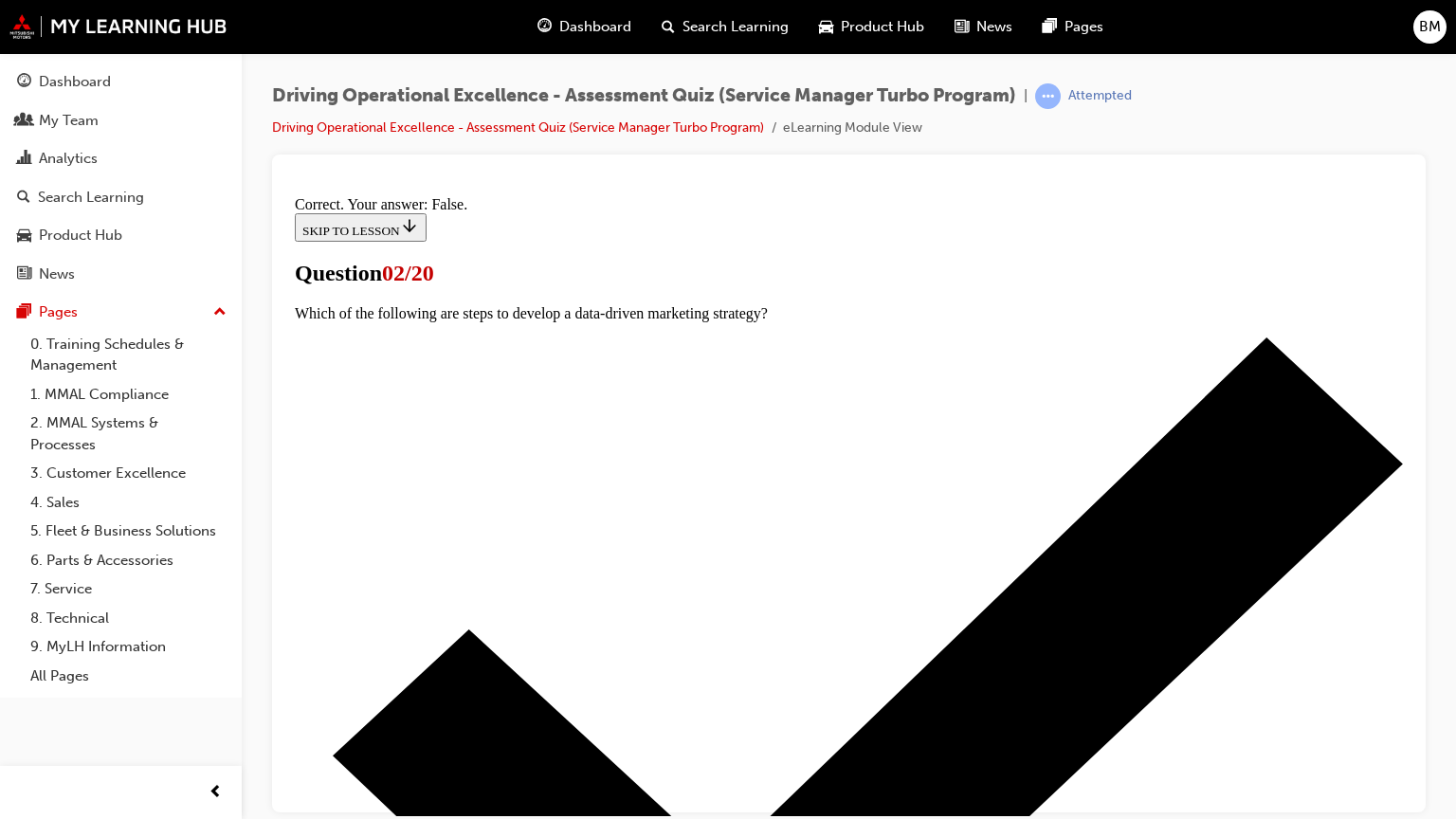 scroll, scrollTop: 243, scrollLeft: 0, axis: vertical 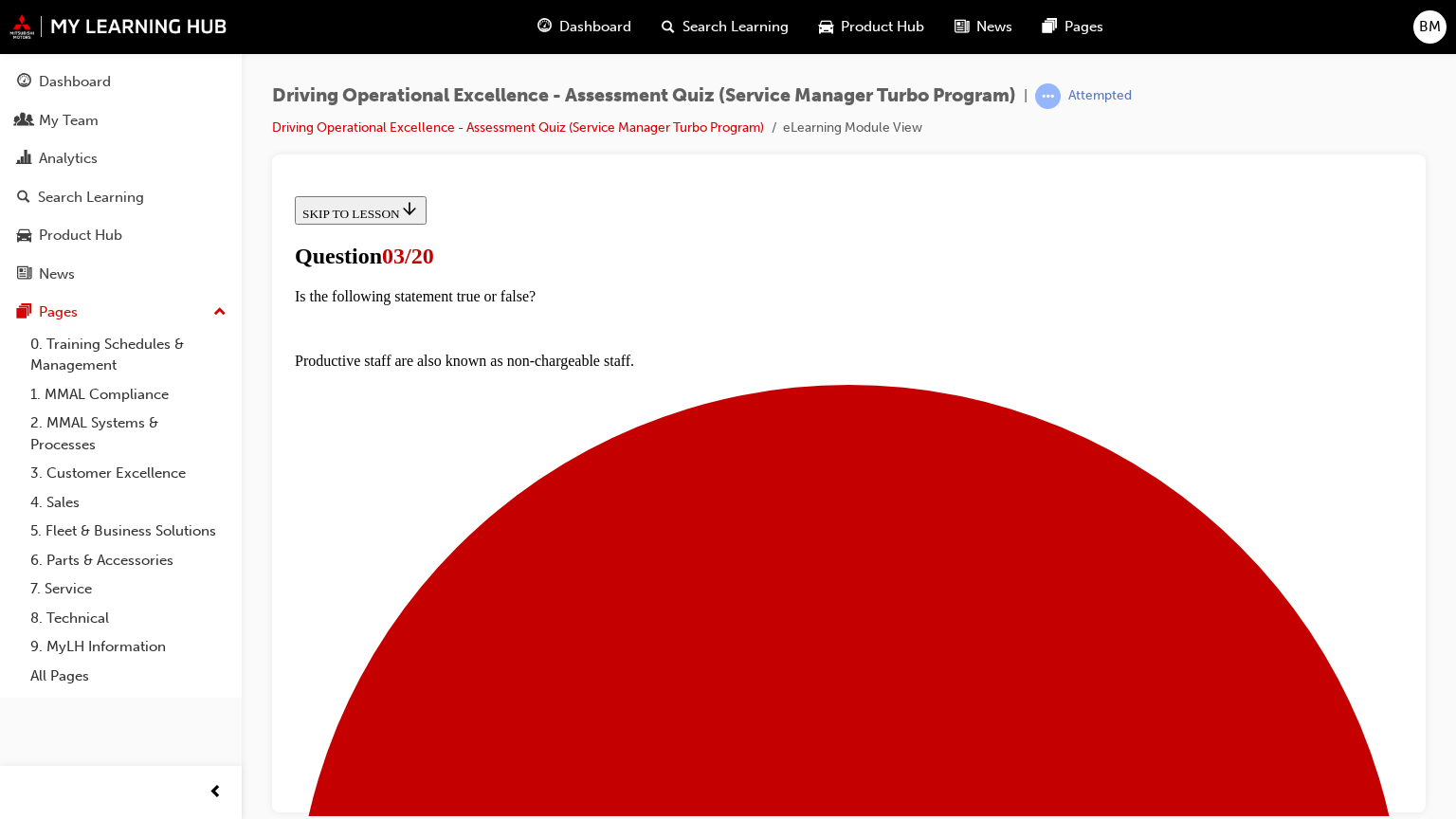 click at bounding box center (867, 5025) 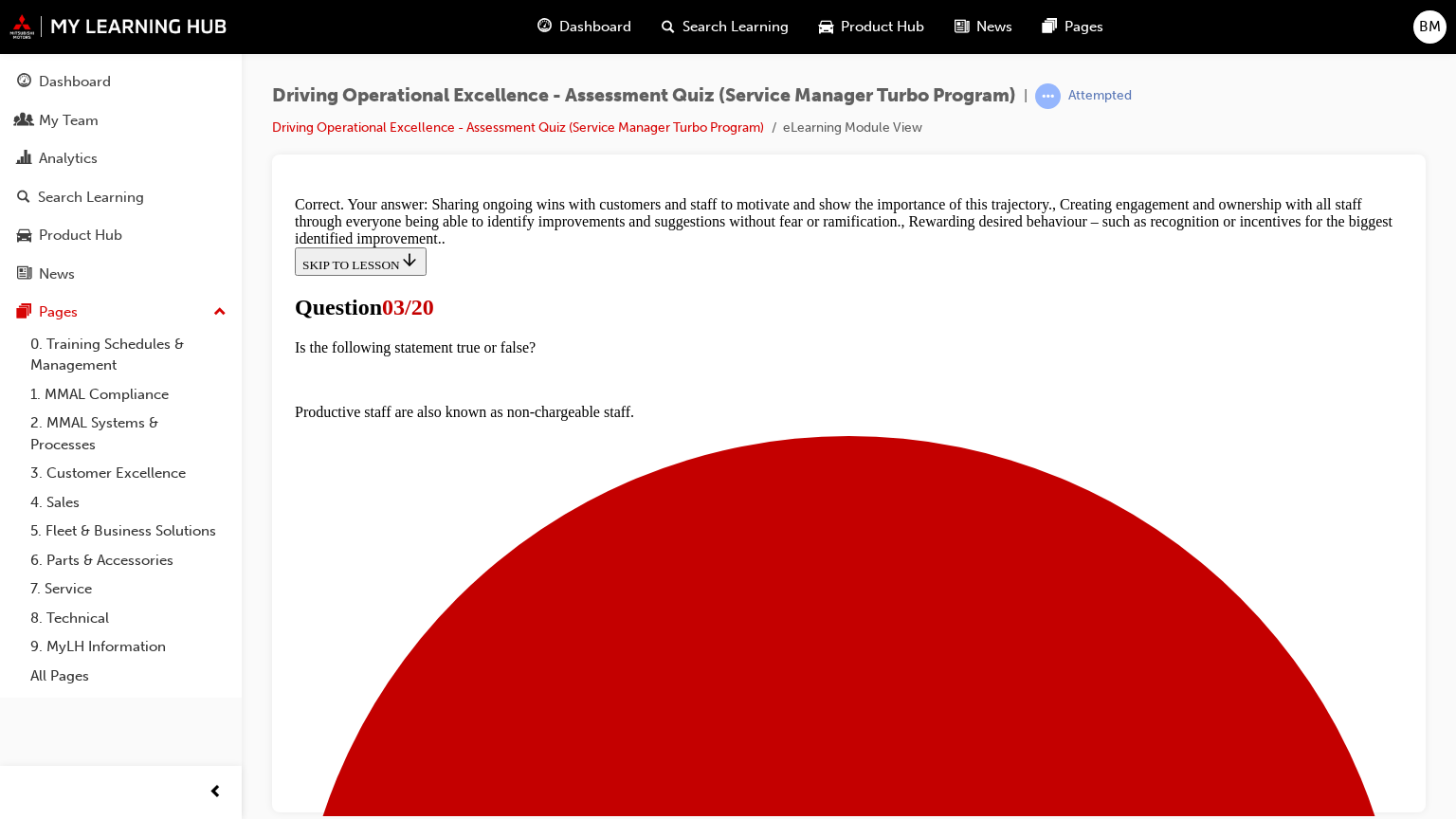 scroll, scrollTop: 521, scrollLeft: 0, axis: vertical 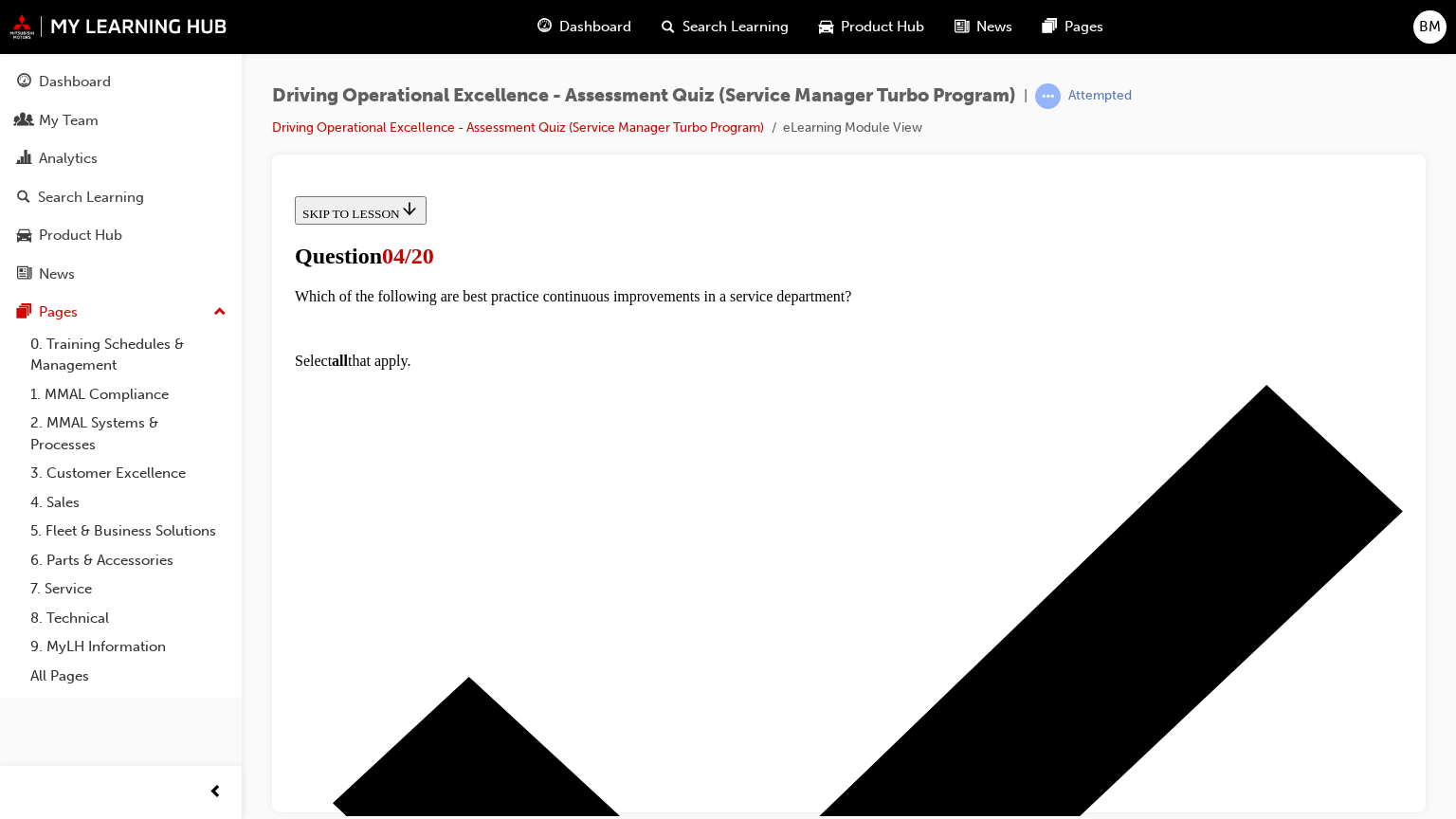 click on "True" at bounding box center (848, 7954) 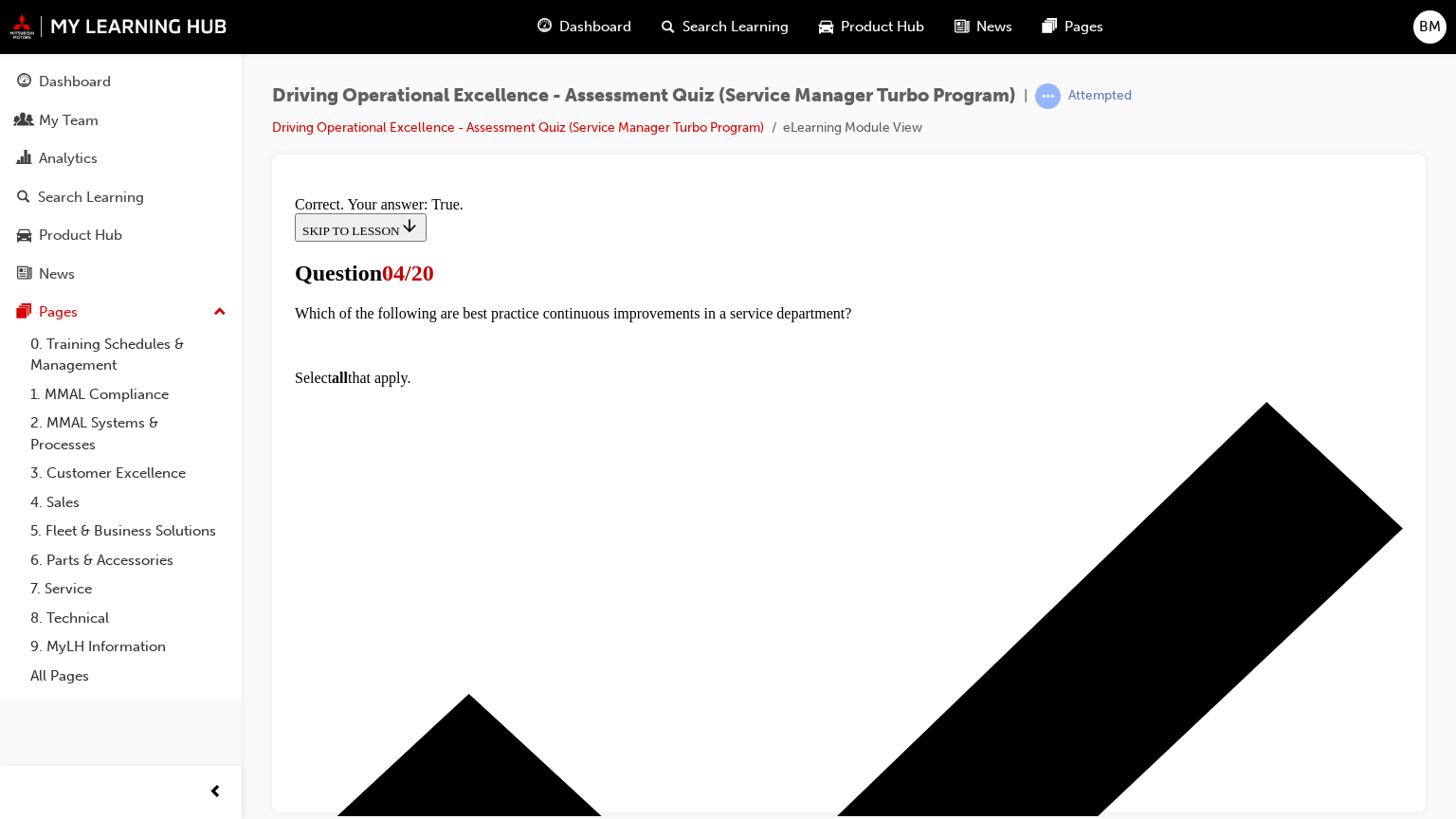scroll, scrollTop: 275, scrollLeft: 0, axis: vertical 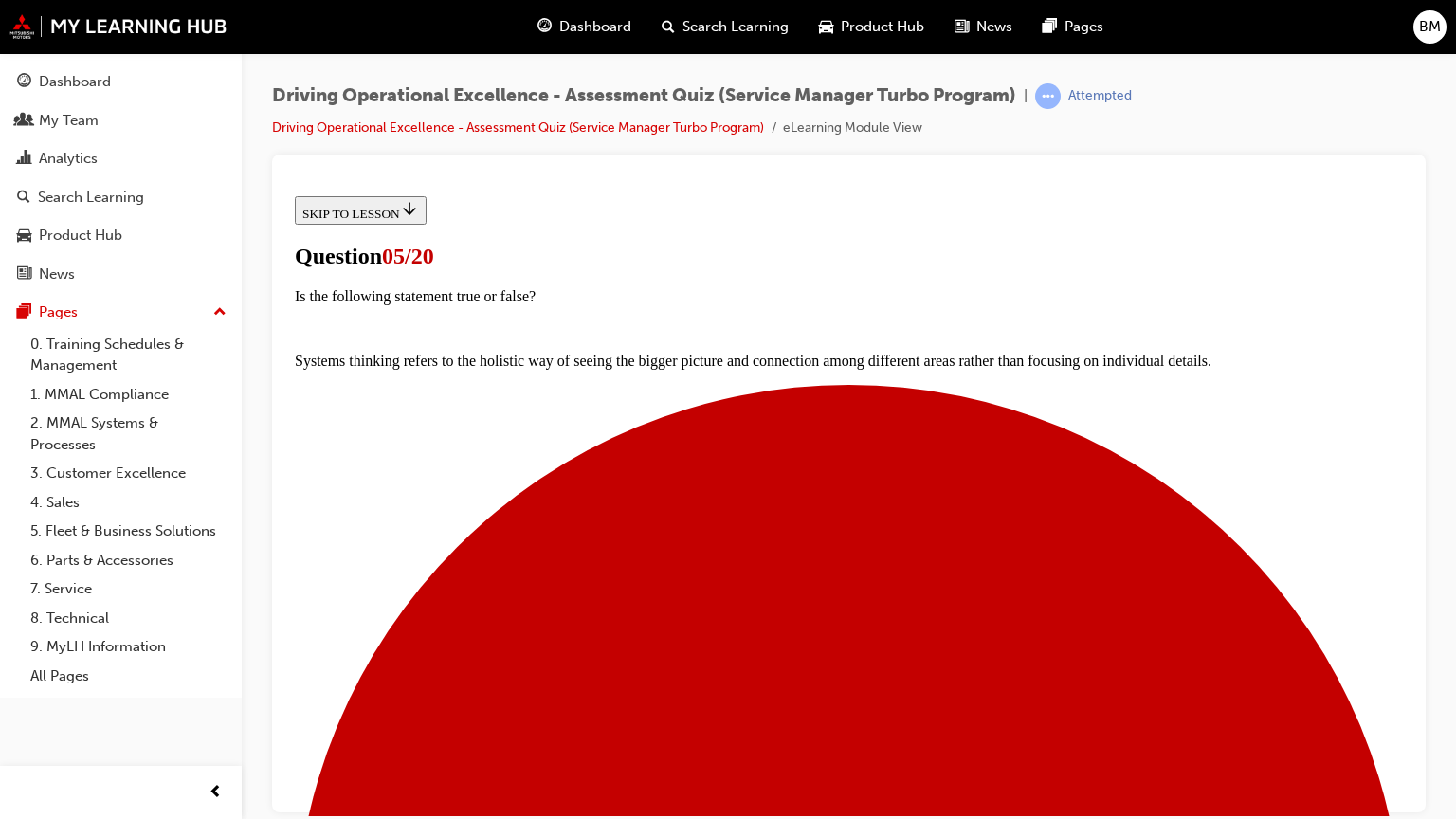 click at bounding box center (848, 5595) 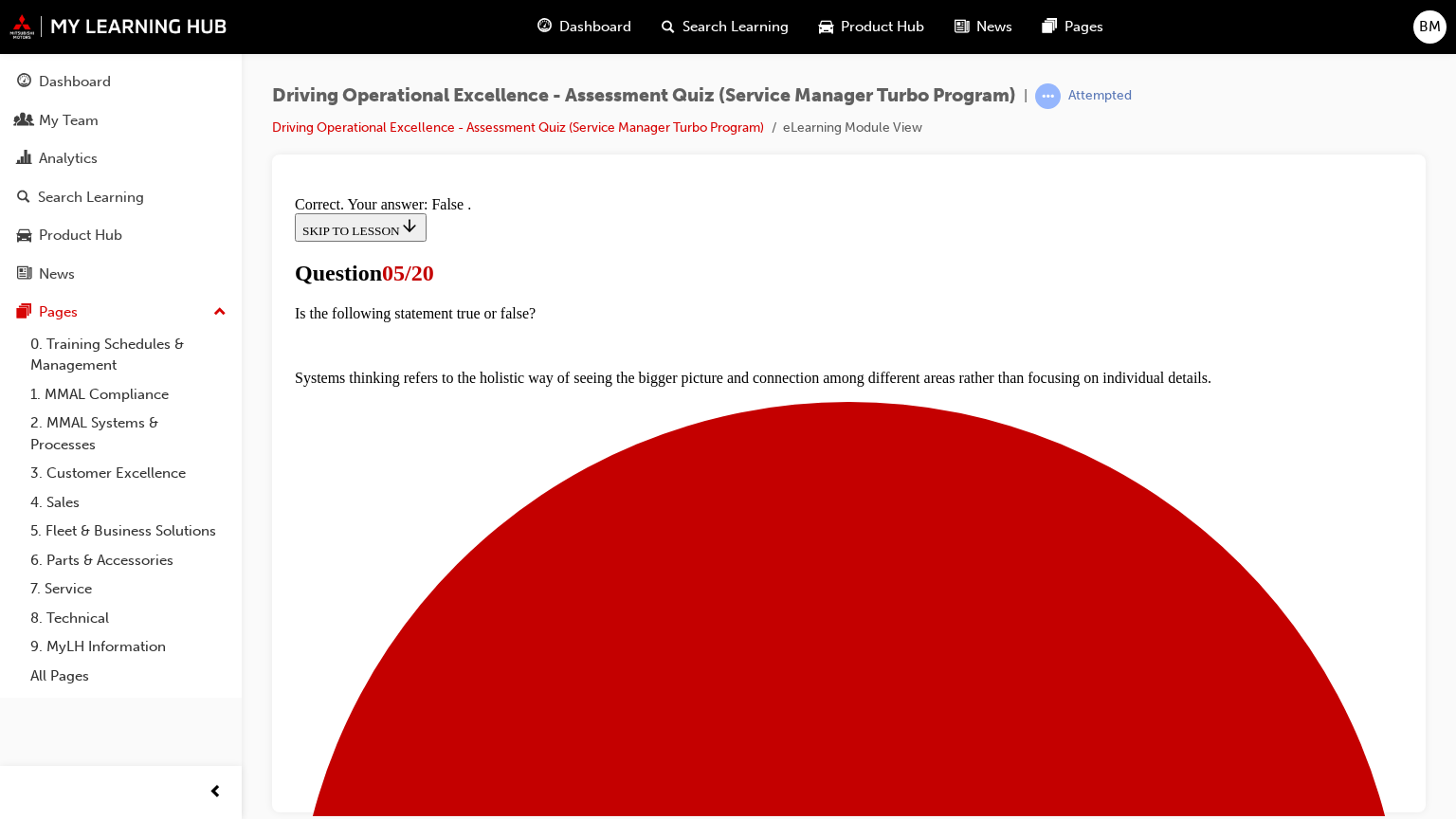 scroll, scrollTop: 275, scrollLeft: 0, axis: vertical 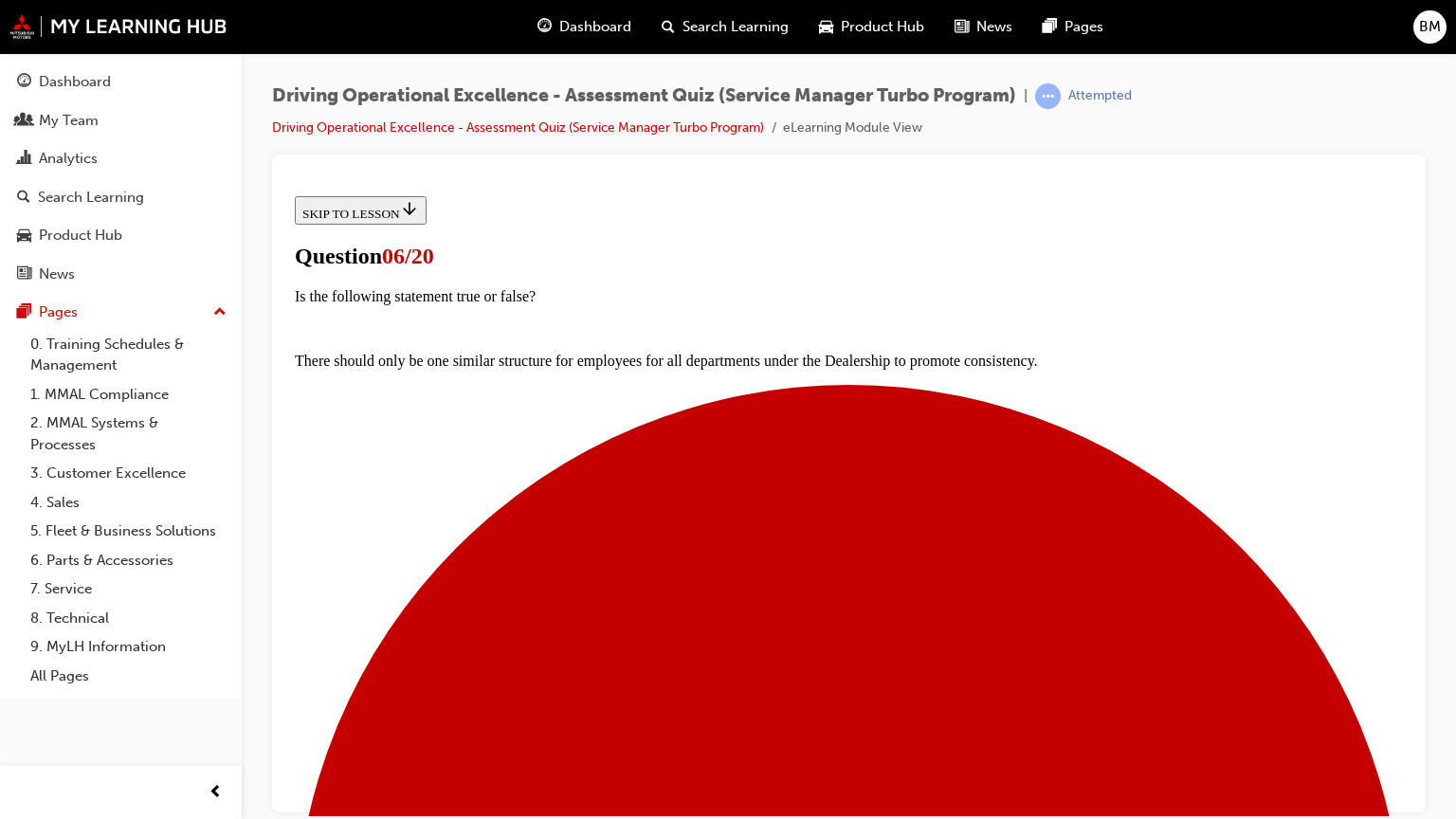 click at bounding box center [867, 7564] 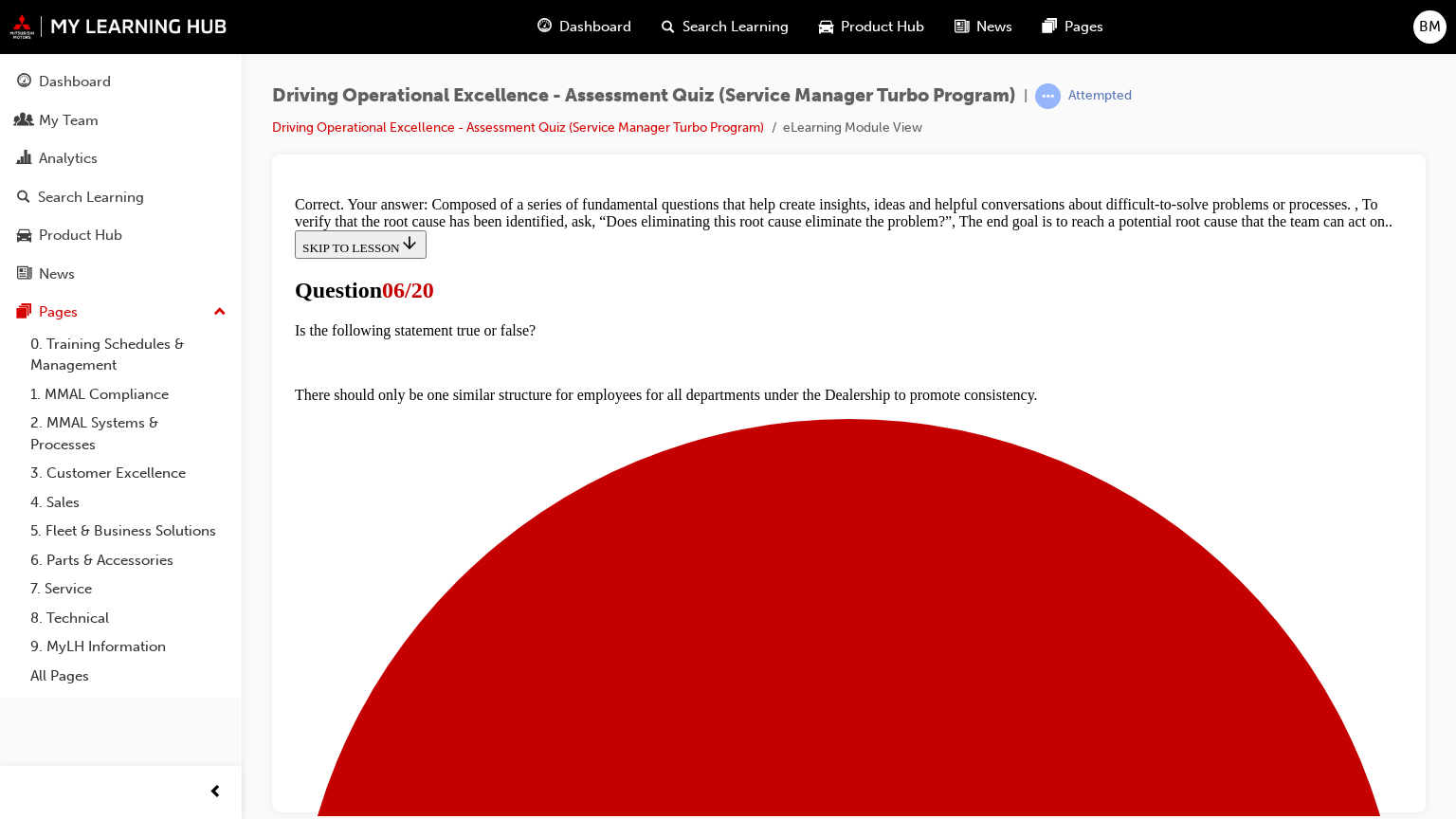 scroll, scrollTop: 489, scrollLeft: 0, axis: vertical 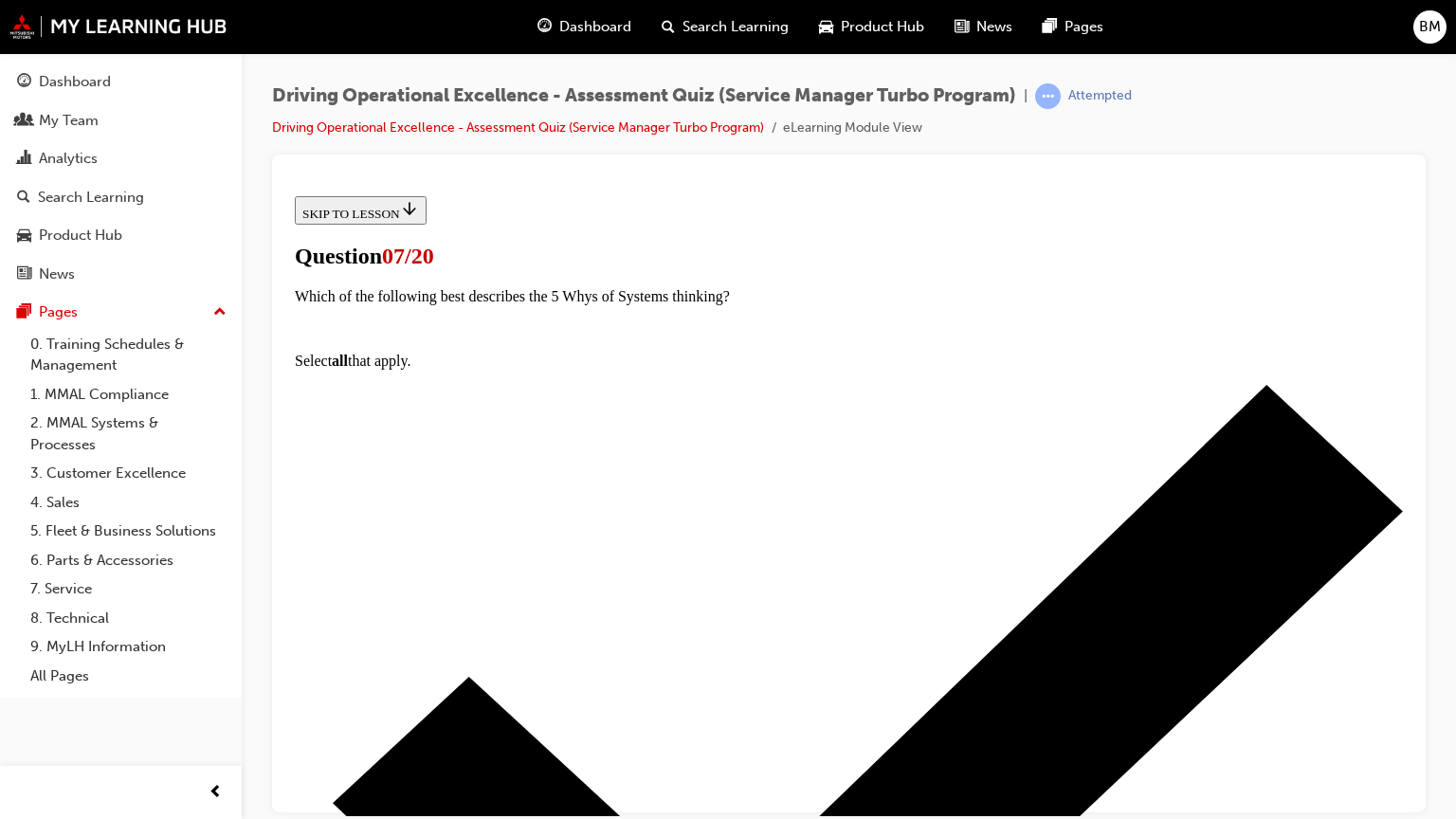 click at bounding box center (867, 4405) 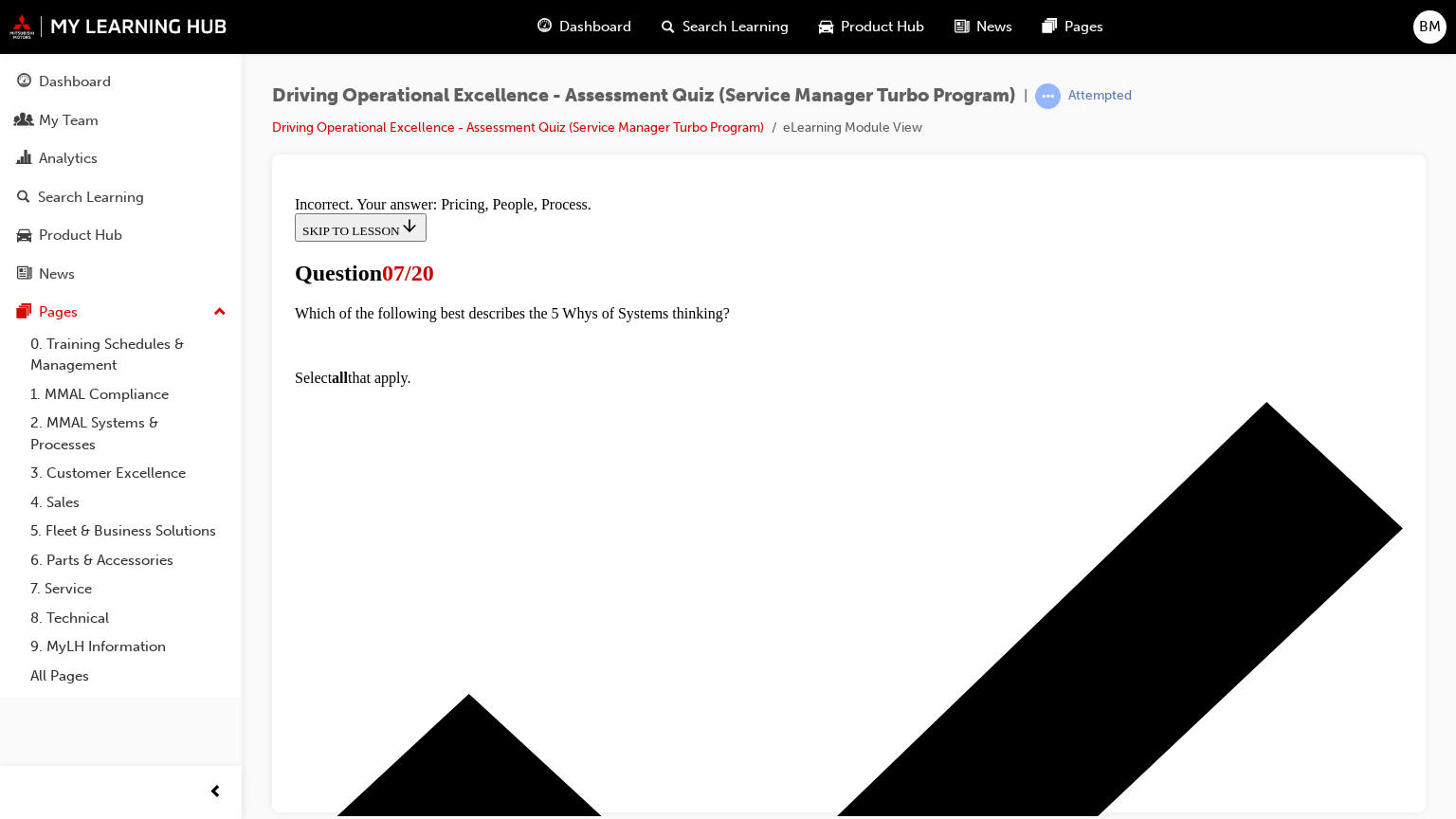 scroll, scrollTop: 394, scrollLeft: 0, axis: vertical 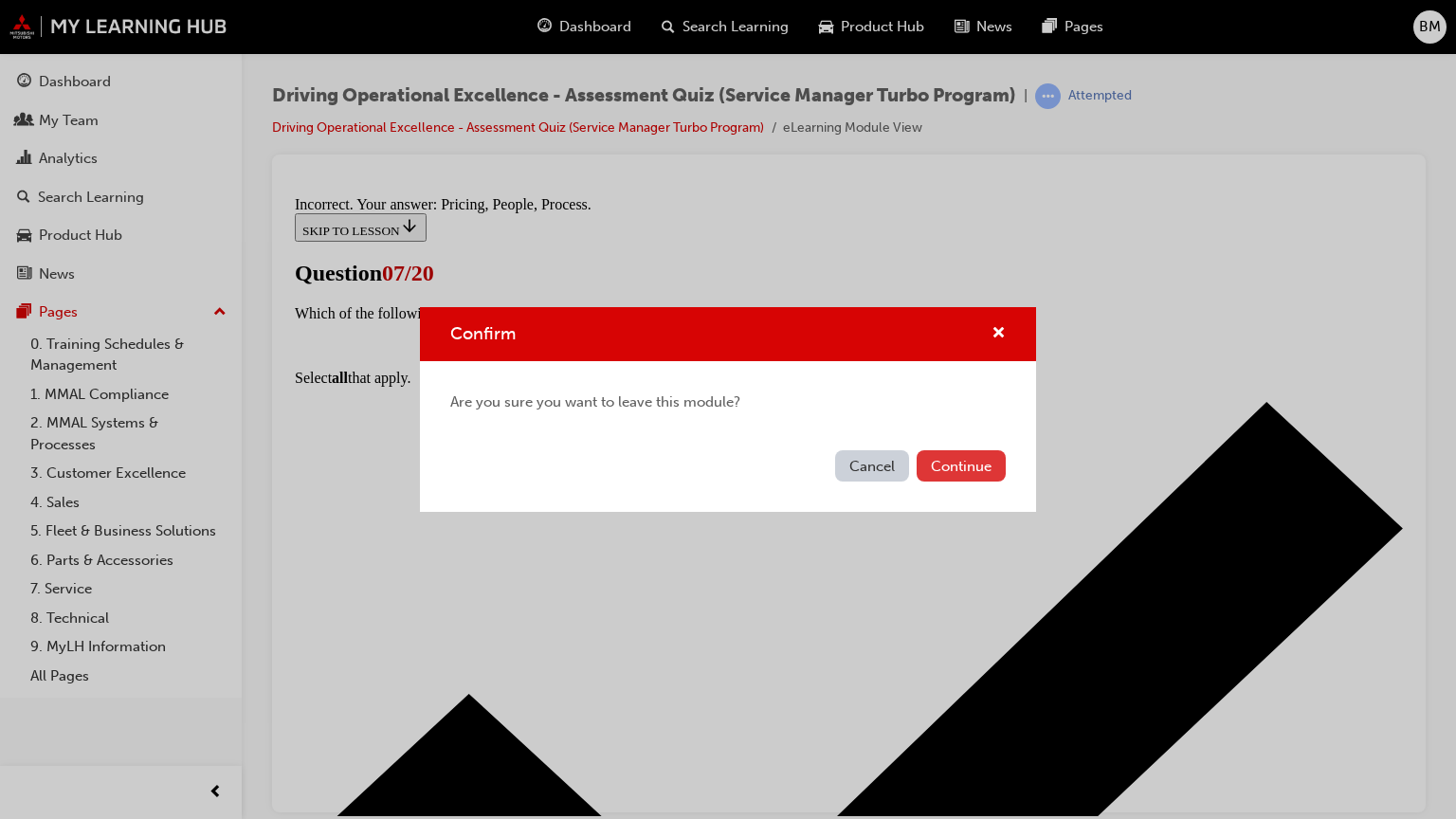 click on "Continue" at bounding box center [961, 465] 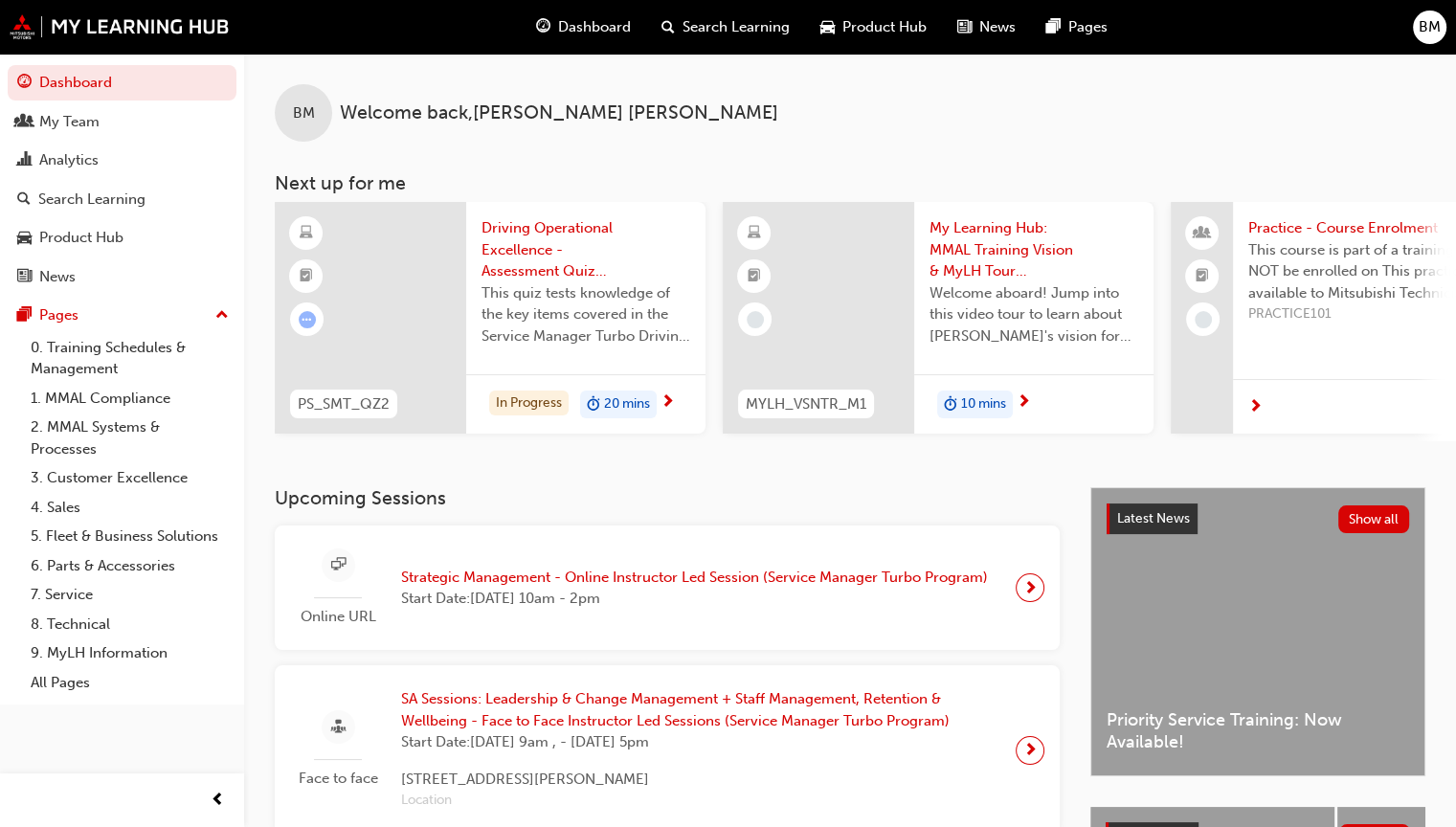 click on "Driving Operational Excellence - Assessment Quiz (Service Manager Turbo Program)" at bounding box center [586, 250] 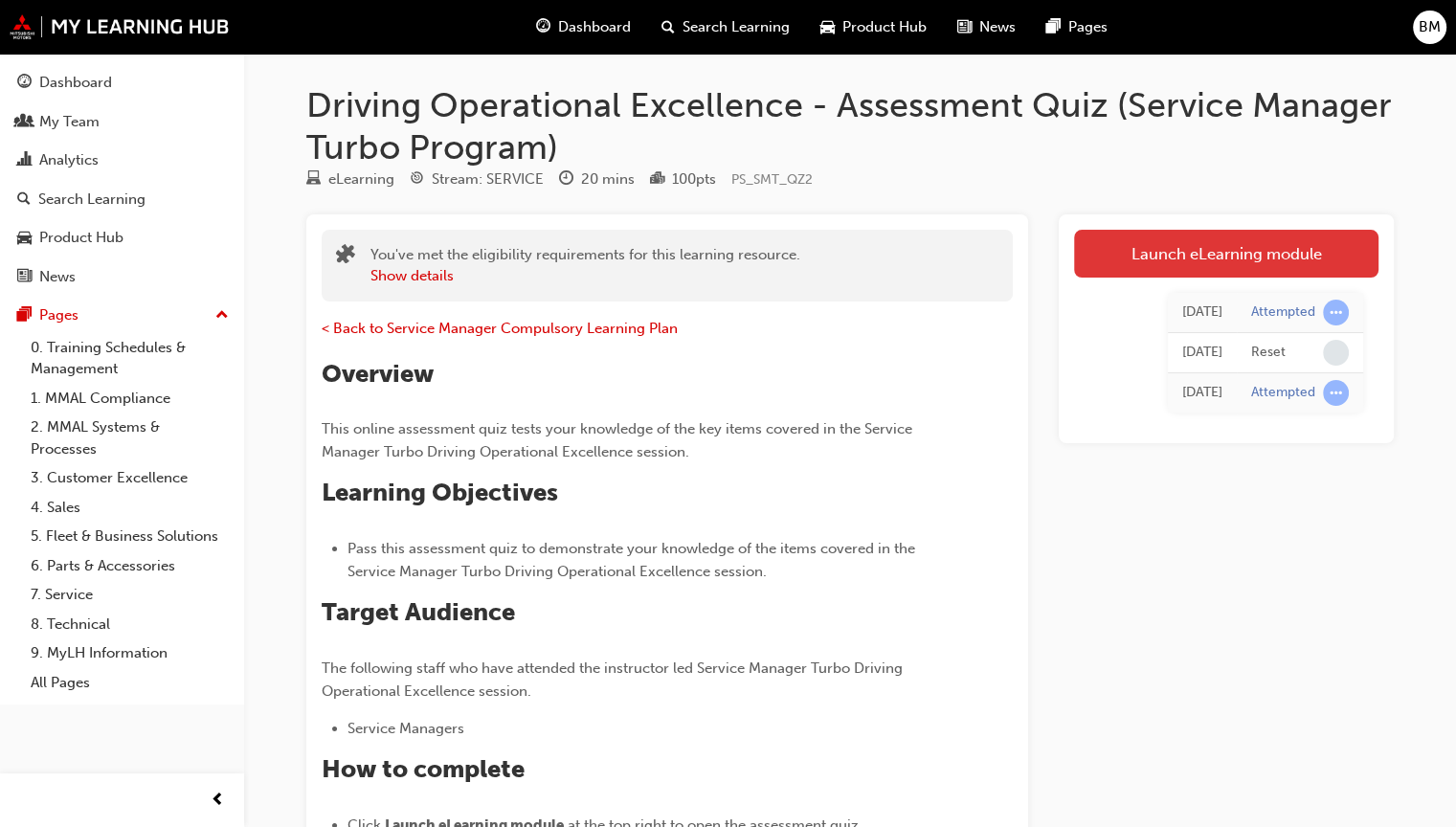 click on "Launch eLearning module" at bounding box center [1226, 254] 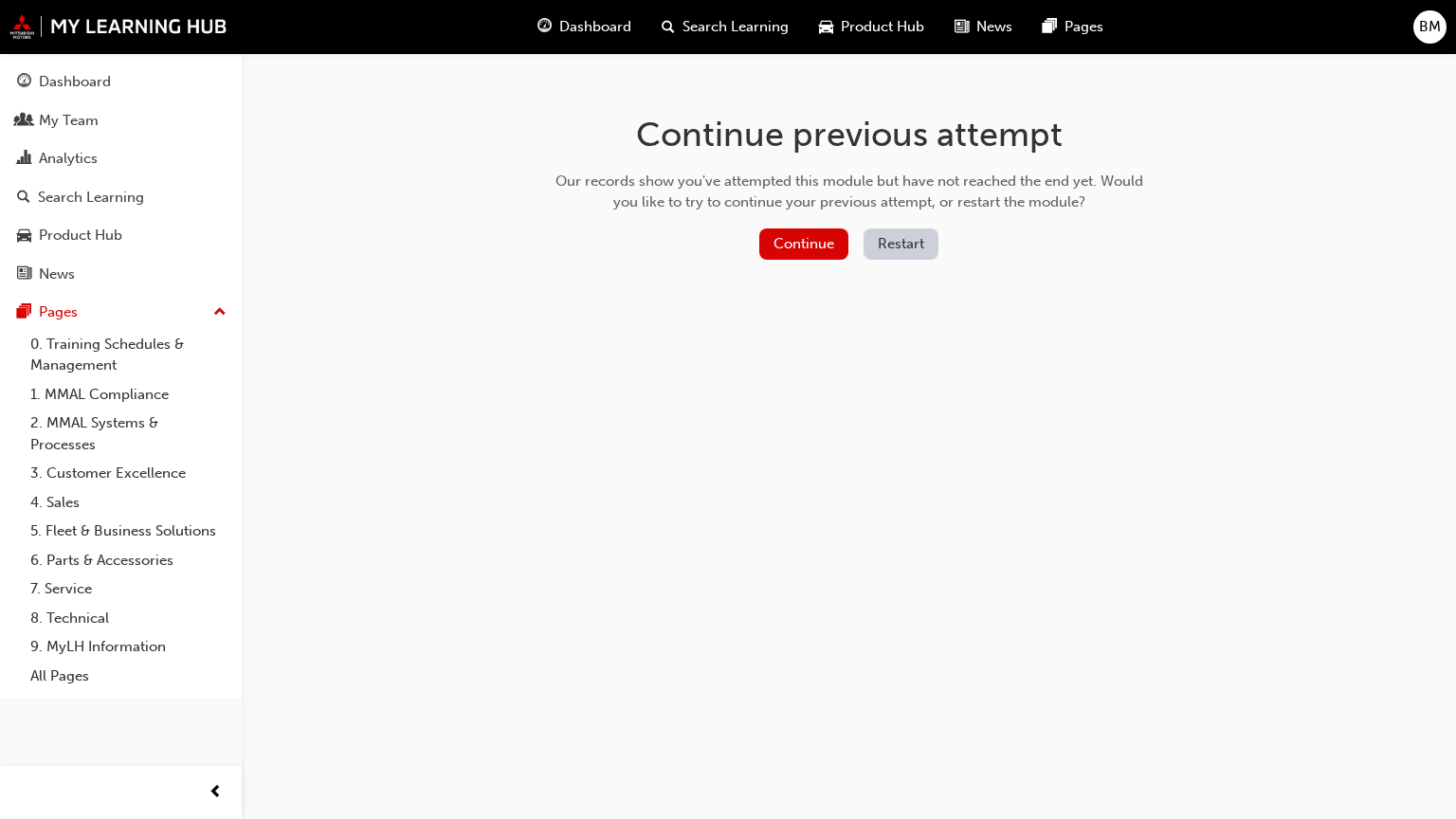 click on "Restart" at bounding box center (901, 244) 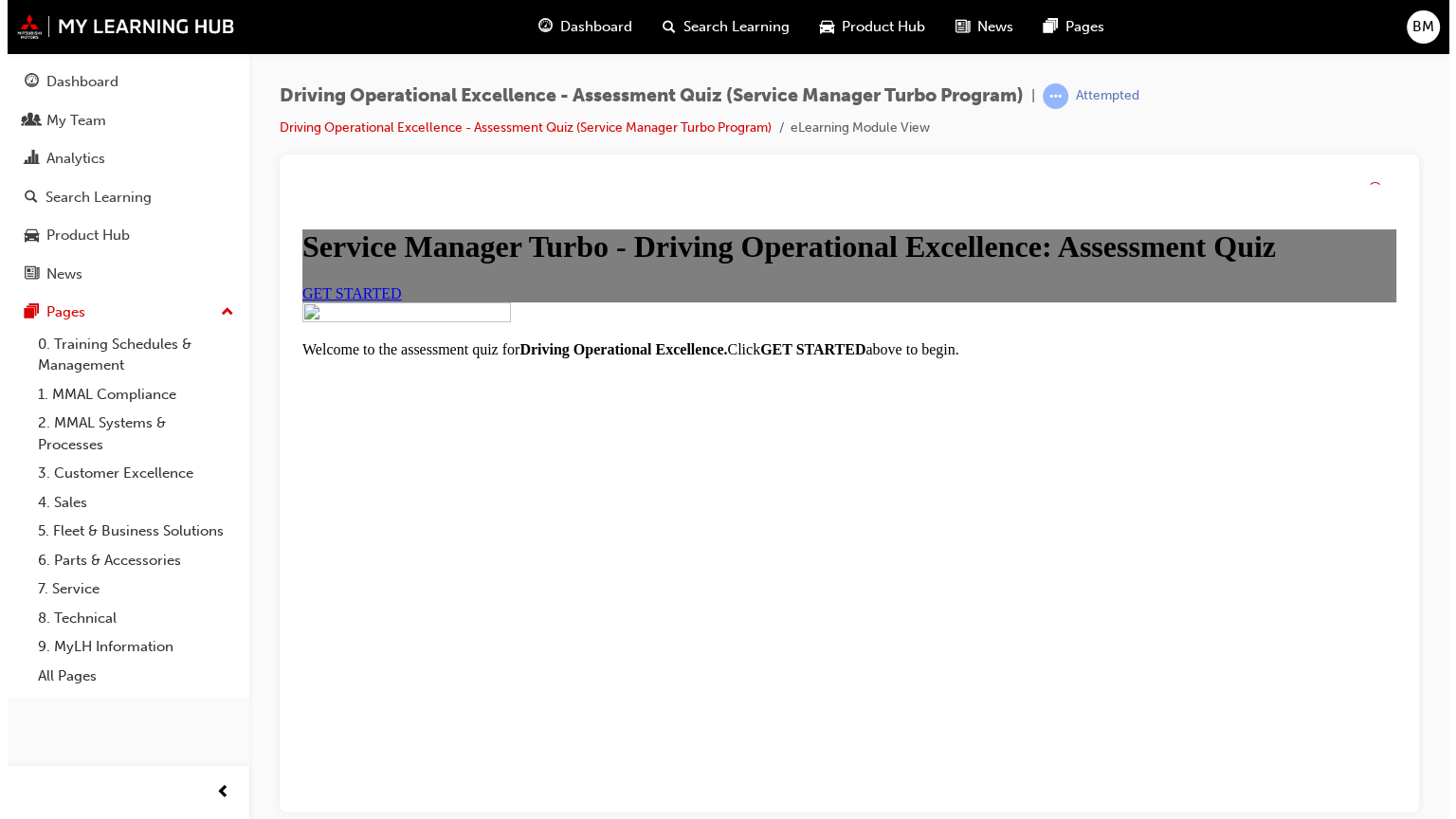 scroll, scrollTop: 0, scrollLeft: 0, axis: both 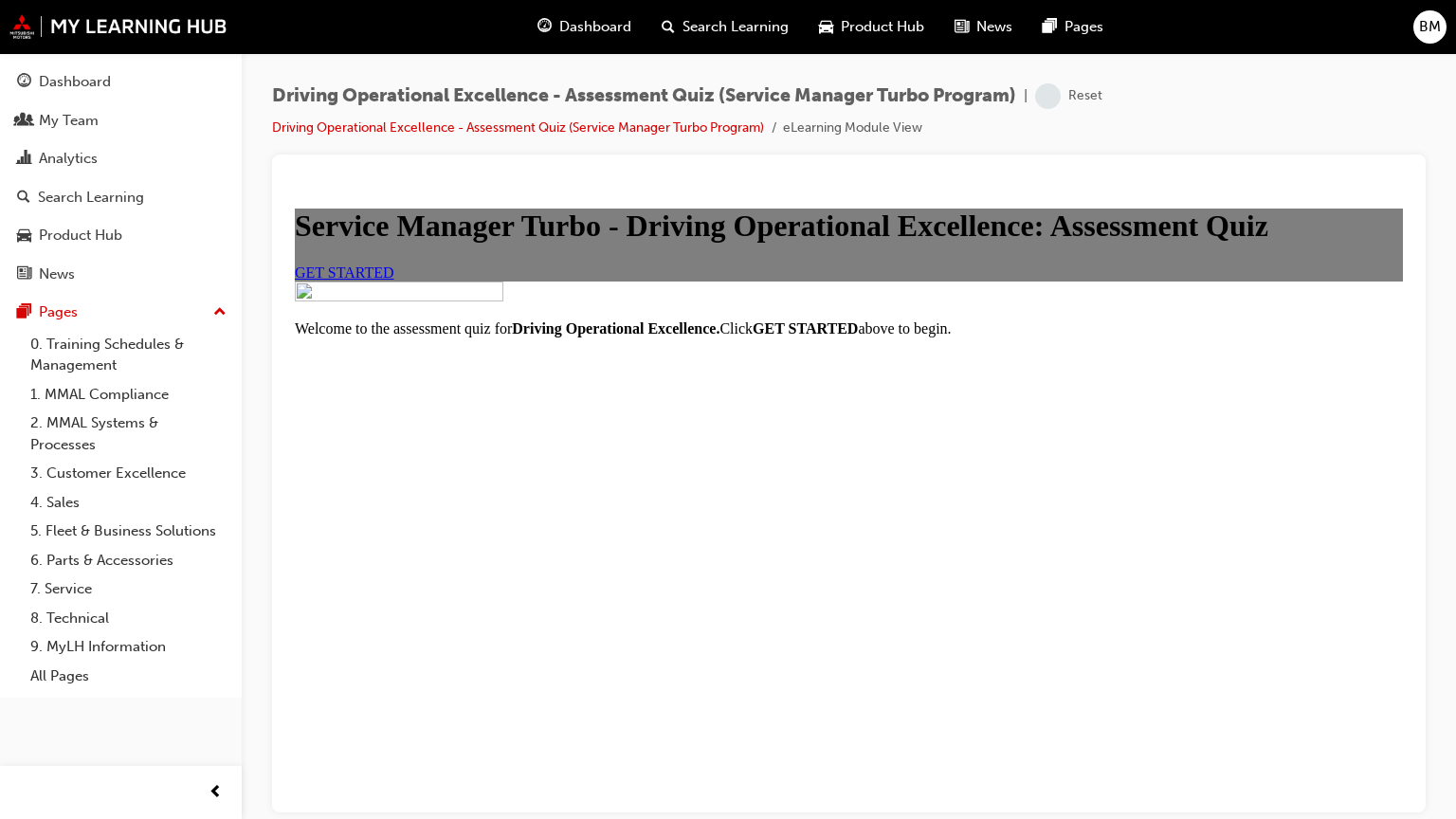 click on "GET STARTED" at bounding box center [344, 271] 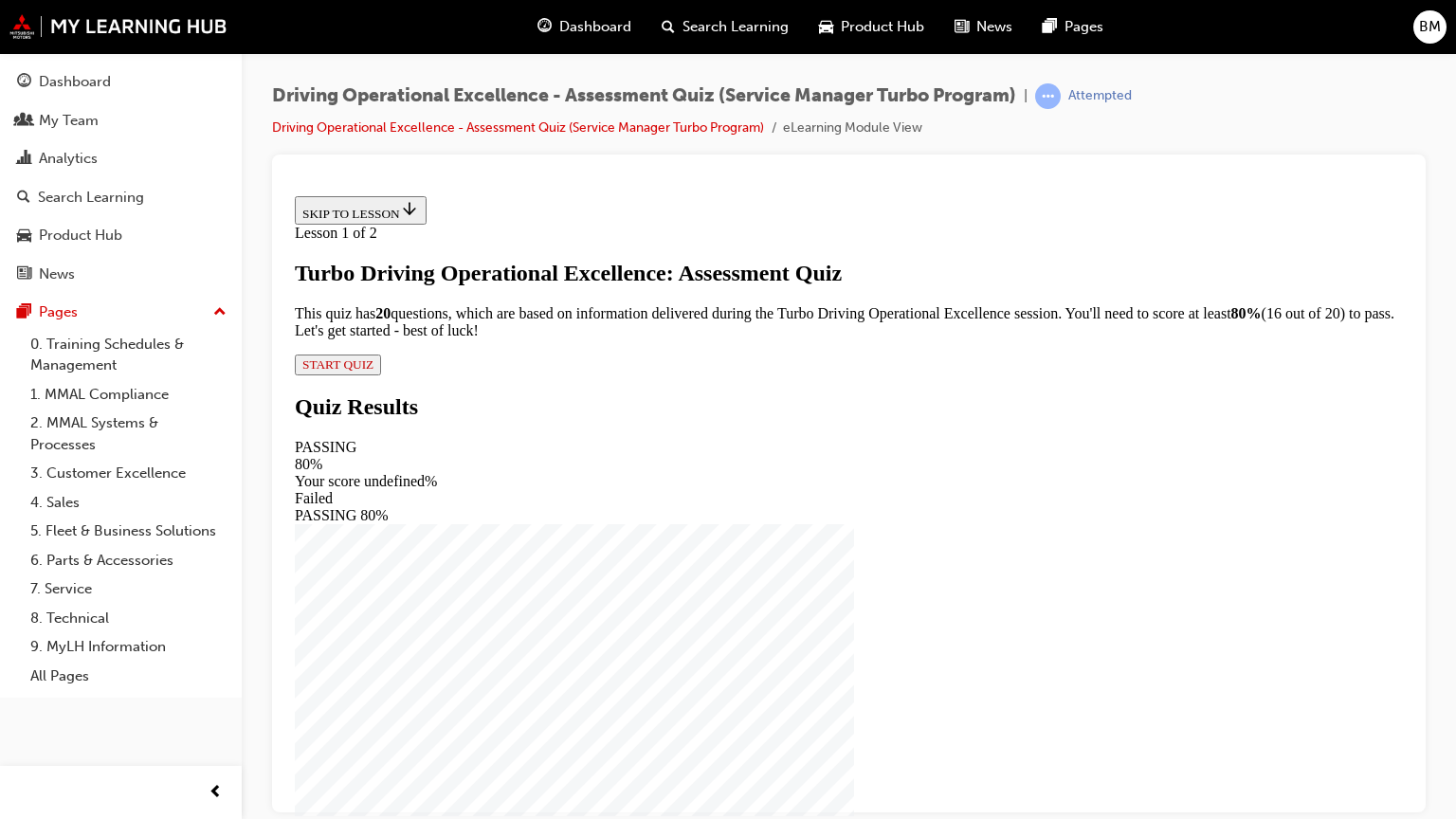 click on "START QUIZ" at bounding box center [337, 363] 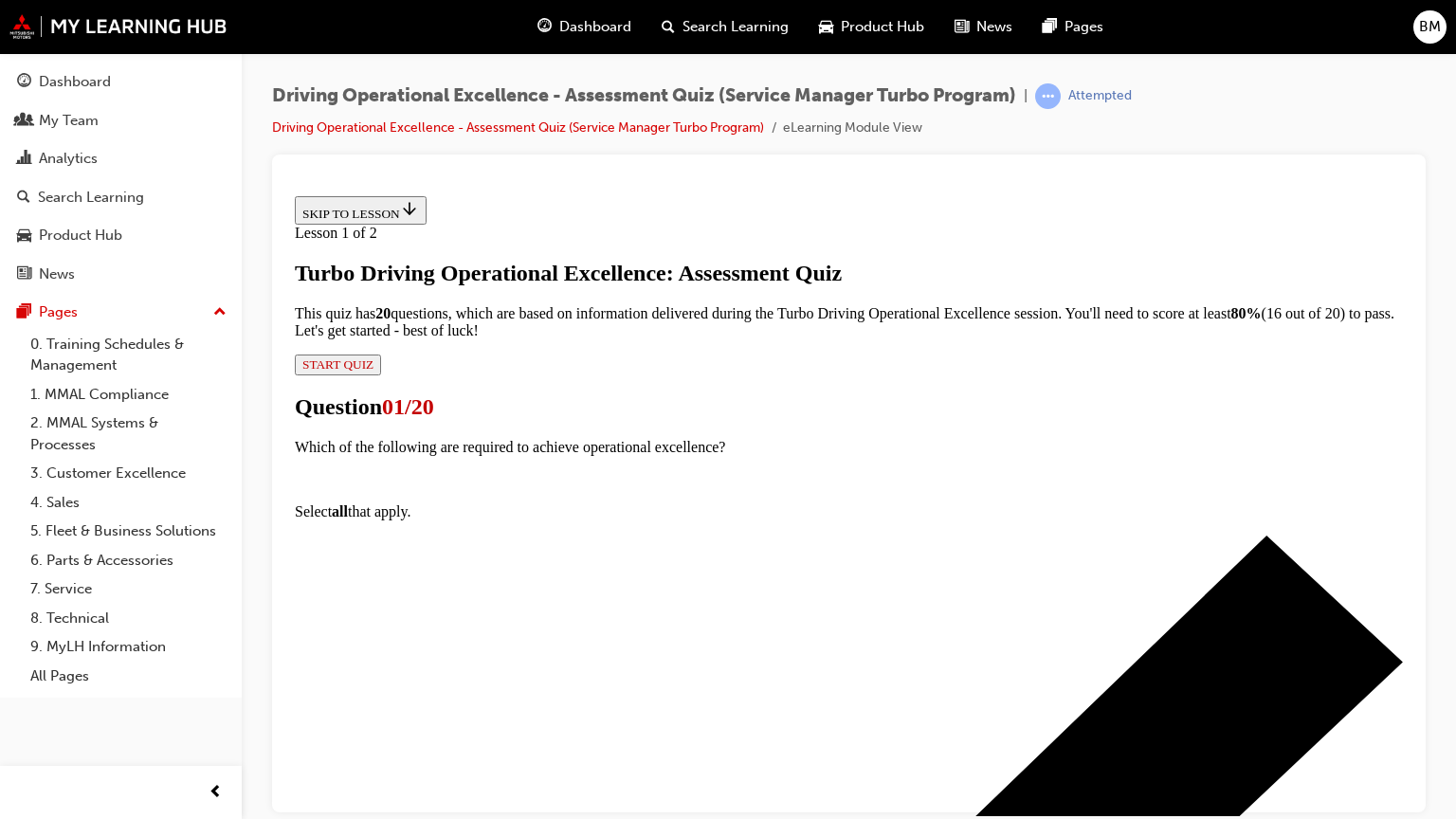 scroll, scrollTop: 190, scrollLeft: 0, axis: vertical 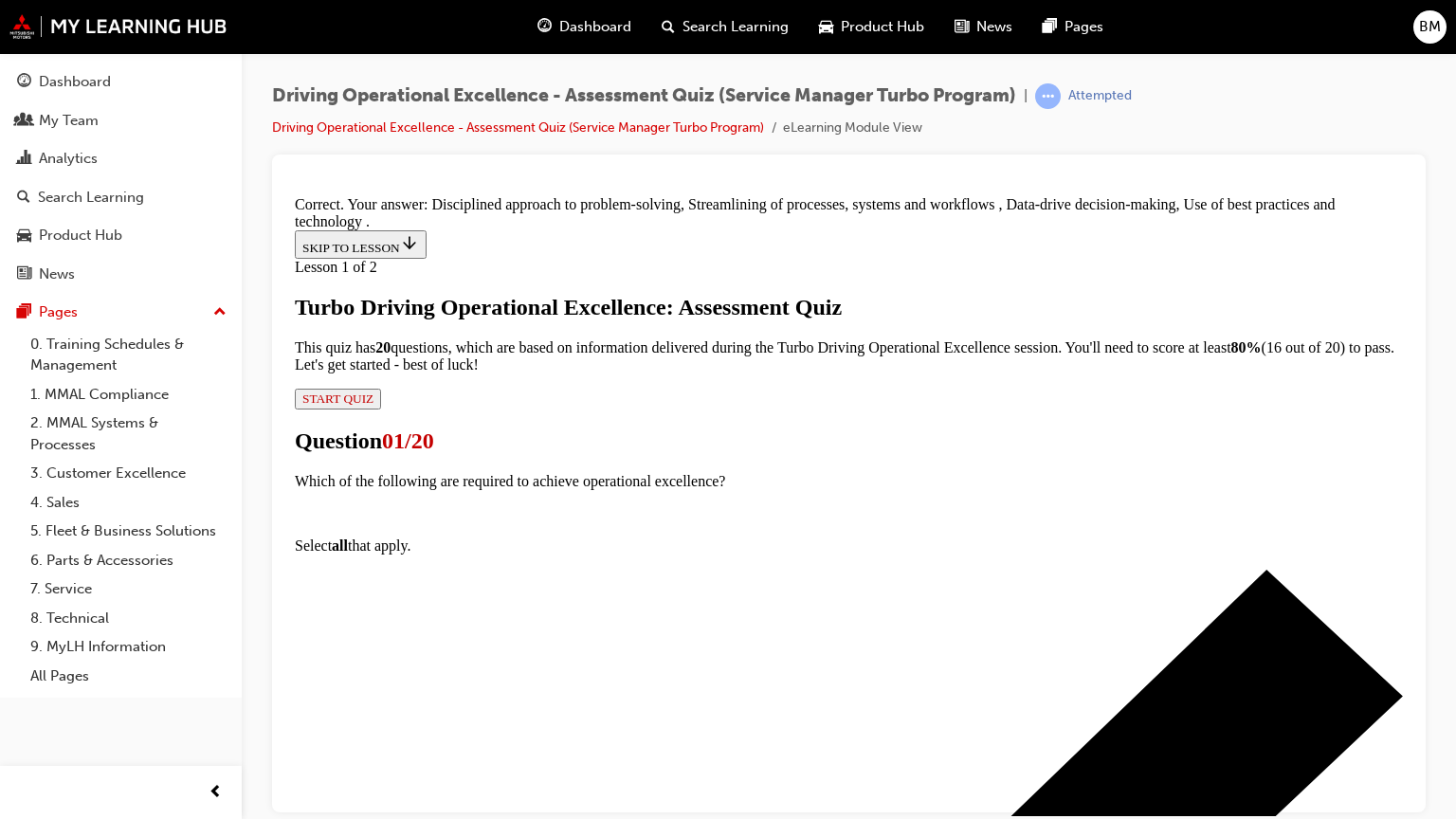 click on "NEXT" at bounding box center [319, 4020] 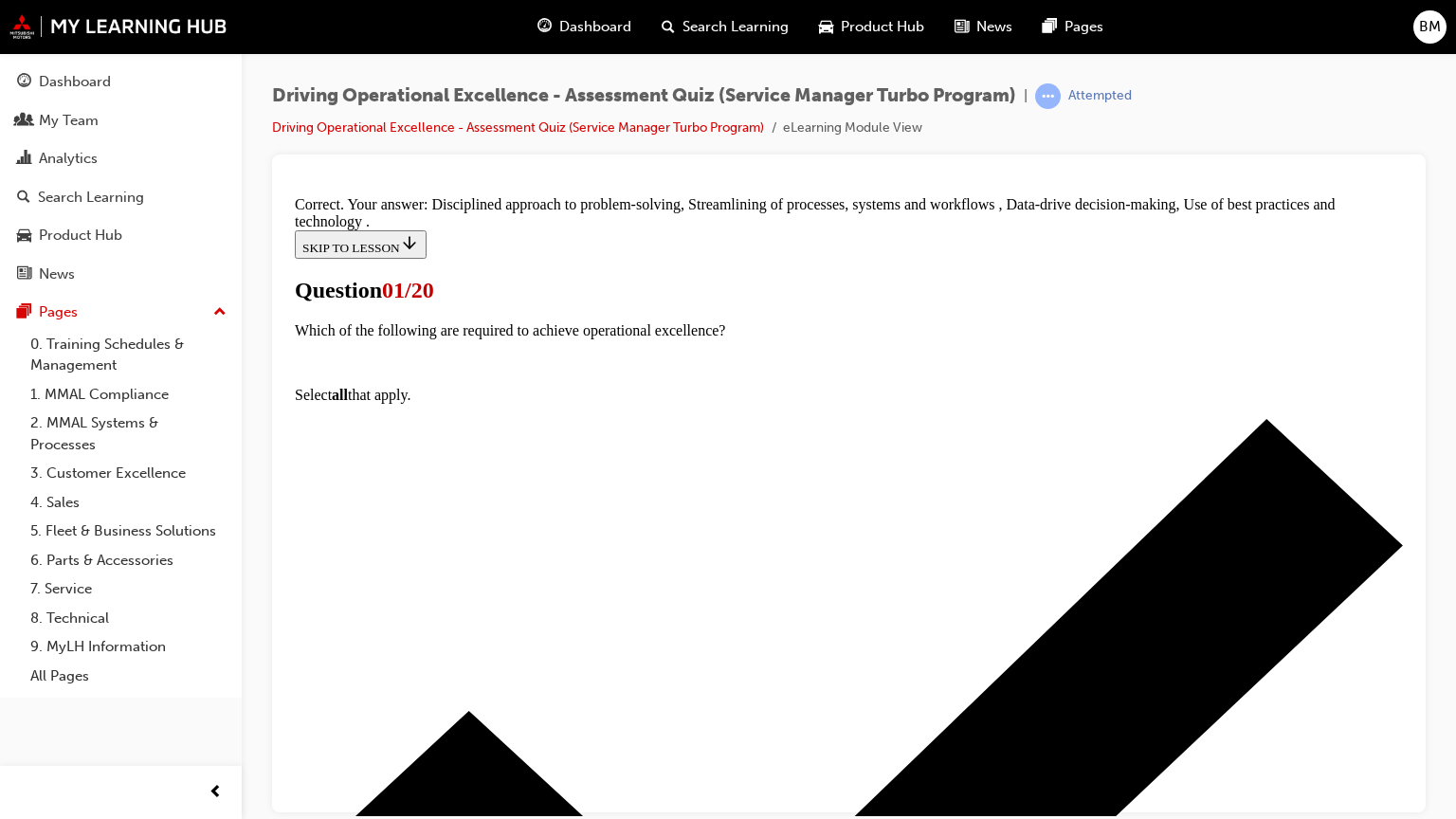 scroll, scrollTop: 153, scrollLeft: 0, axis: vertical 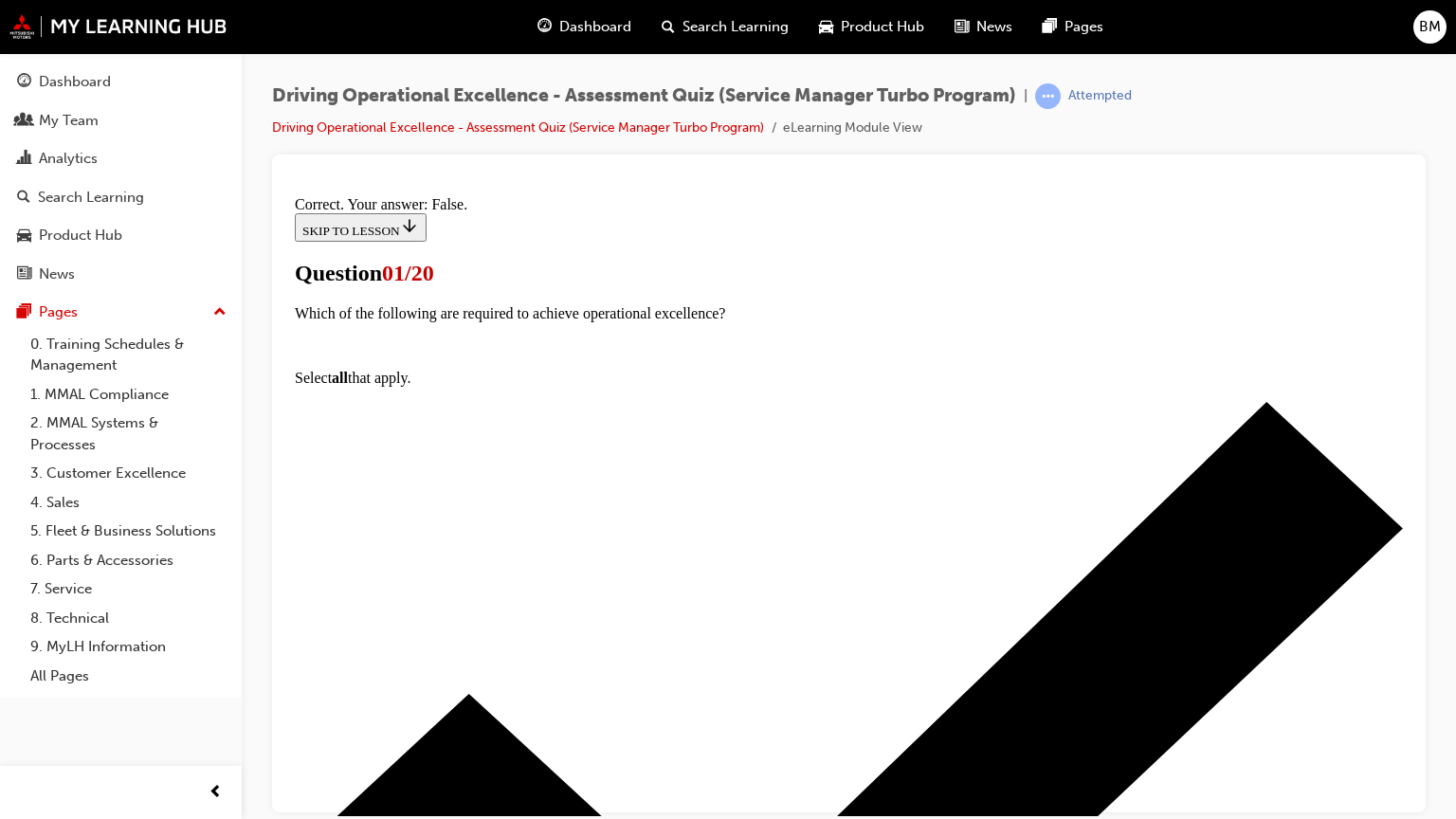 click on "NEXT" at bounding box center [319, 8094] 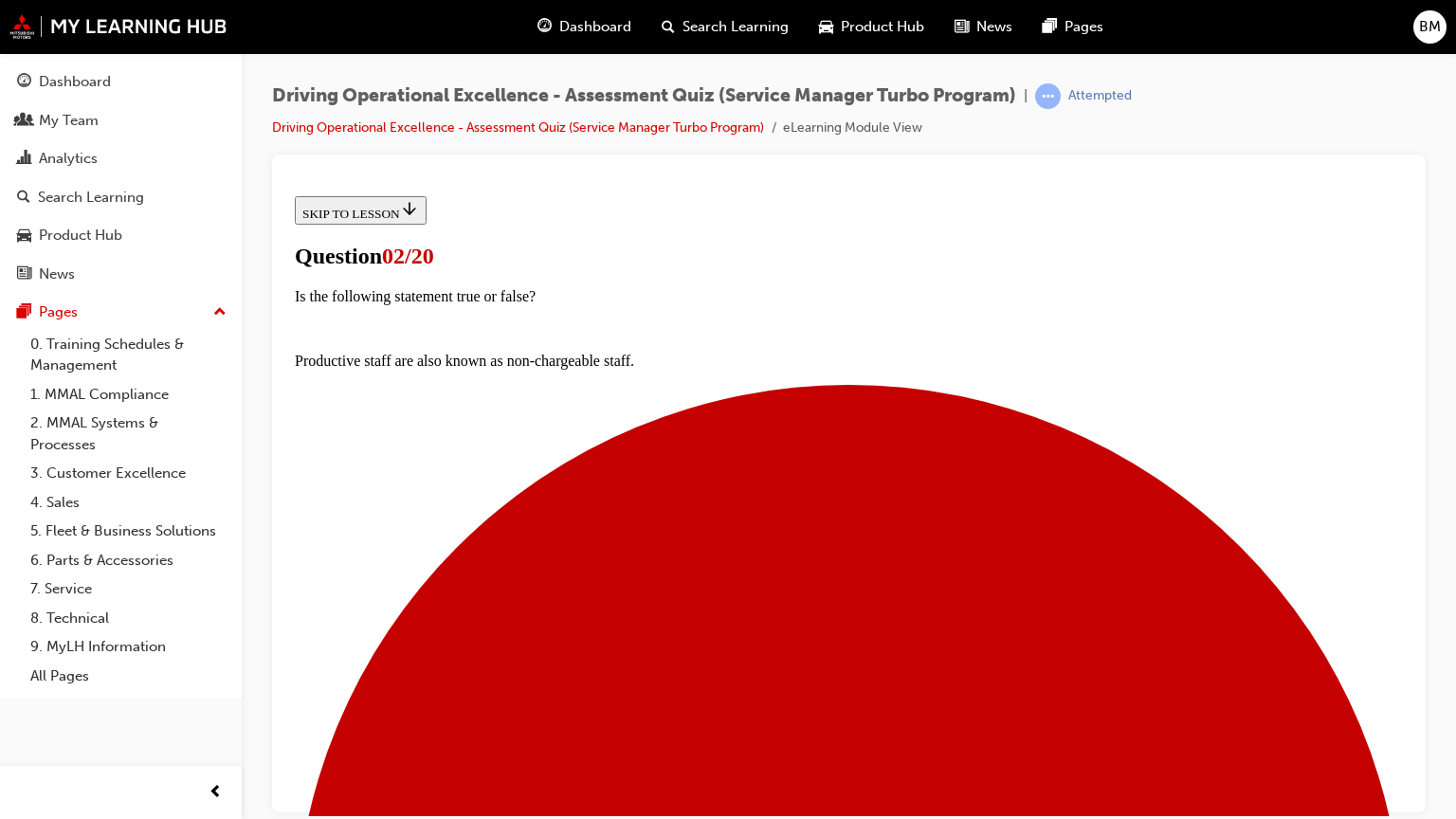 scroll, scrollTop: 0, scrollLeft: 0, axis: both 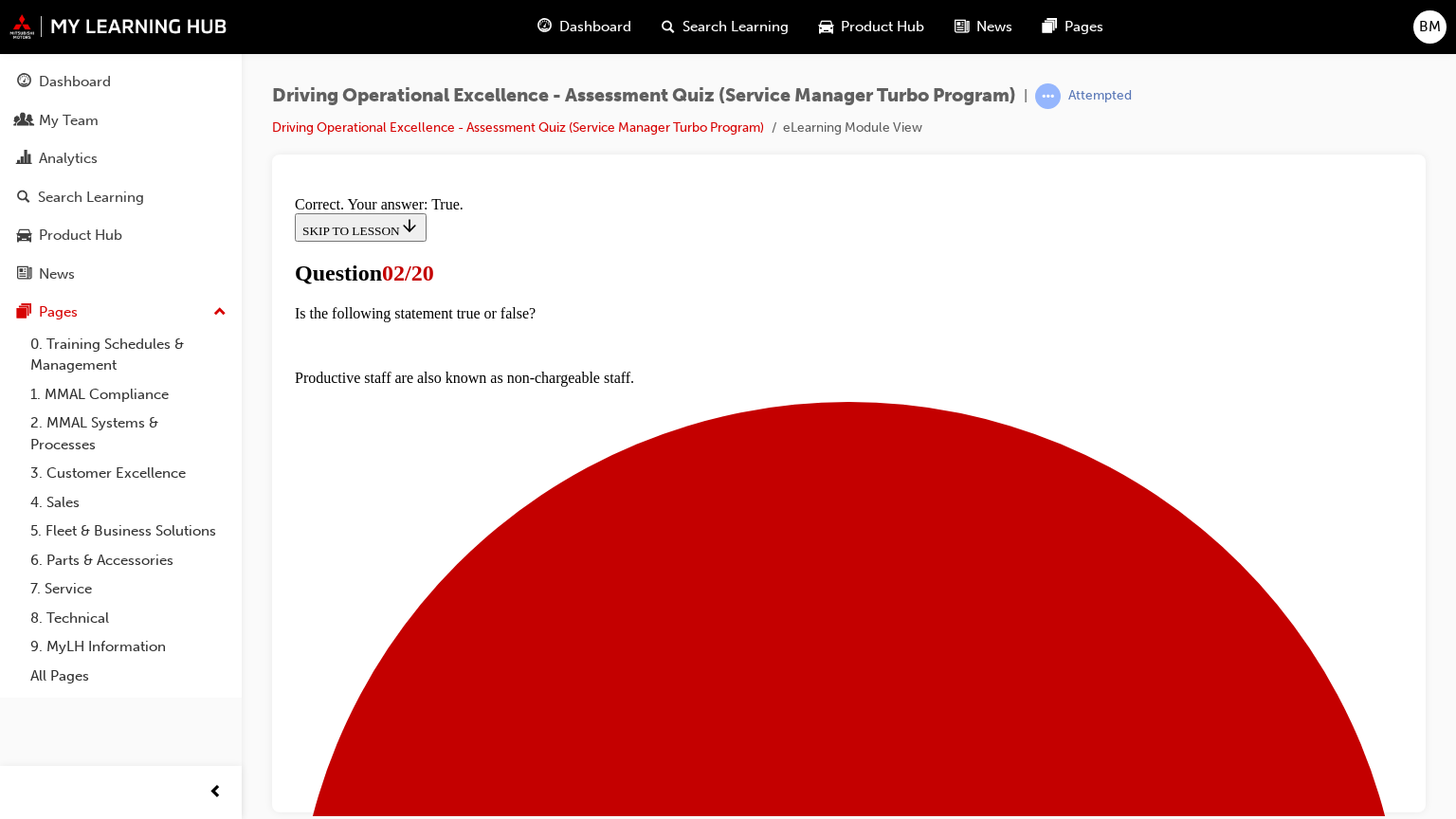 click on "NEXT" at bounding box center [319, 8714] 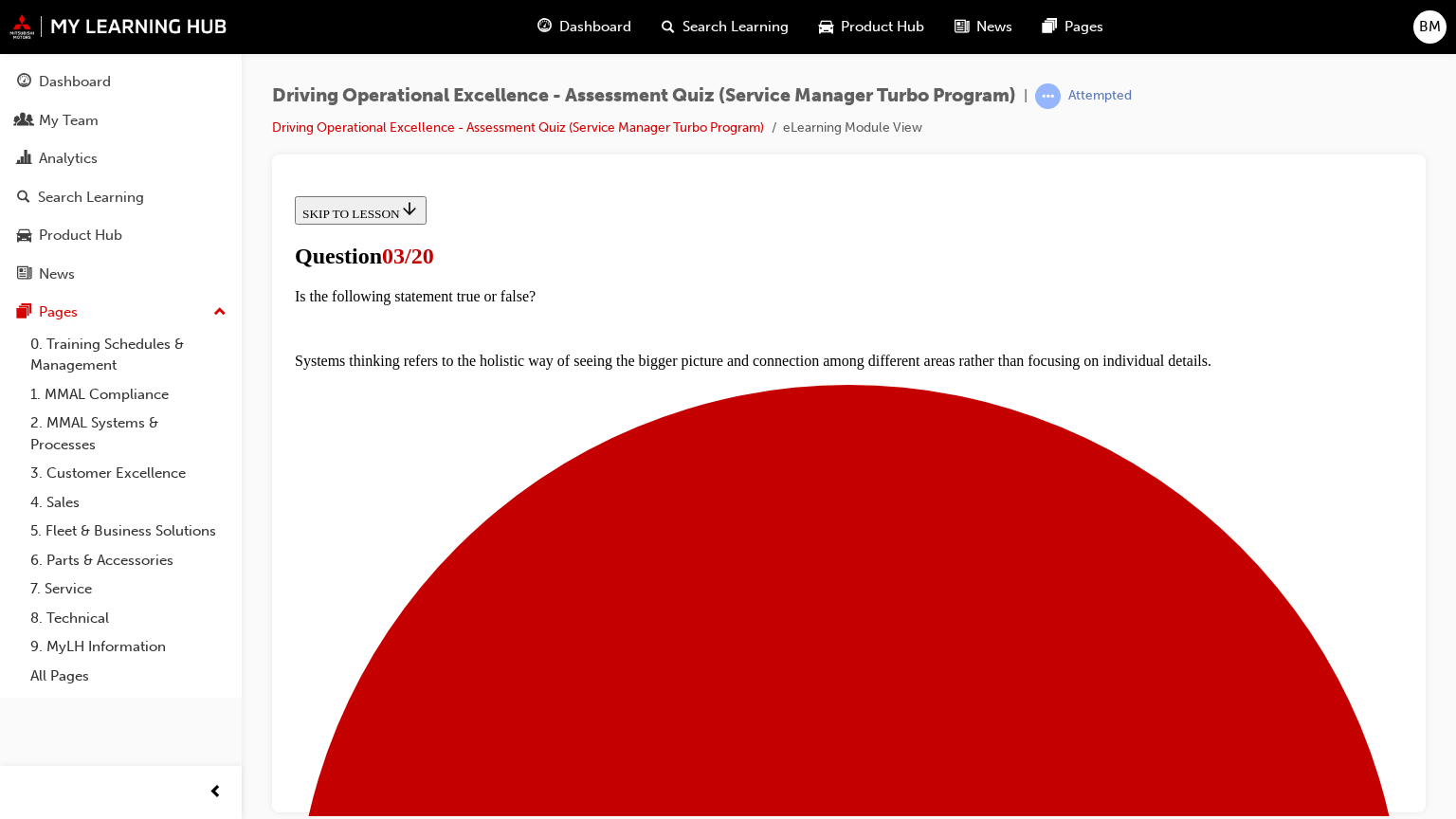 scroll, scrollTop: 284, scrollLeft: 0, axis: vertical 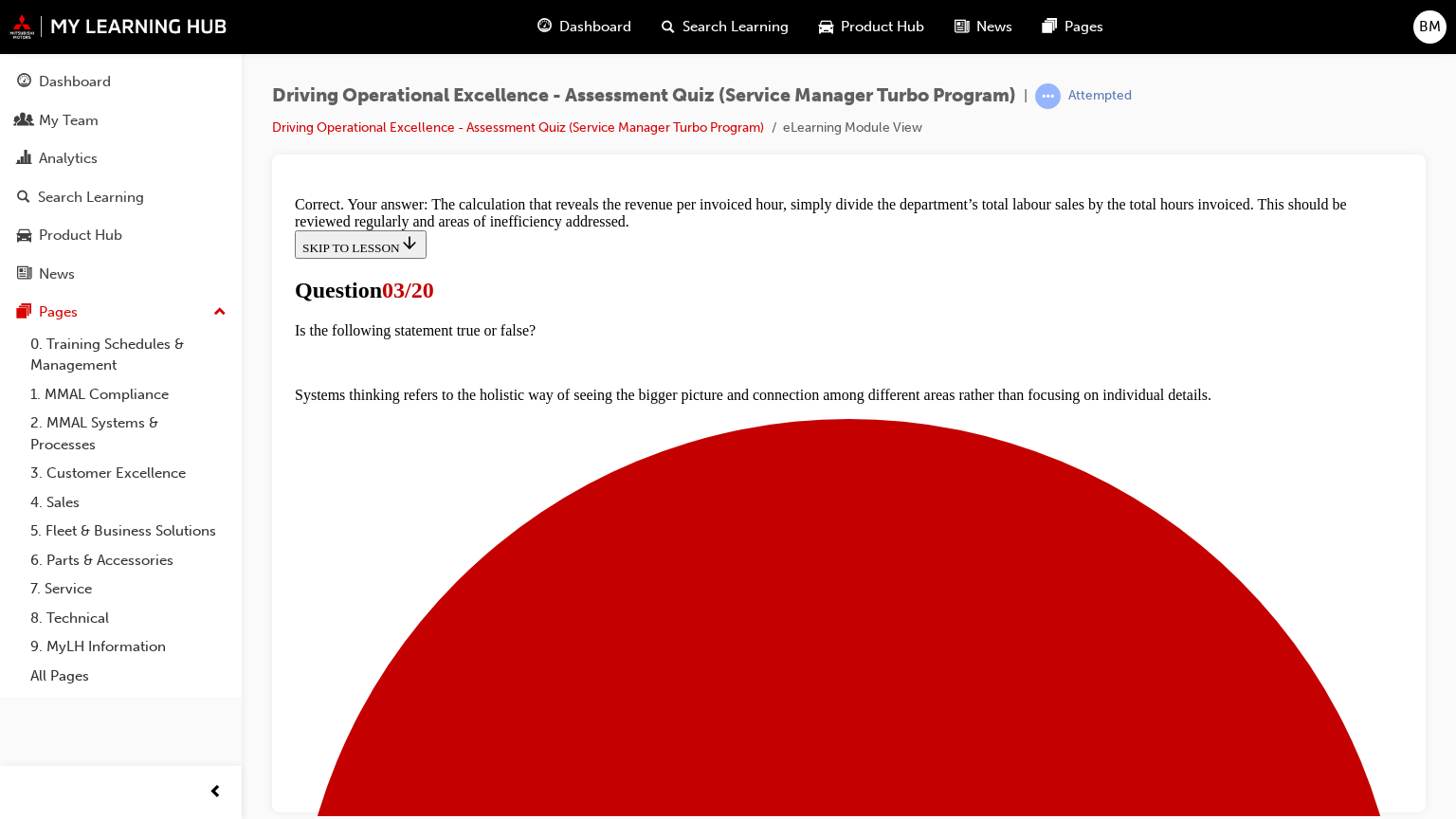 click on "NEXT" at bounding box center [319, 12725] 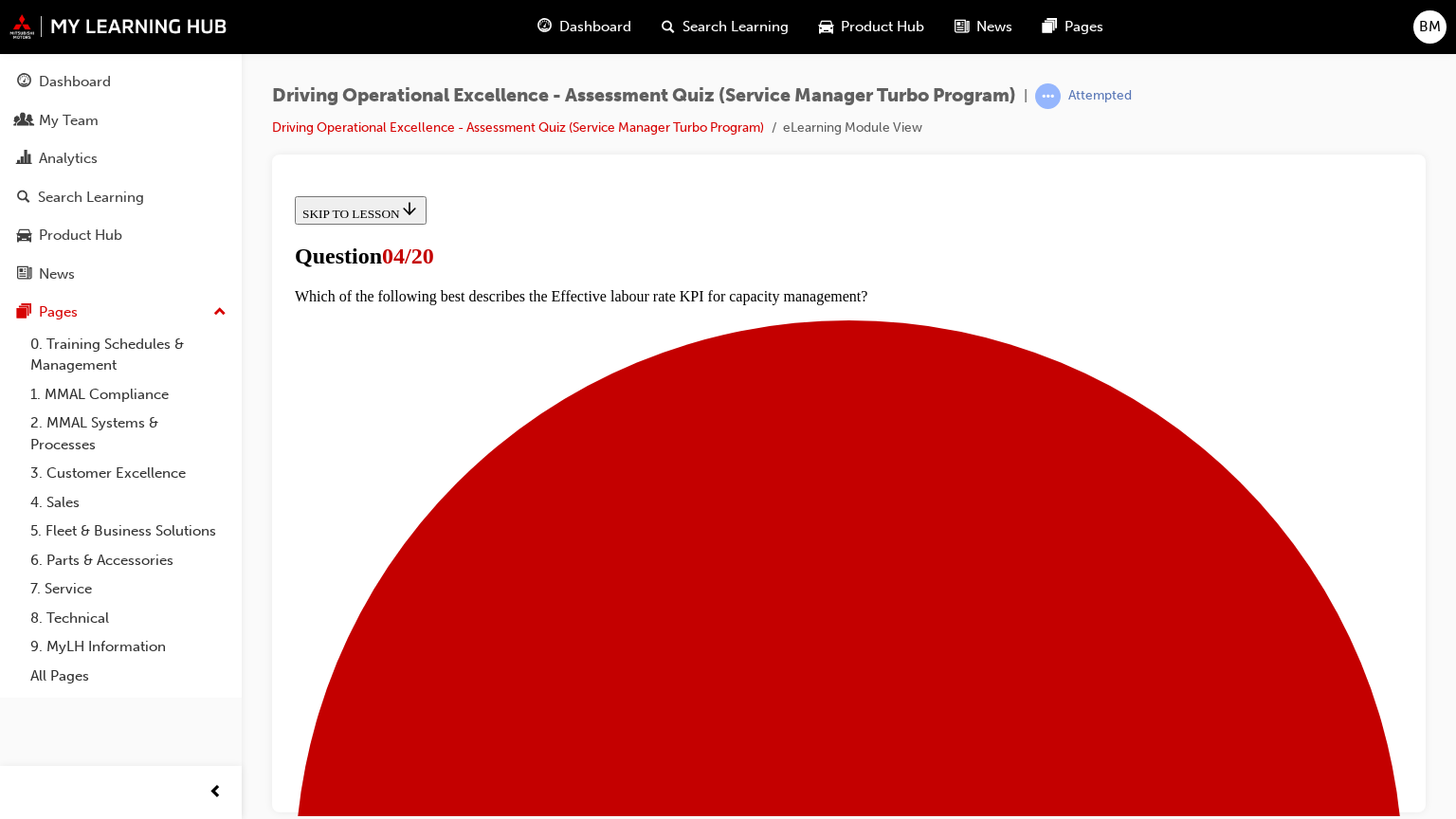scroll, scrollTop: 0, scrollLeft: 0, axis: both 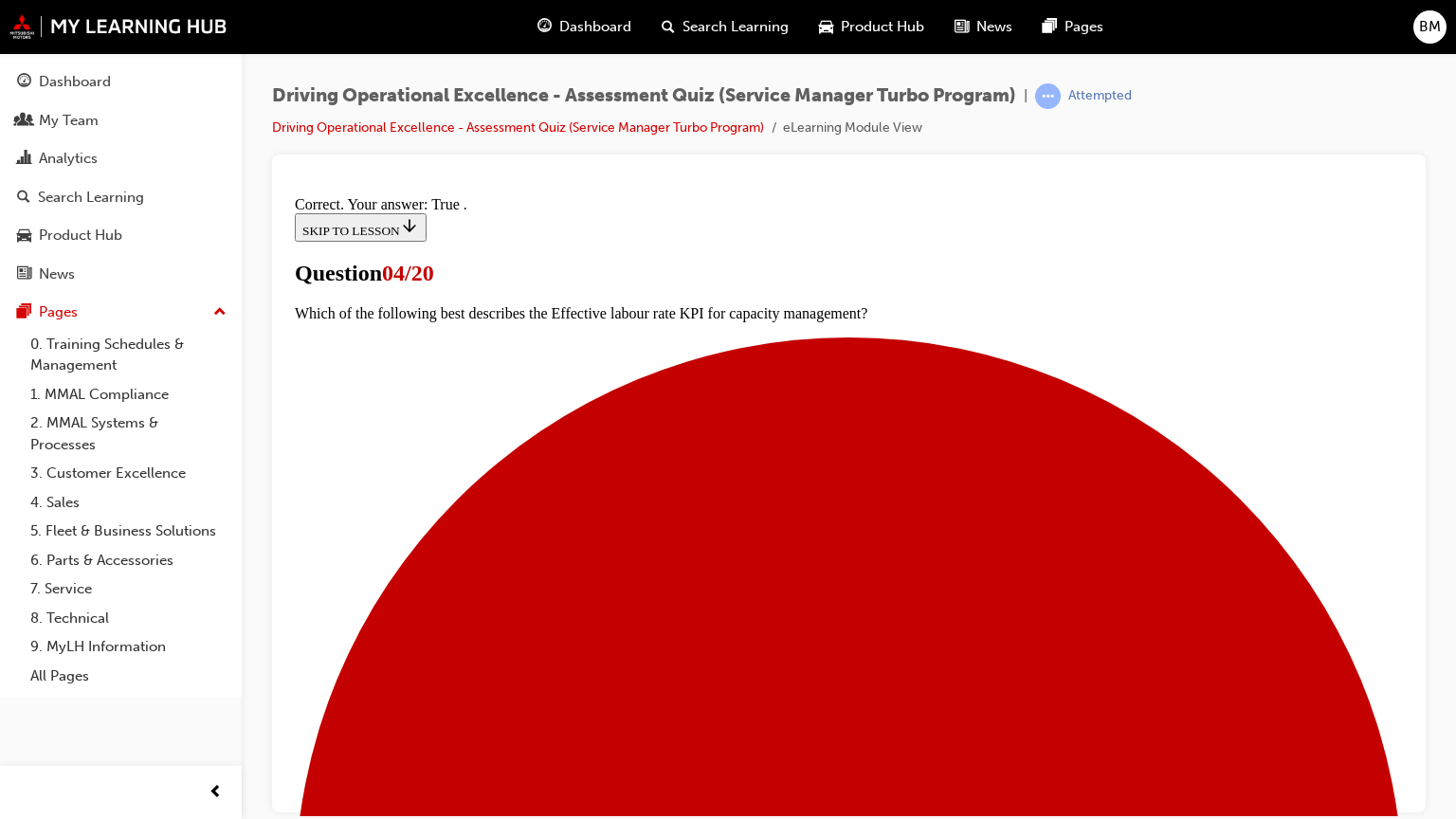 click on "NEXT" at bounding box center (319, 12708) 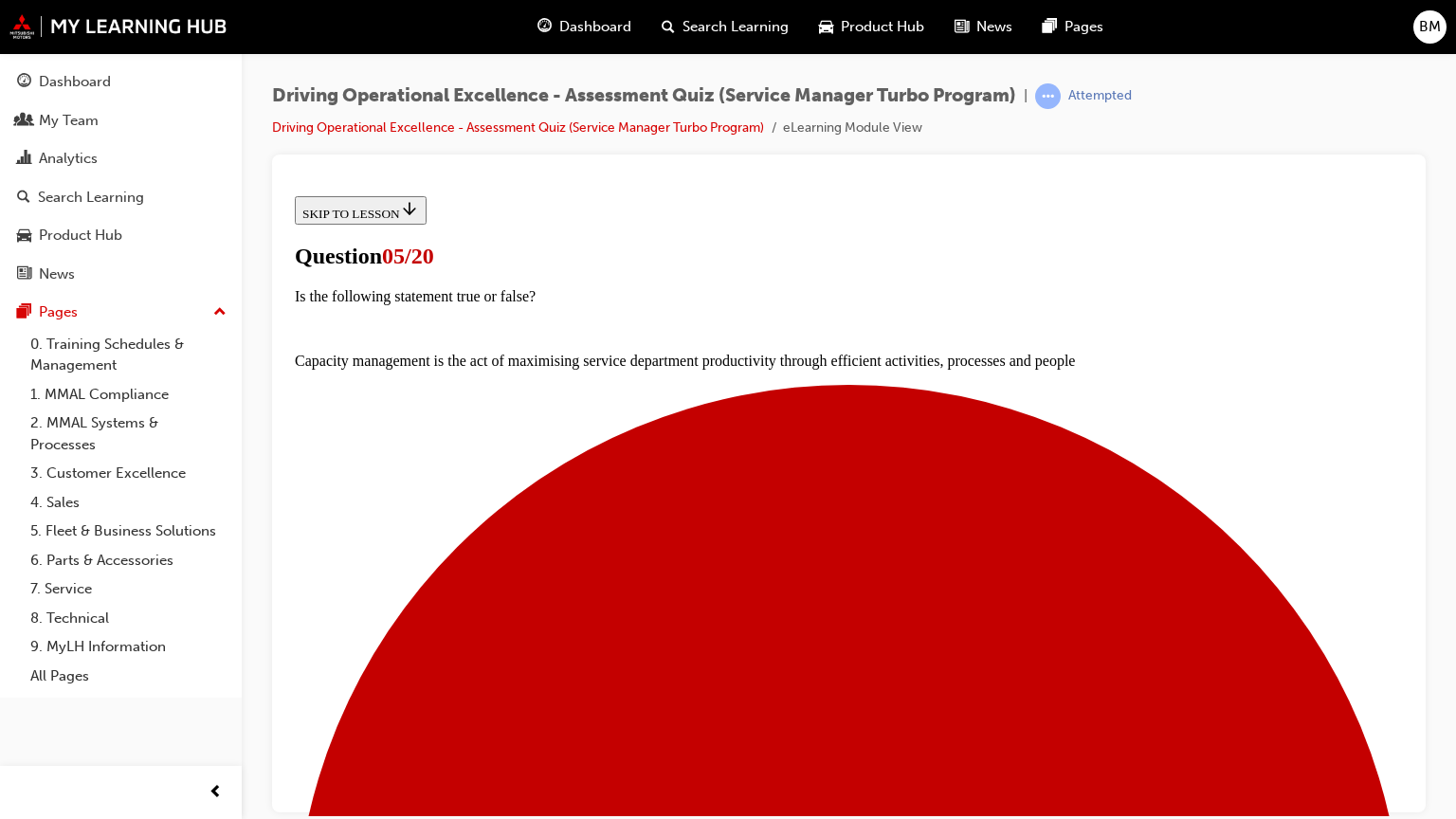 scroll, scrollTop: 379, scrollLeft: 0, axis: vertical 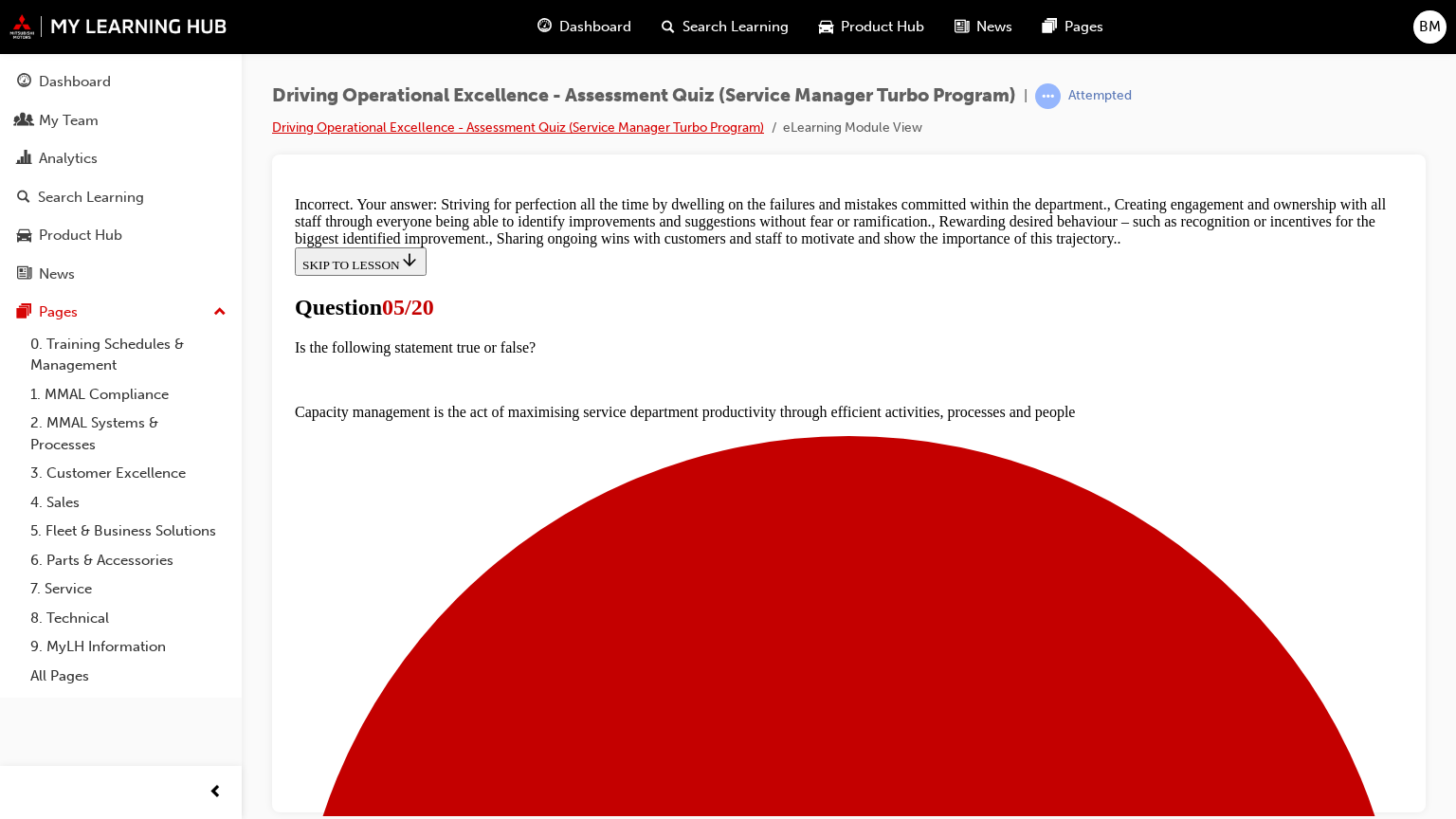 drag, startPoint x: 605, startPoint y: 151, endPoint x: 610, endPoint y: 128, distance: 23.537205 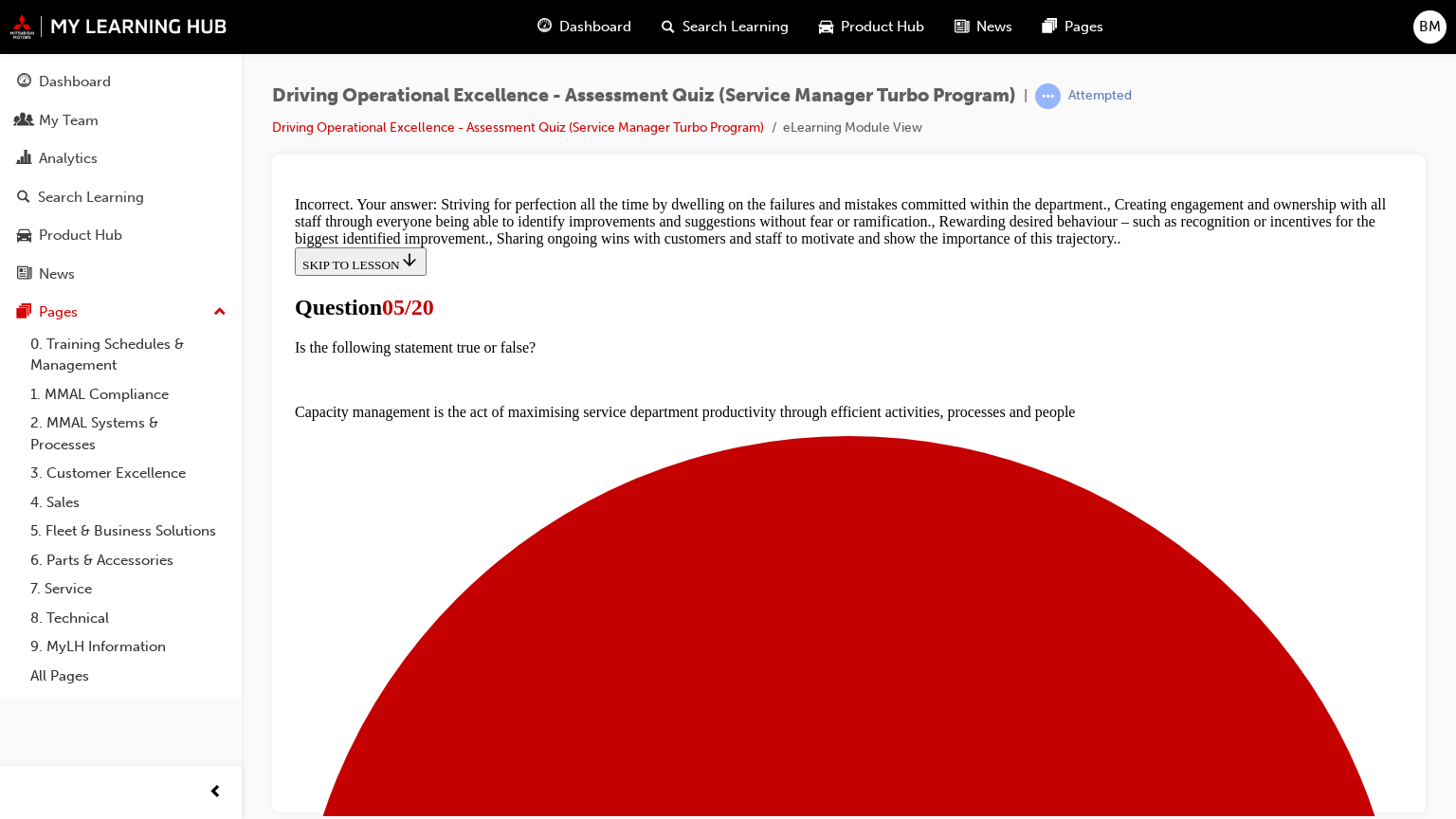 click on "Driving Operational Excellence - Assessment Quiz (Service Manager Turbo Program)" at bounding box center (527, 128) 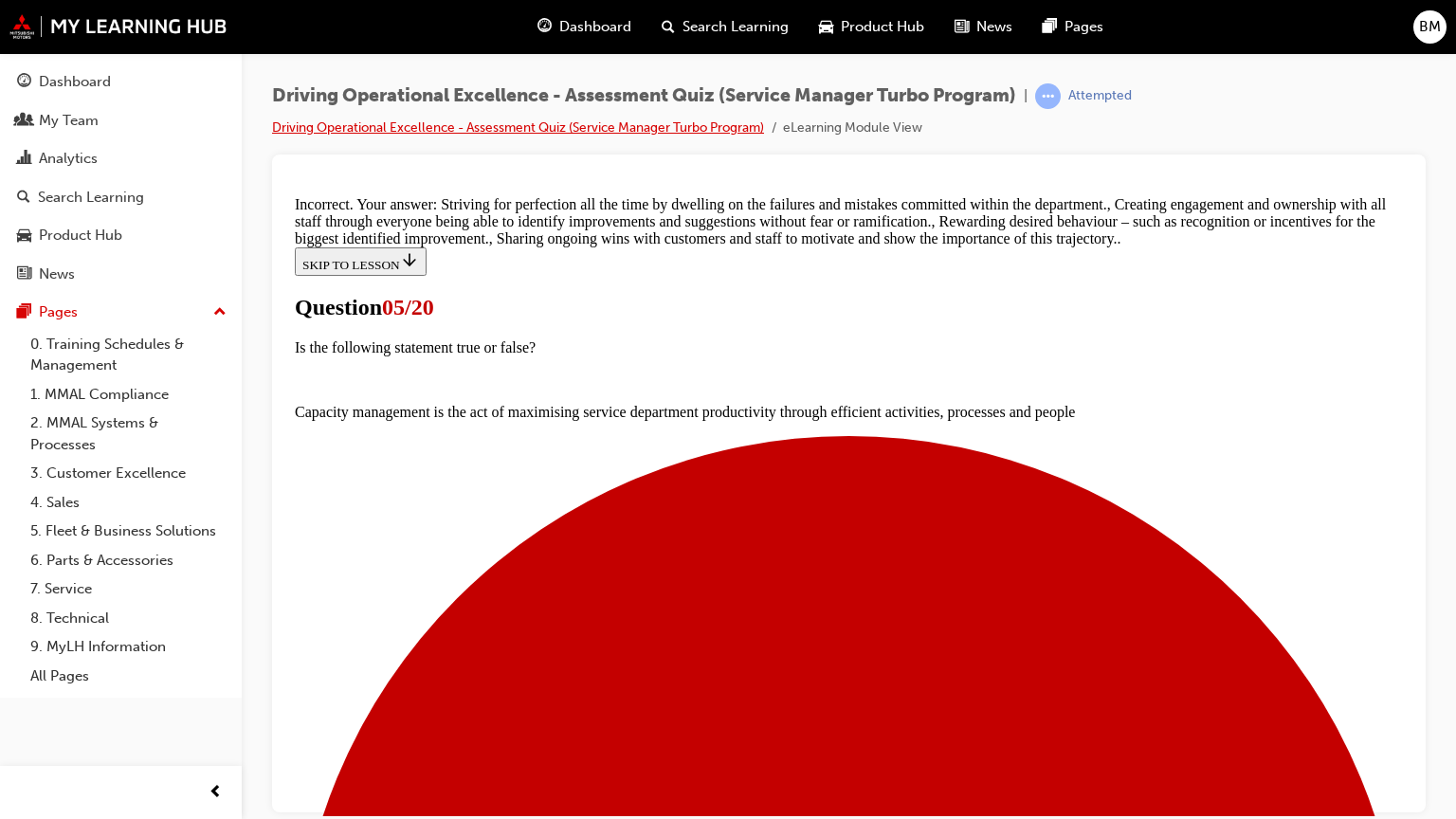 click on "Driving Operational Excellence - Assessment Quiz (Service Manager Turbo Program)" at bounding box center [518, 127] 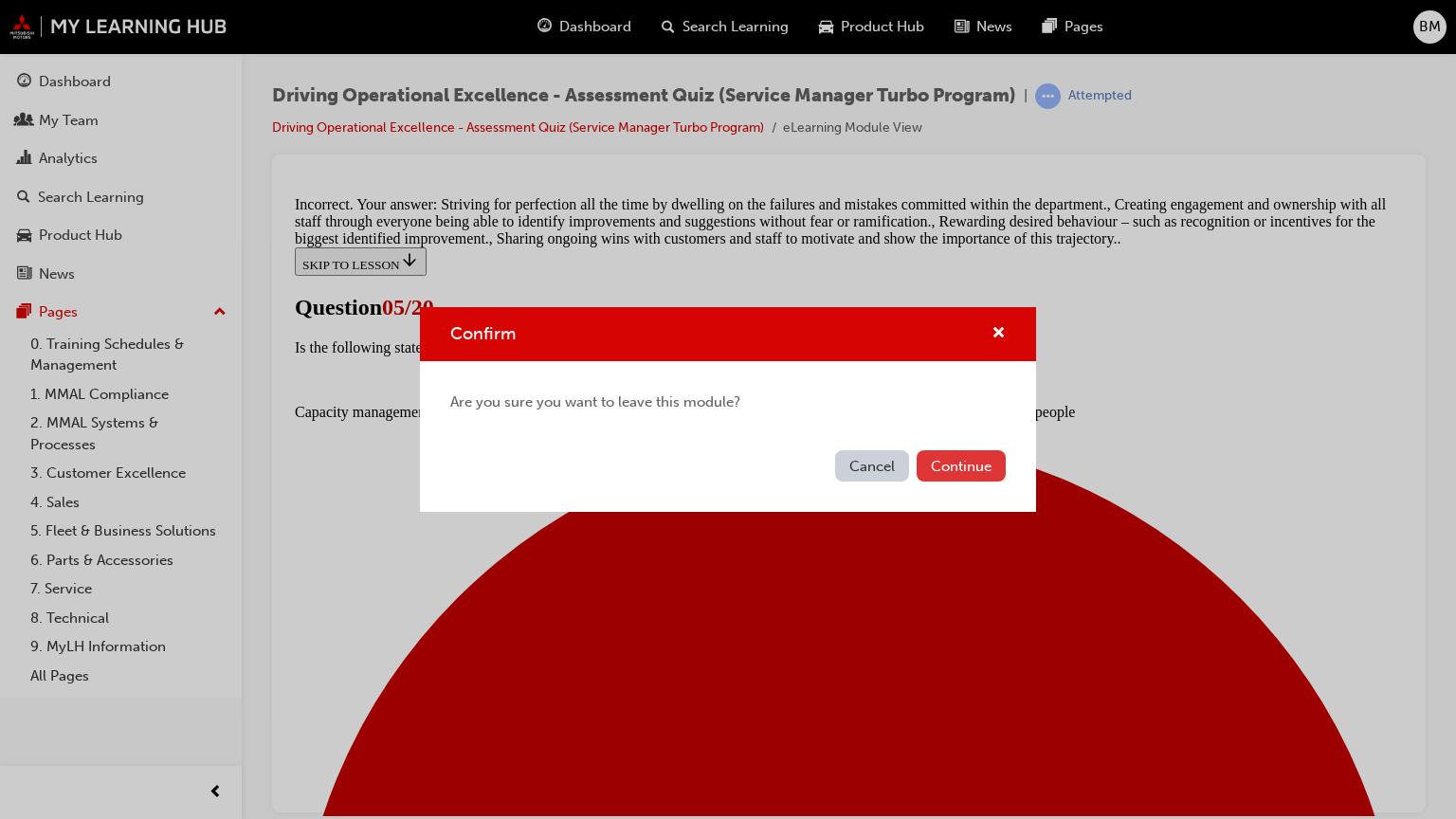 click on "Continue" at bounding box center [961, 465] 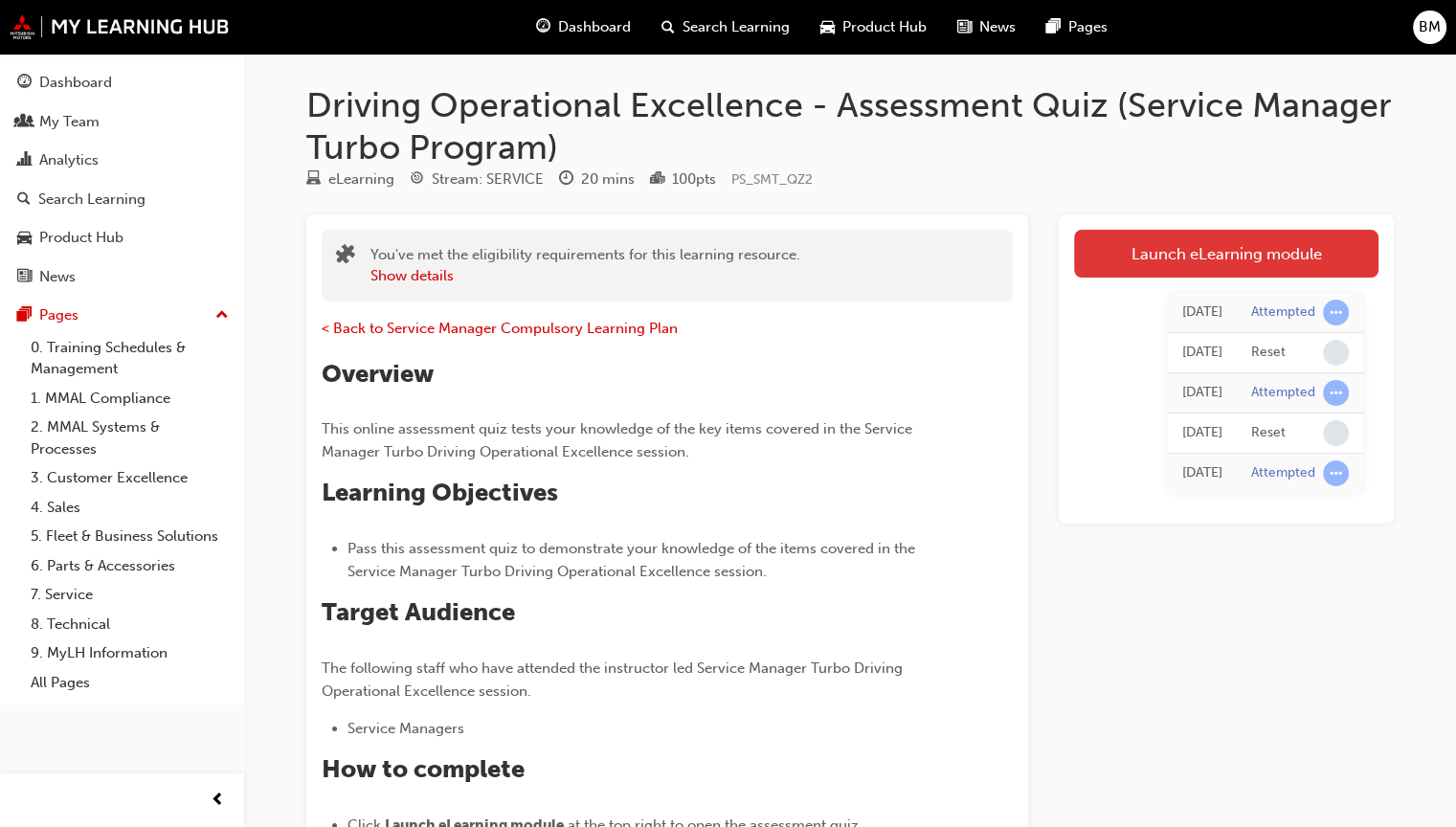 click on "Launch eLearning module" at bounding box center (1226, 254) 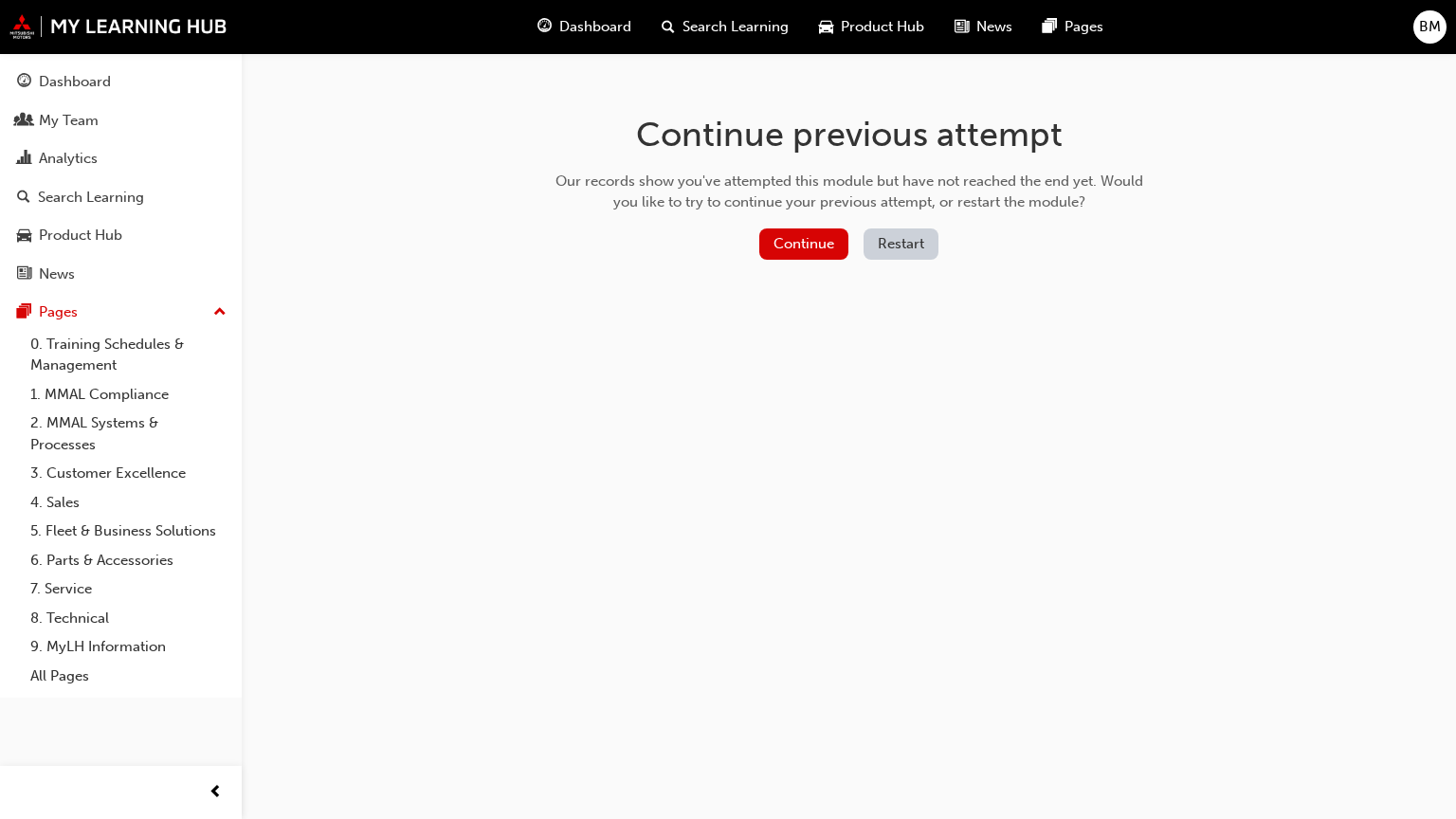click on "Restart" at bounding box center (901, 244) 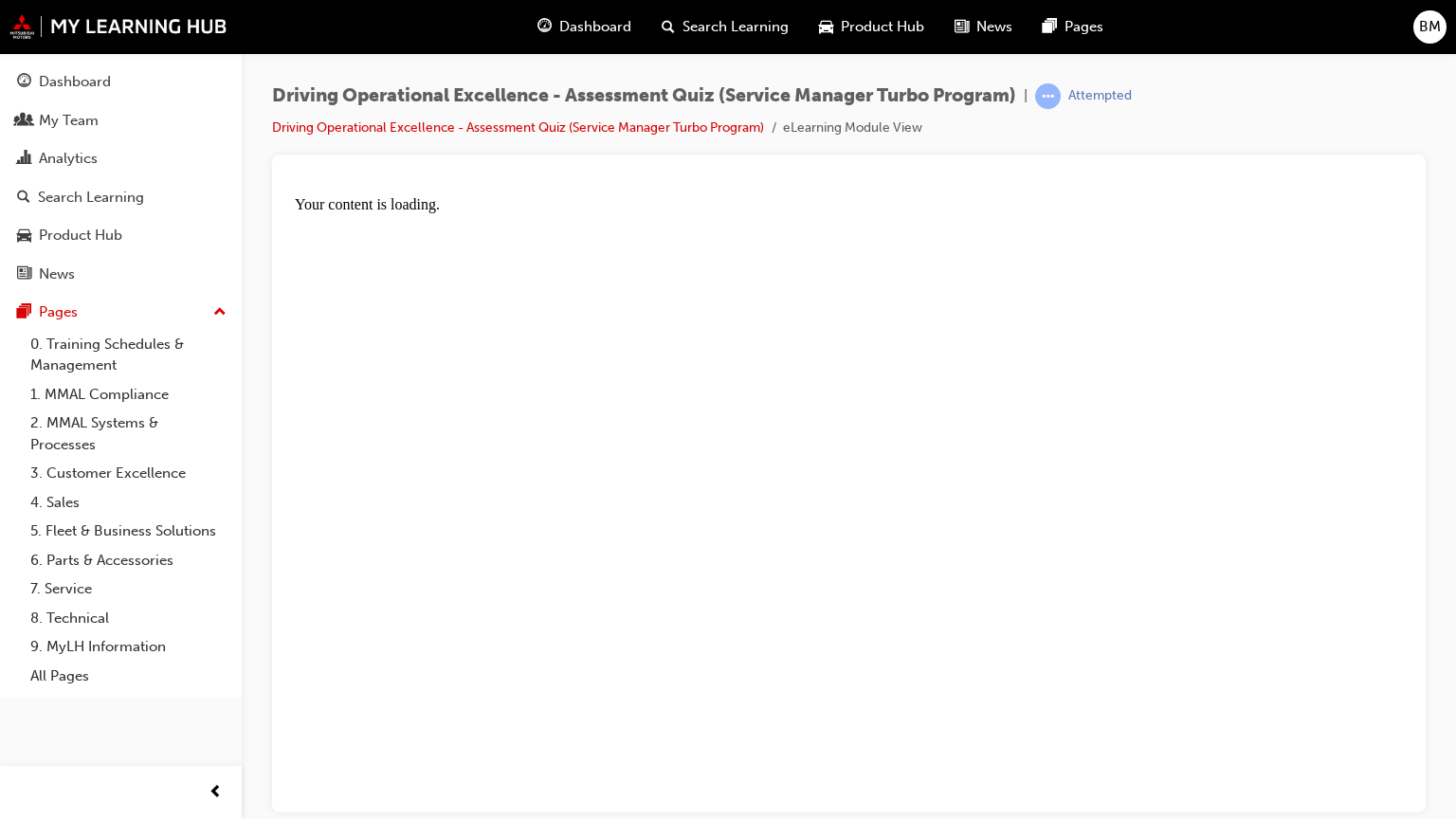 scroll, scrollTop: 0, scrollLeft: 0, axis: both 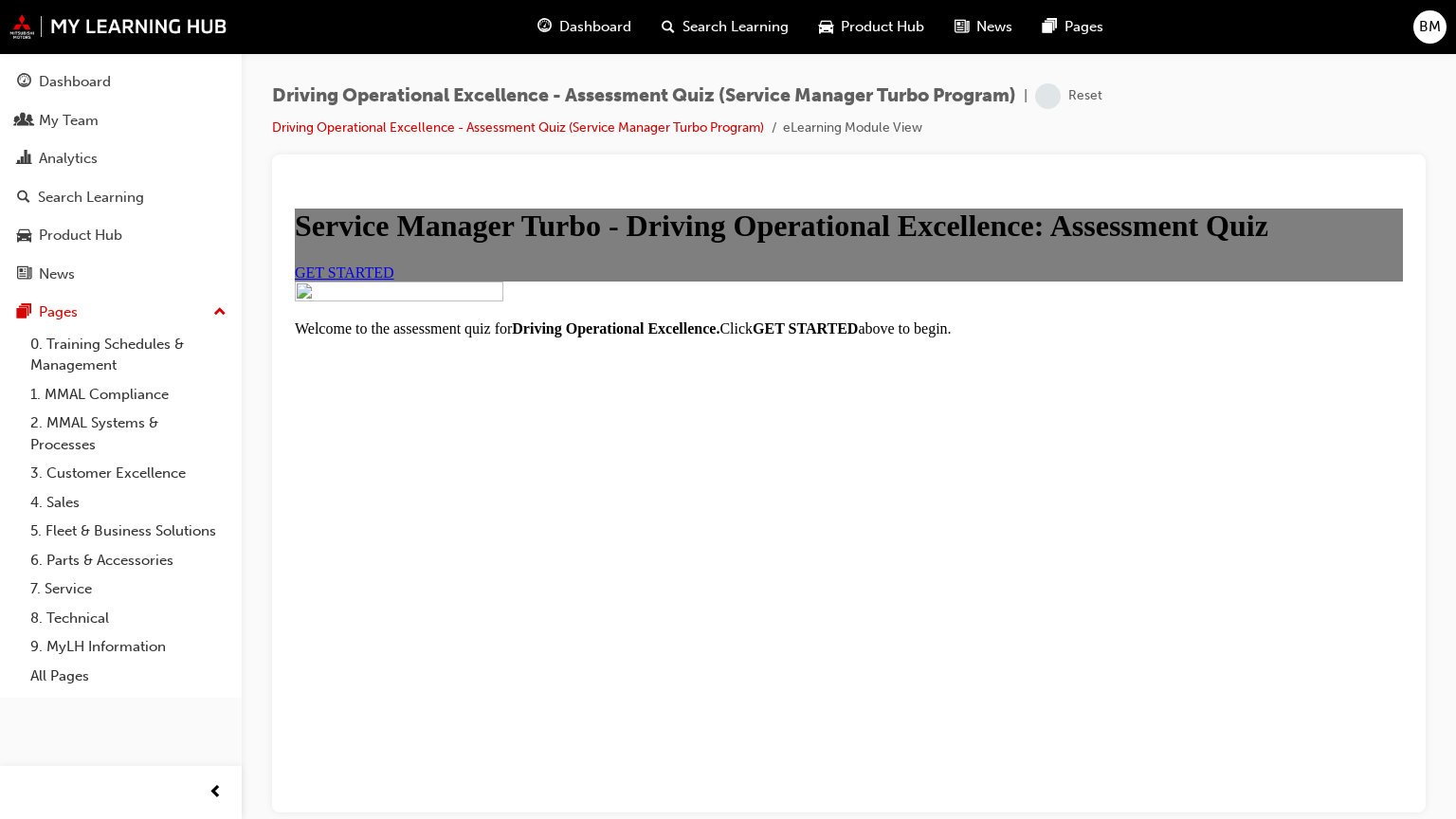click on "GET STARTED" at bounding box center [344, 271] 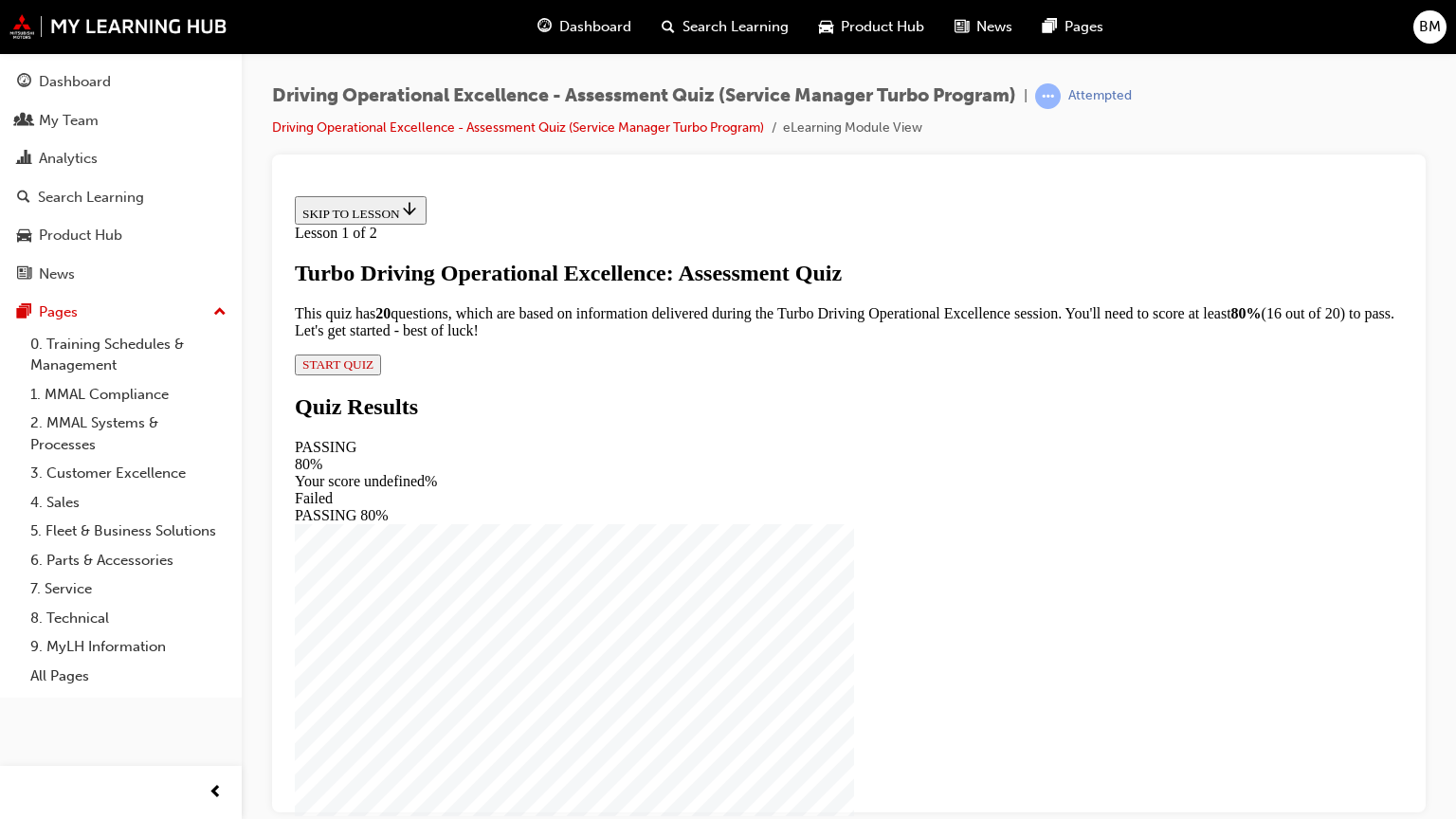 click on "Lesson 1 of 2 Turbo Driving Operational Excellence: Assessment Quiz This quiz has  2 0  questions, which are based on information delivered during the Turbo Driving Operational Excellence session. You'll need to score at least  80%  (16 out of 20)   to pass. Let's get started - best of luck! START QUIZ" at bounding box center (848, 299) 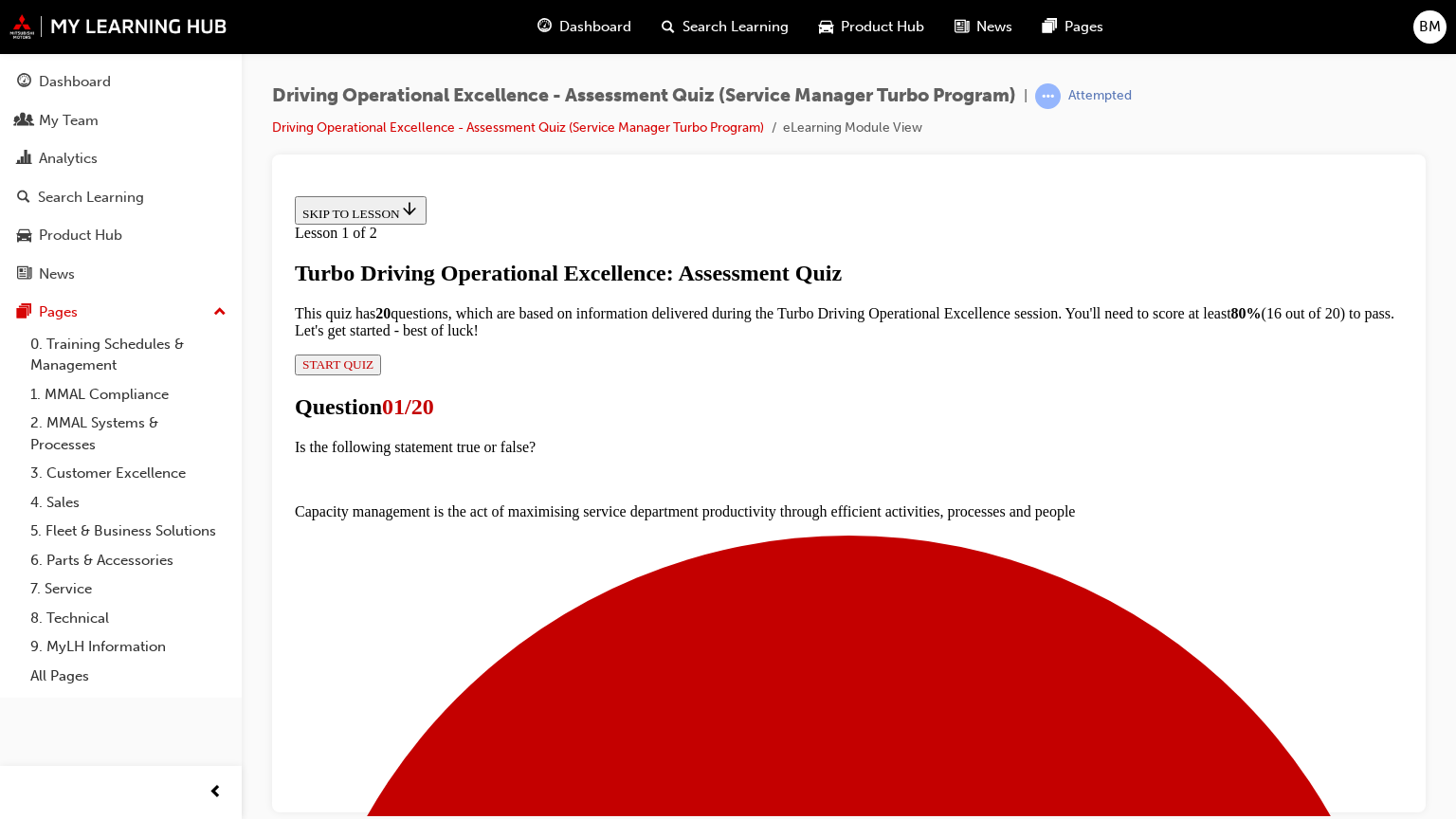 scroll, scrollTop: 190, scrollLeft: 0, axis: vertical 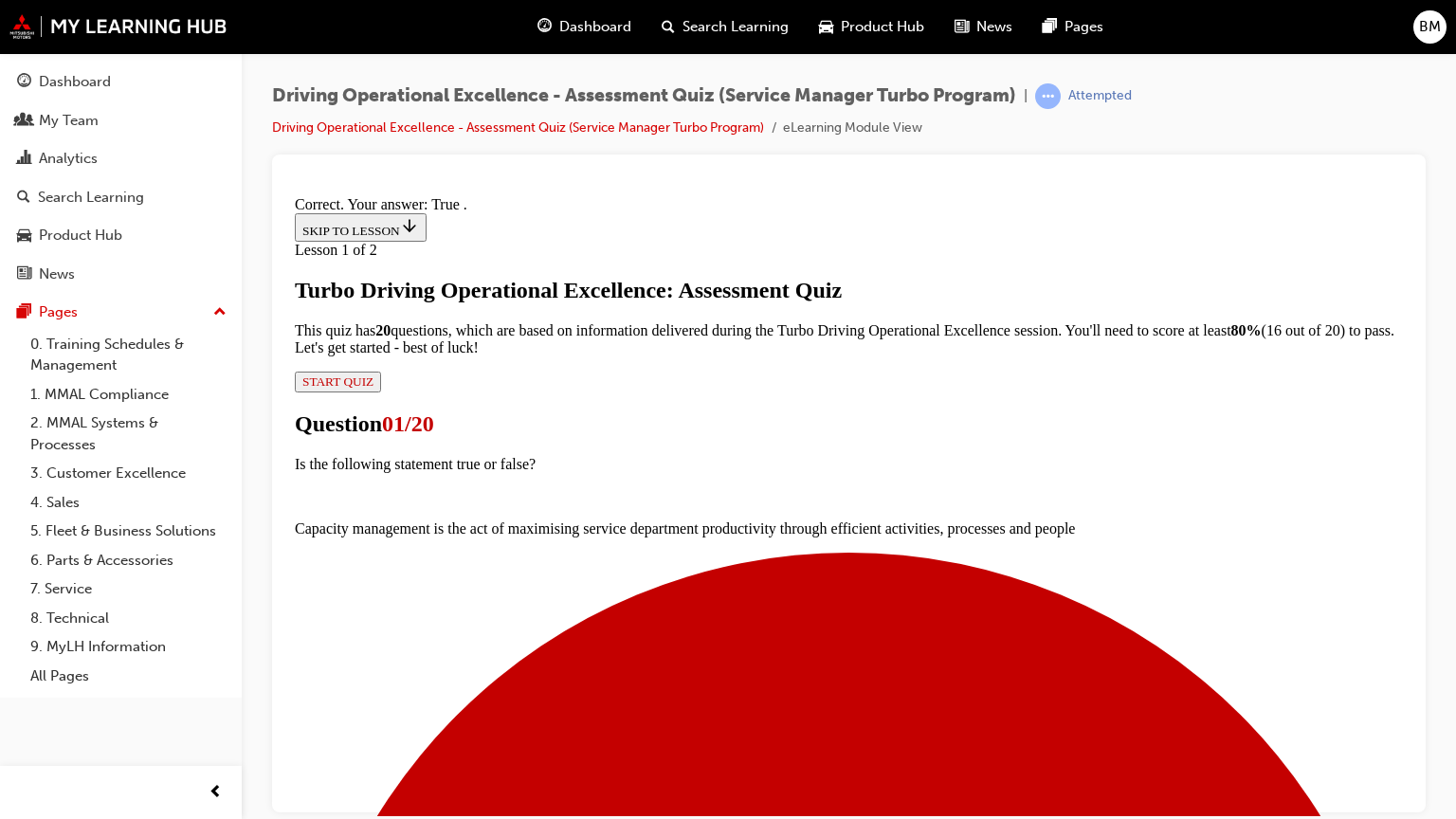 click on "NEXT" at bounding box center (319, 4623) 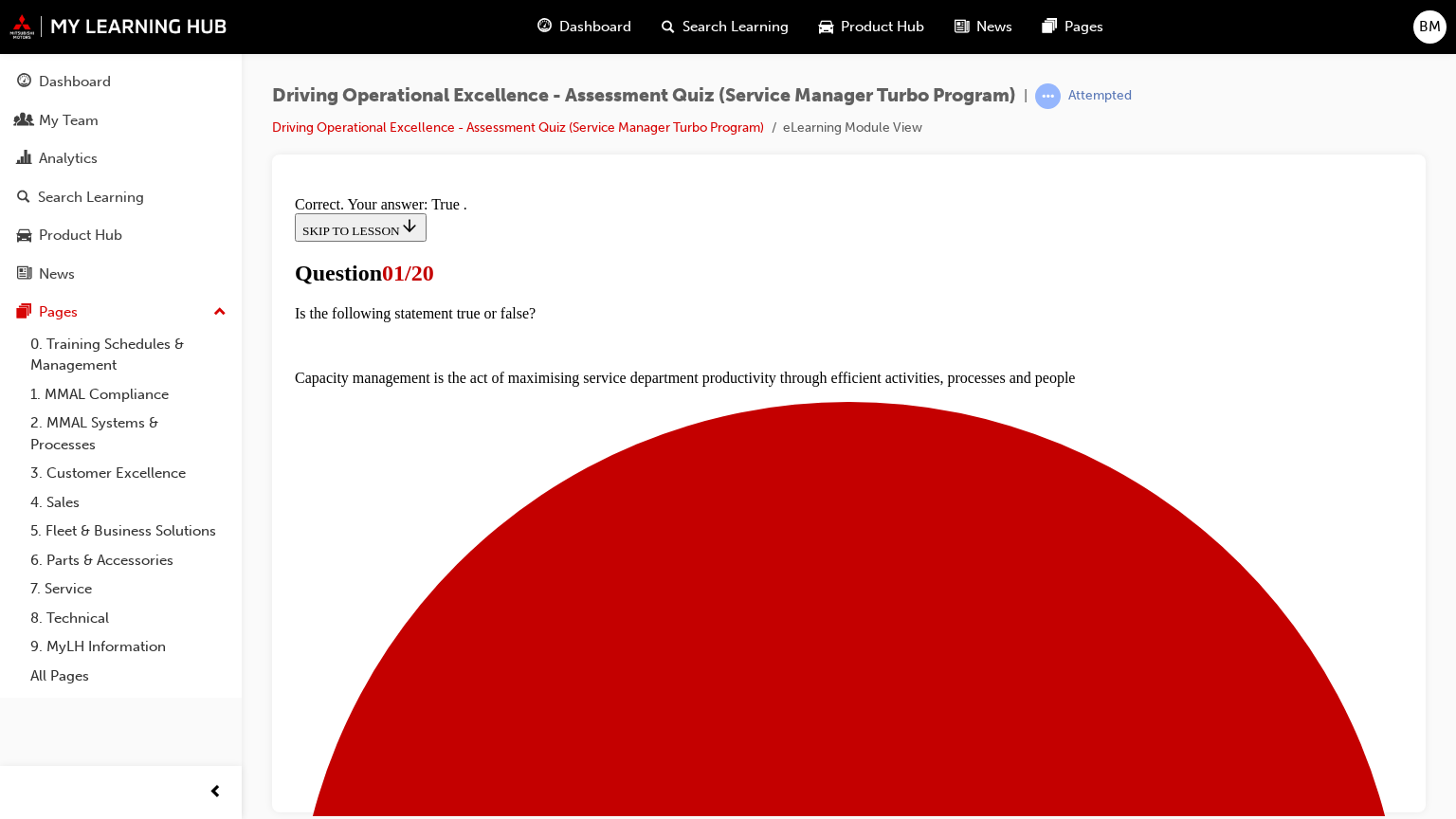 scroll, scrollTop: 379, scrollLeft: 0, axis: vertical 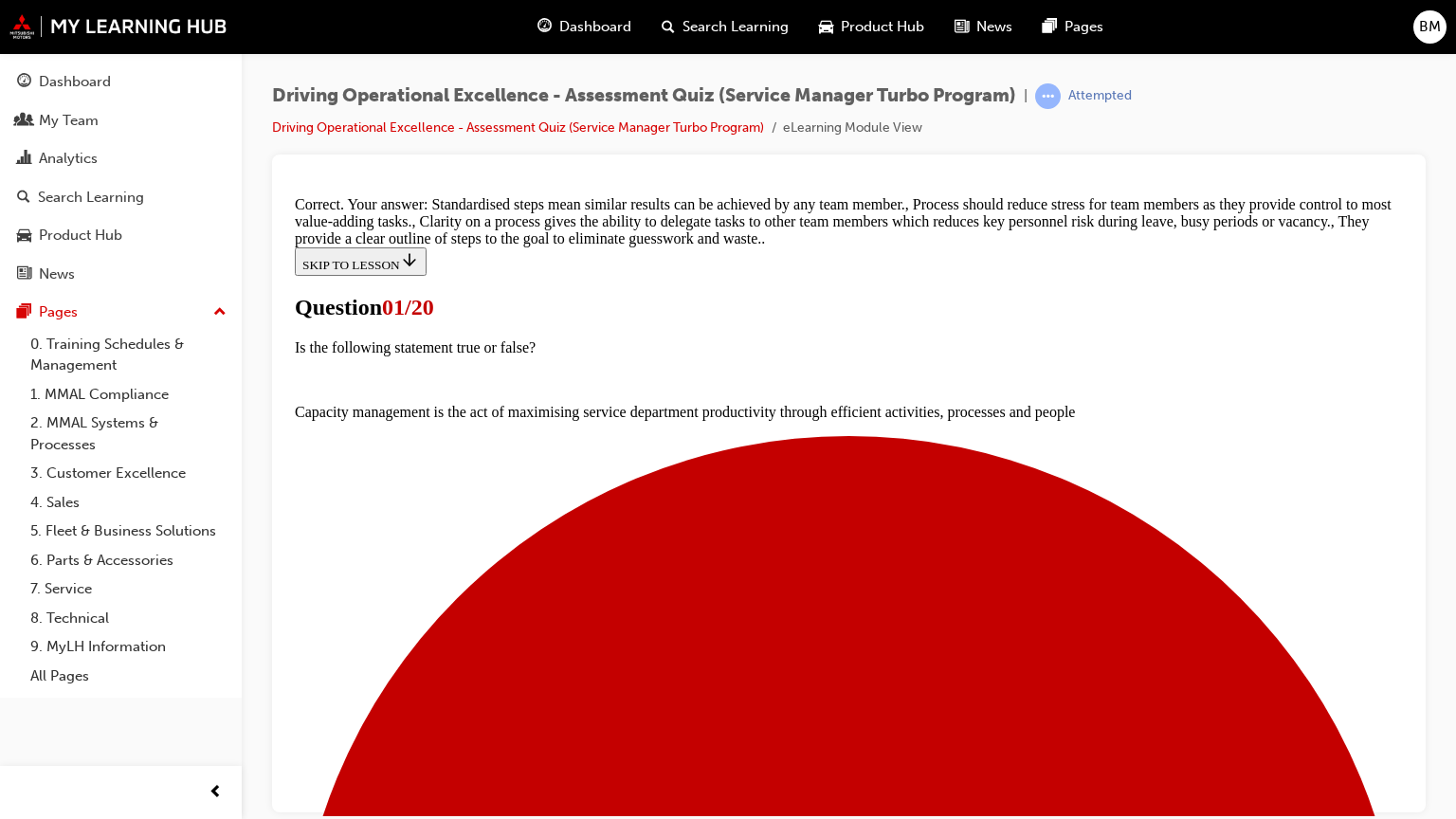 click on "NEXT" at bounding box center (319, 8128) 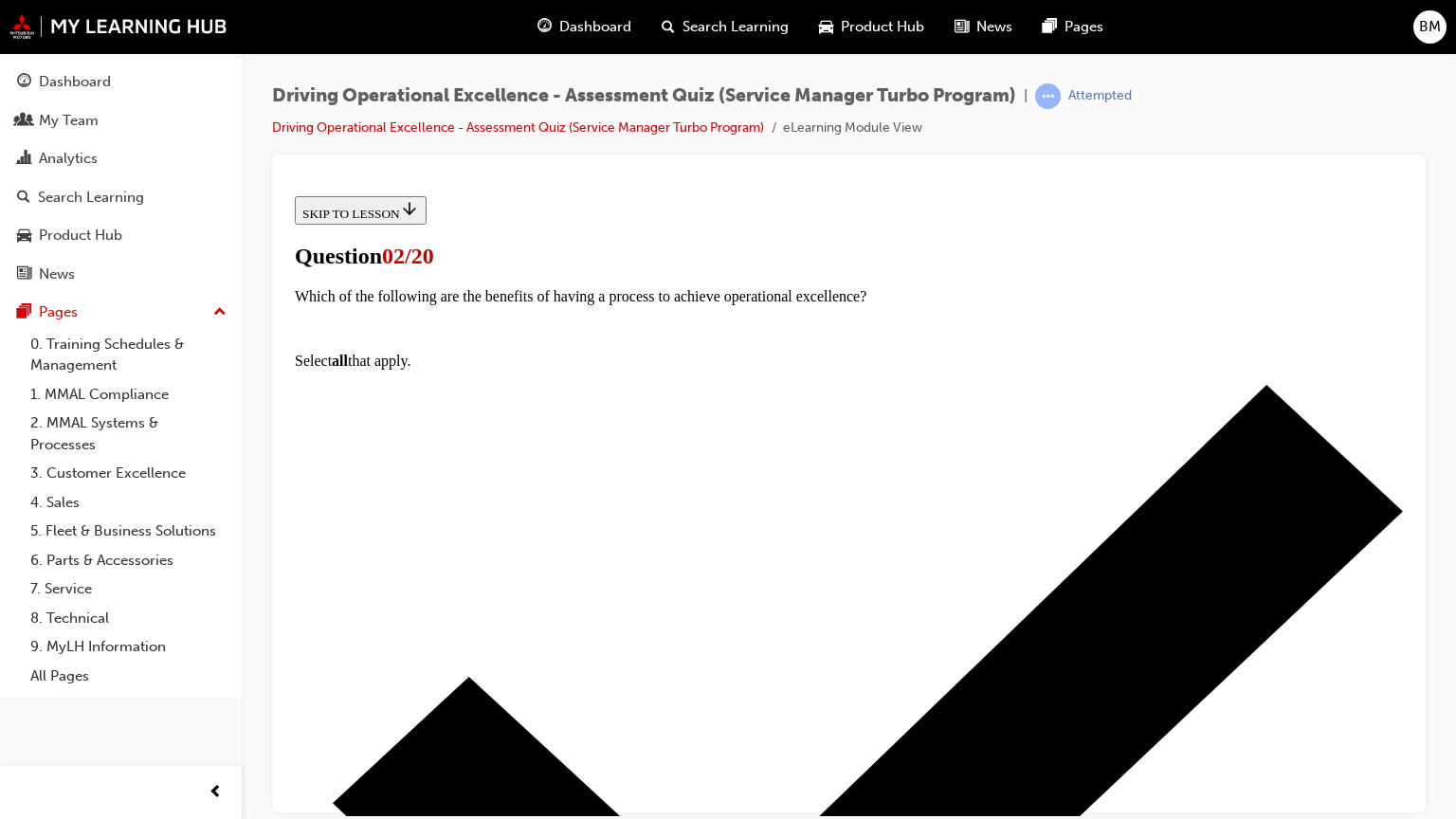 scroll, scrollTop: 284, scrollLeft: 0, axis: vertical 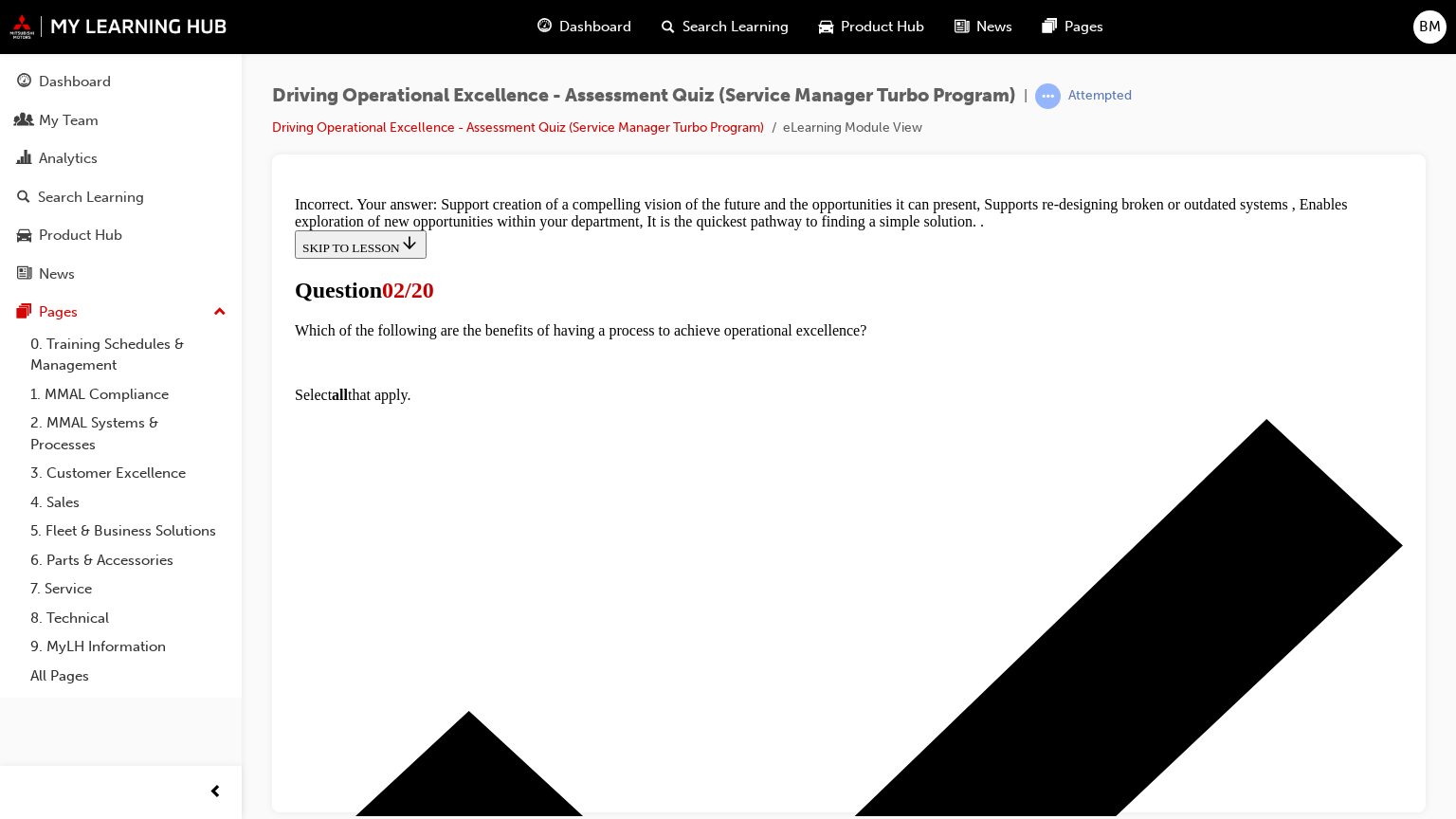 click on "NEXT" at bounding box center (319, 7491) 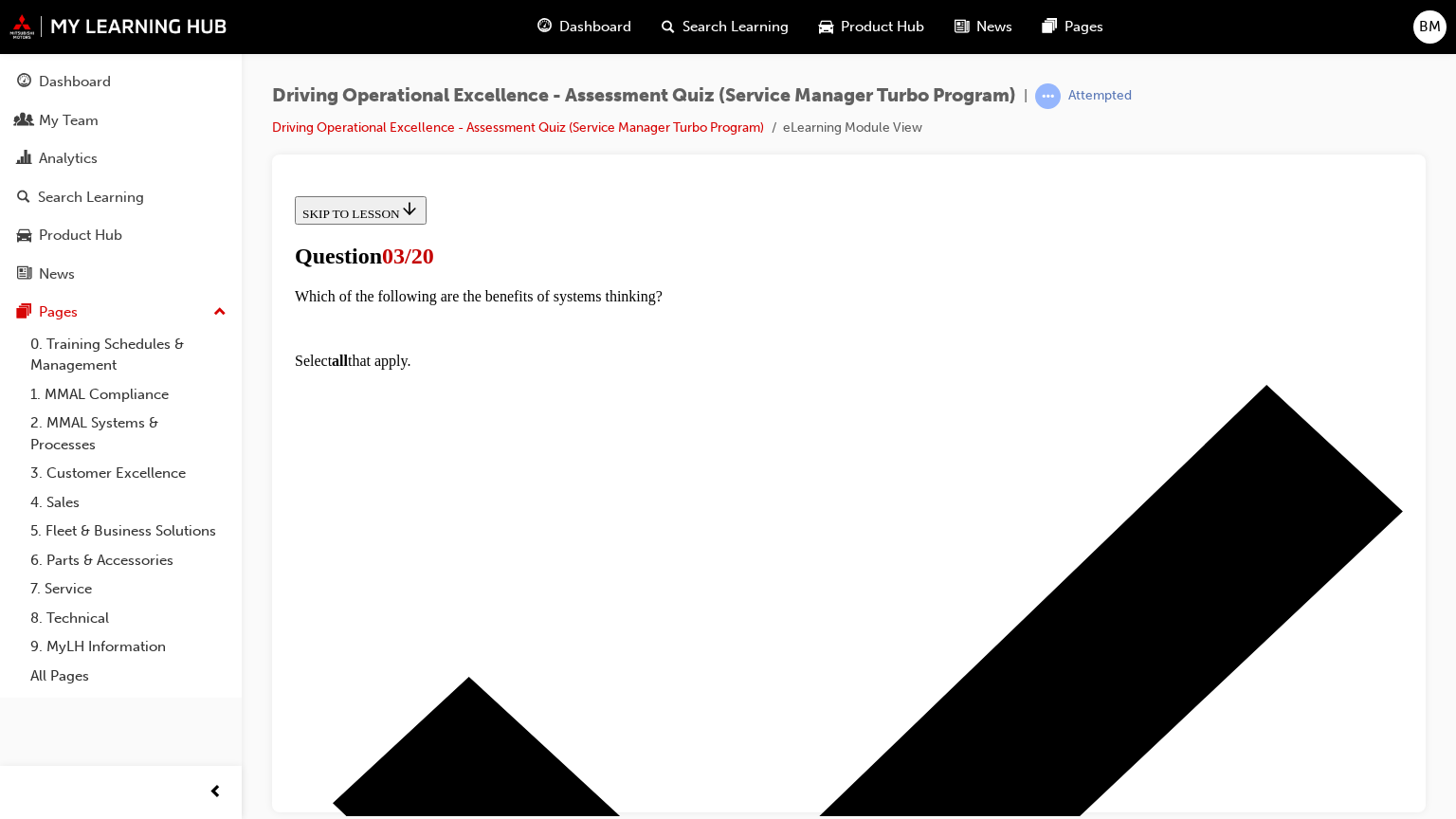 scroll, scrollTop: 0, scrollLeft: 0, axis: both 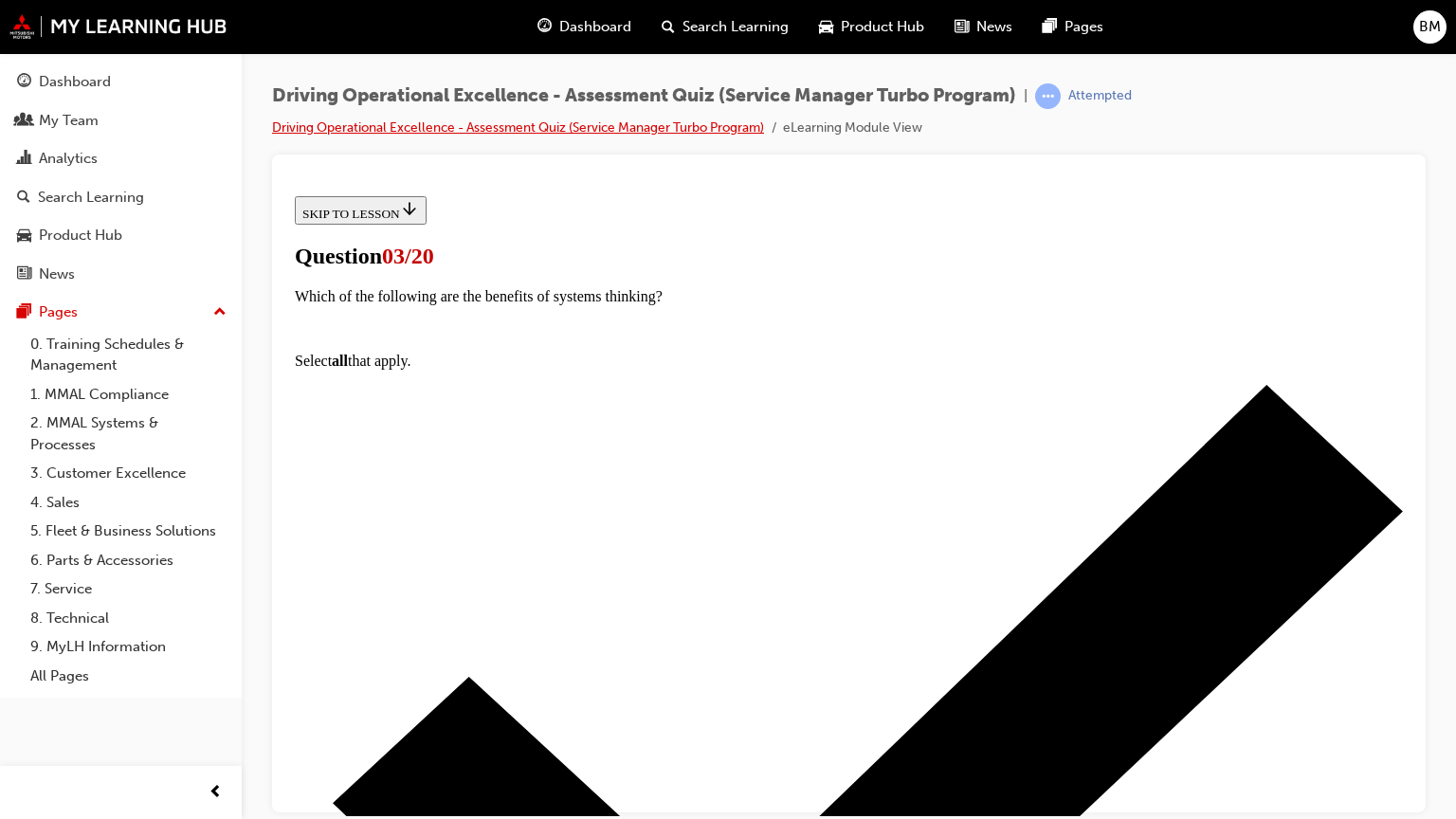click on "Driving Operational Excellence - Assessment Quiz (Service Manager Turbo Program)" at bounding box center (518, 127) 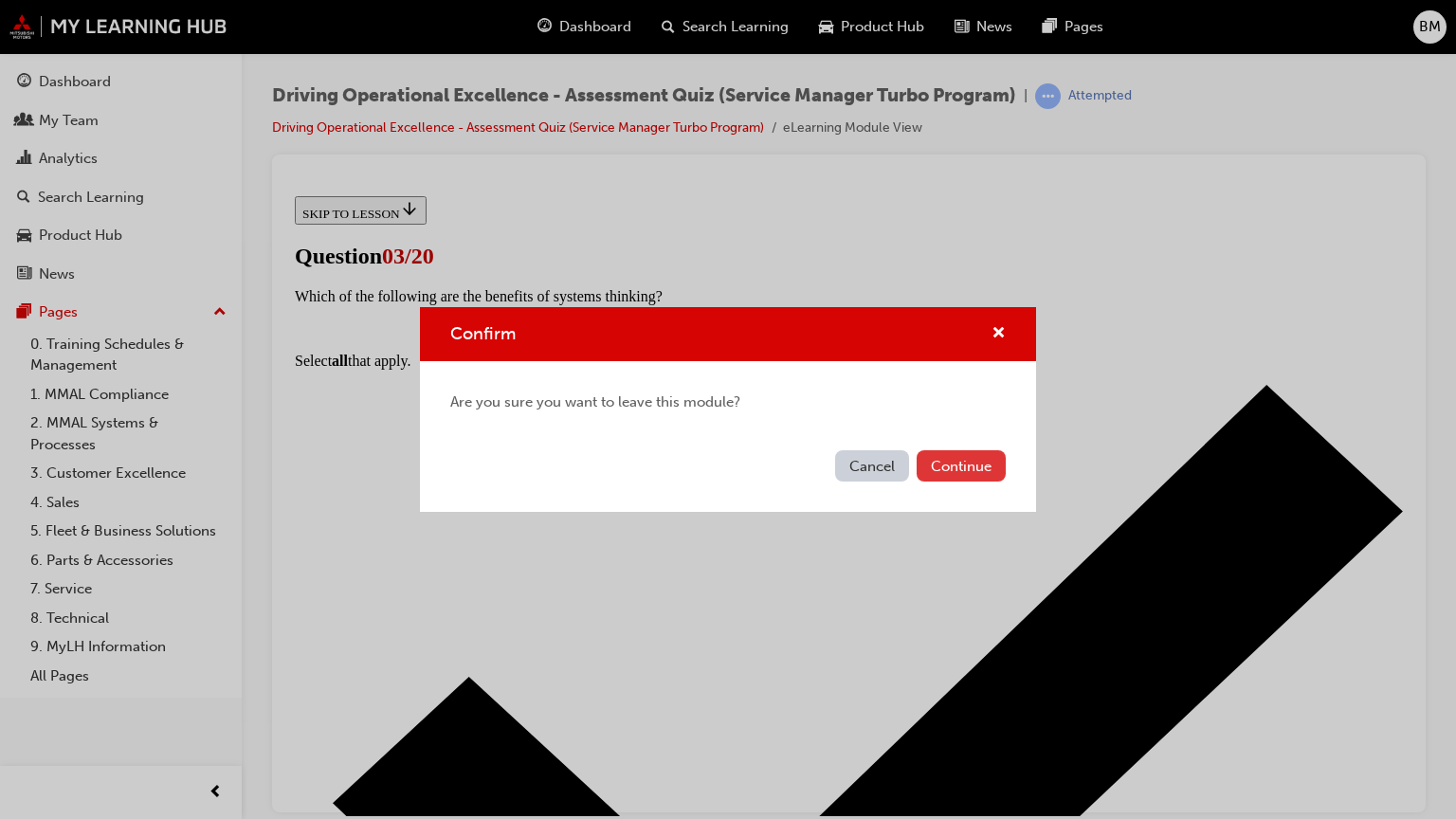 click on "Continue" at bounding box center [961, 465] 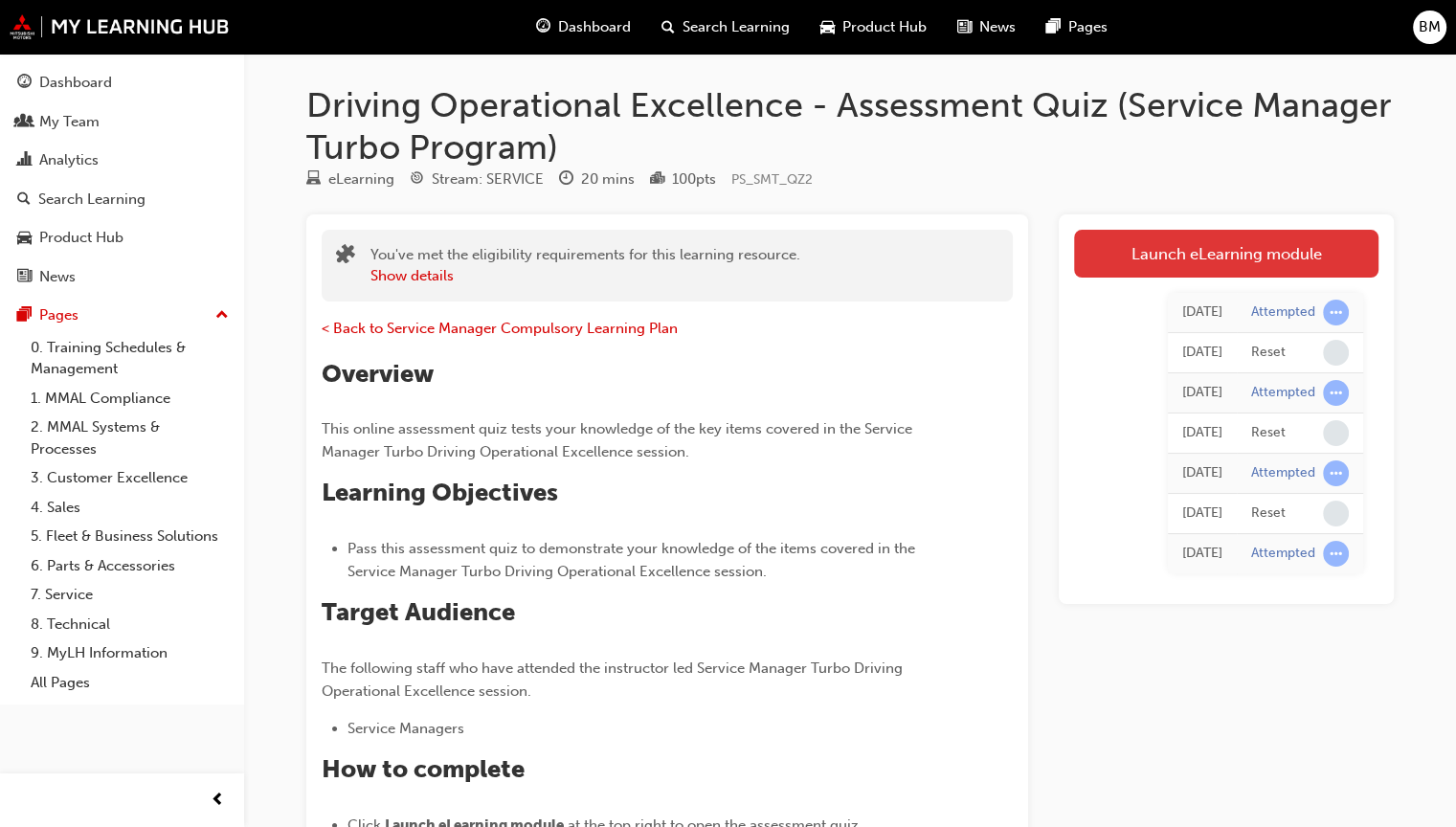 click on "Launch eLearning module" at bounding box center [1226, 254] 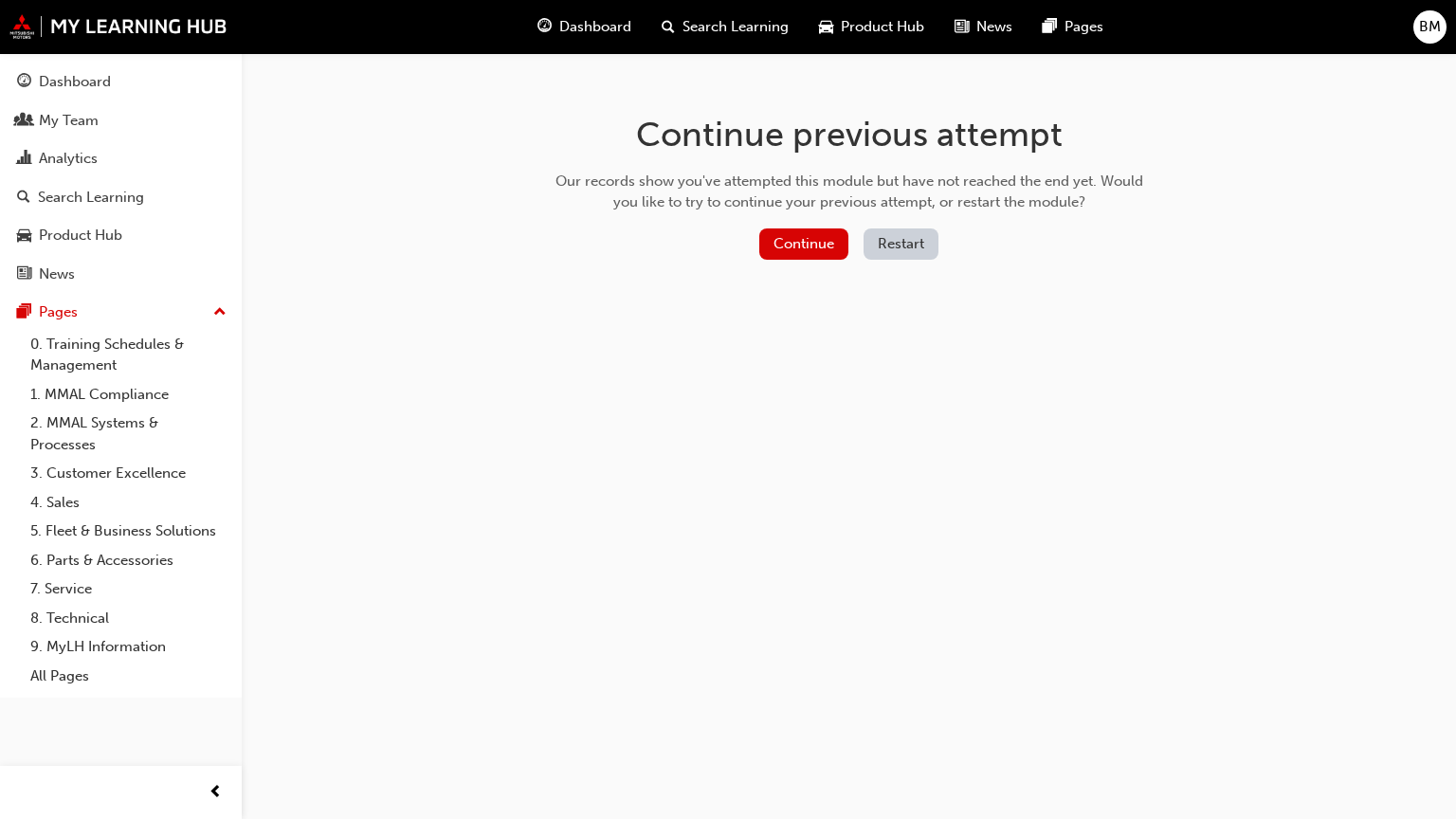 click on "Restart" at bounding box center [901, 244] 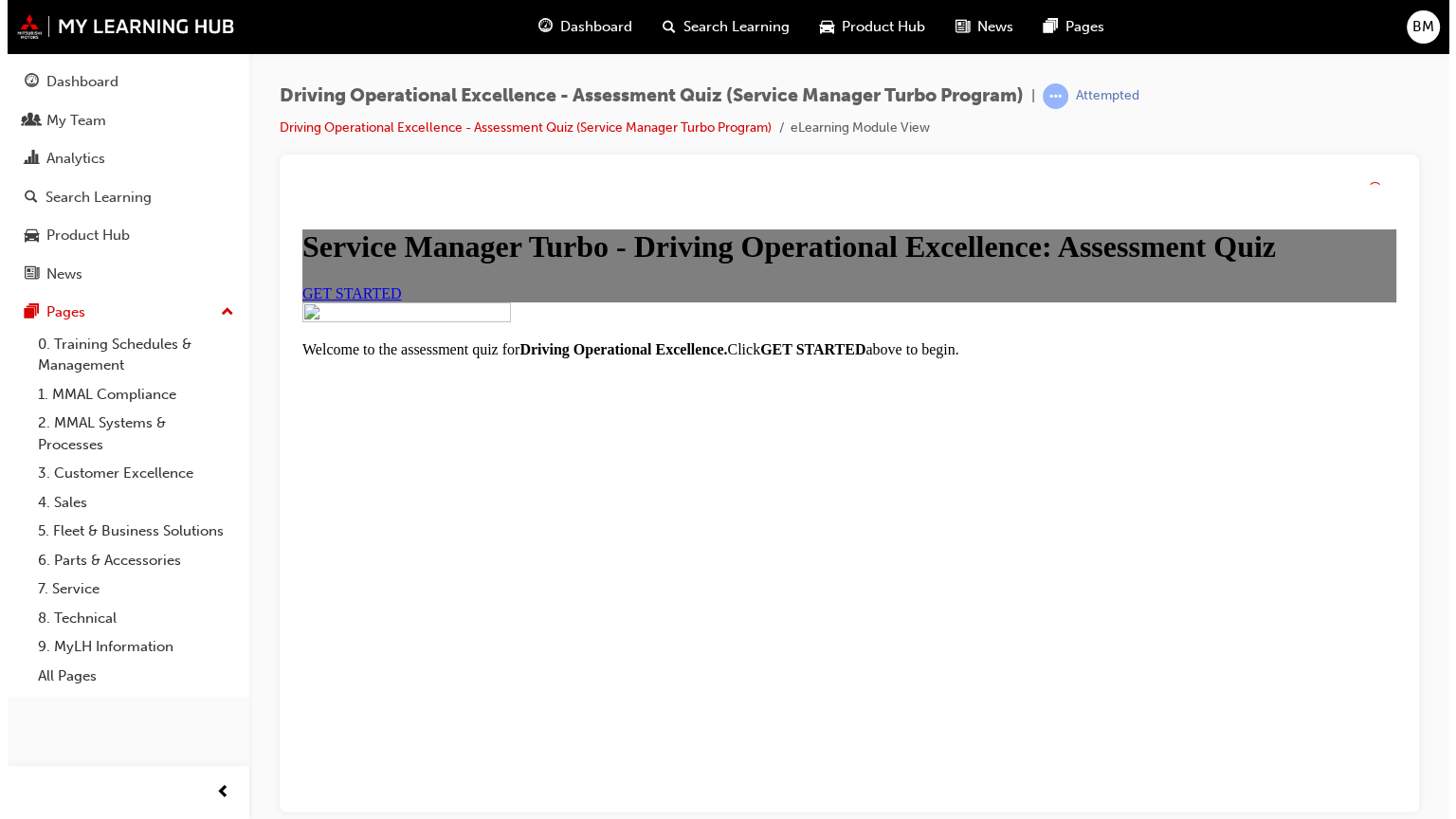 scroll, scrollTop: 0, scrollLeft: 0, axis: both 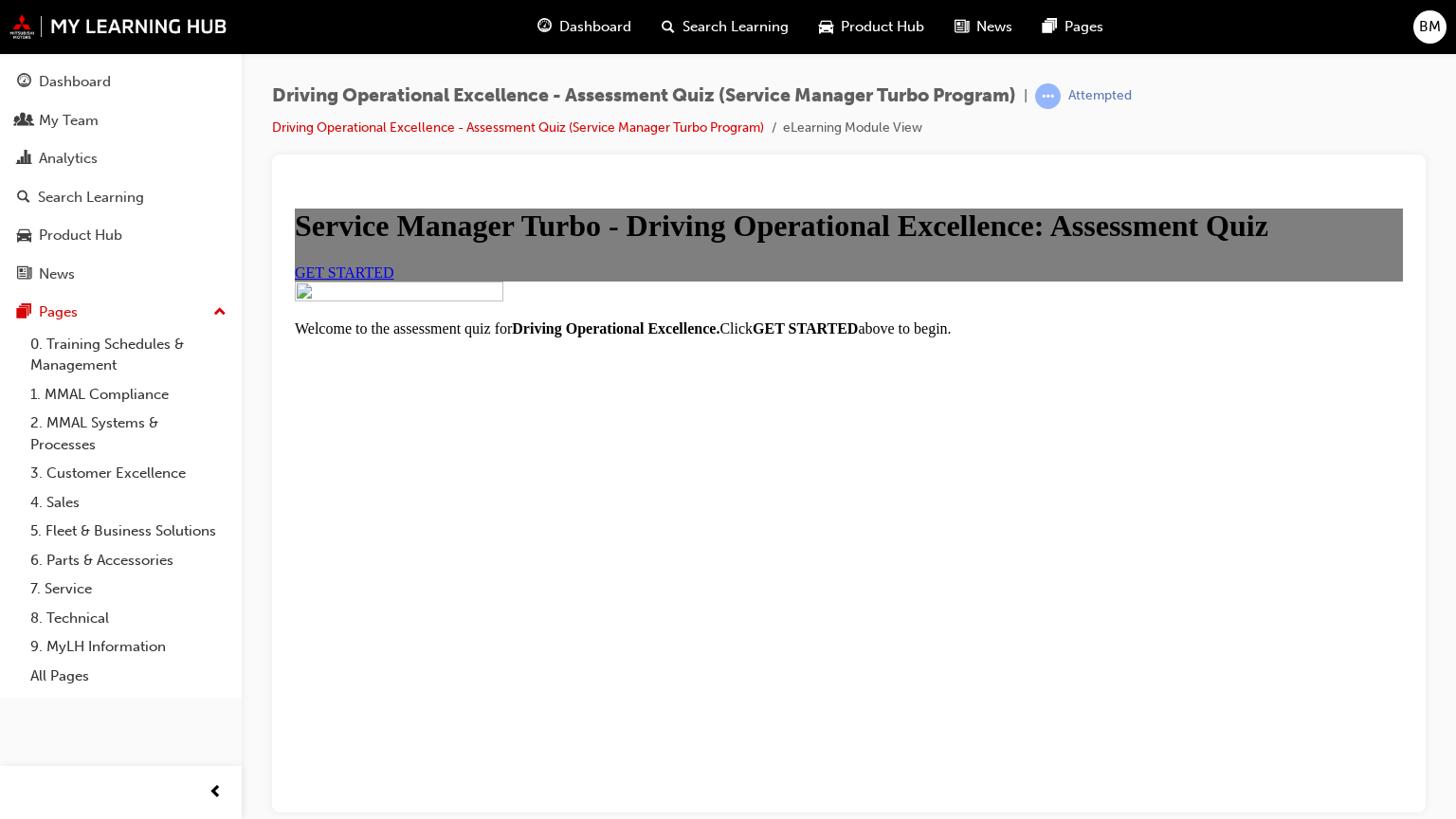 click on "GET STARTED" at bounding box center (344, 271) 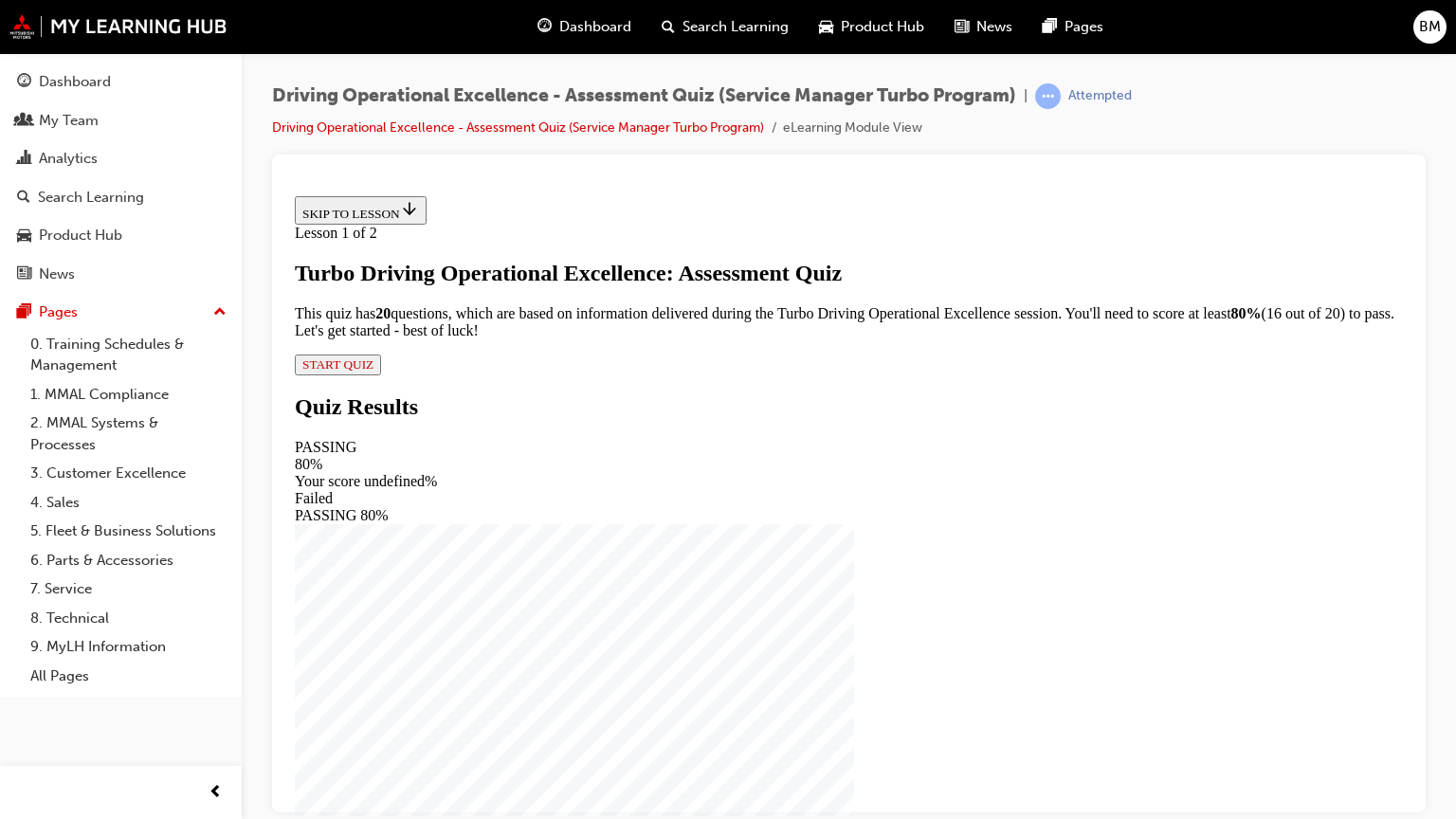 scroll, scrollTop: 57, scrollLeft: 0, axis: vertical 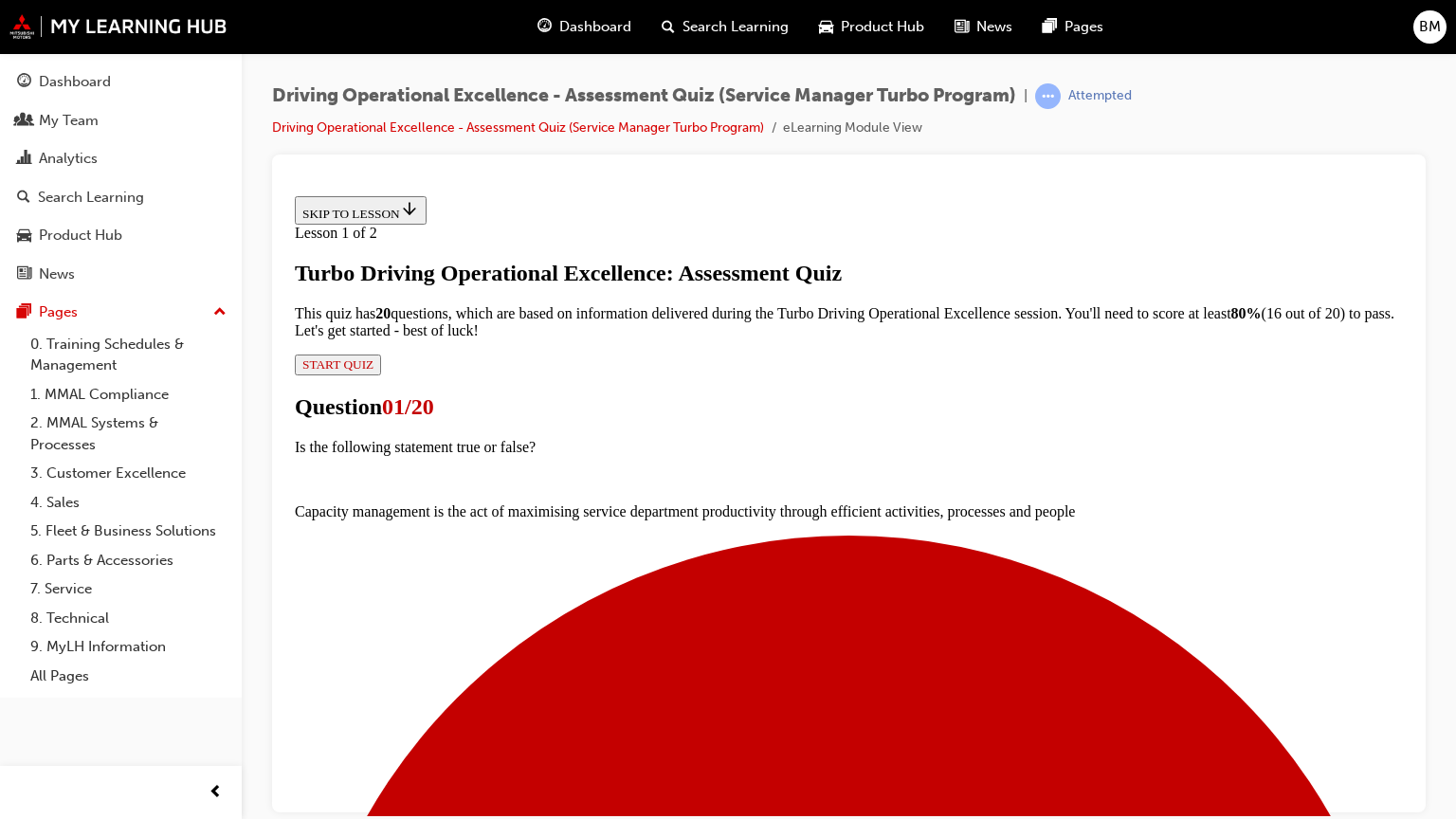 click at bounding box center [848, 3489] 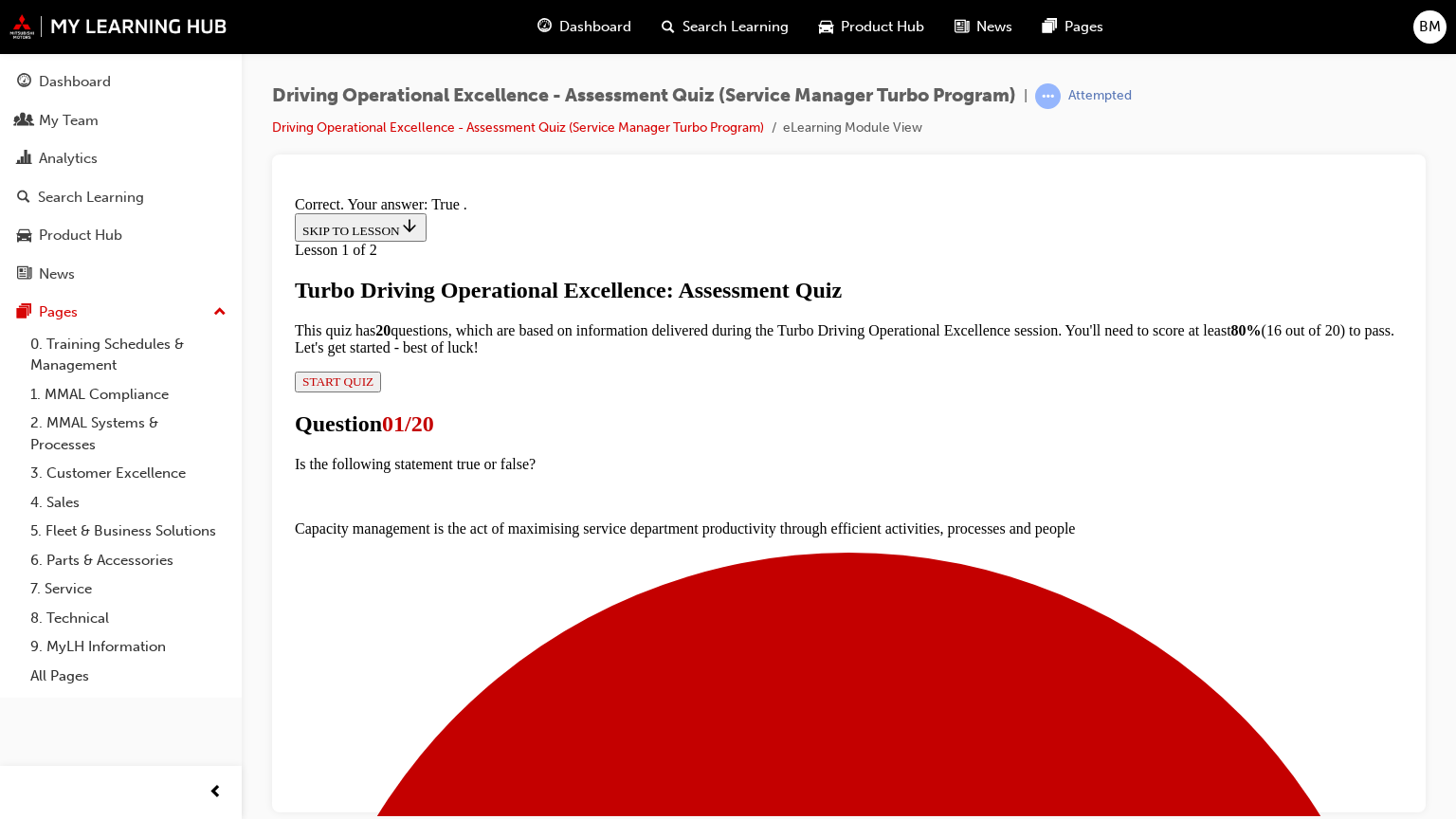 scroll, scrollTop: 275, scrollLeft: 0, axis: vertical 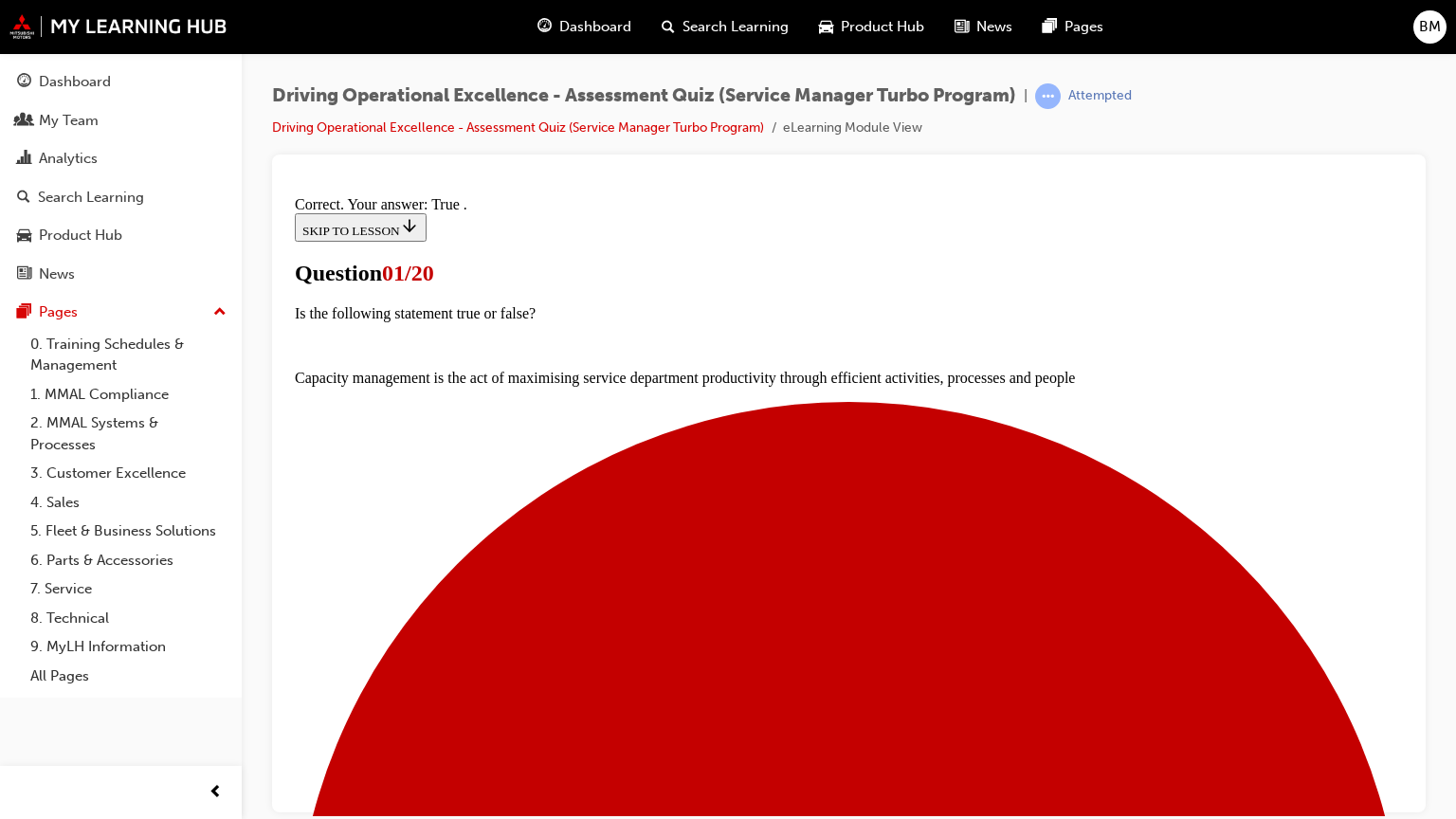 click on "False" at bounding box center (848, 6605) 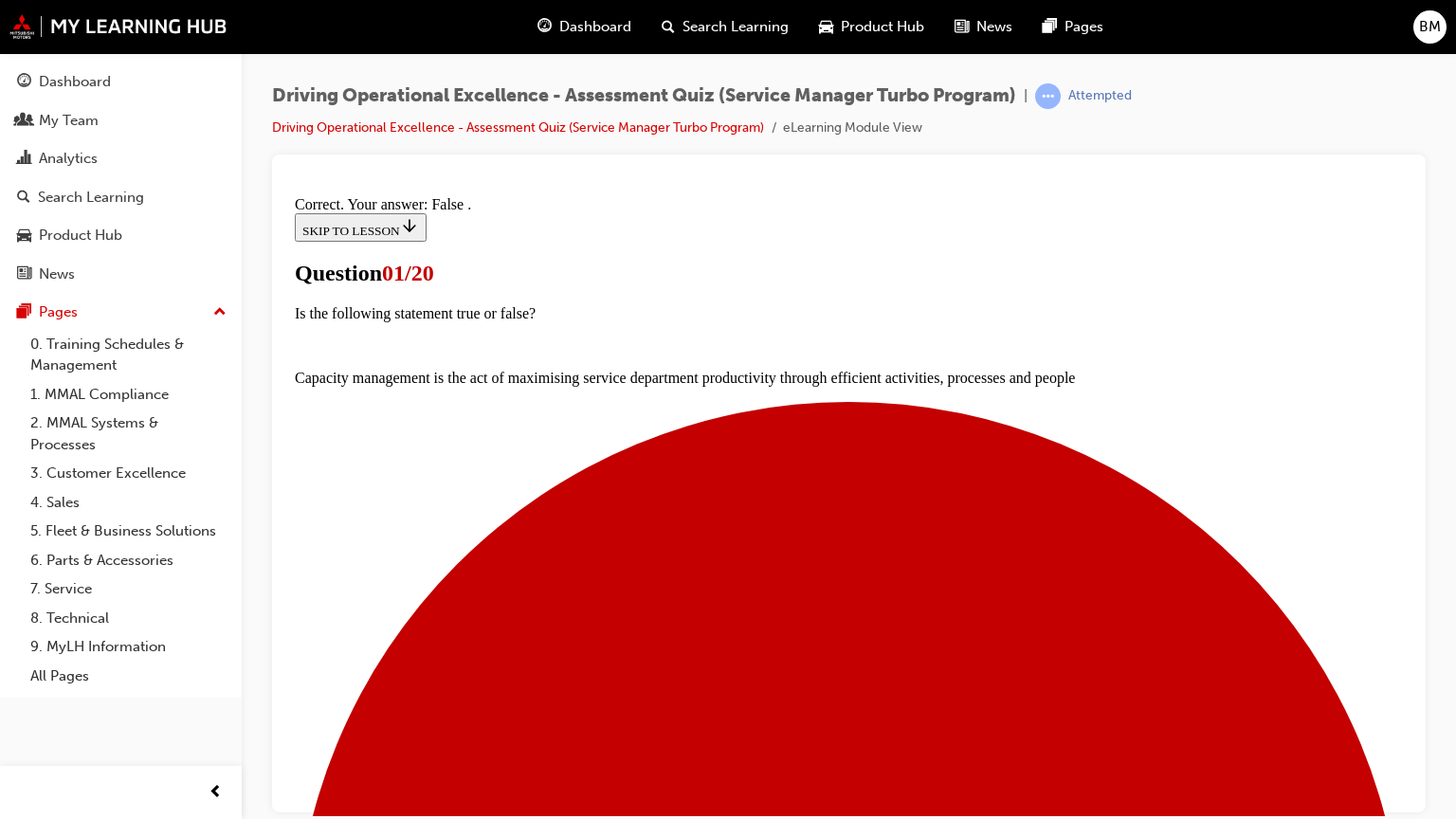 scroll, scrollTop: 275, scrollLeft: 0, axis: vertical 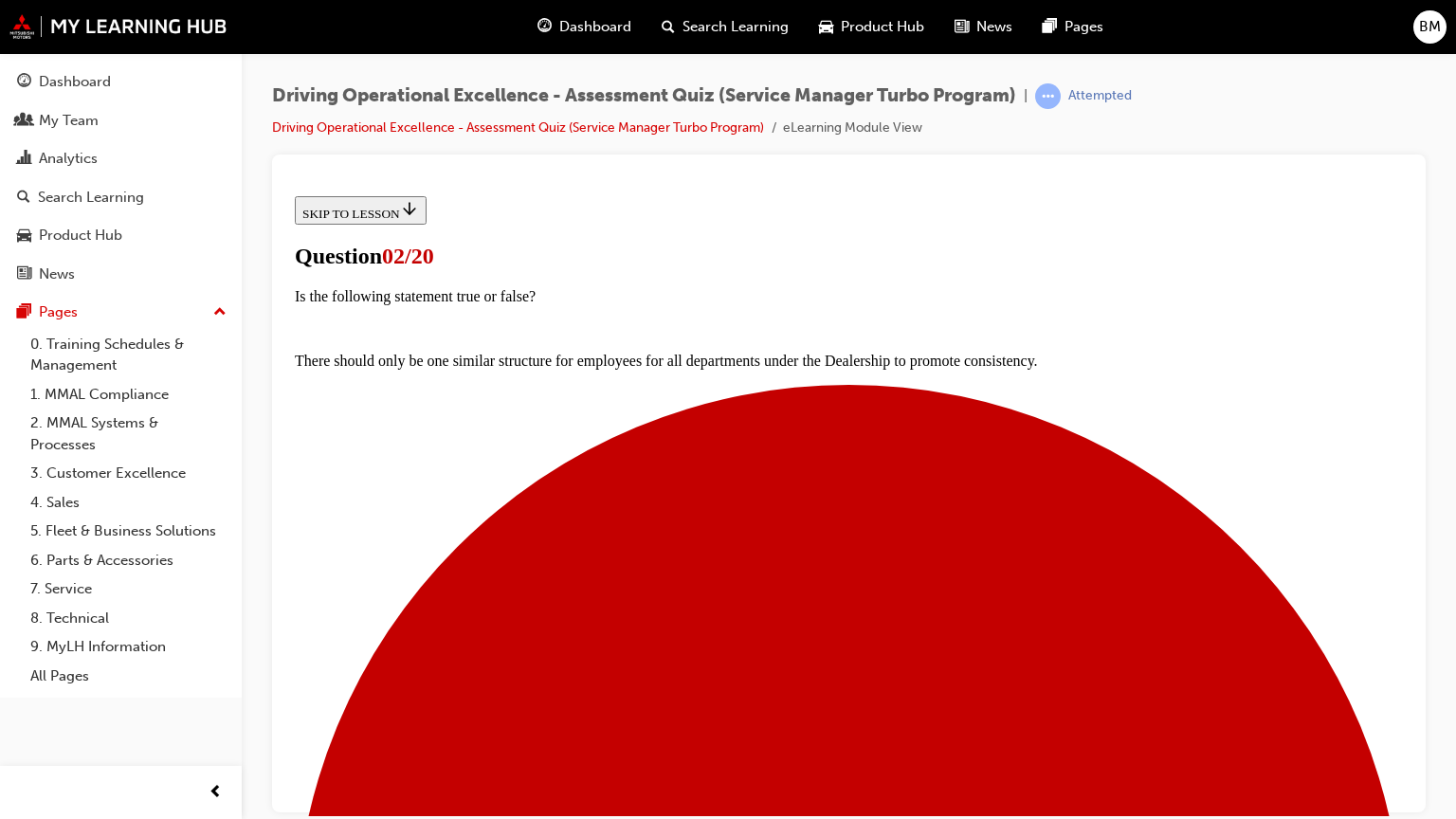 click on "True" at bounding box center [848, 6588] 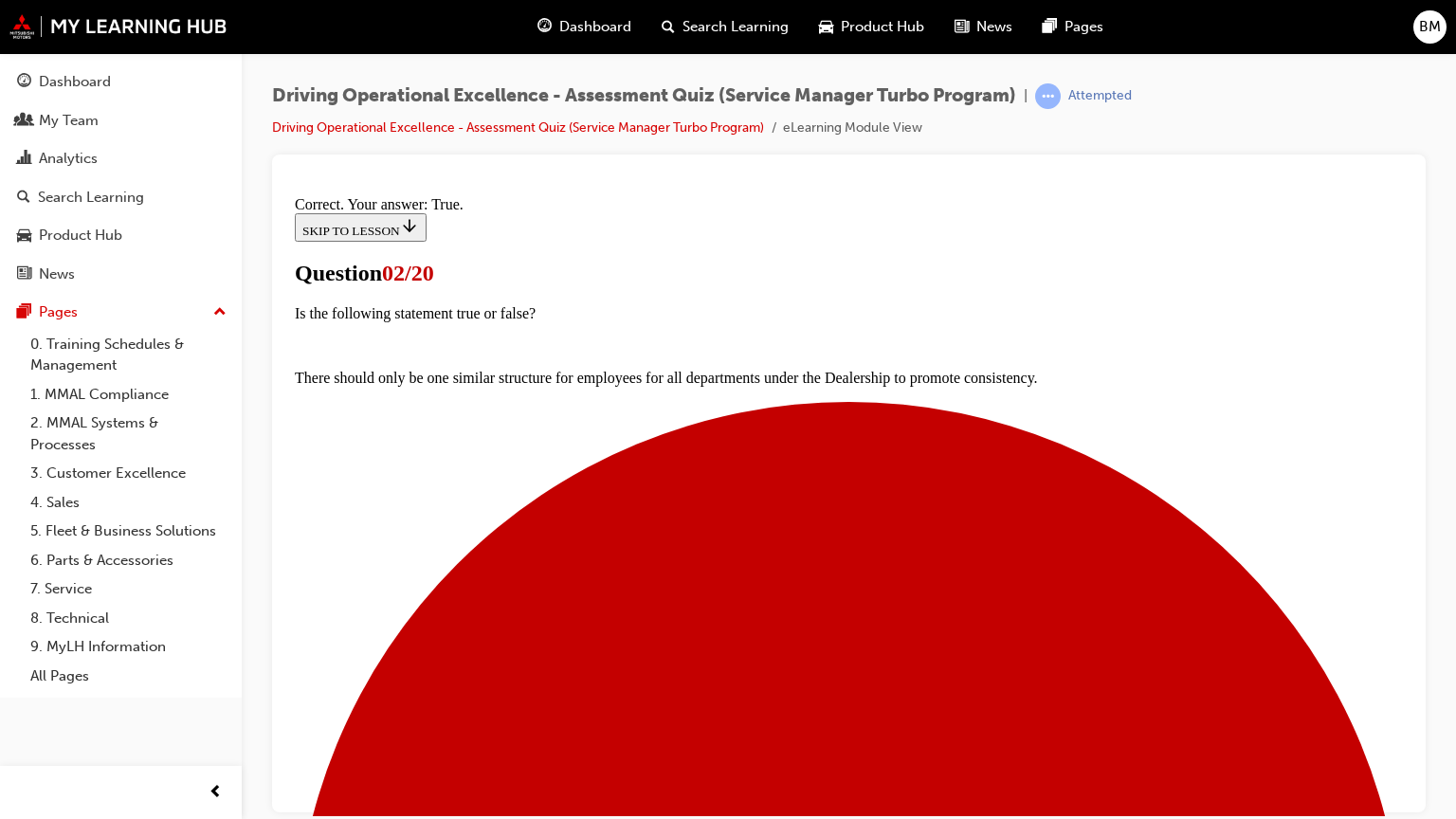 click on "NEXT" at bounding box center [319, 8714] 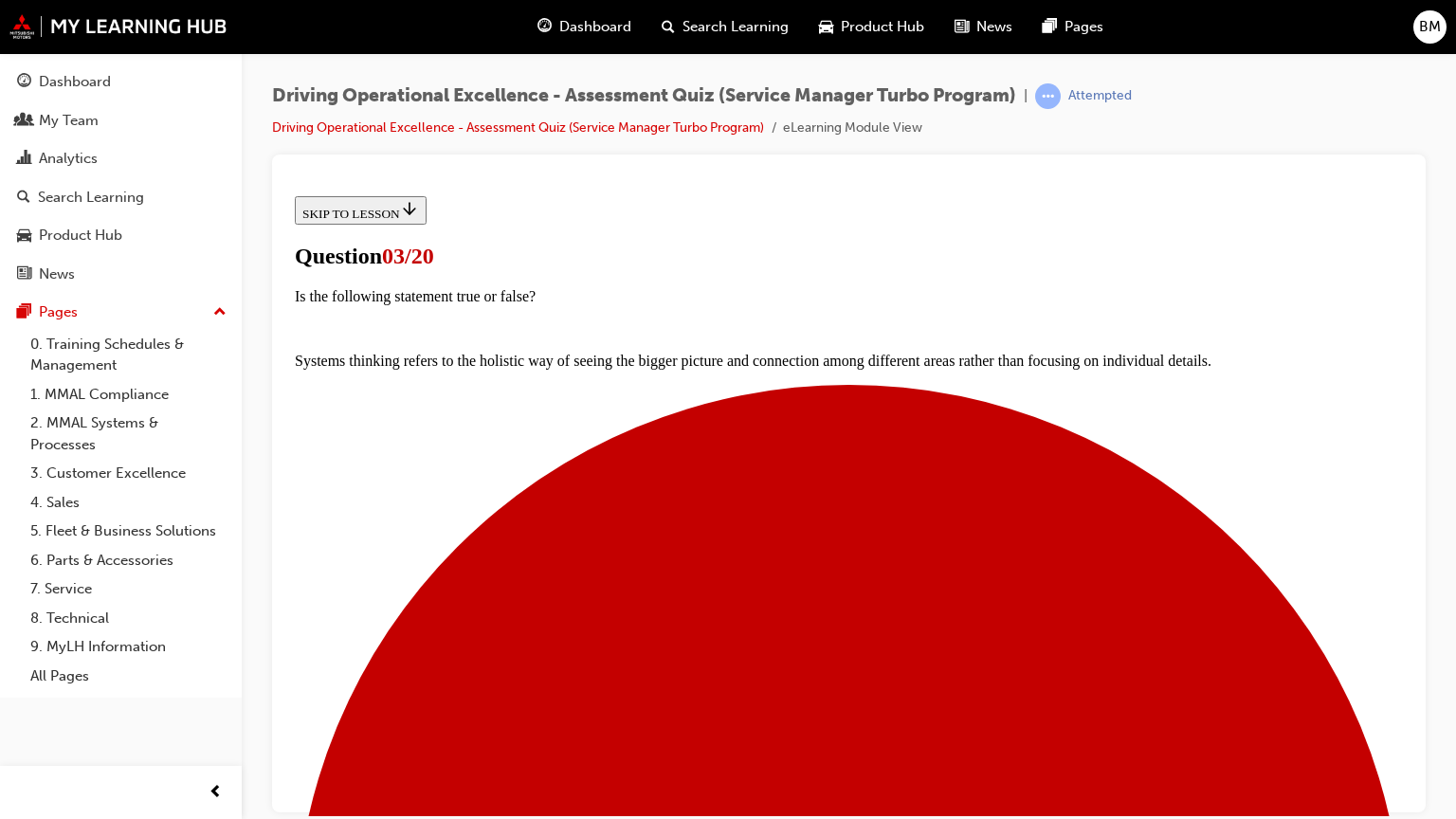 click at bounding box center [848, 5595] 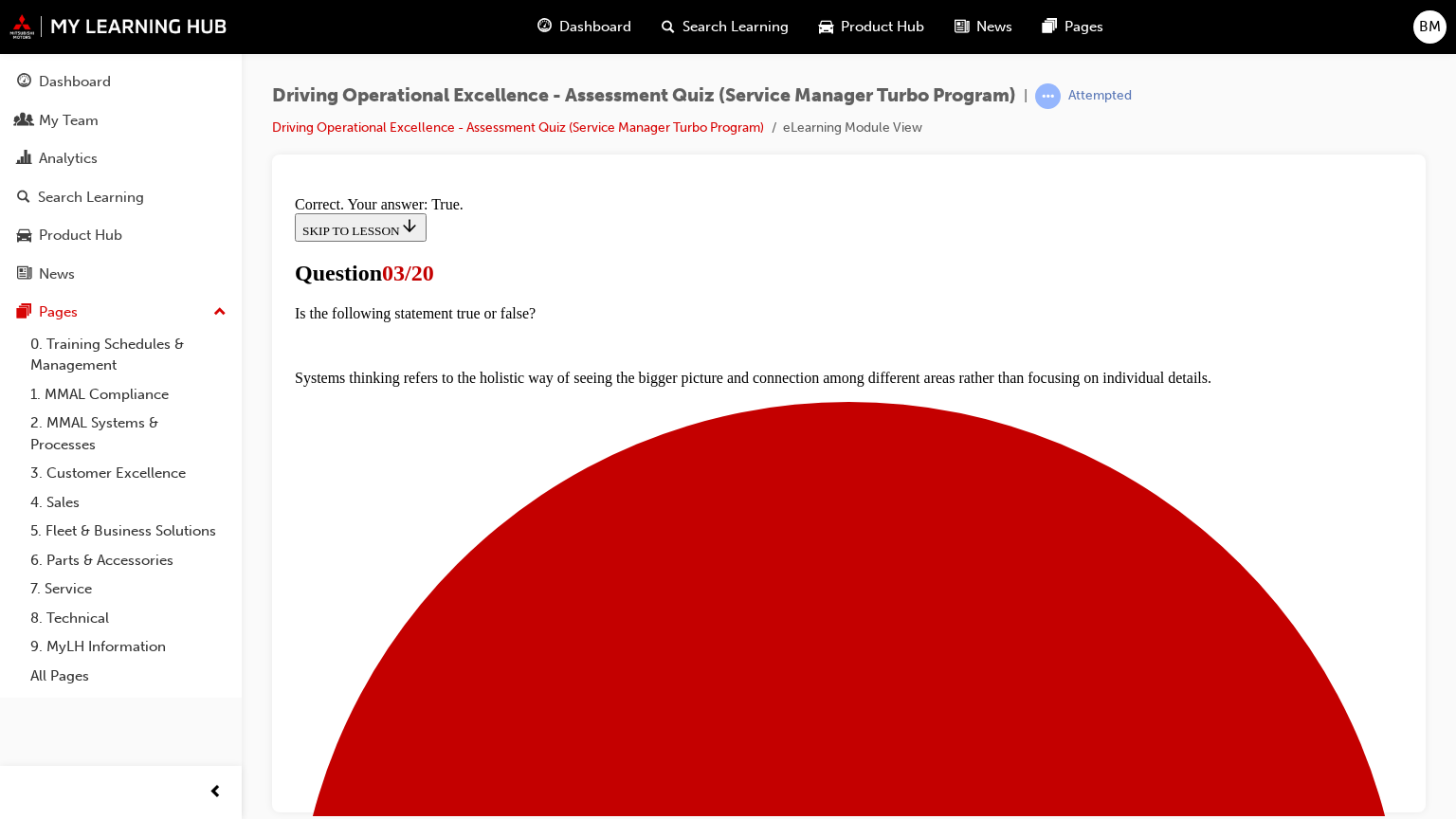 scroll, scrollTop: 243, scrollLeft: 0, axis: vertical 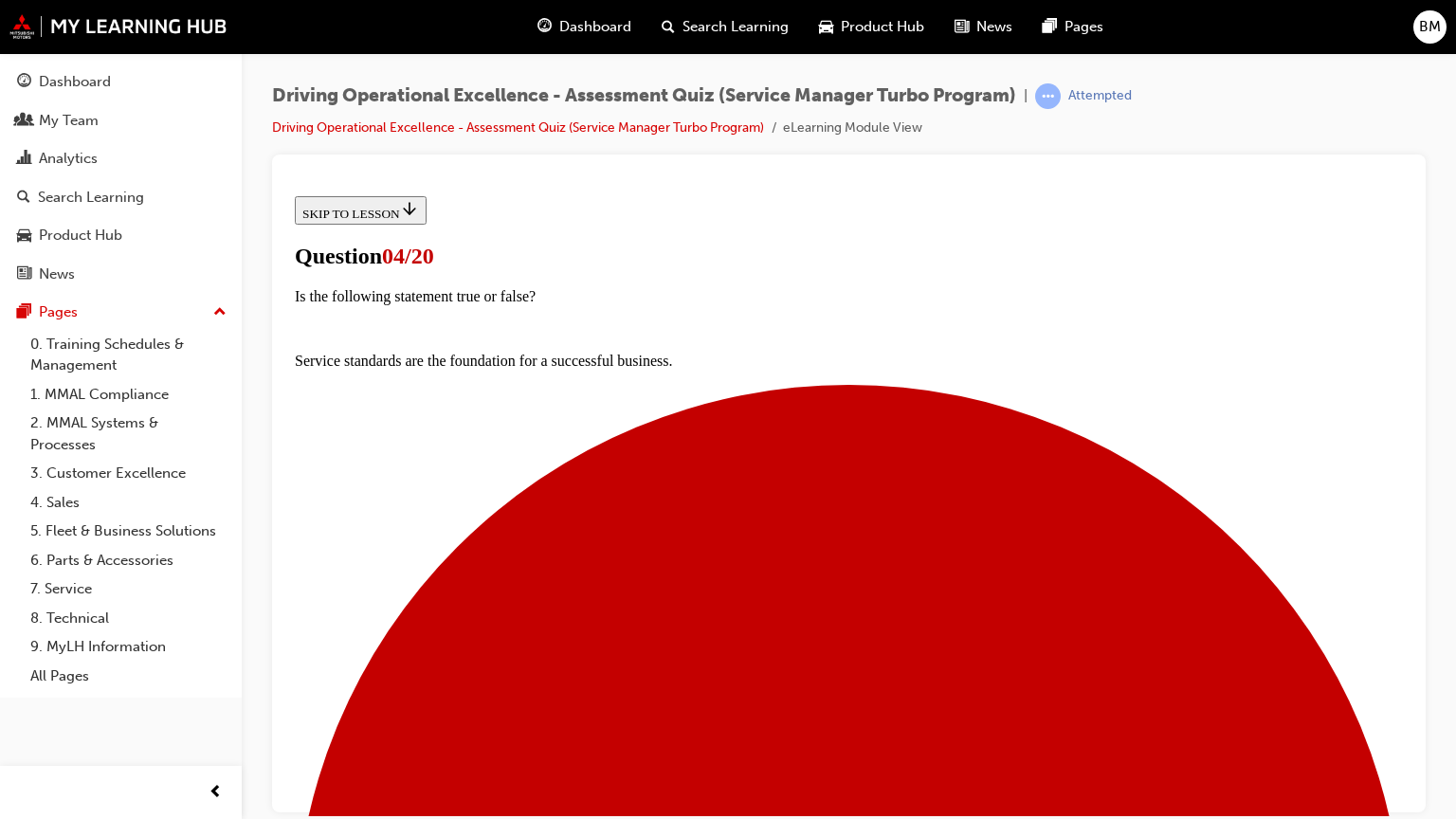 click at bounding box center (867, 5025) 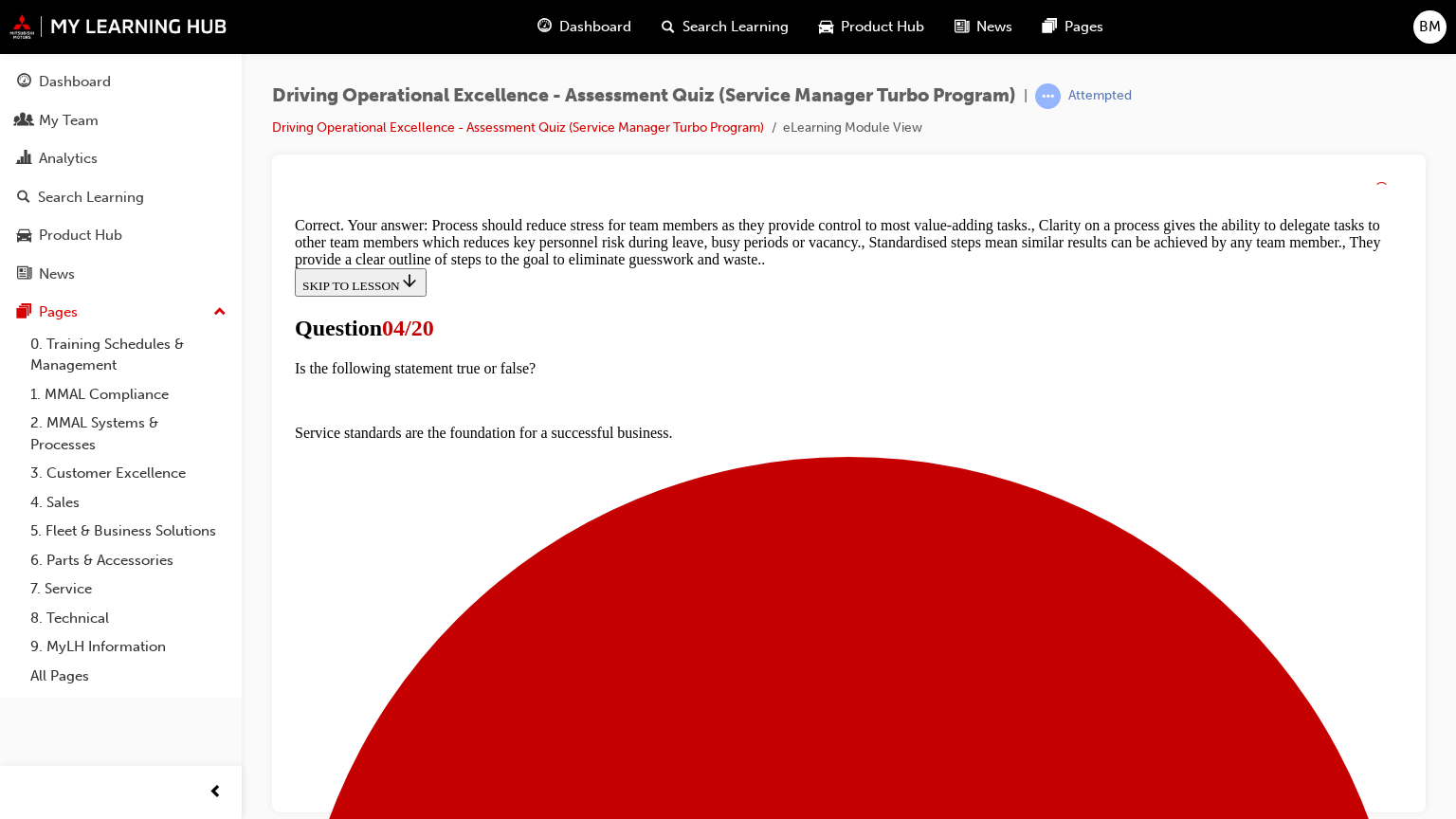 scroll, scrollTop: 521, scrollLeft: 0, axis: vertical 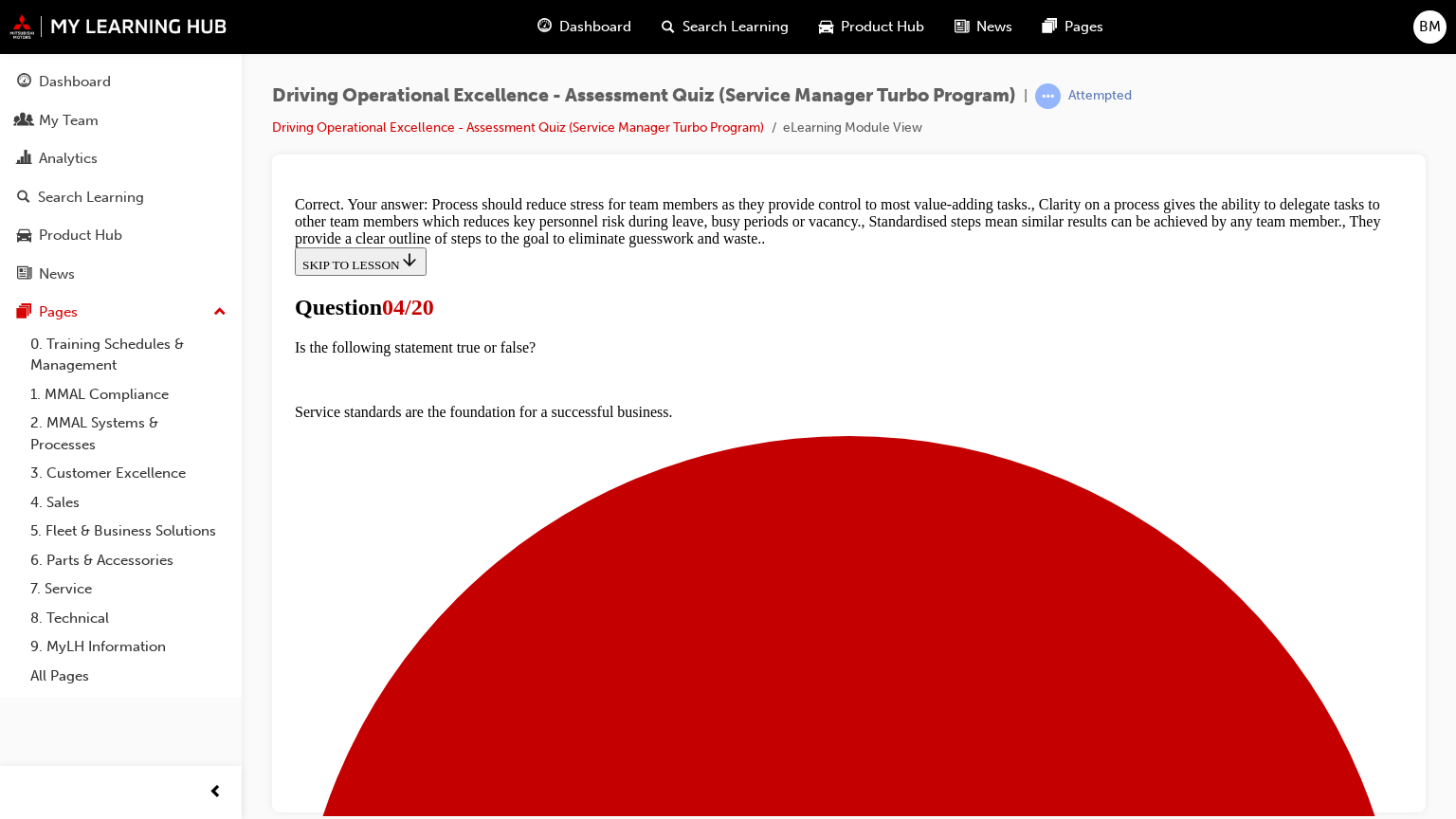 click on "NEXT" at bounding box center [319, 8128] 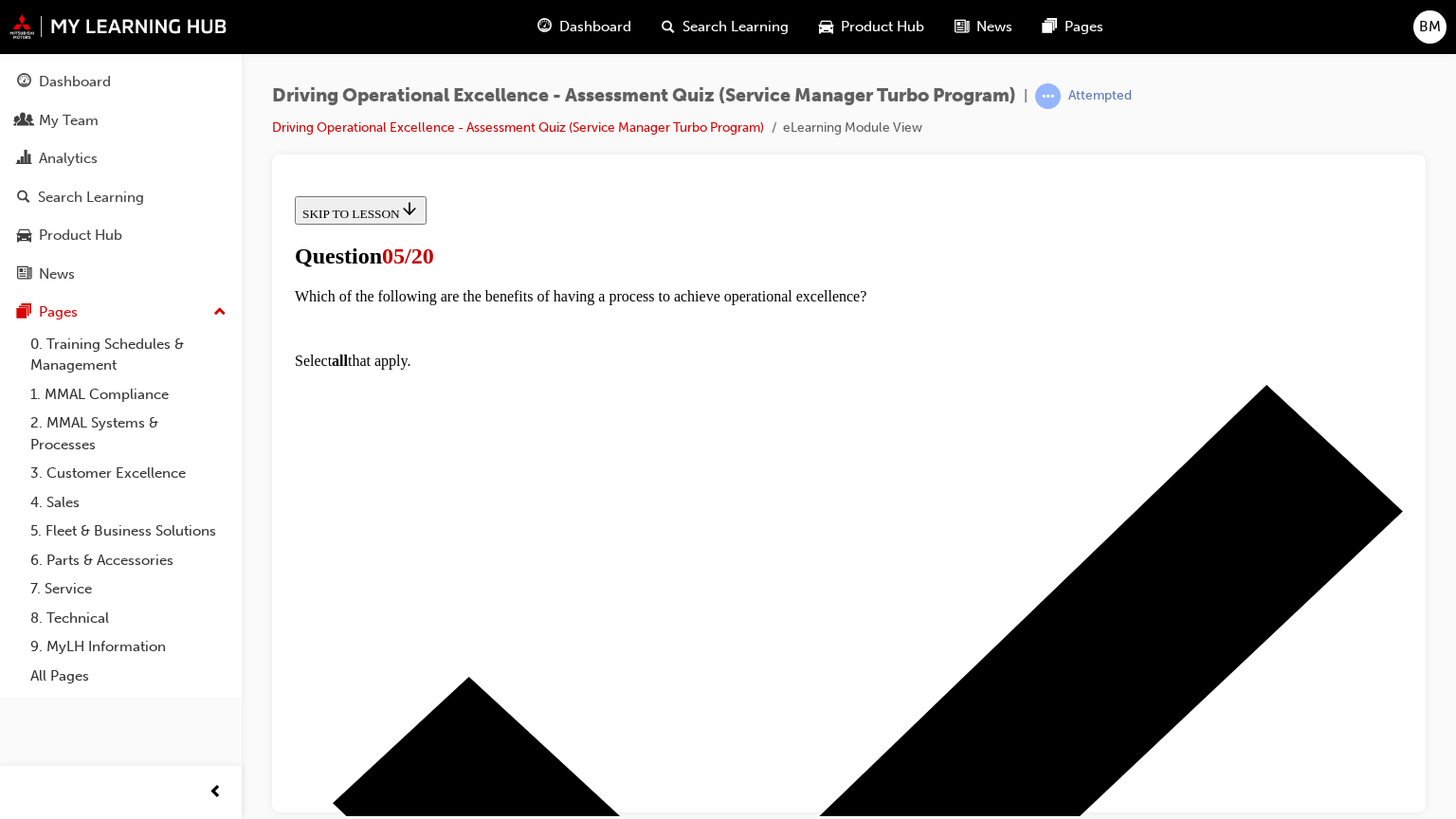 scroll, scrollTop: 284, scrollLeft: 0, axis: vertical 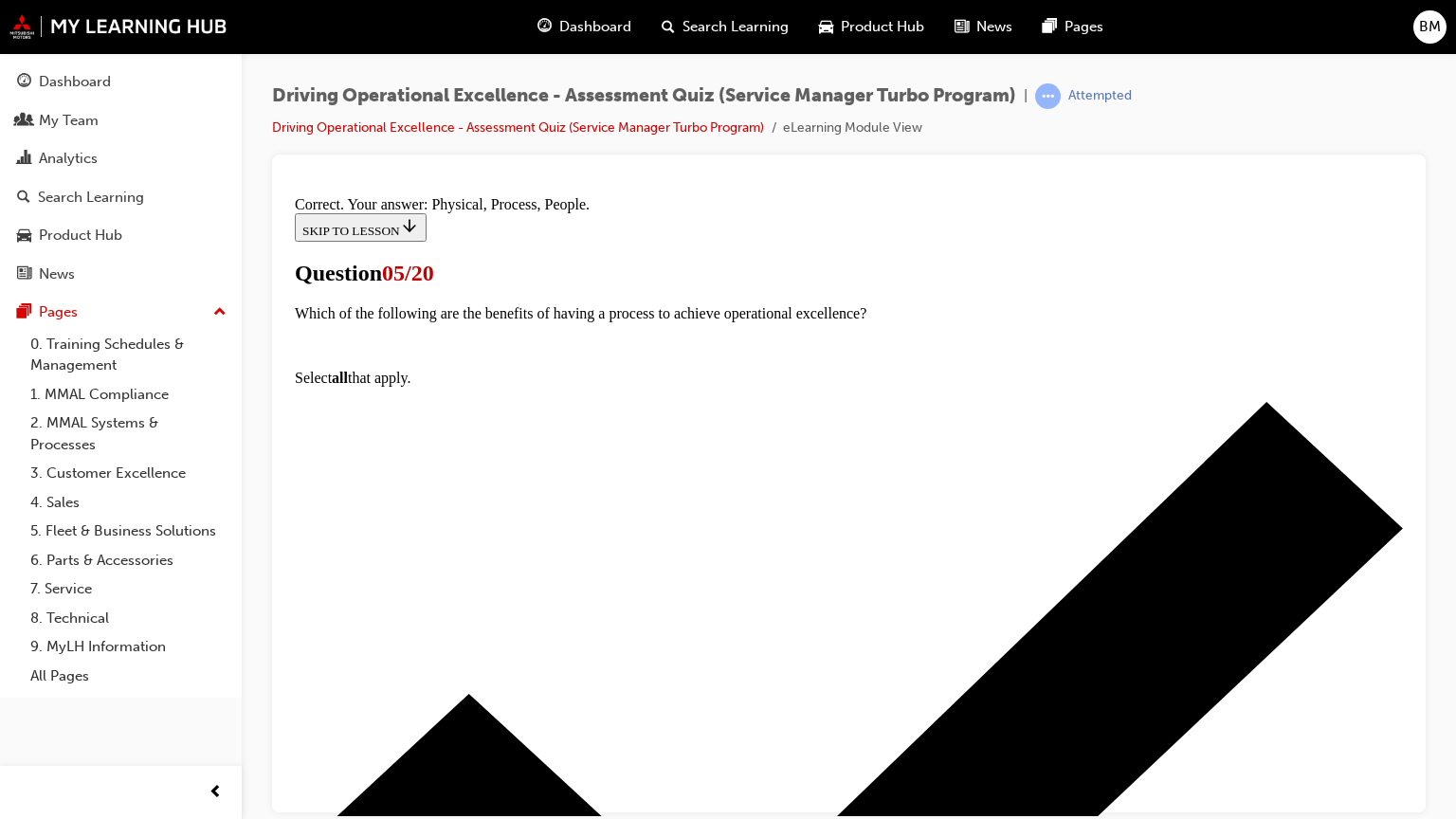 click on "NEXT" at bounding box center (319, 7474) 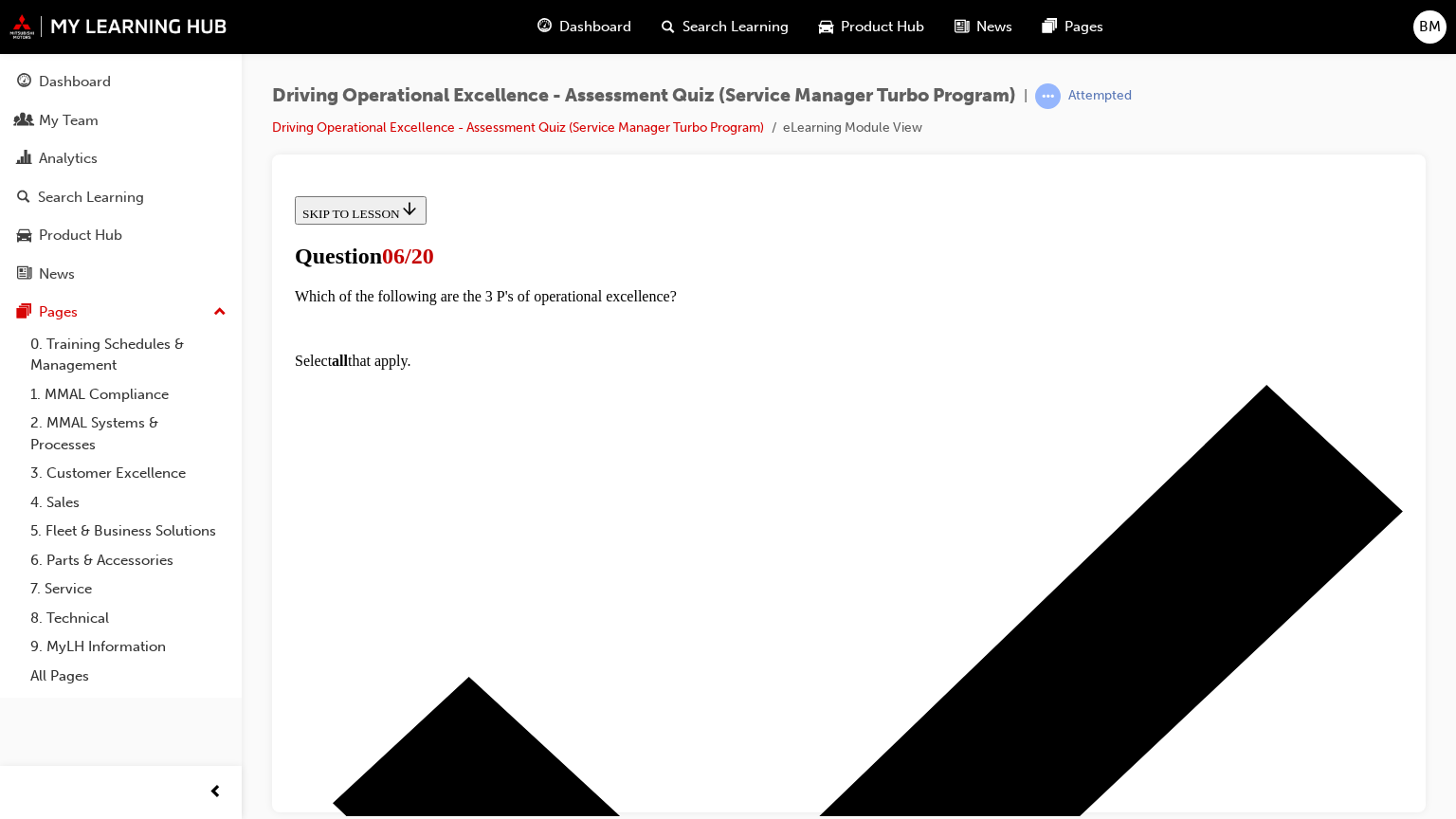 scroll, scrollTop: 95, scrollLeft: 0, axis: vertical 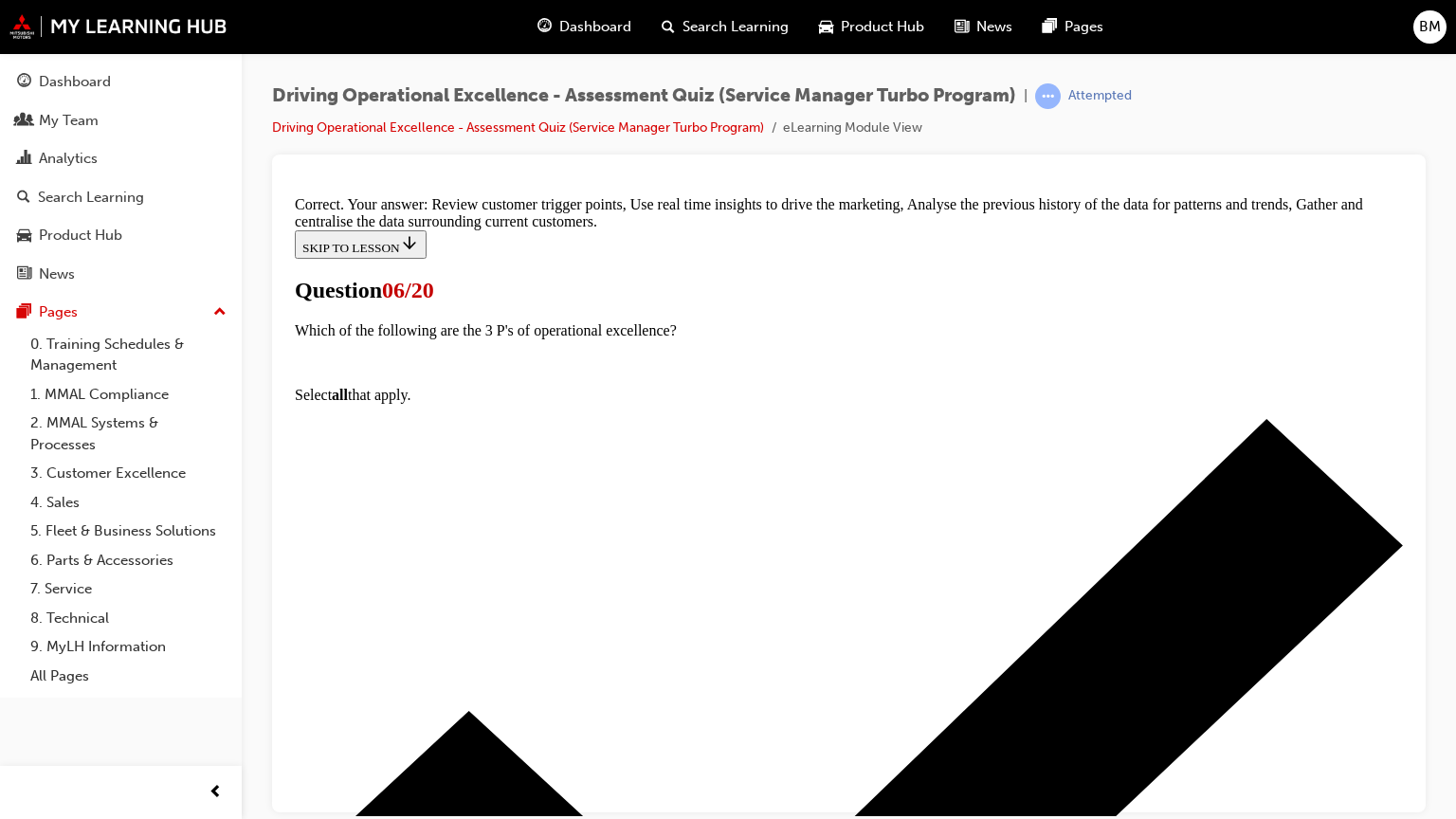 click on "NEXT" at bounding box center (319, 7427) 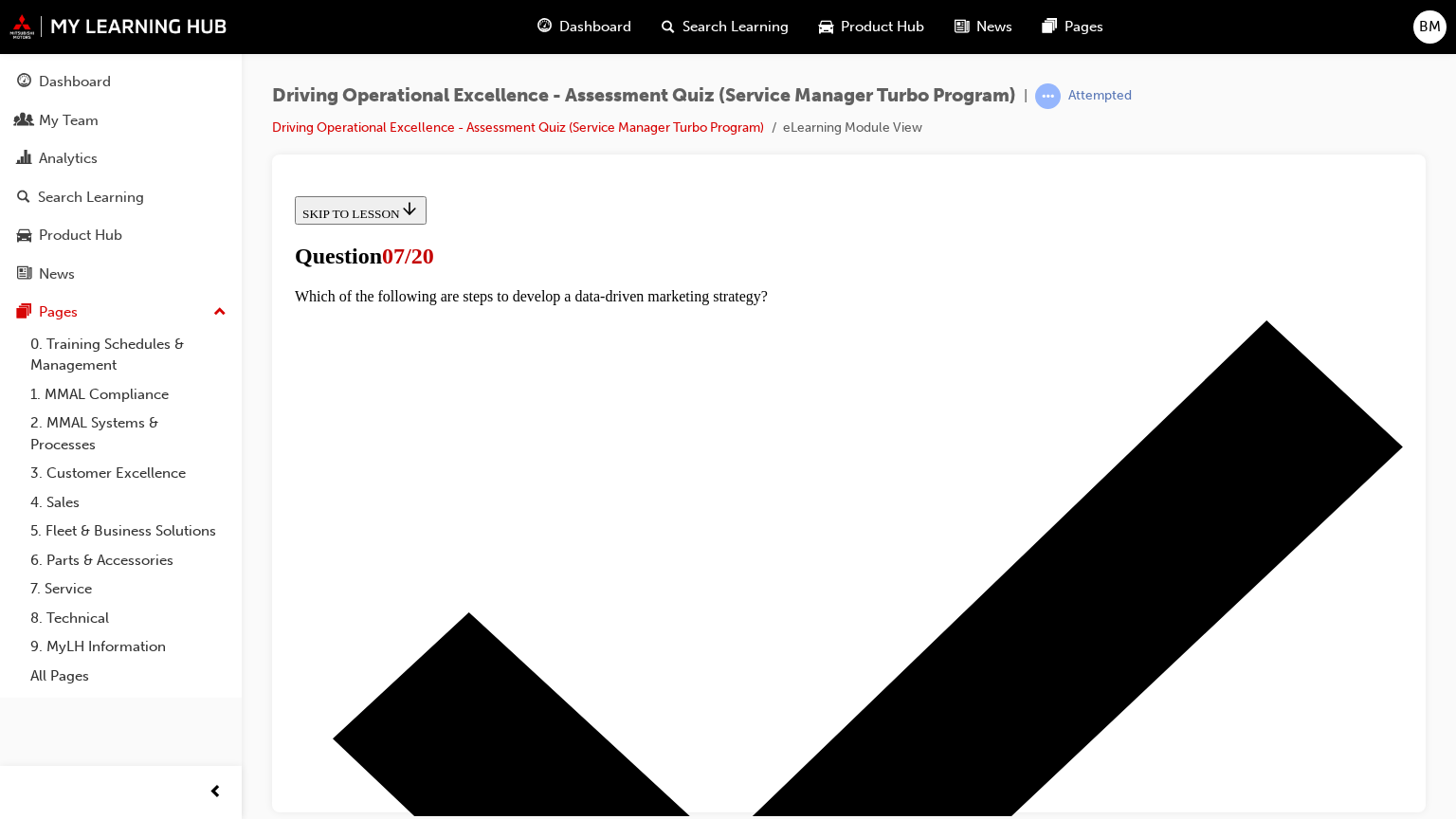 scroll, scrollTop: 284, scrollLeft: 0, axis: vertical 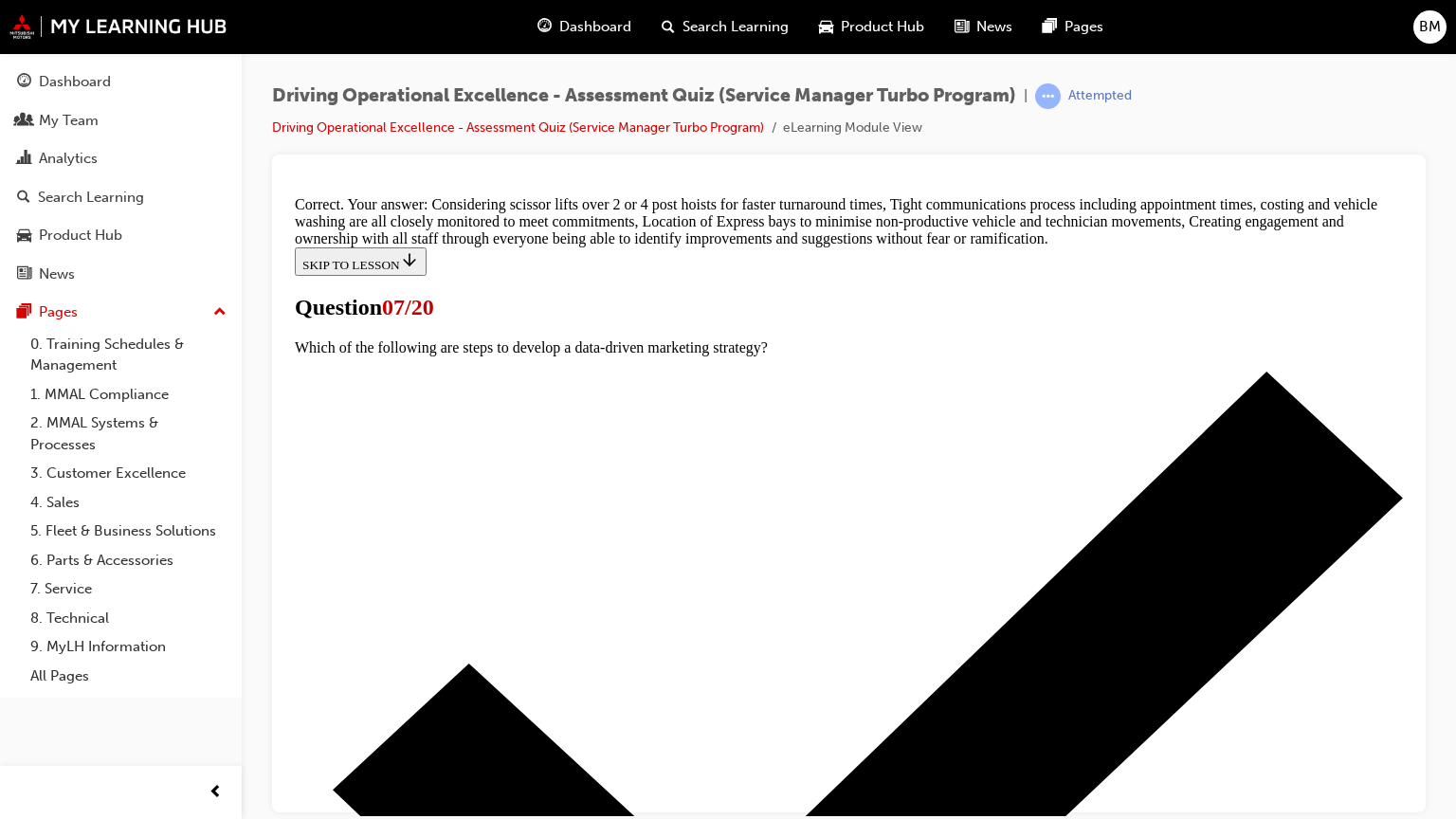 click on "NEXT" at bounding box center (319, 7444) 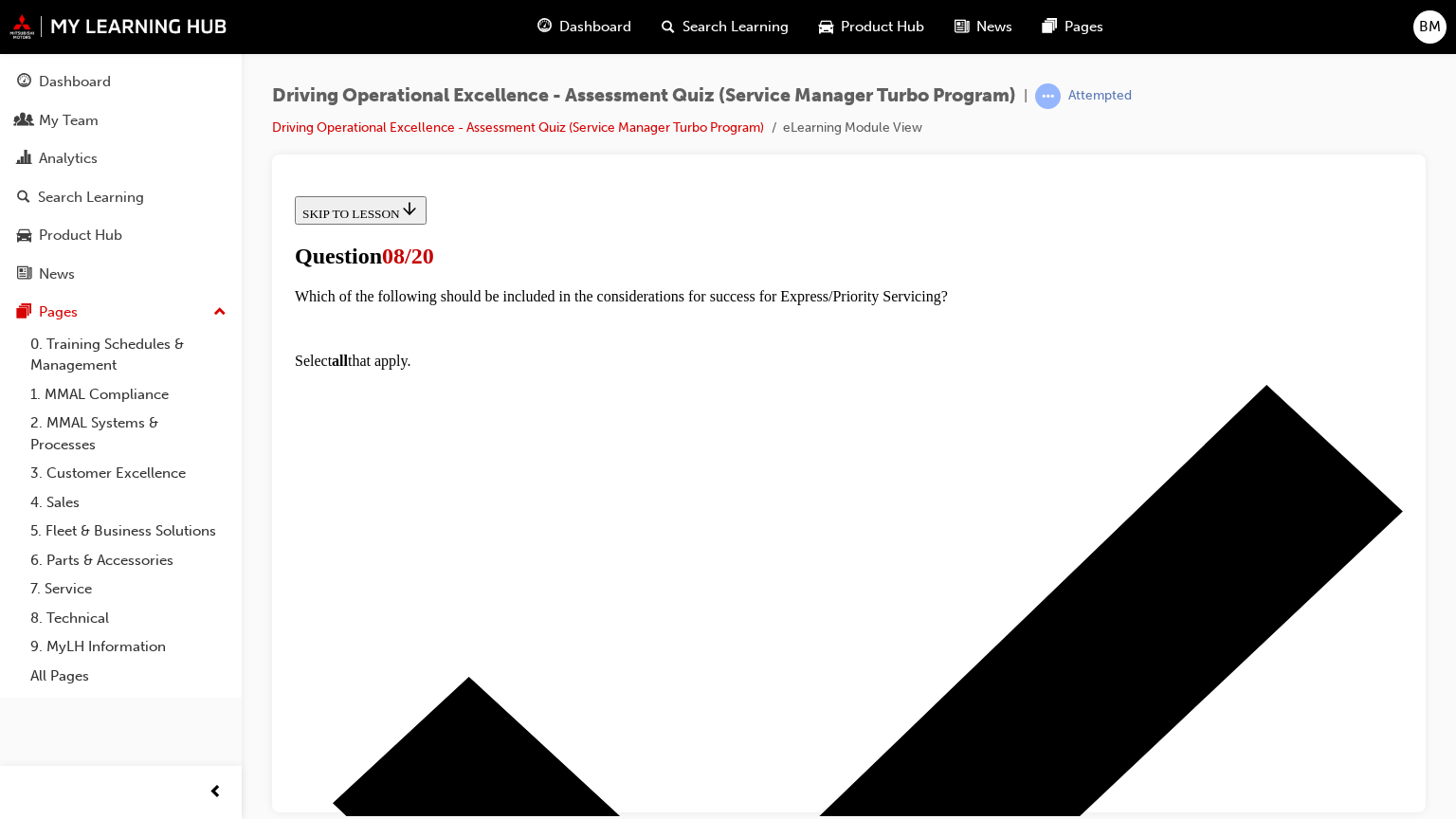 scroll, scrollTop: 379, scrollLeft: 0, axis: vertical 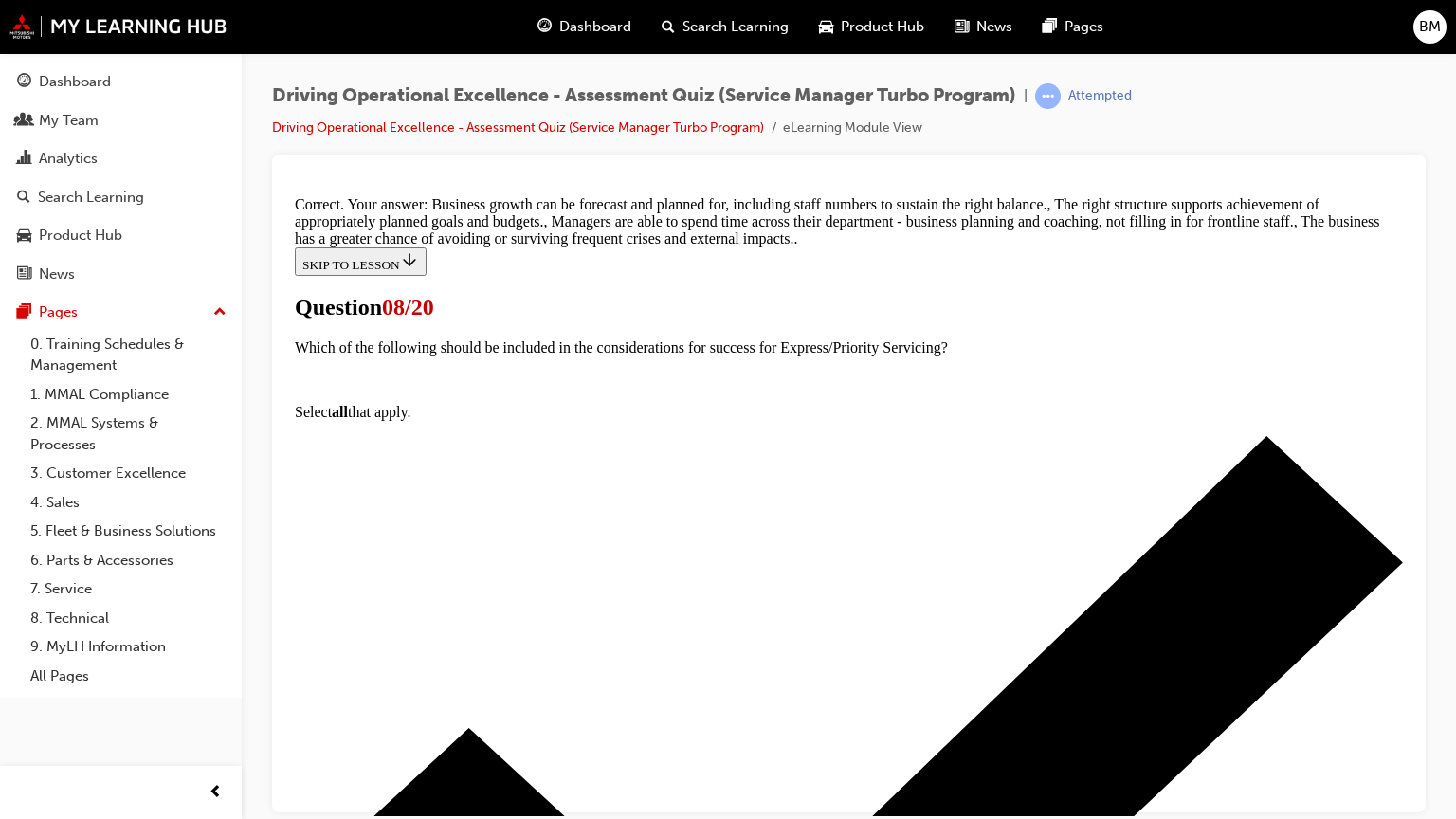 click on "NEXT" at bounding box center [848, 7508] 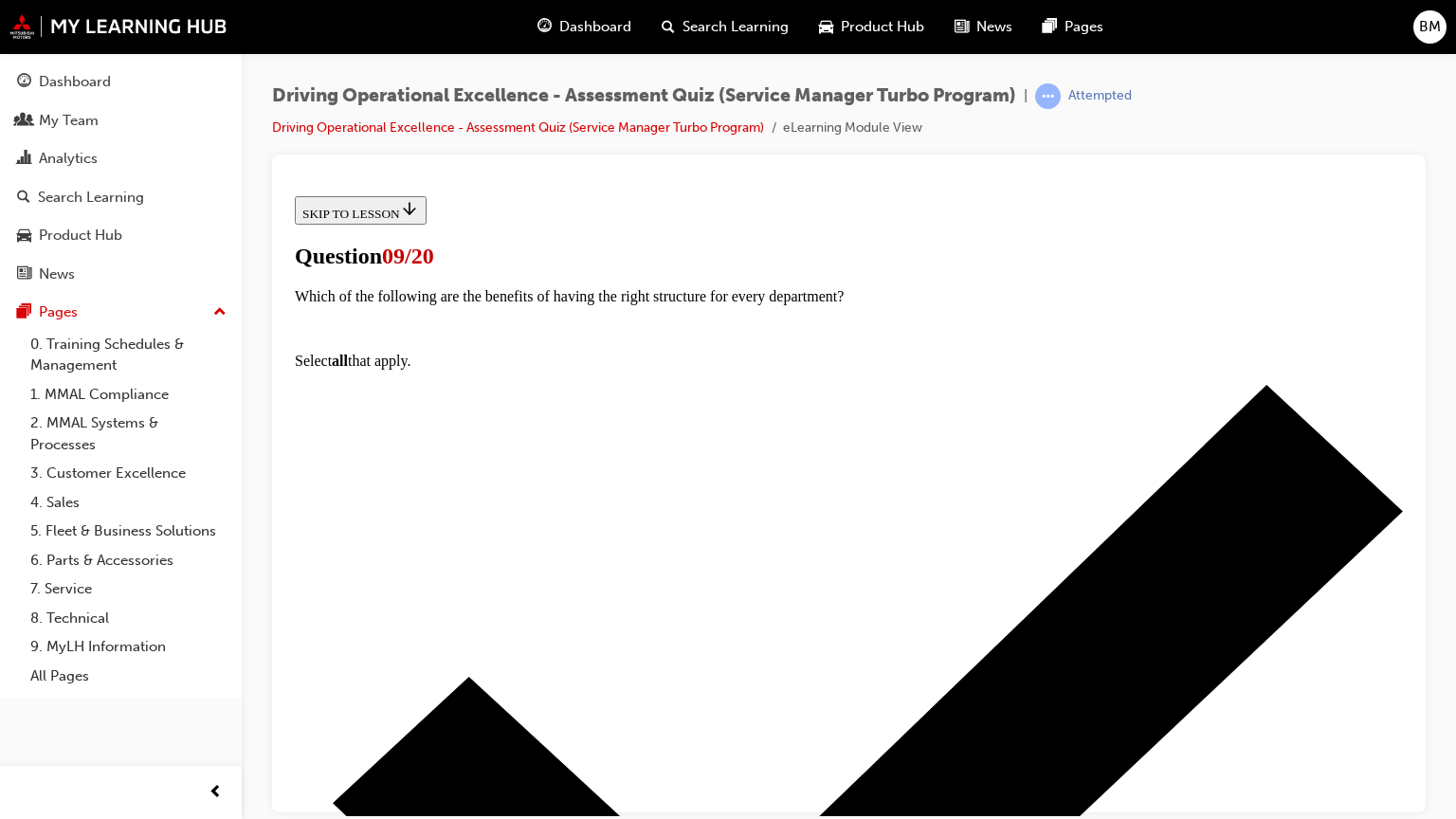 scroll, scrollTop: 153, scrollLeft: 0, axis: vertical 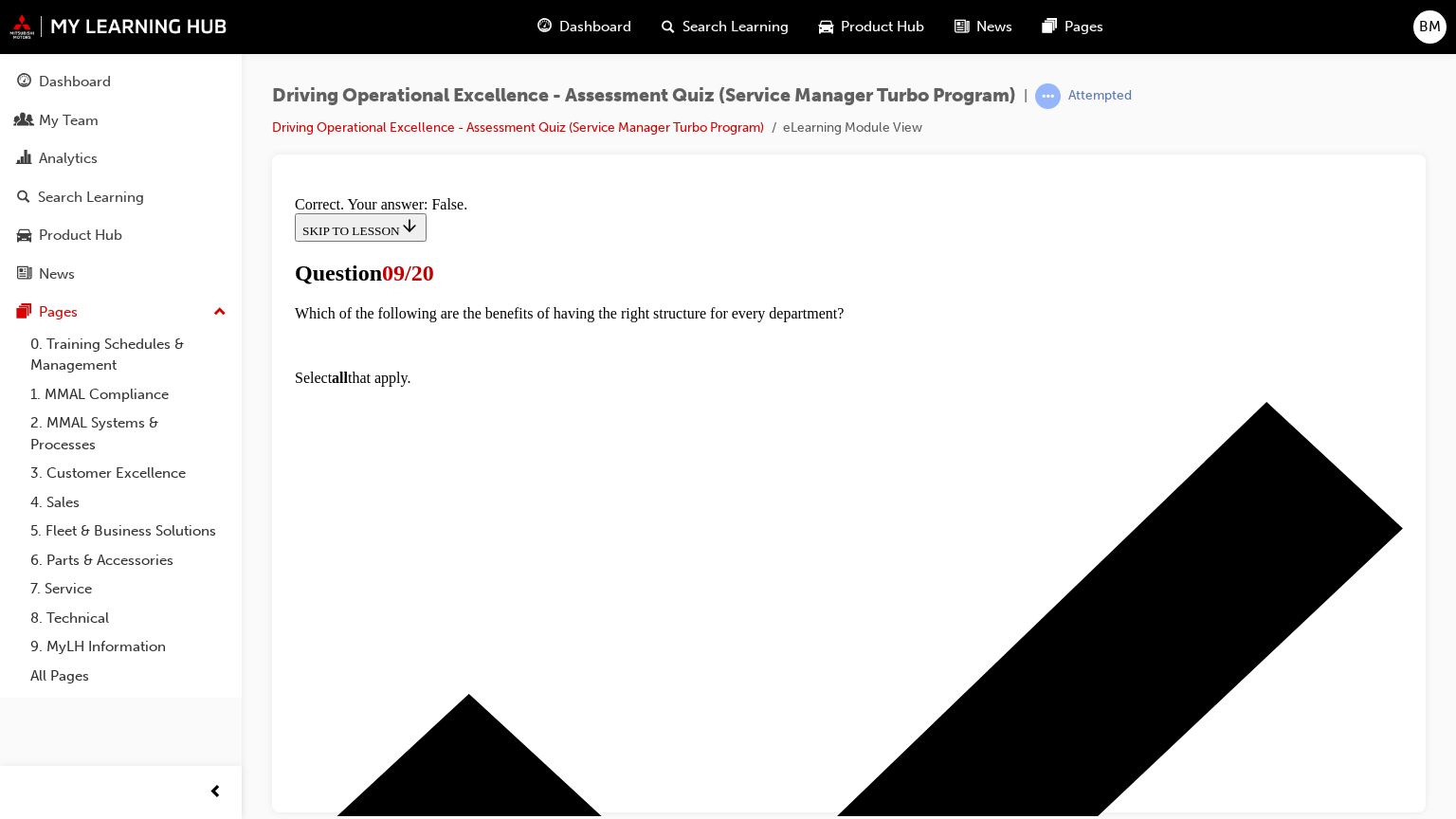 click on "NEXT" at bounding box center [319, 8094] 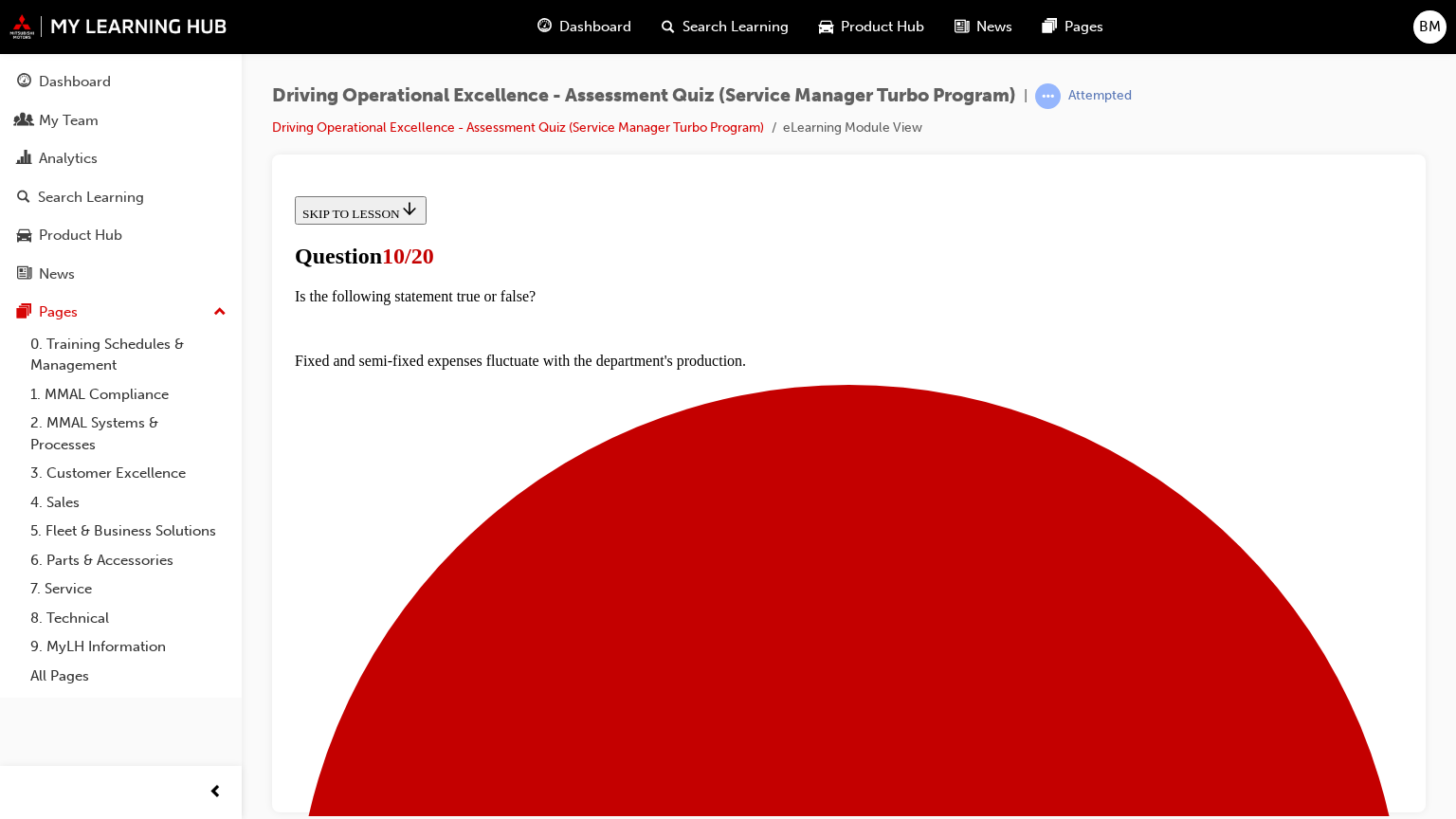 scroll, scrollTop: 190, scrollLeft: 0, axis: vertical 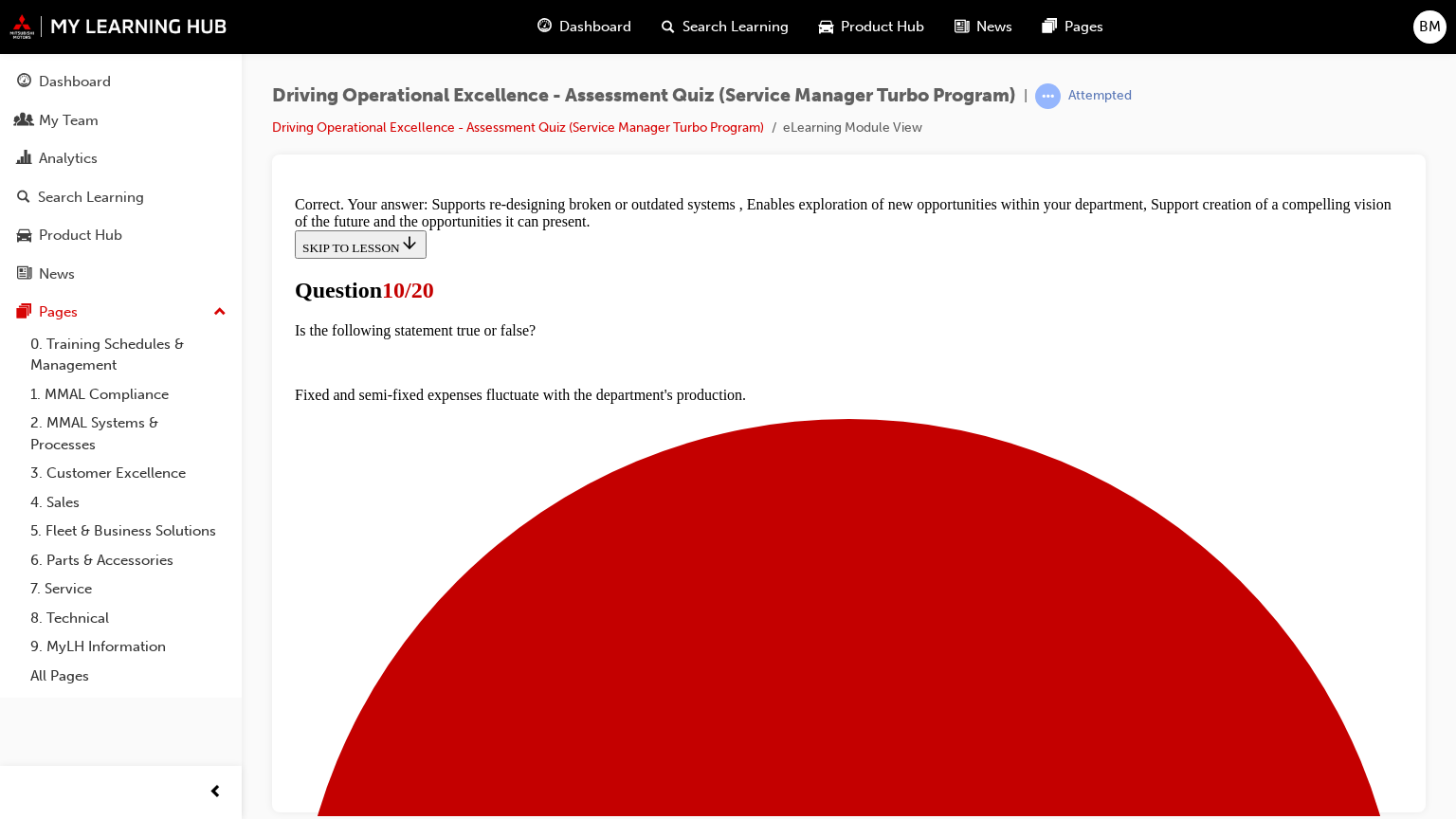 click on "NEXT" at bounding box center (319, 8111) 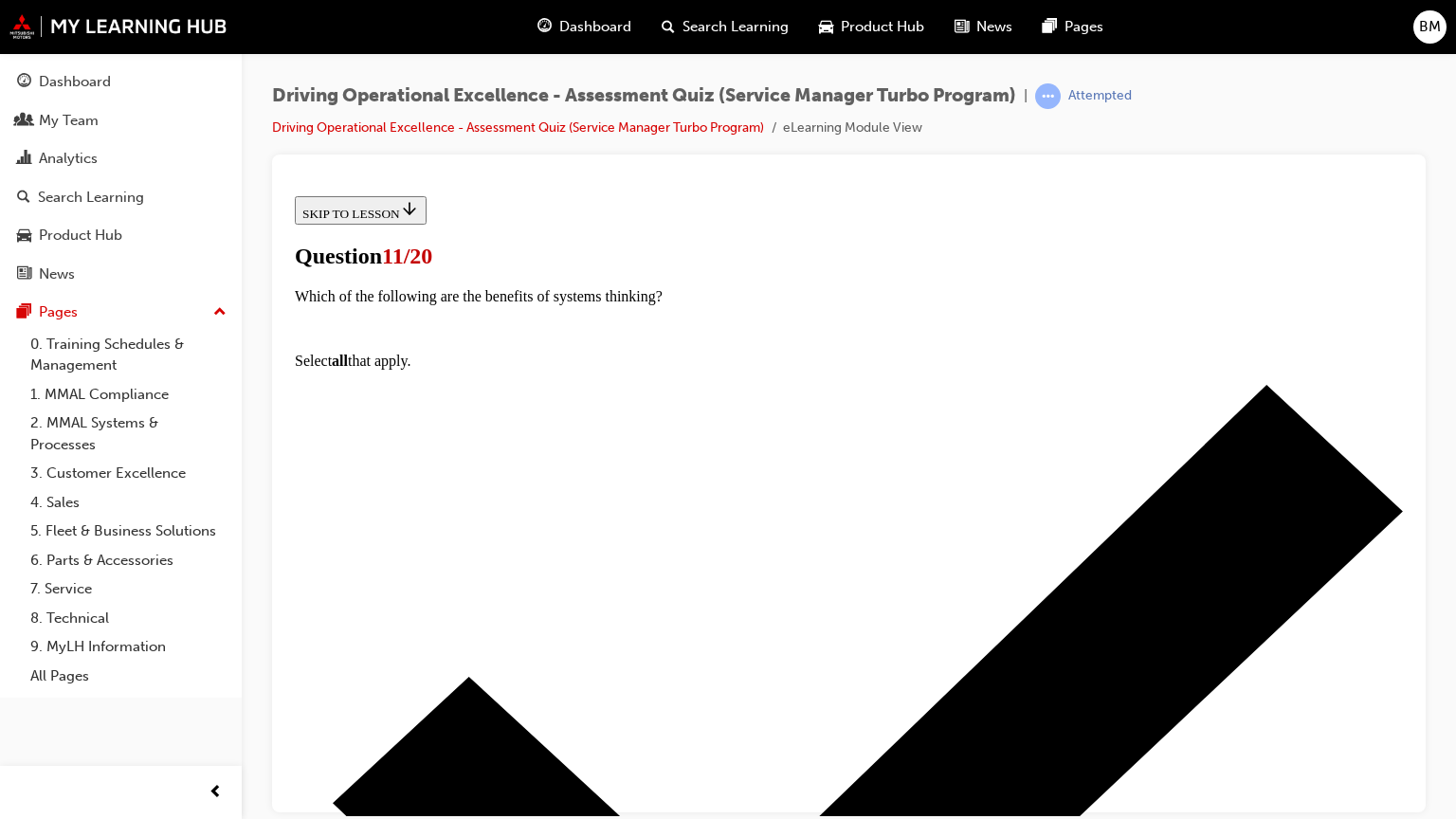 scroll, scrollTop: 0, scrollLeft: 0, axis: both 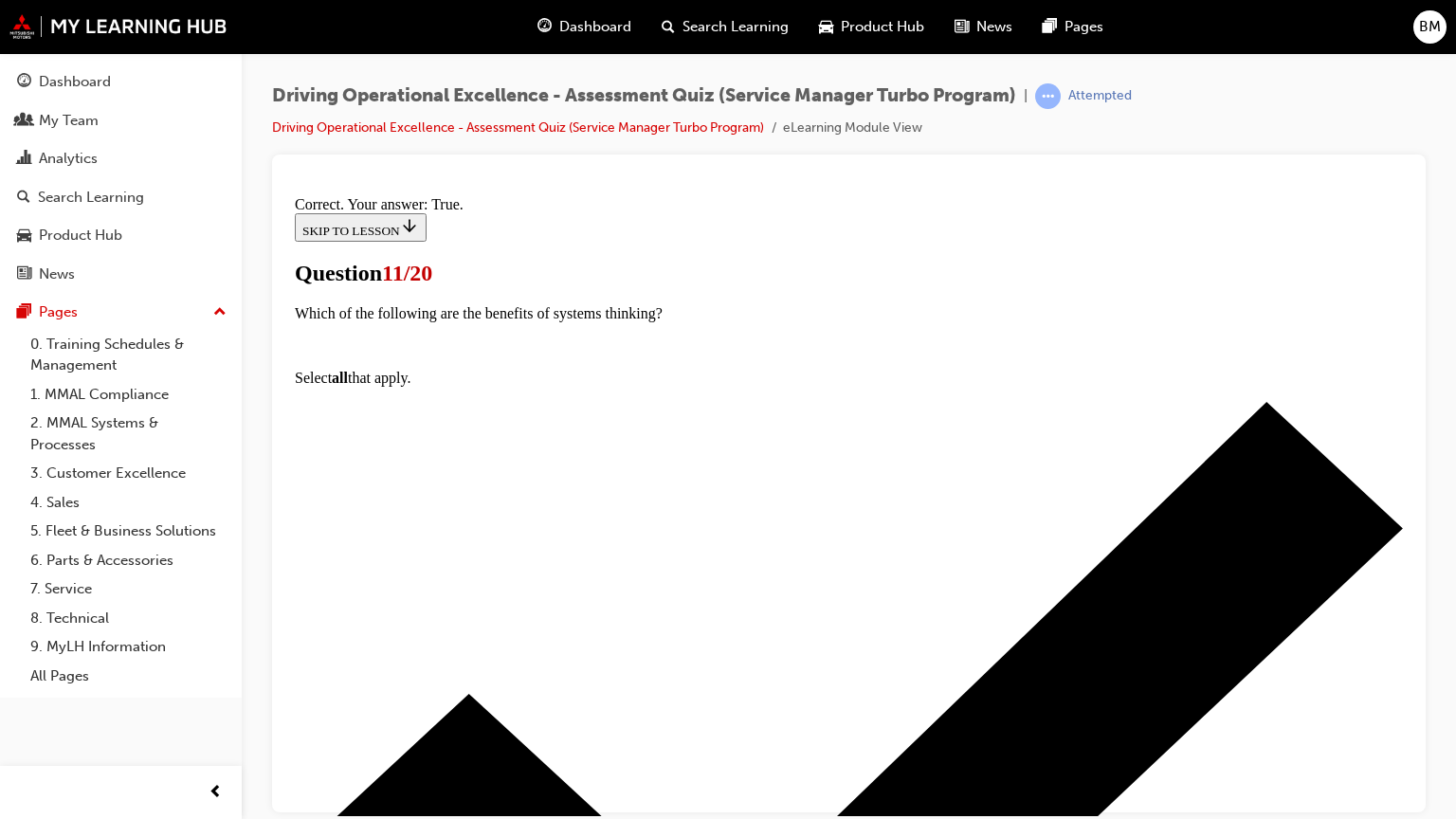 click on "NEXT" at bounding box center (319, 8094) 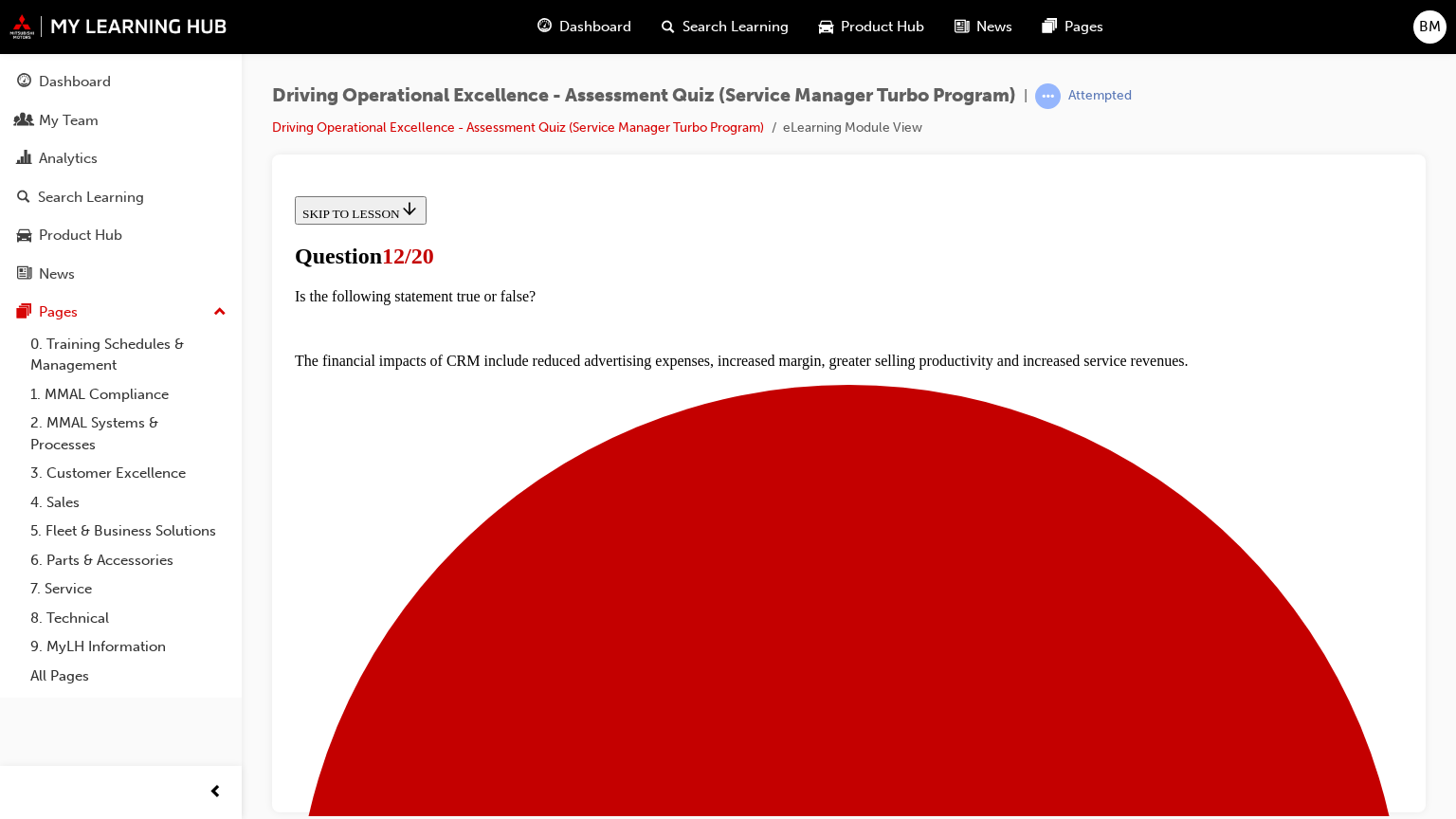 click at bounding box center (848, 5595) 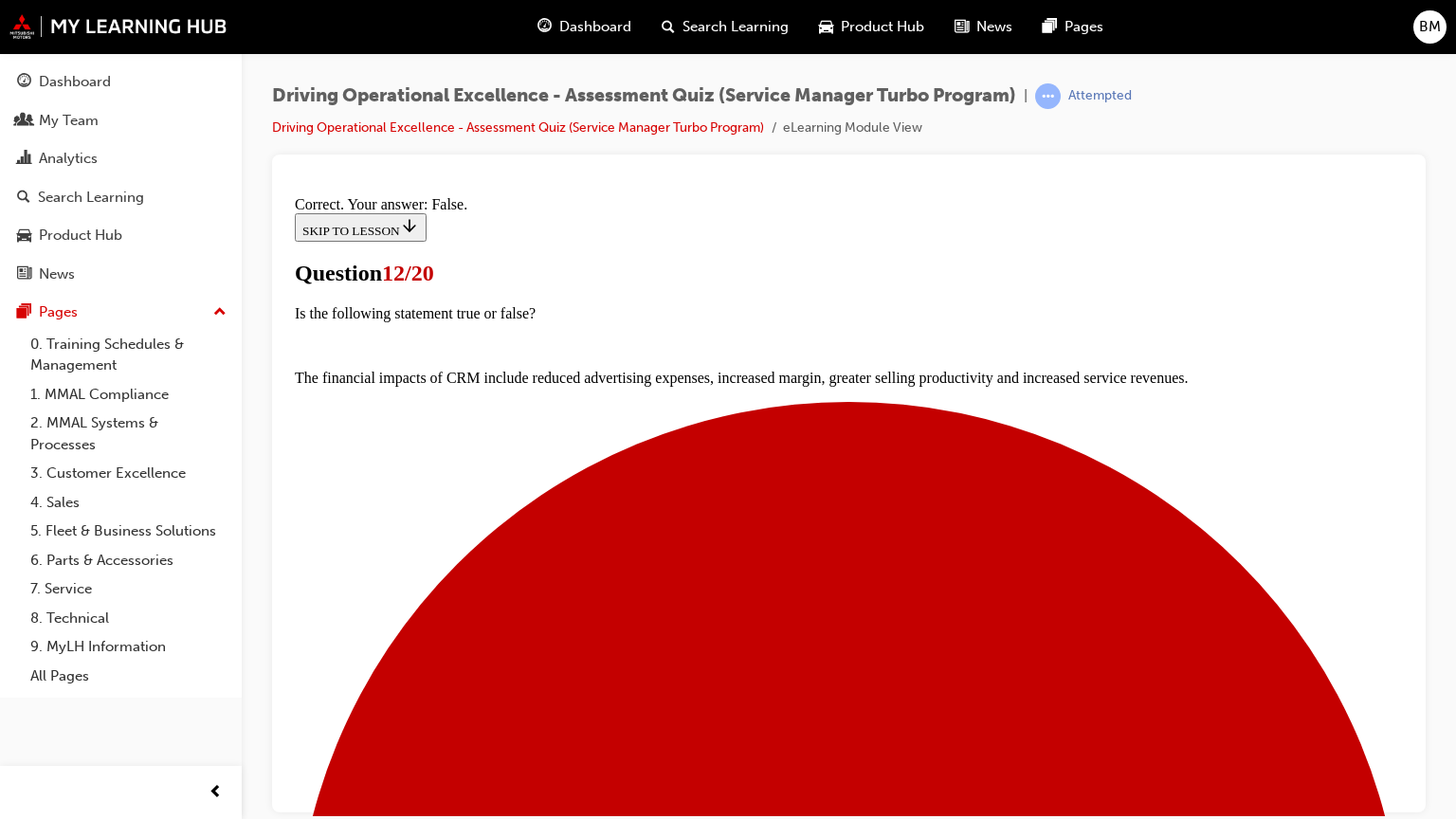 scroll, scrollTop: 243, scrollLeft: 0, axis: vertical 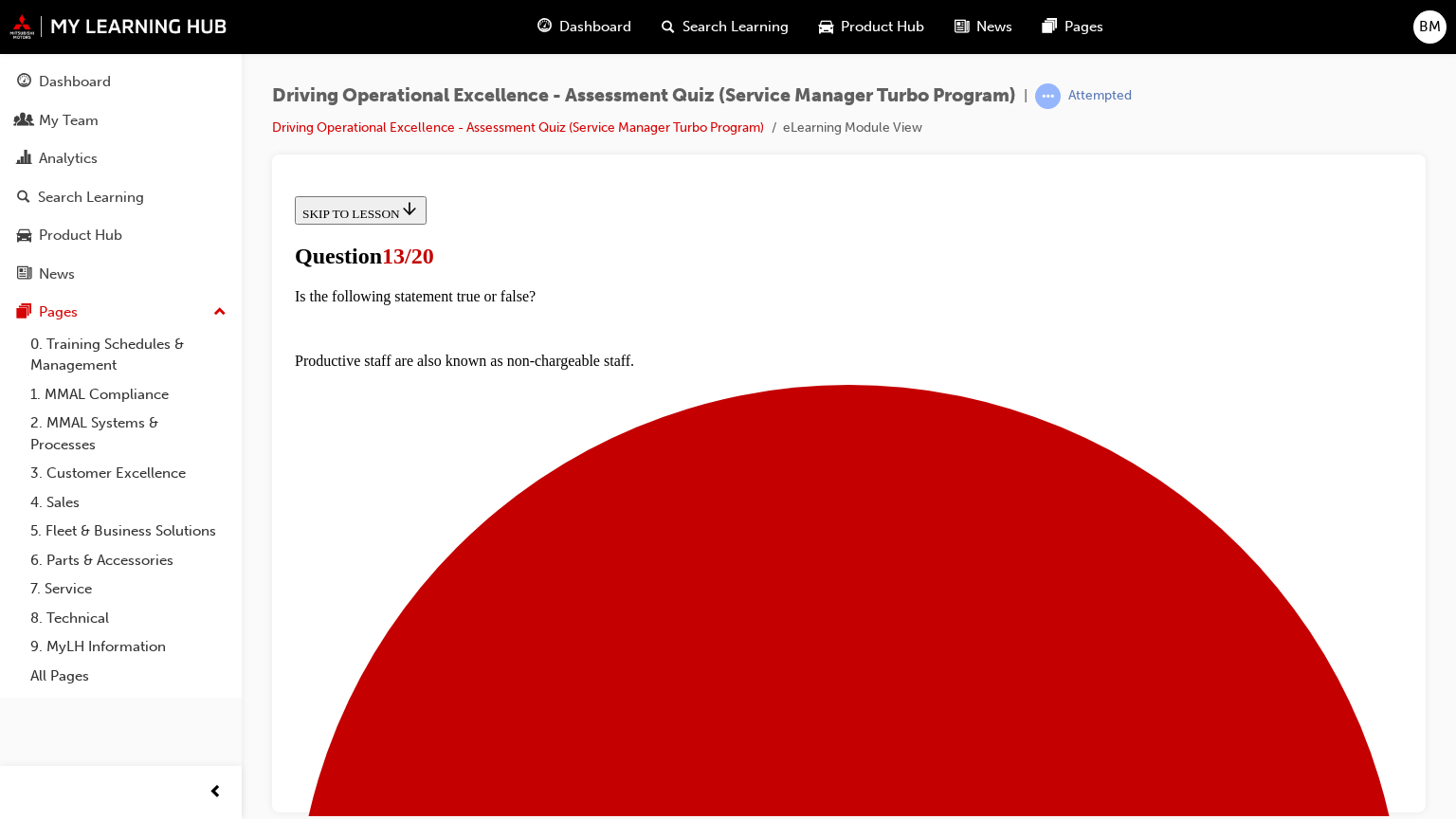 click at bounding box center (848, 7580) 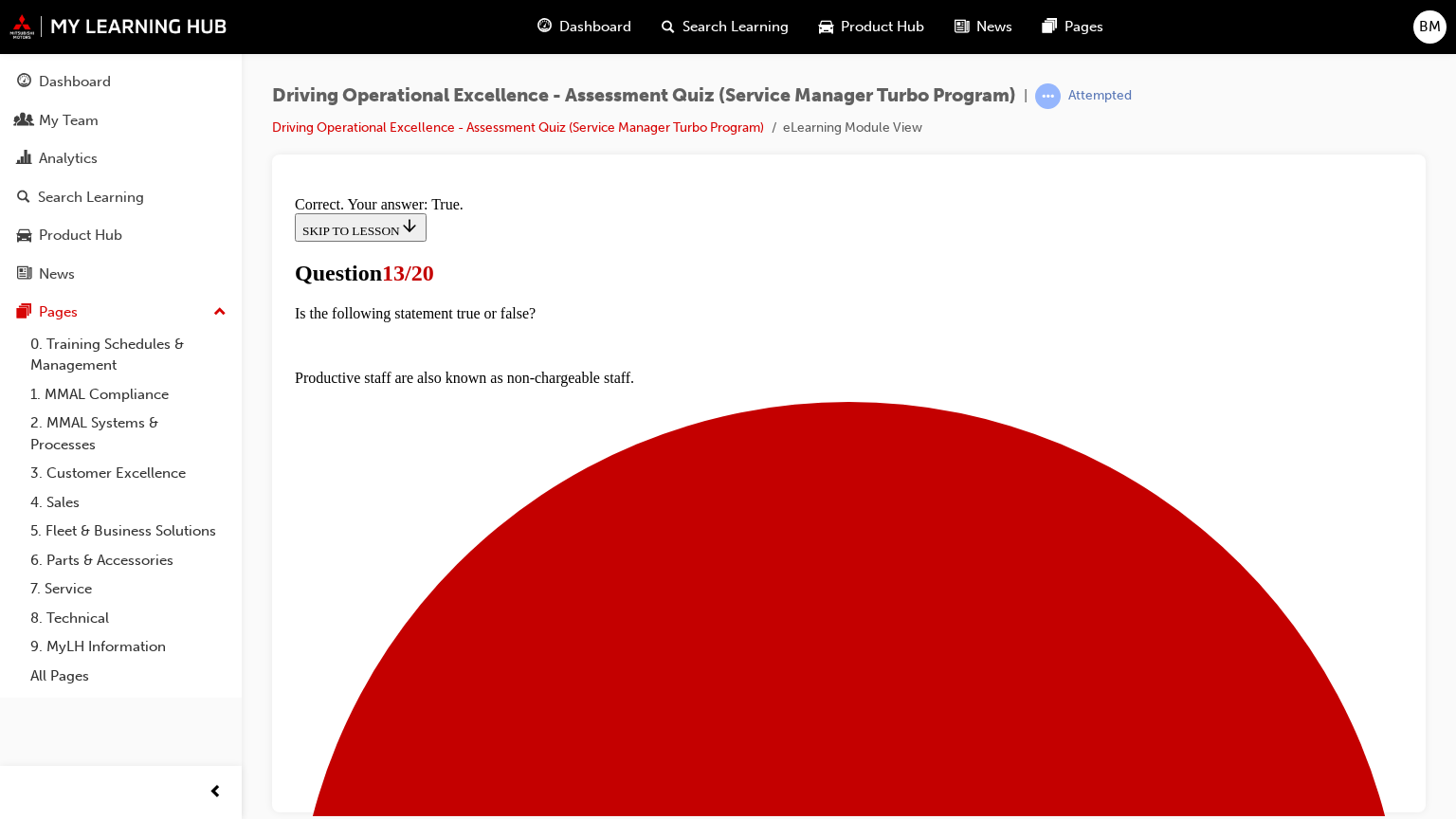 scroll, scrollTop: 275, scrollLeft: 0, axis: vertical 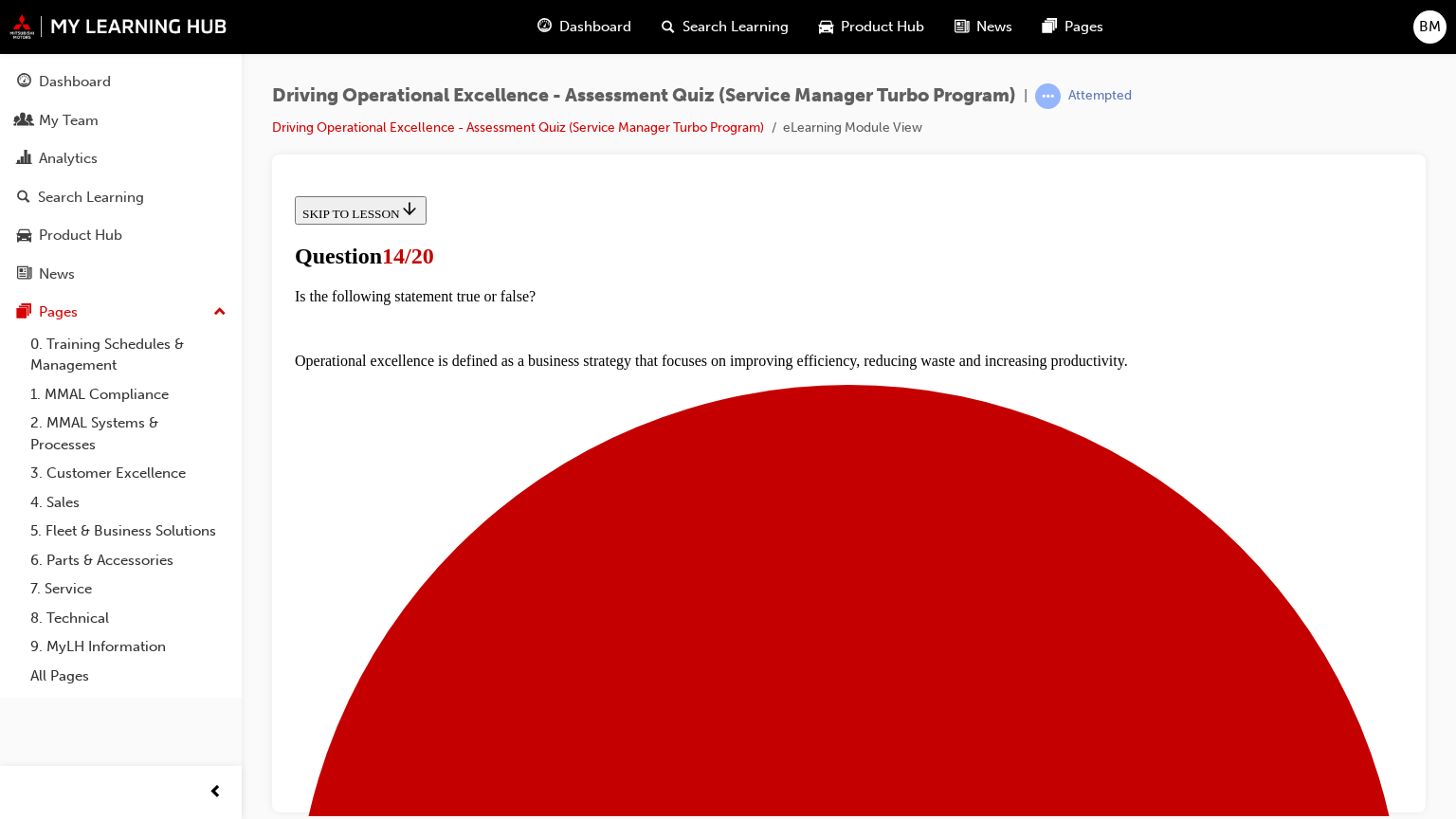 click at bounding box center [867, 5025] 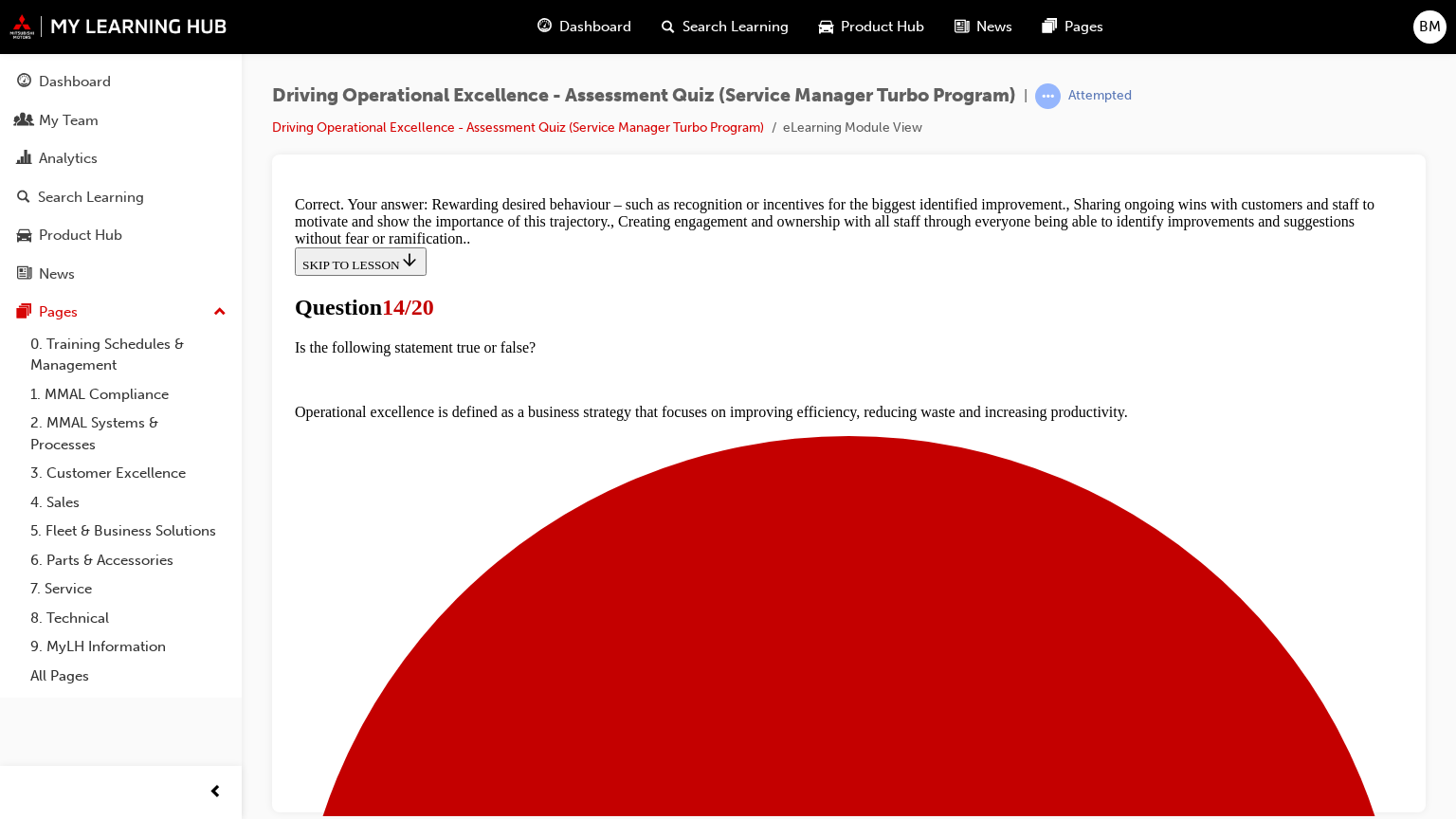 scroll, scrollTop: 521, scrollLeft: 0, axis: vertical 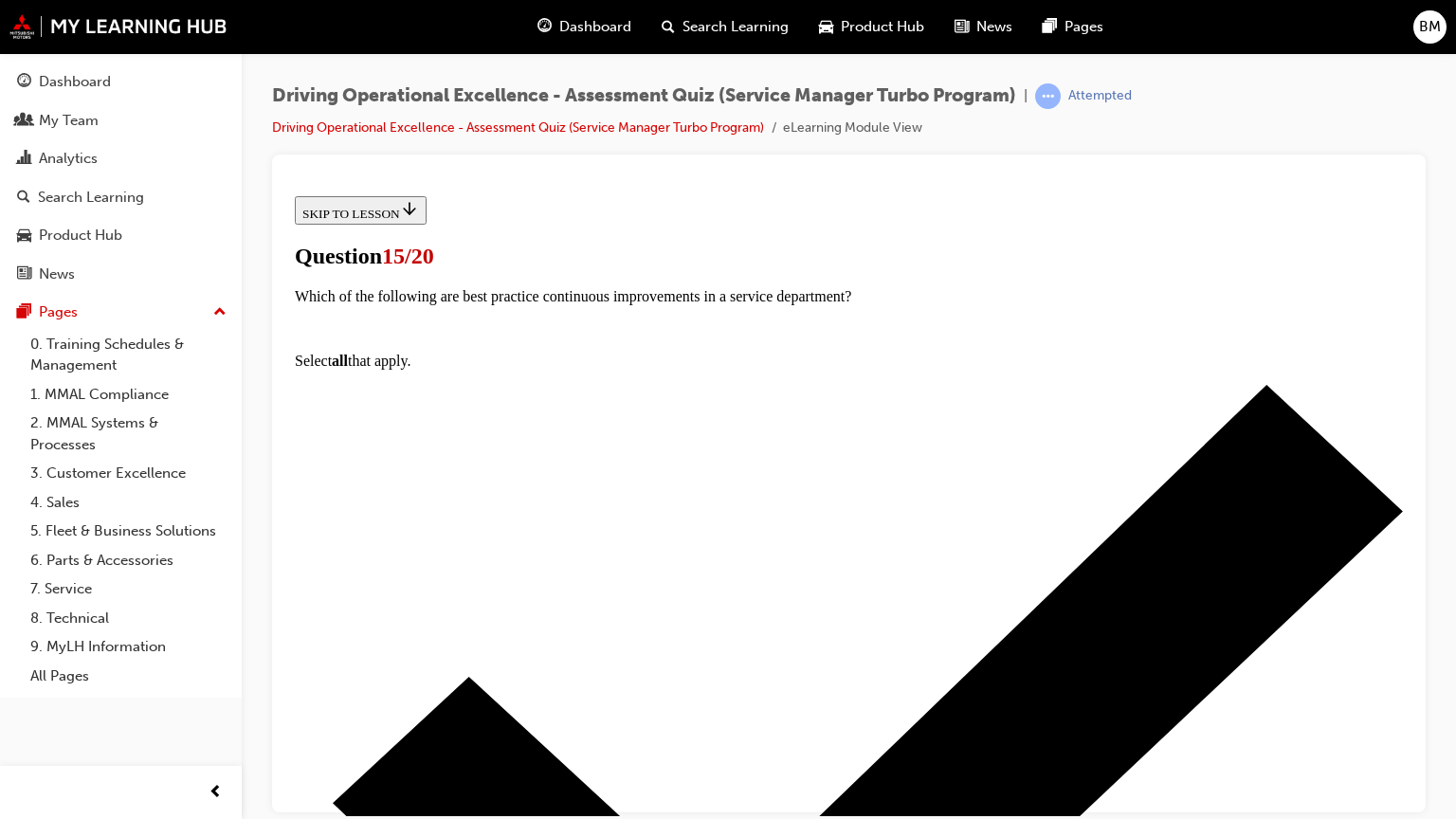 click on "Including two technicians to share workload and speed up servicing times" at bounding box center (867, 4829) 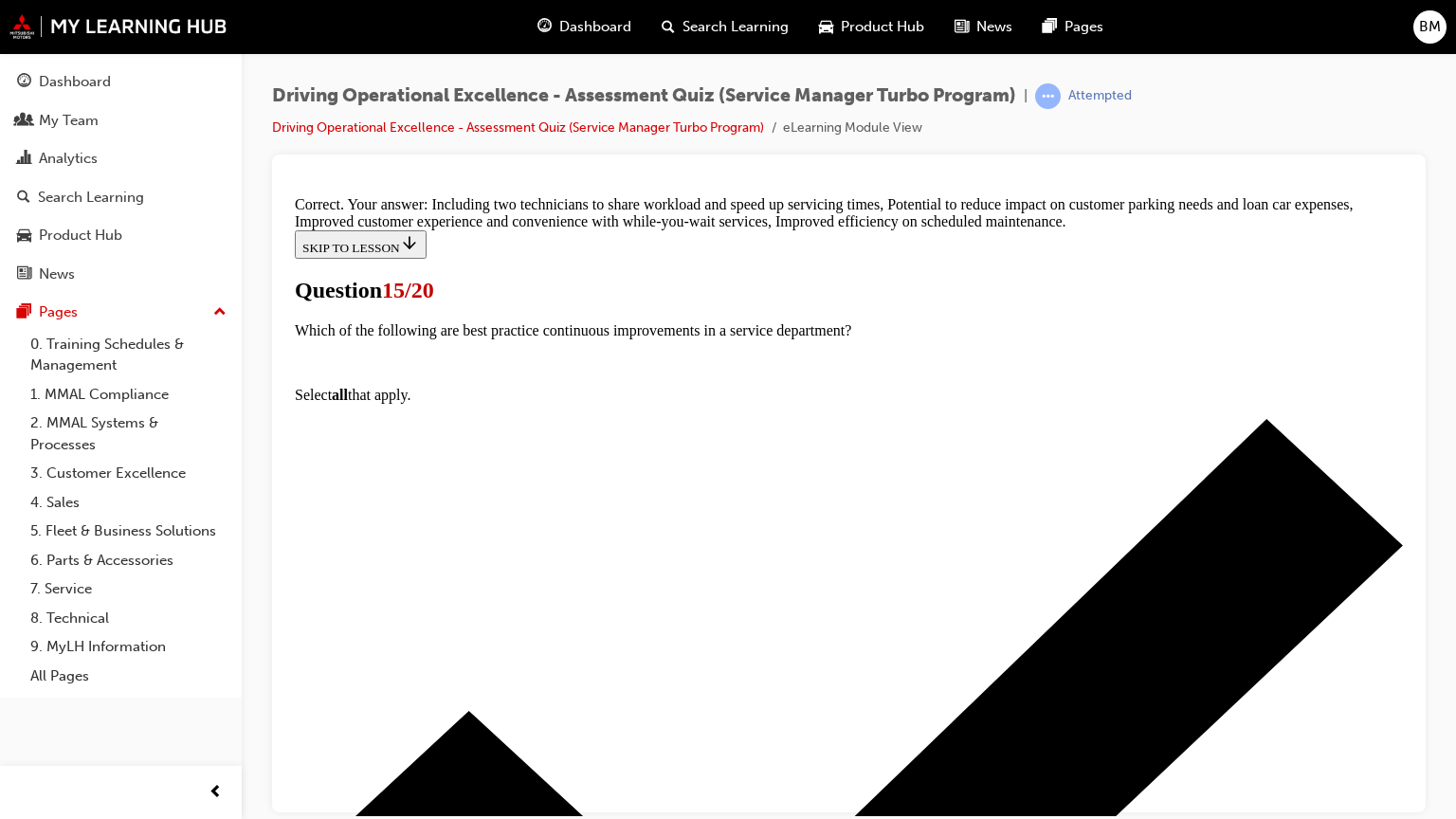 scroll, scrollTop: 451, scrollLeft: 0, axis: vertical 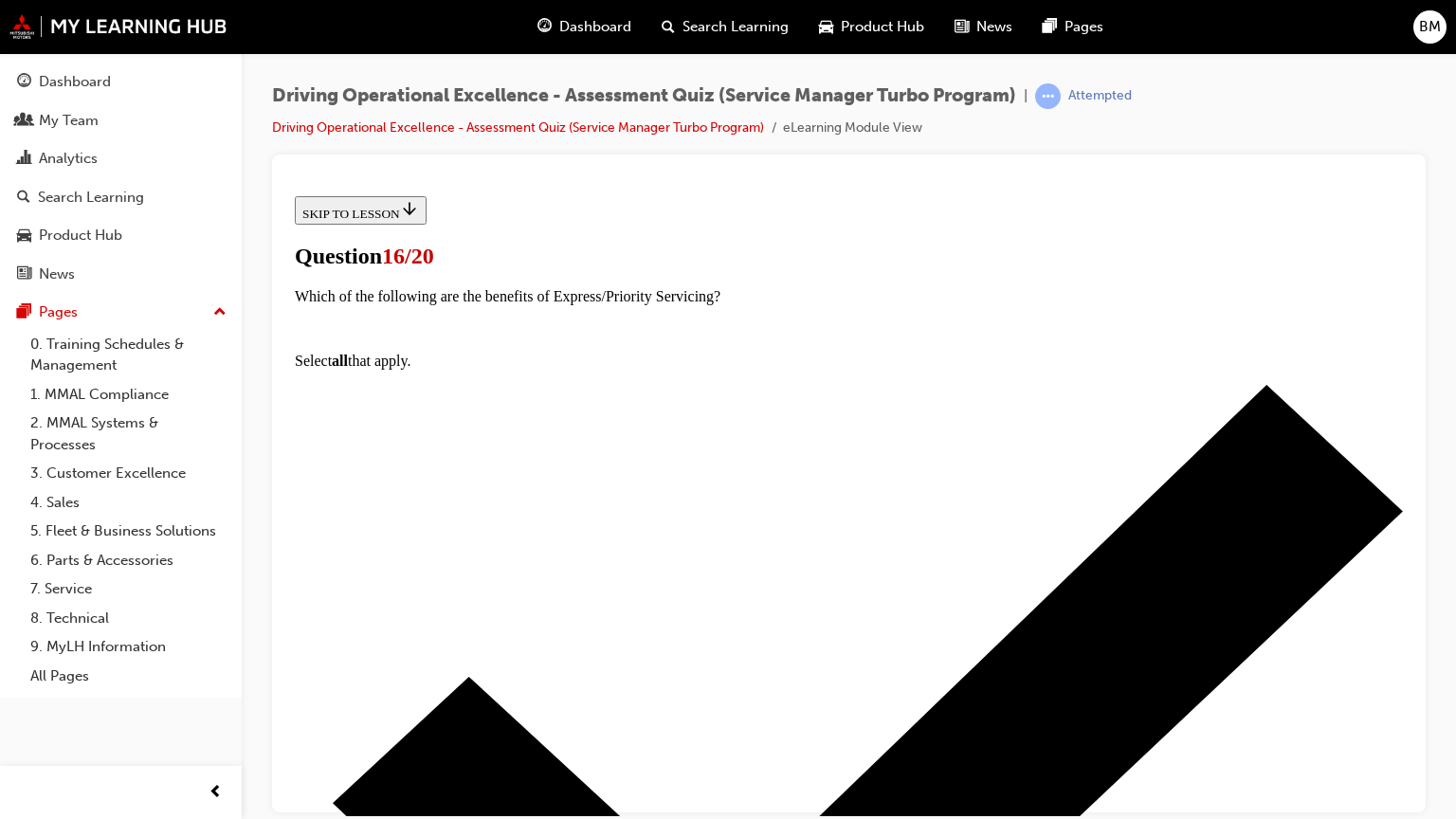 click on "The end goal is to reach a potential root cause that the team can act on." at bounding box center (867, 4829) 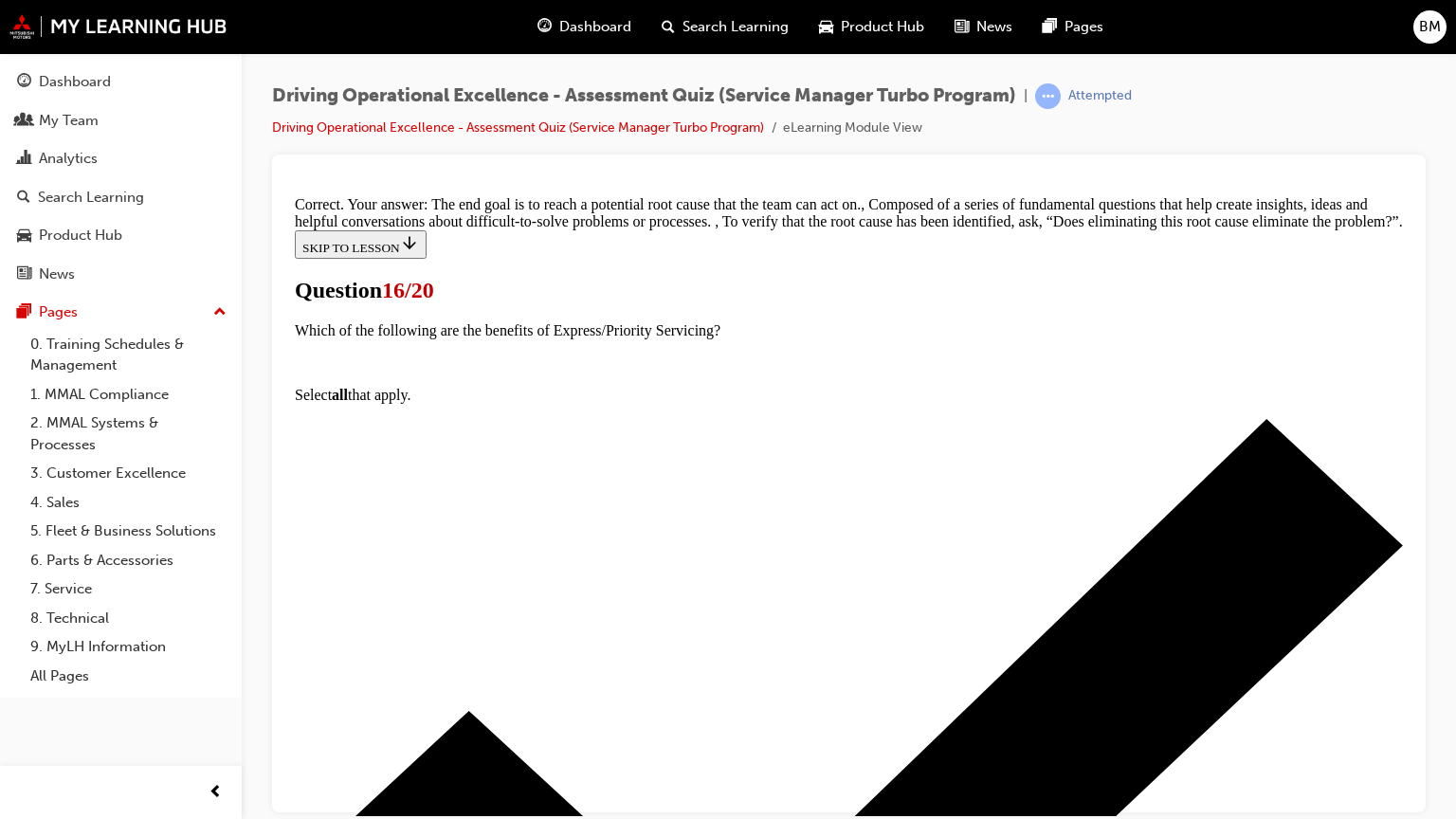 scroll, scrollTop: 489, scrollLeft: 0, axis: vertical 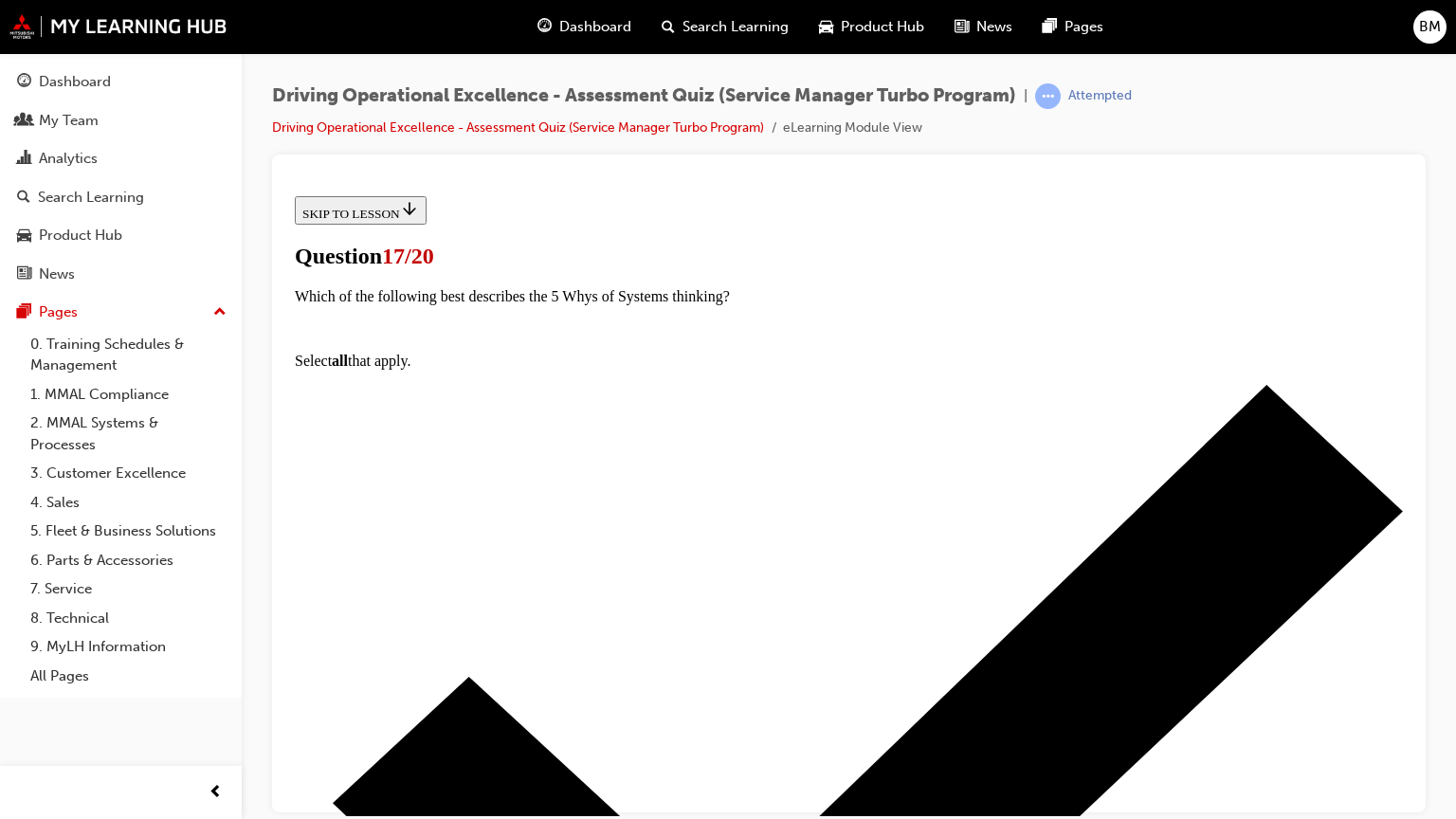 click on "Use of best practices and technology" at bounding box center (867, 4829) 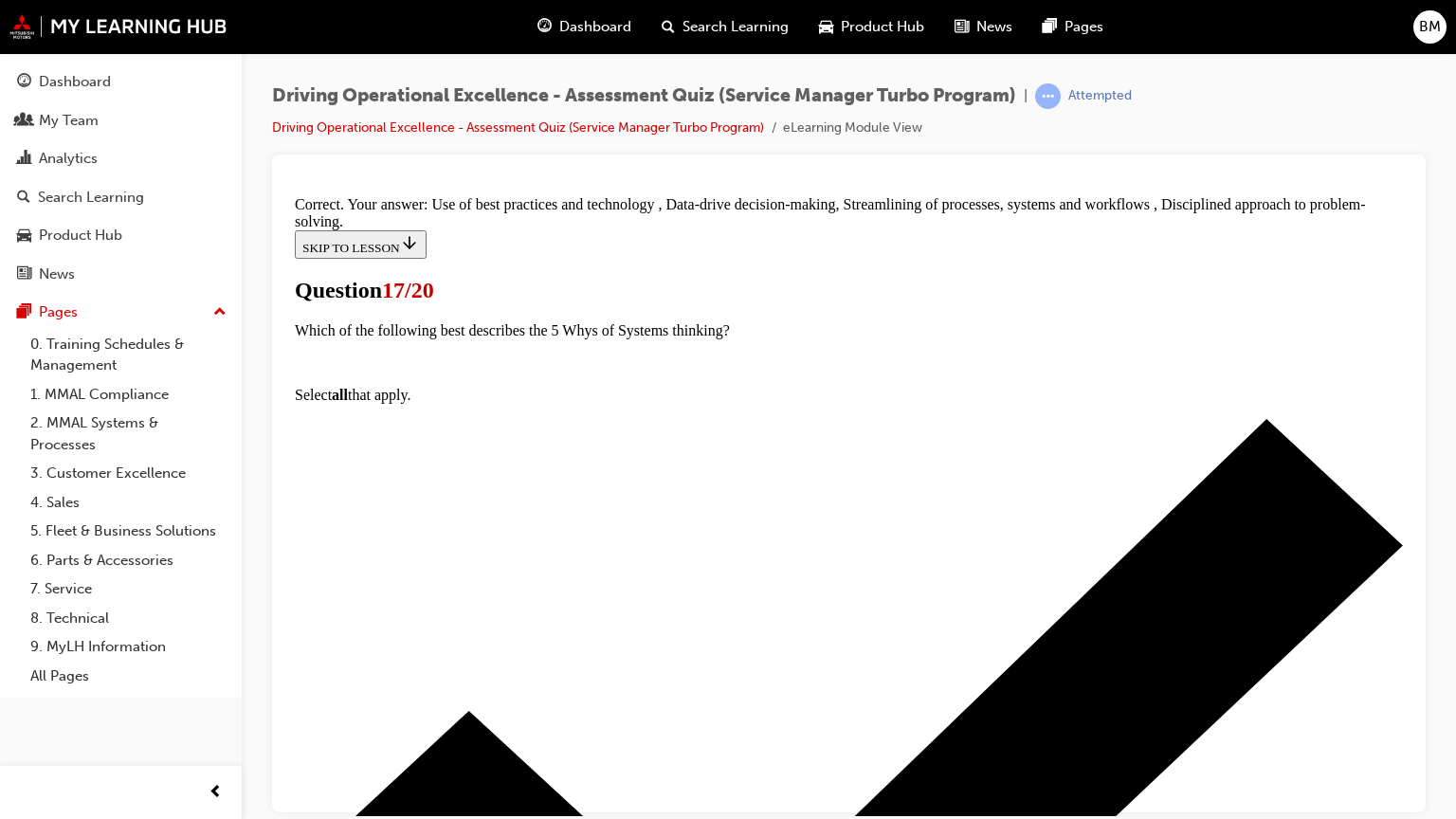 scroll, scrollTop: 394, scrollLeft: 0, axis: vertical 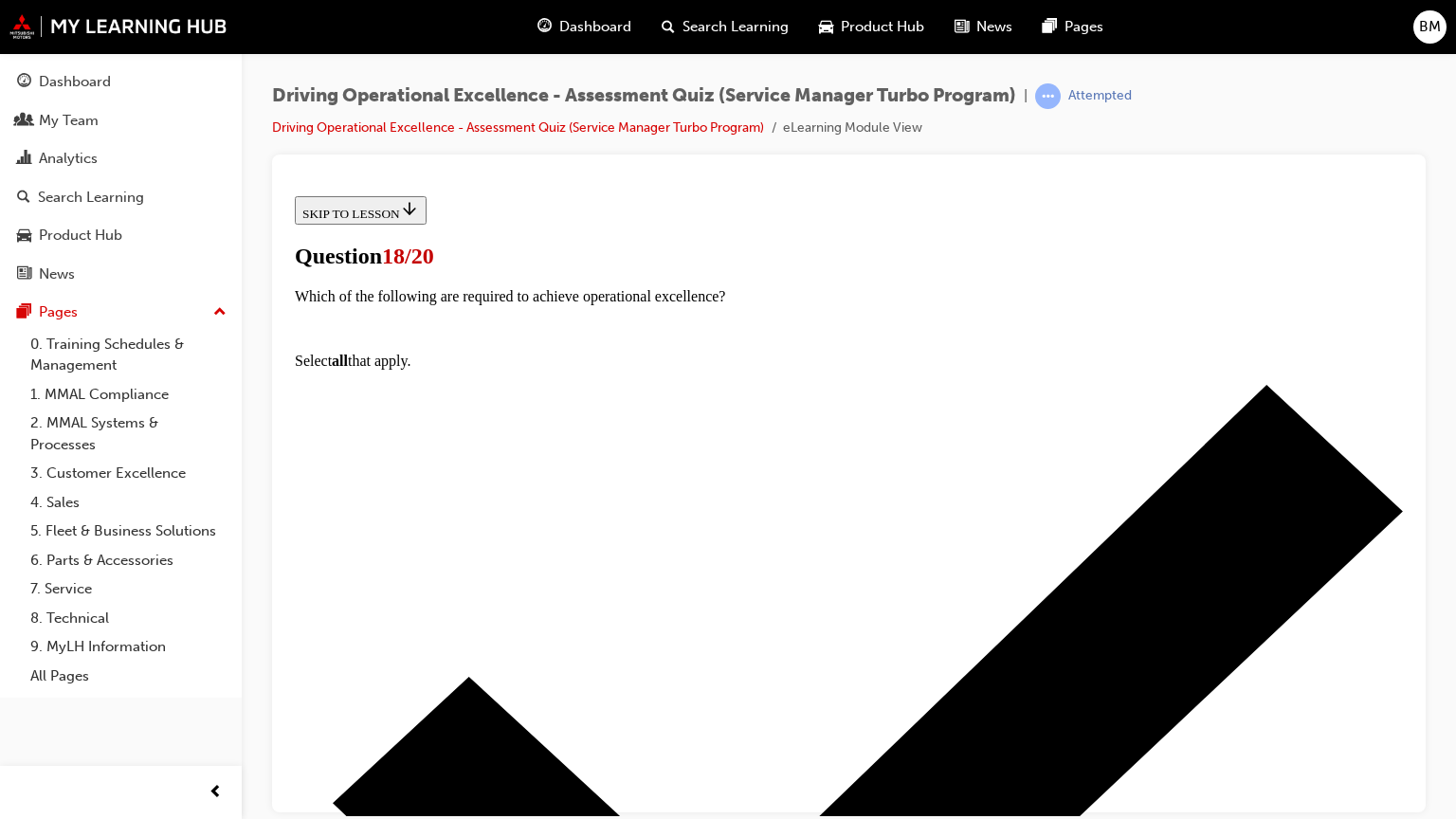 click on "The calculation that reveals the revenue per invoiced hour, simply divide the department’s total labour sales by the total hours invoiced. This should be reviewed regularly and areas of inefficiency addressed" at bounding box center (848, 7898) 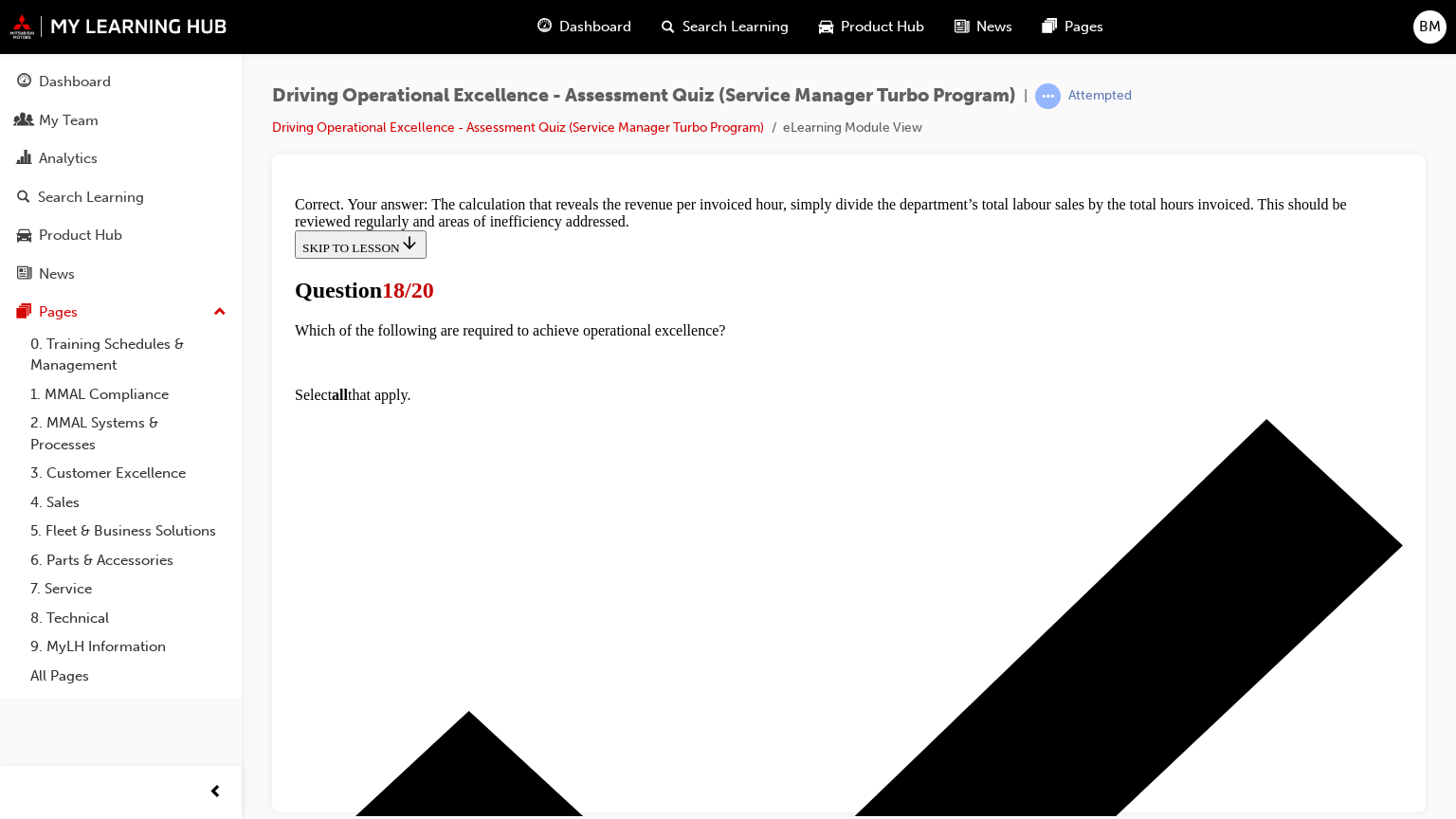 scroll, scrollTop: 552, scrollLeft: 0, axis: vertical 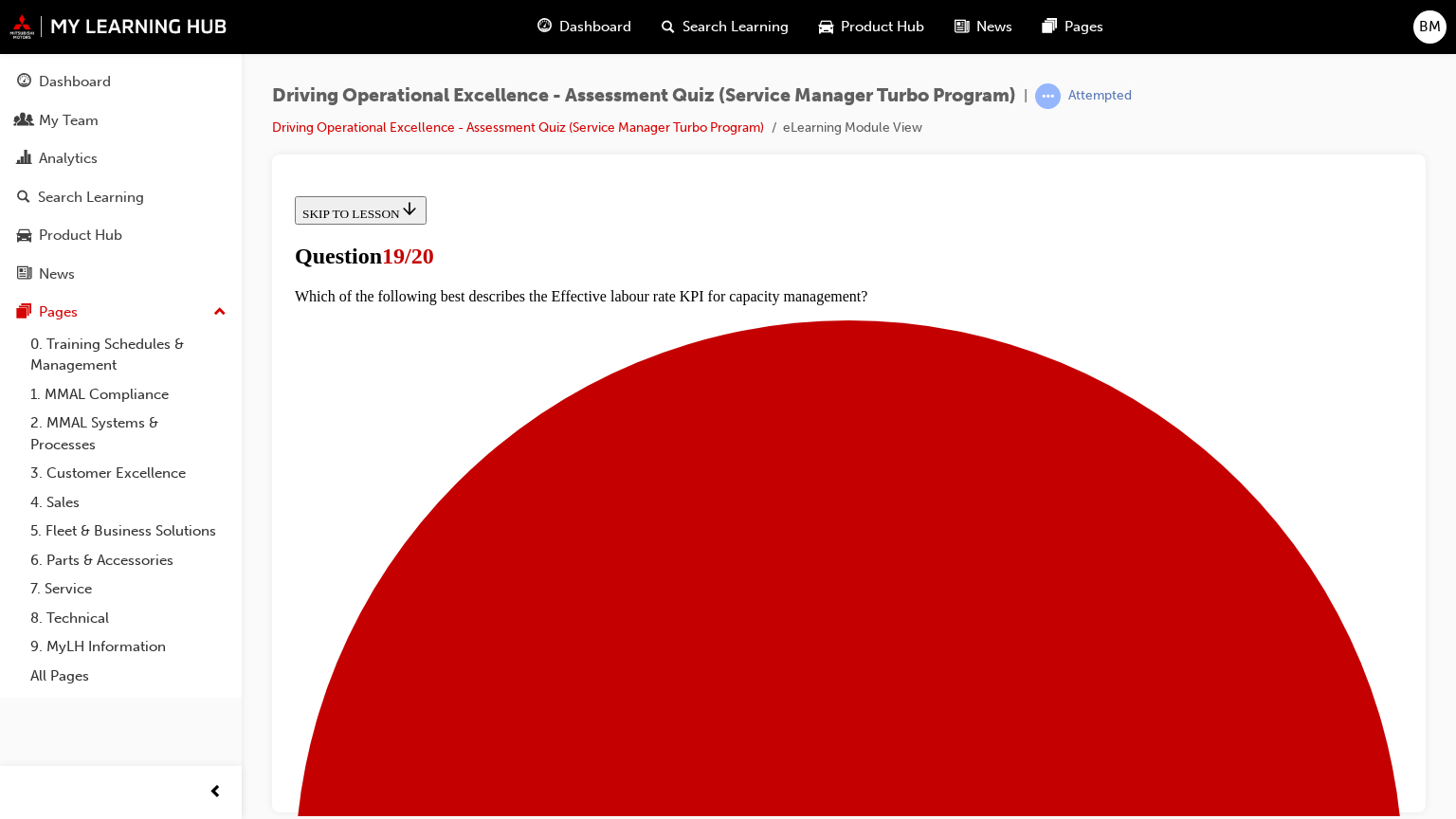 click on "The percentage of revenue that is turned into gross profit. As the service manager, work closely with your workshop controller/foreperson to ensure repair work distribution efficiently matches technician skillset." at bounding box center (848, 16517) 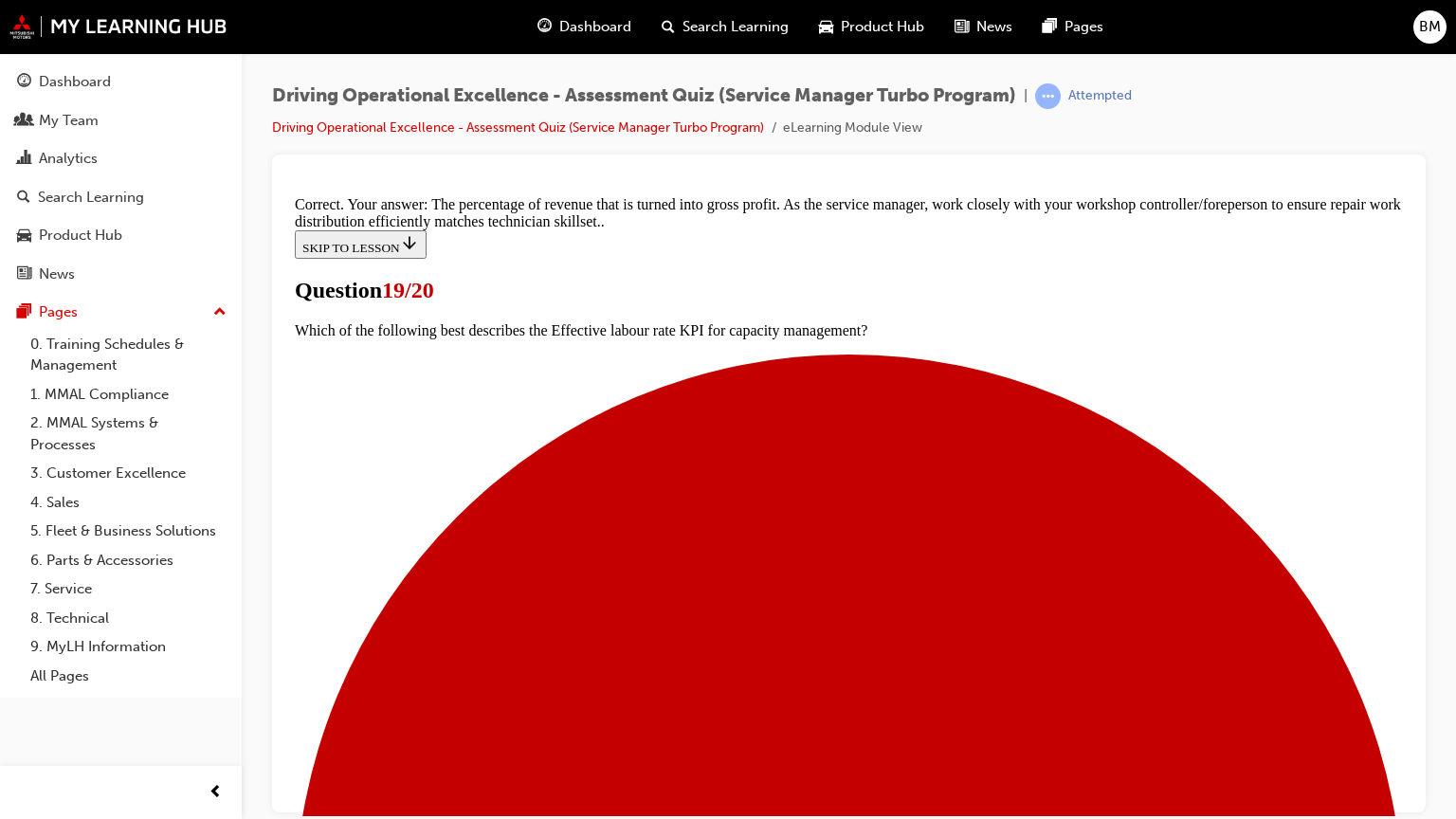 scroll, scrollTop: 552, scrollLeft: 0, axis: vertical 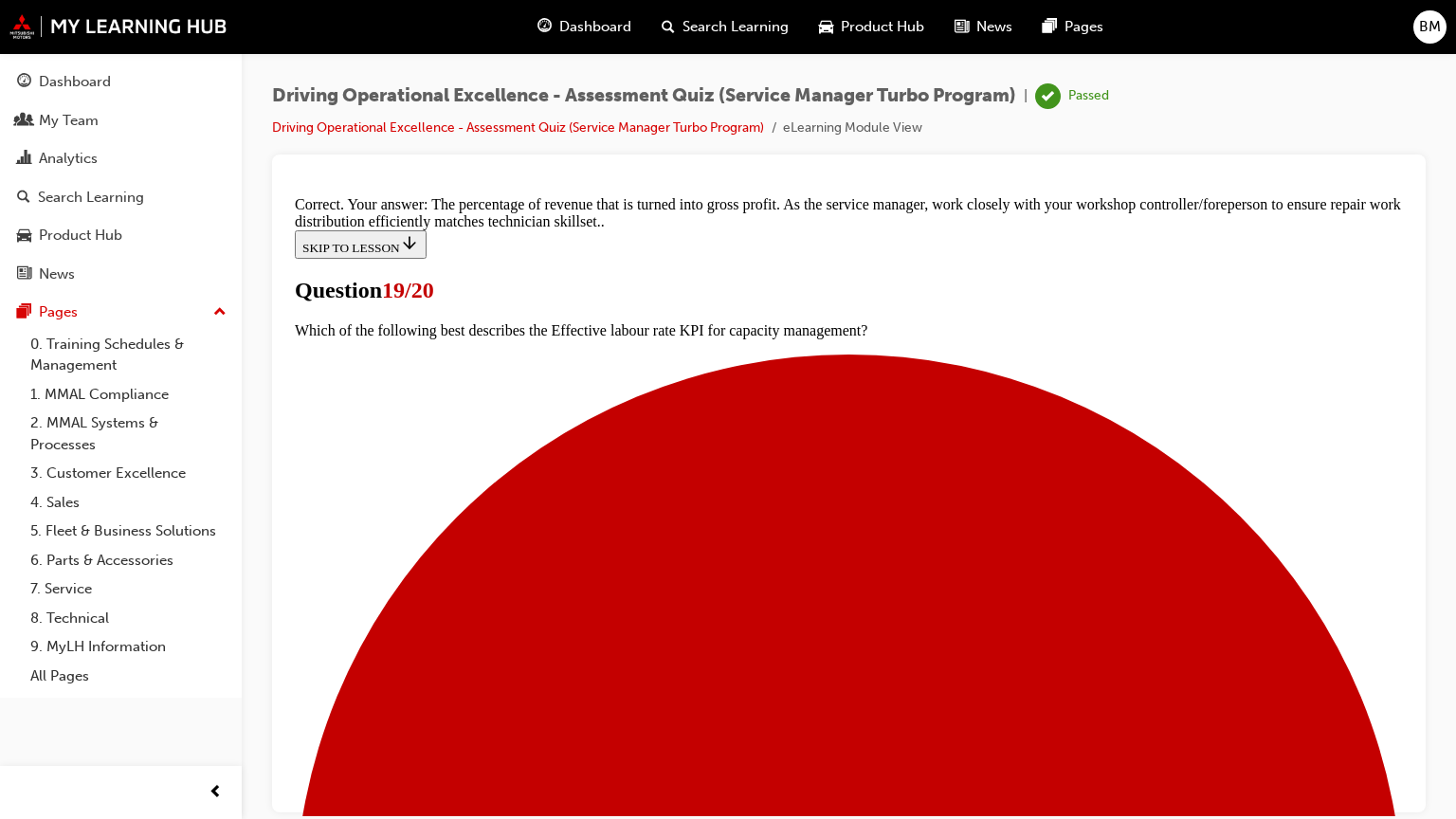 click on "NEXT" at bounding box center (319, 16717) 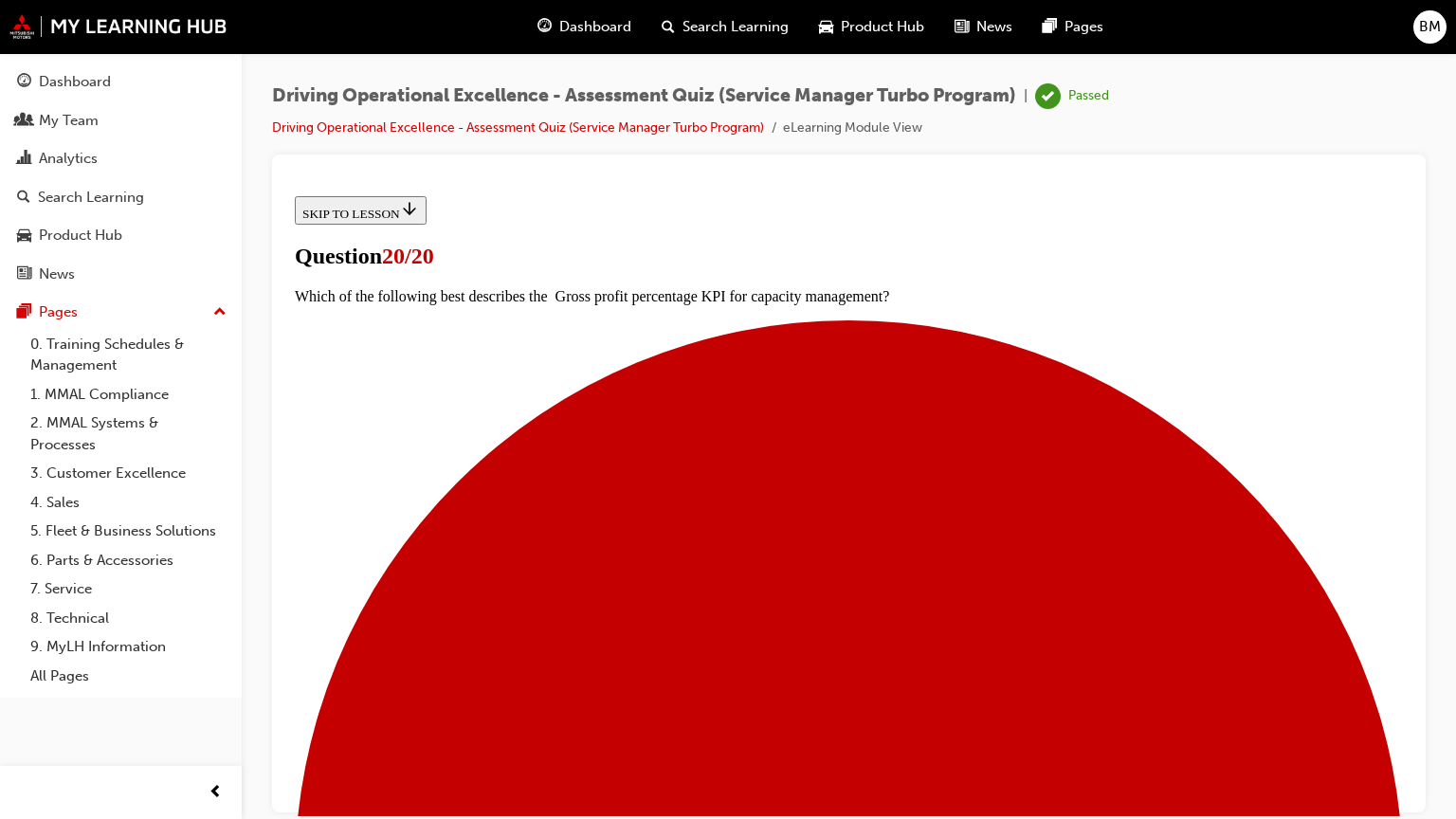 scroll, scrollTop: 339, scrollLeft: 0, axis: vertical 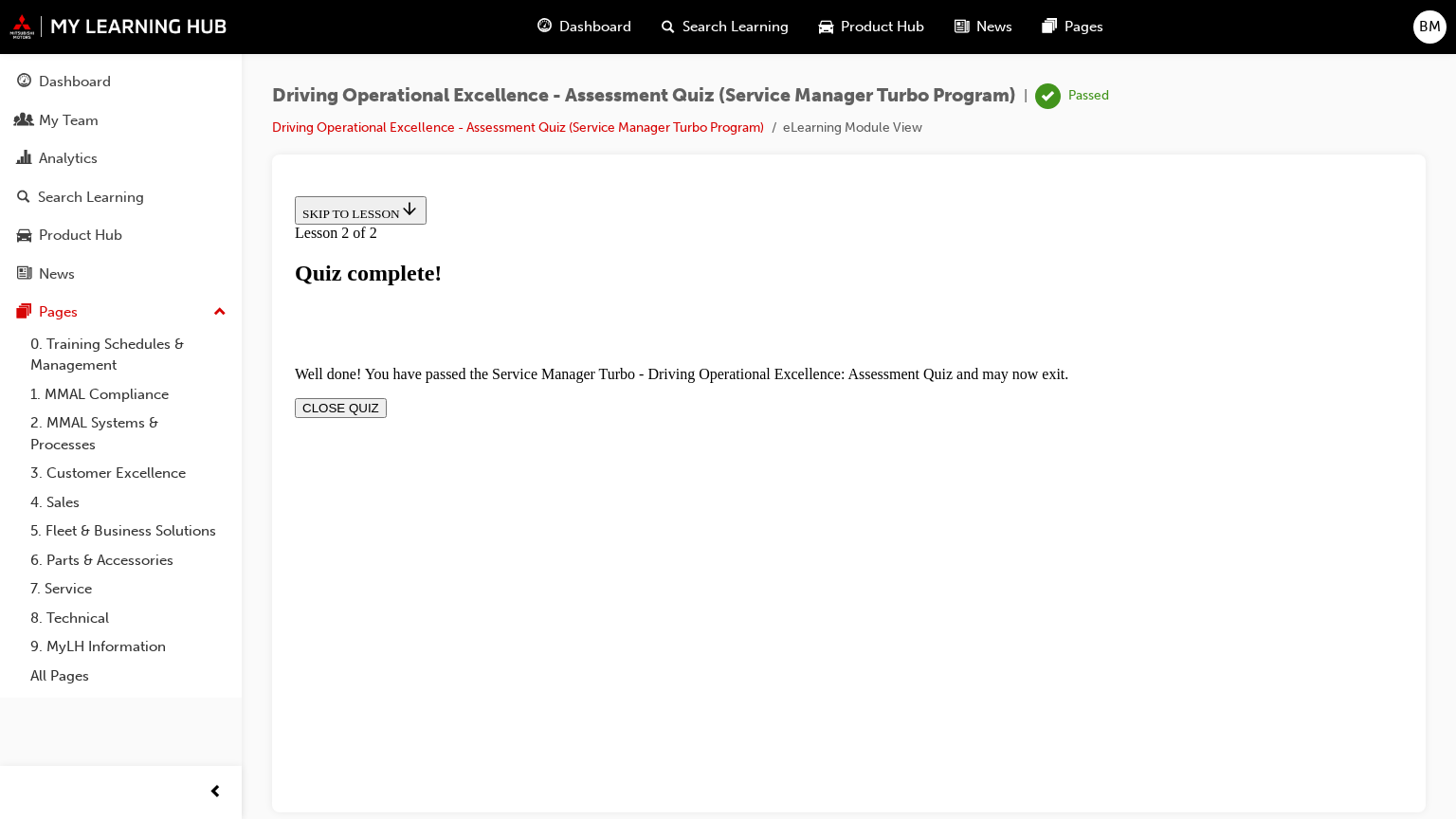 click on "CLOSE QUIZ" at bounding box center [340, 407] 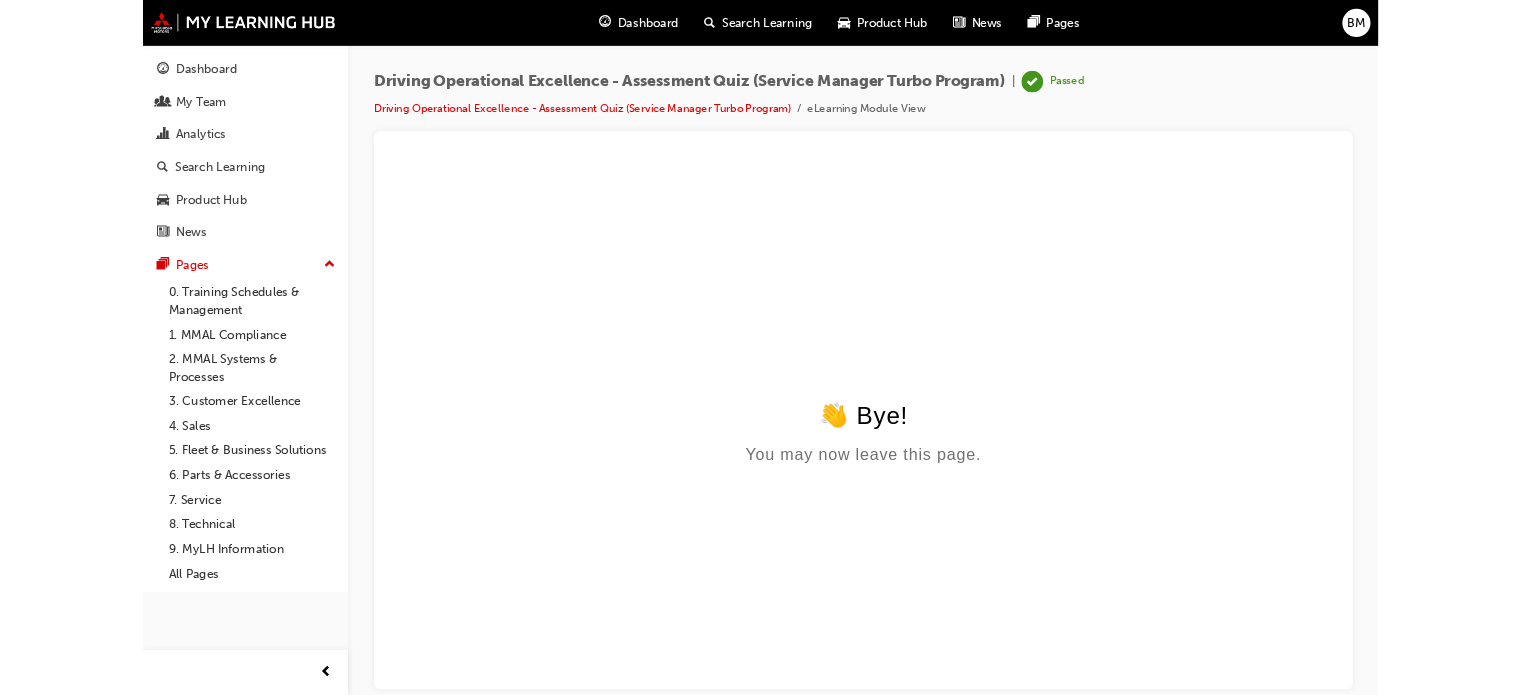 scroll, scrollTop: 0, scrollLeft: 0, axis: both 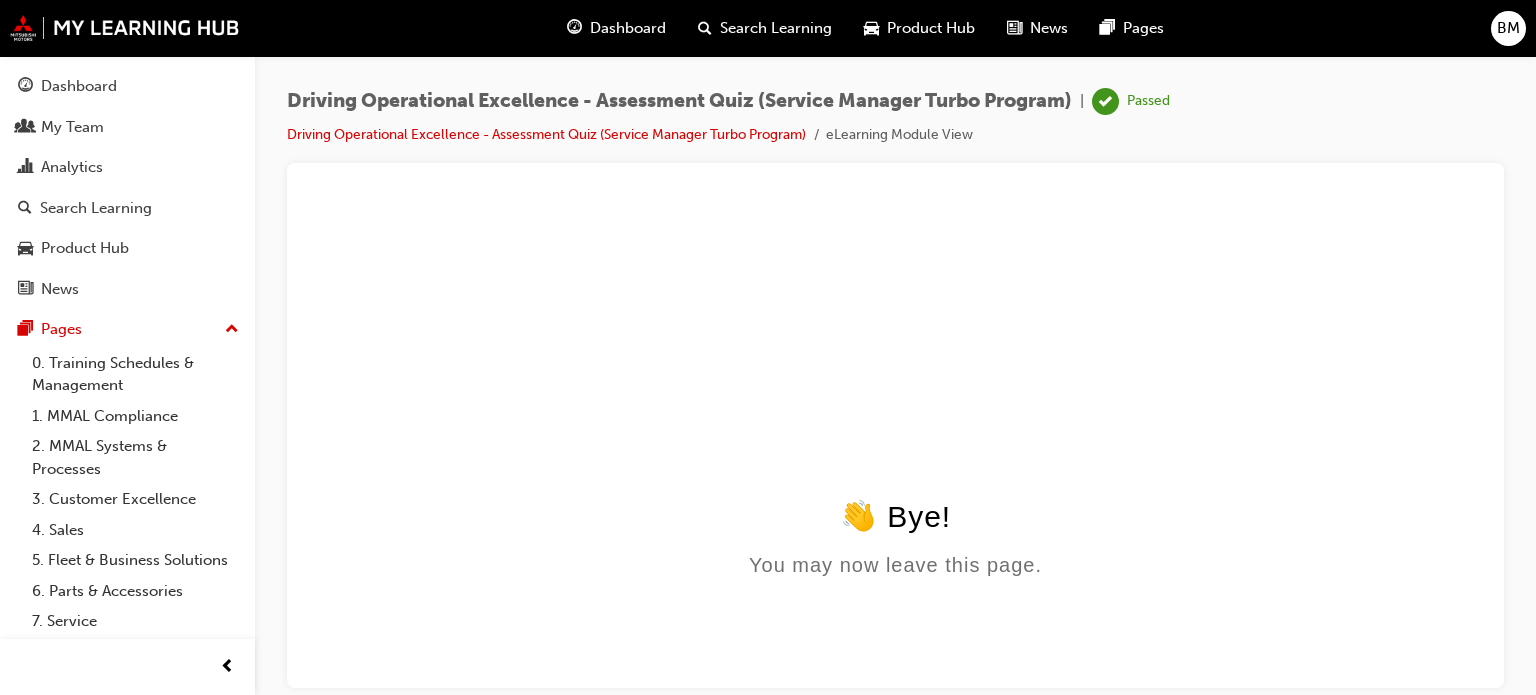 click on "Dashboard" at bounding box center [628, 28] 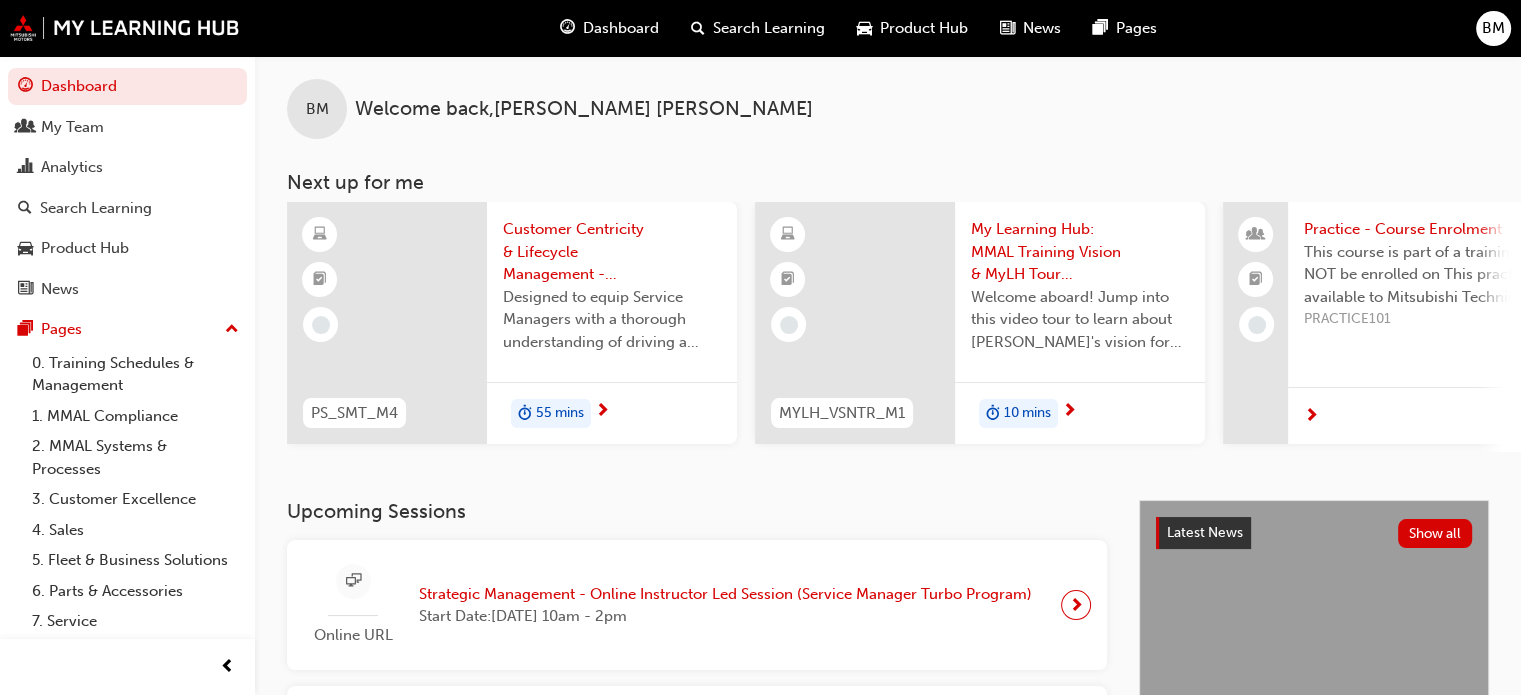 scroll, scrollTop: 200, scrollLeft: 0, axis: vertical 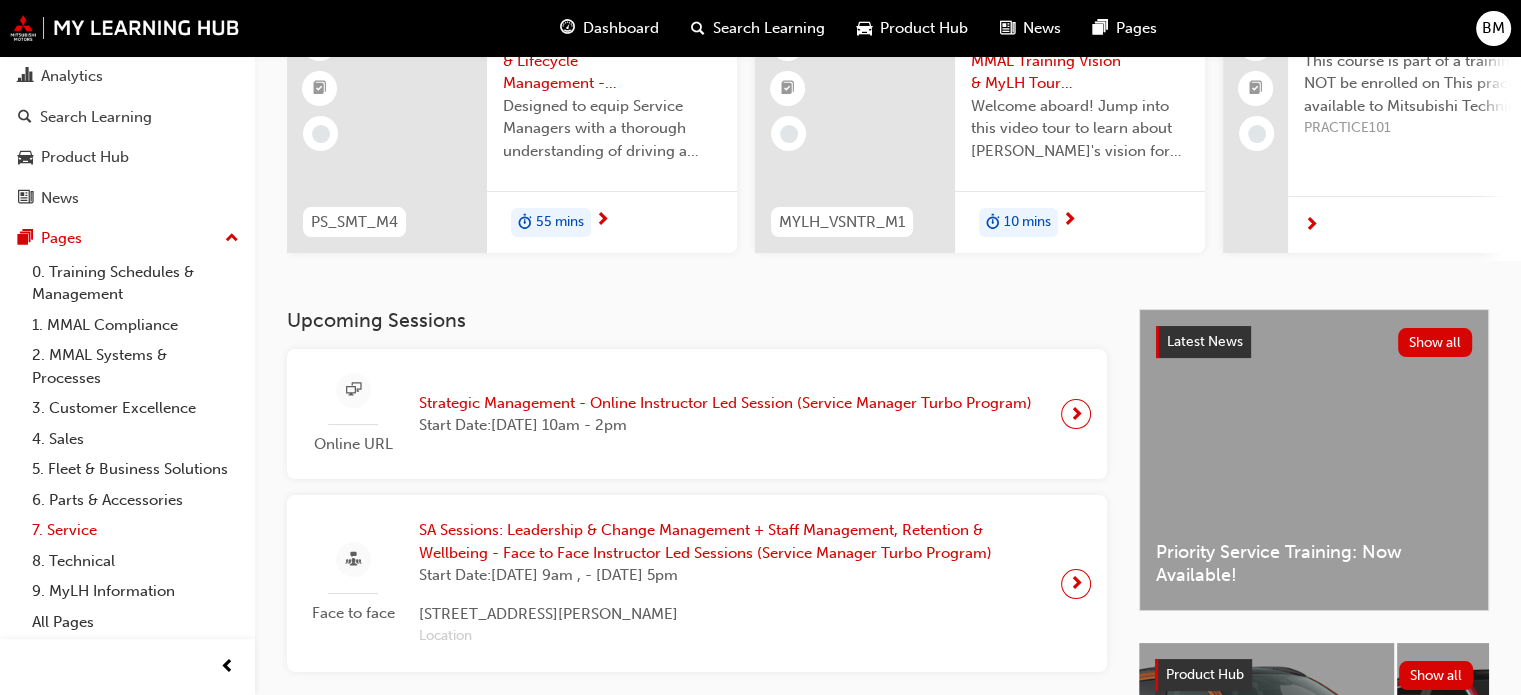 click on "7. Service" at bounding box center (135, 530) 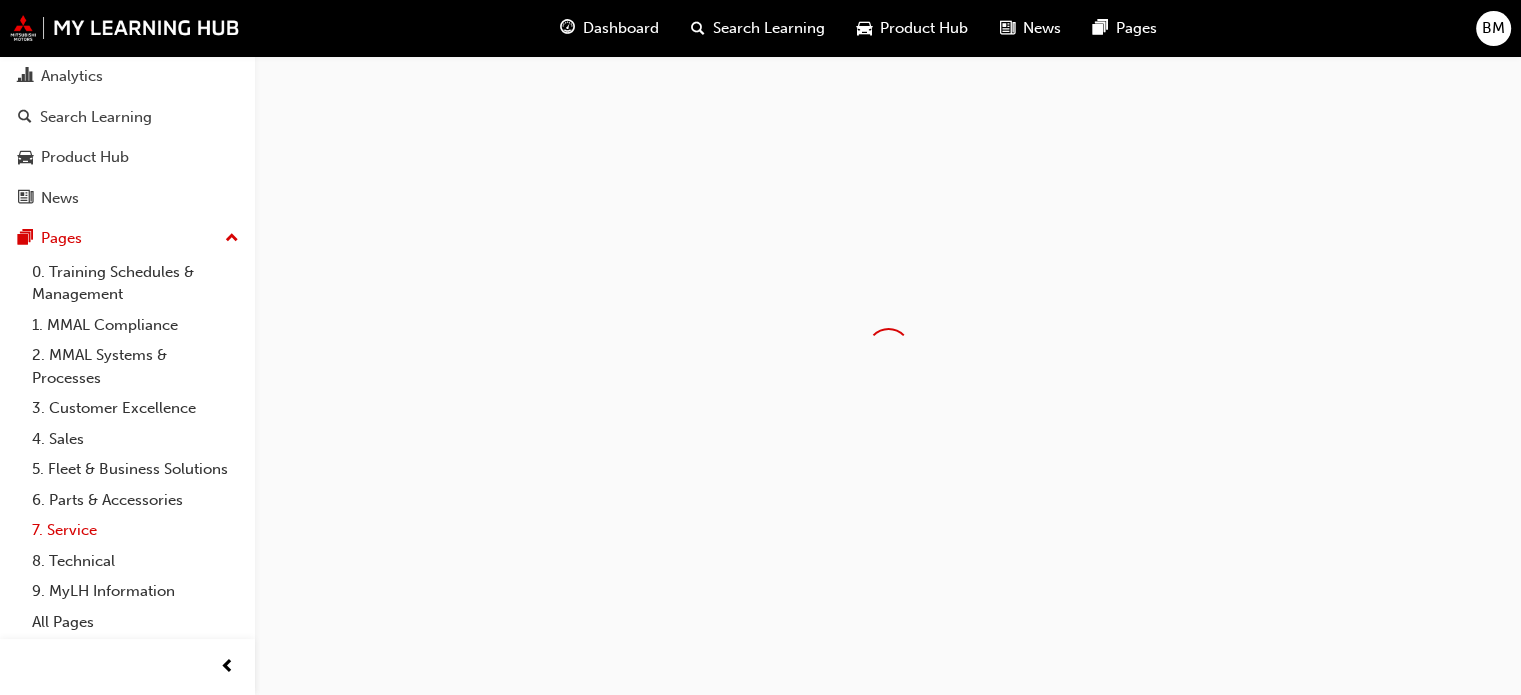 scroll, scrollTop: 0, scrollLeft: 0, axis: both 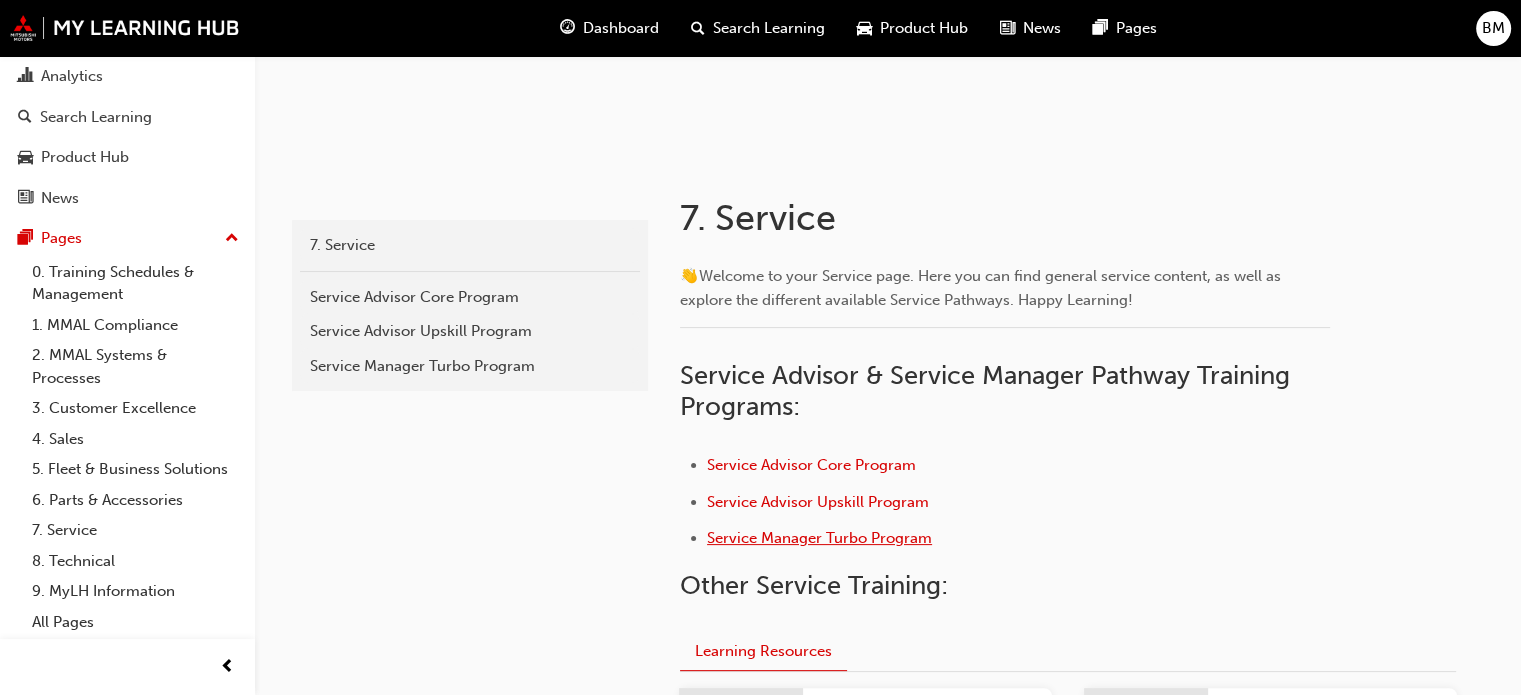 click on "Service Manager Turbo Program" at bounding box center (819, 538) 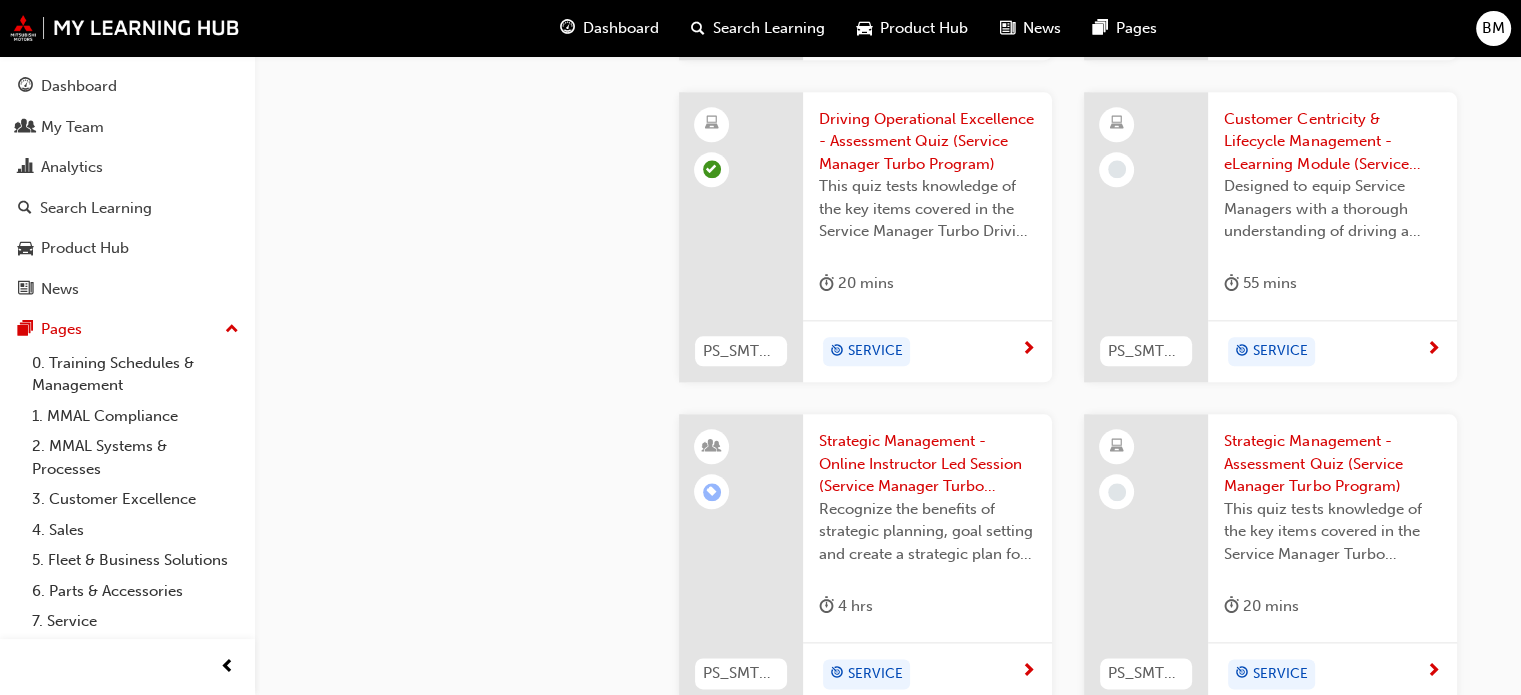 scroll, scrollTop: 2300, scrollLeft: 0, axis: vertical 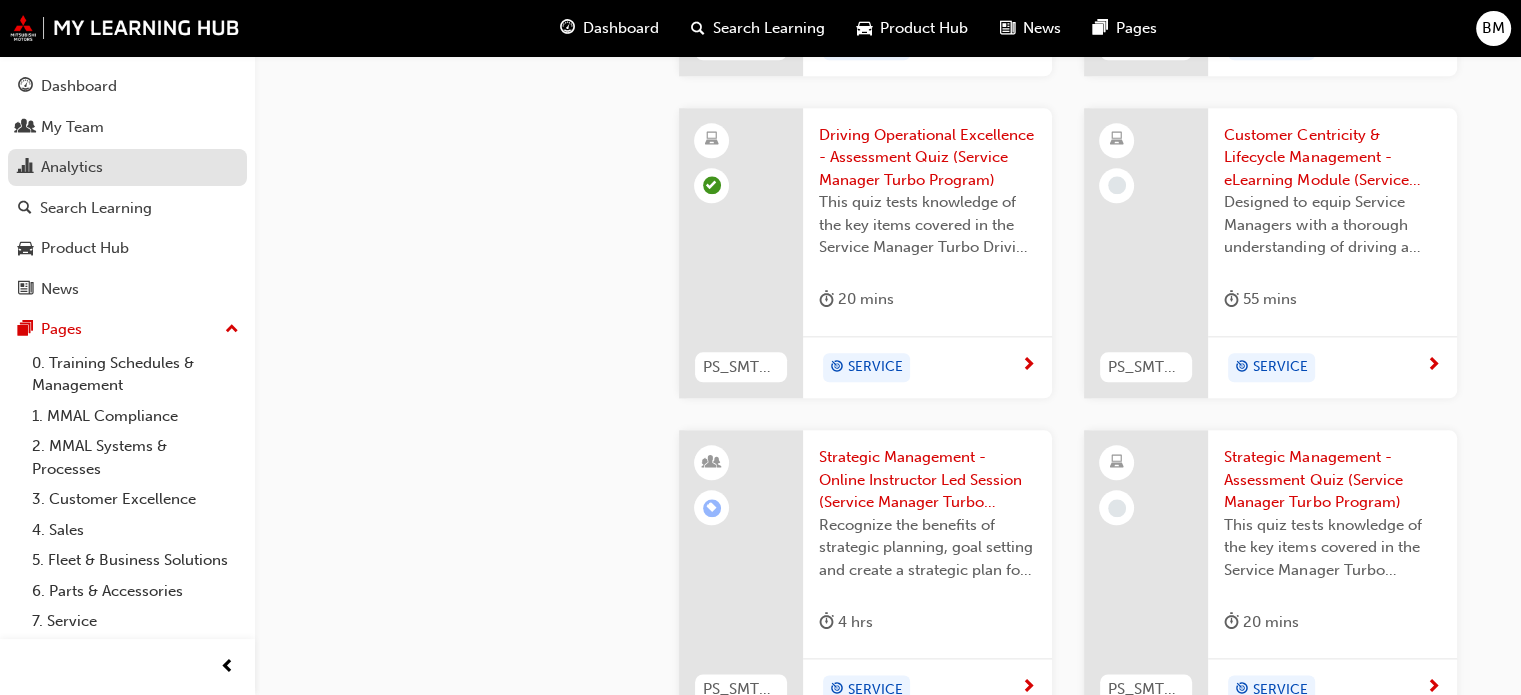 click on "Analytics" at bounding box center (127, 167) 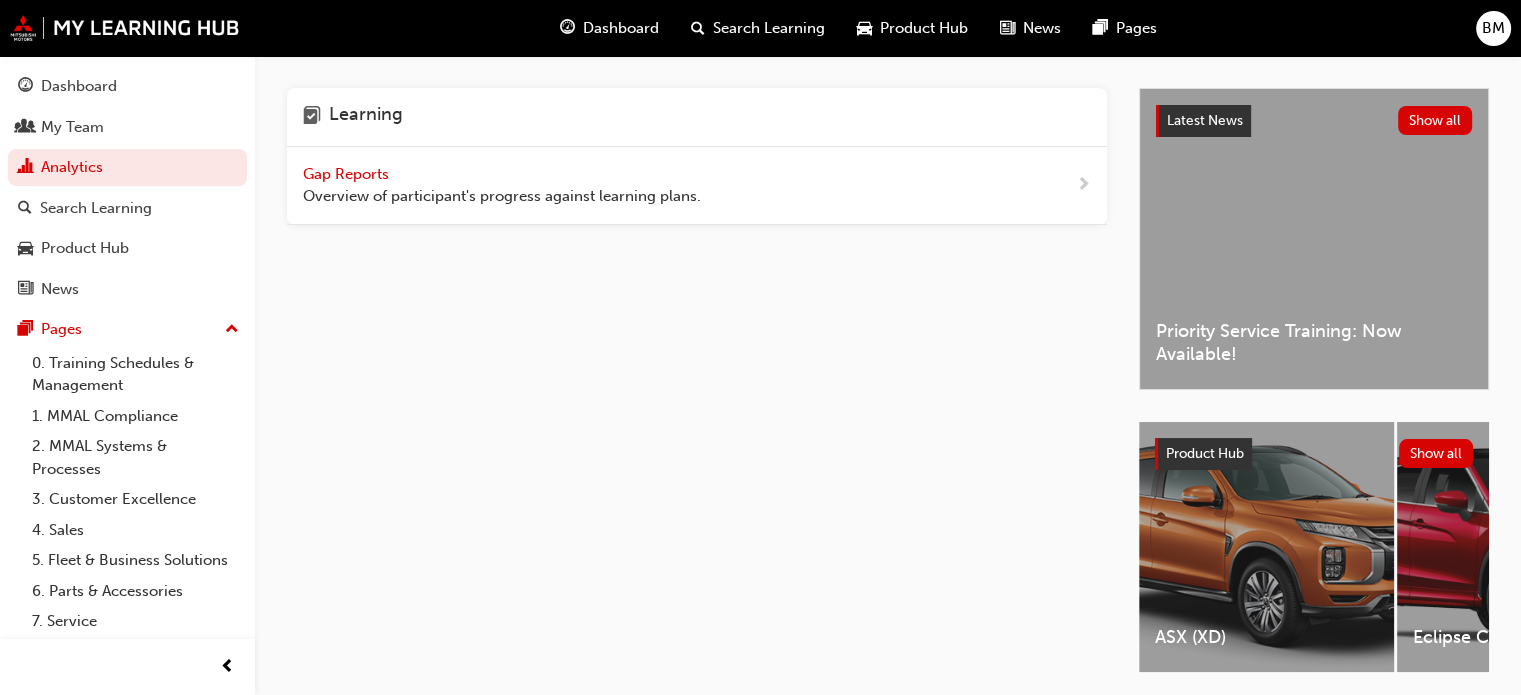 click on "Gap Reports   Overview of participant's progress against learning plans." at bounding box center (502, 185) 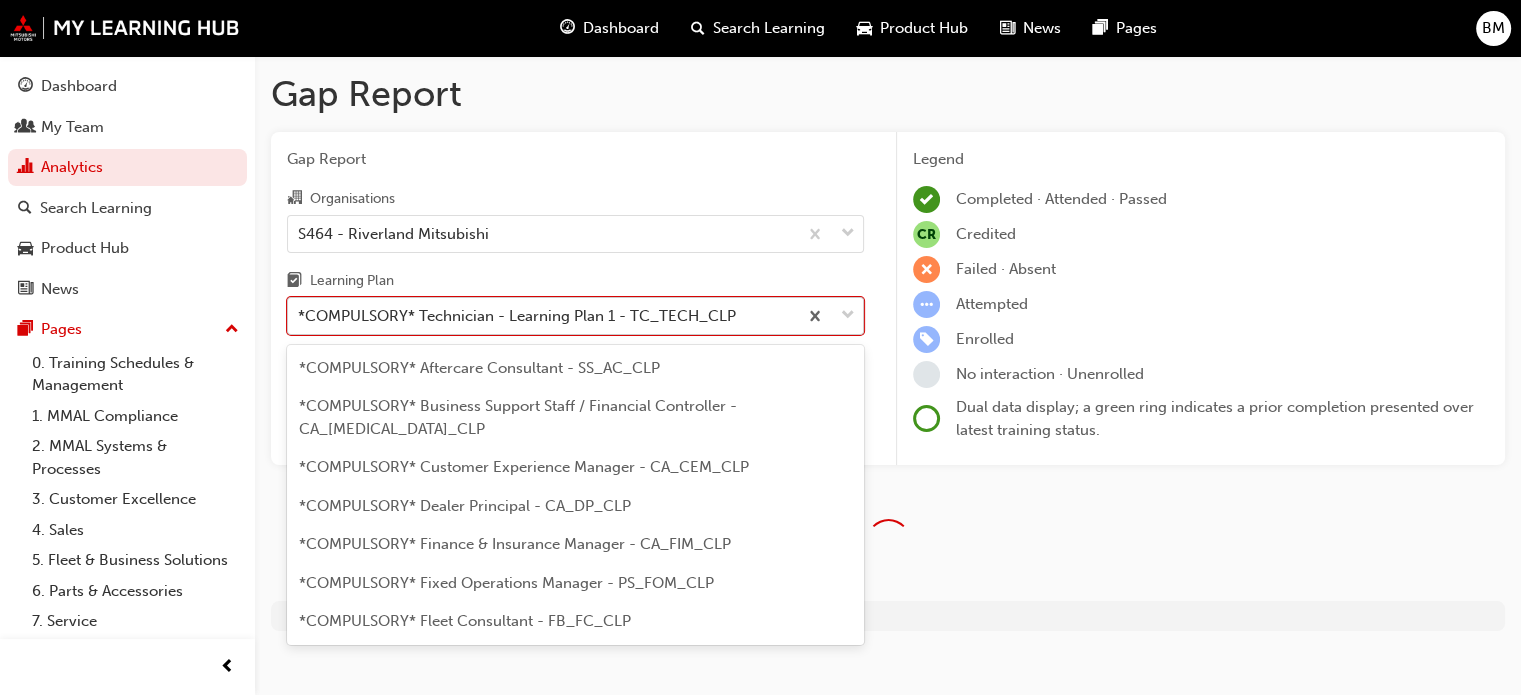 click on "*COMPULSORY* Technician - Learning Plan 1 - TC_TECH_CLP" at bounding box center (517, 316) 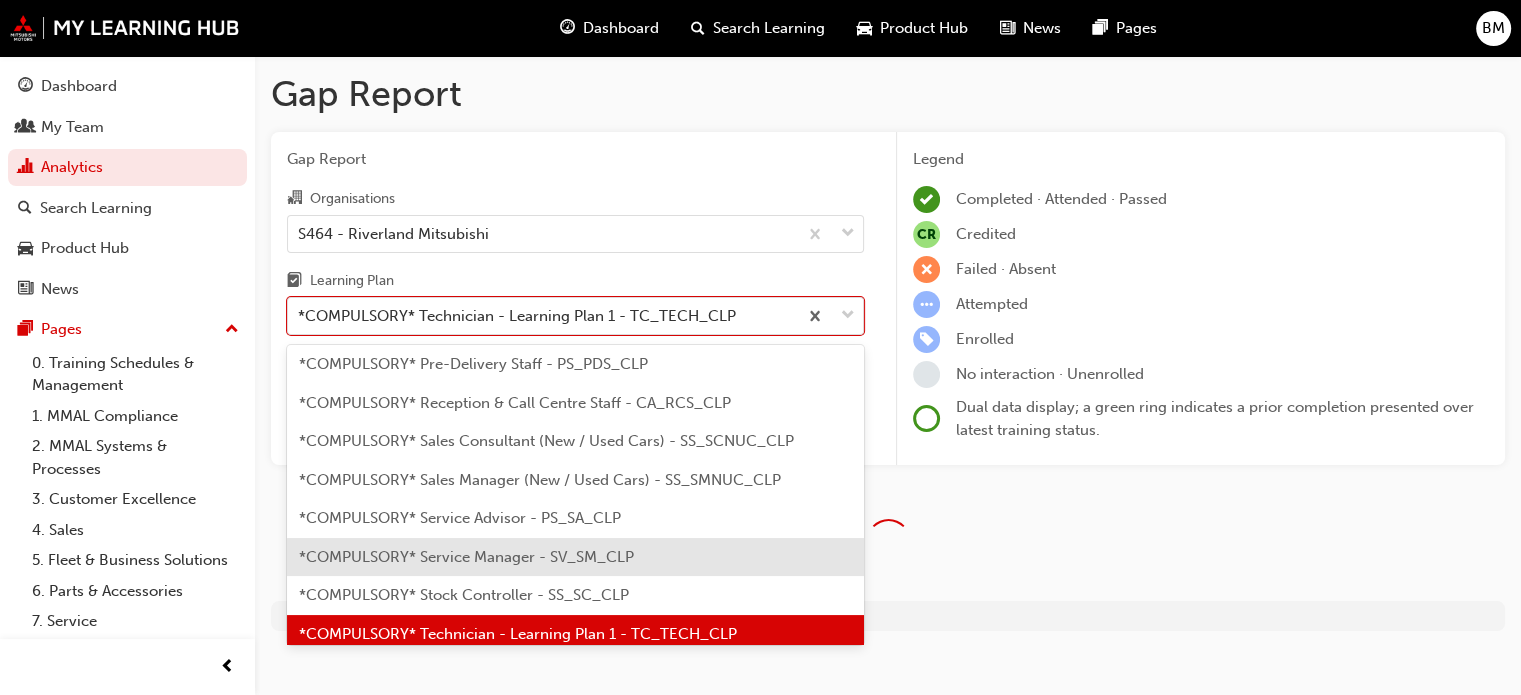 click on "*COMPULSORY* Service Manager - SV_SM_CLP" at bounding box center (466, 557) 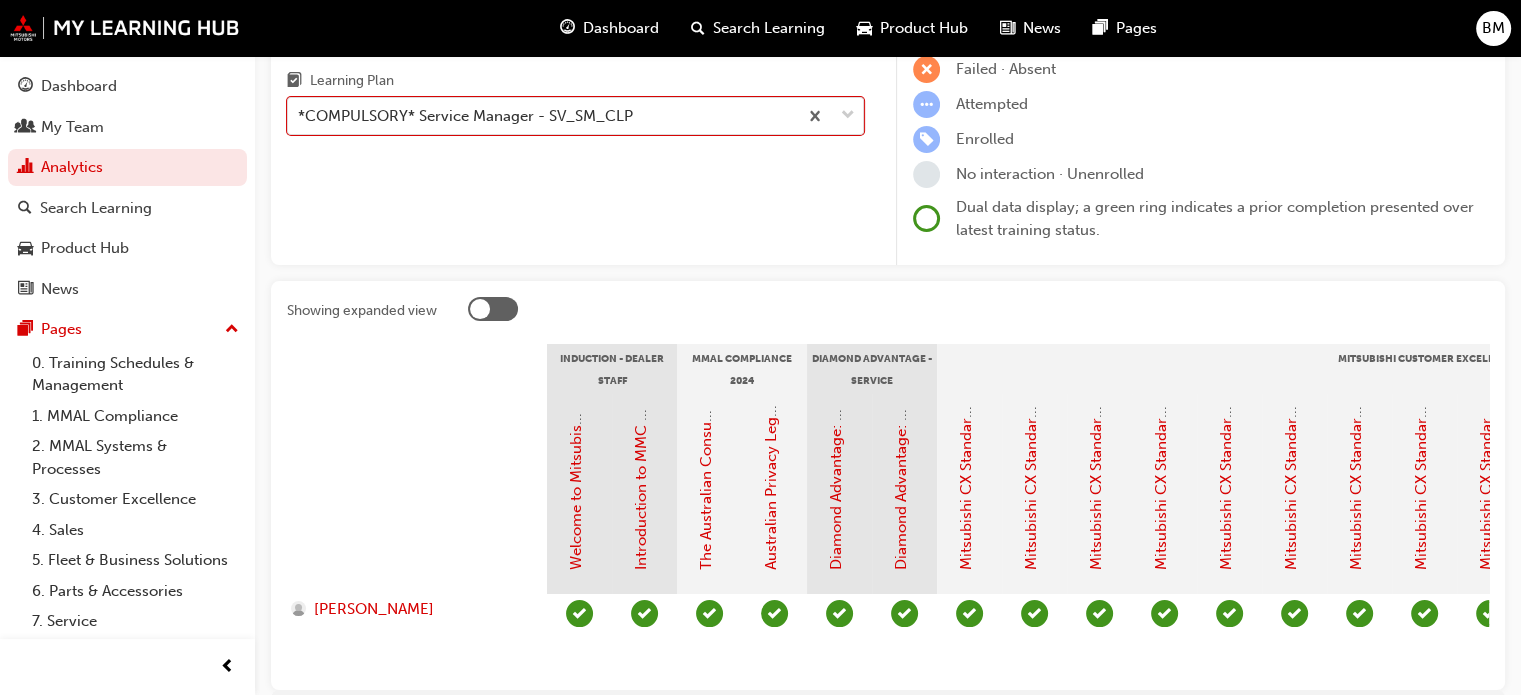 scroll, scrollTop: 300, scrollLeft: 0, axis: vertical 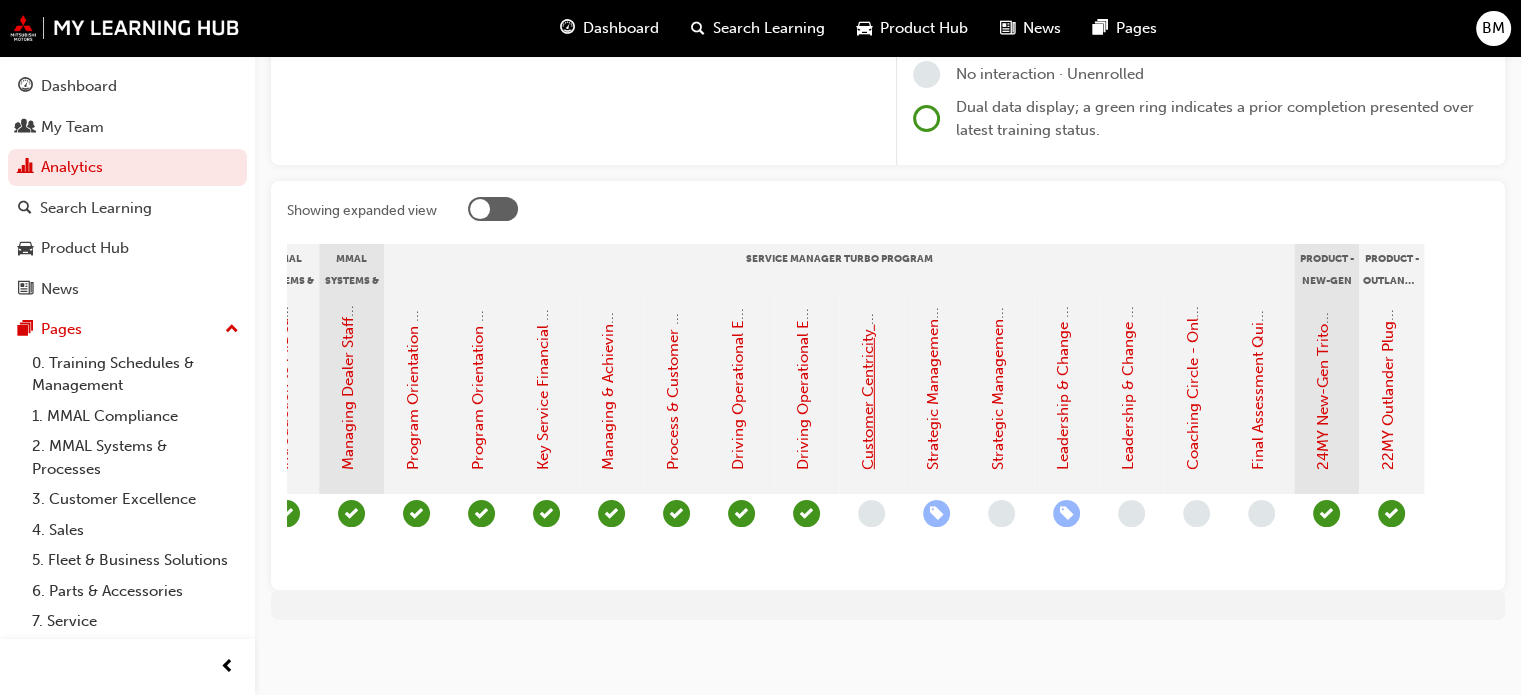 click on "Customer Centricity & Lifecycle Management - eLearning Module (Service Manager Turbo Program)" at bounding box center (868, 123) 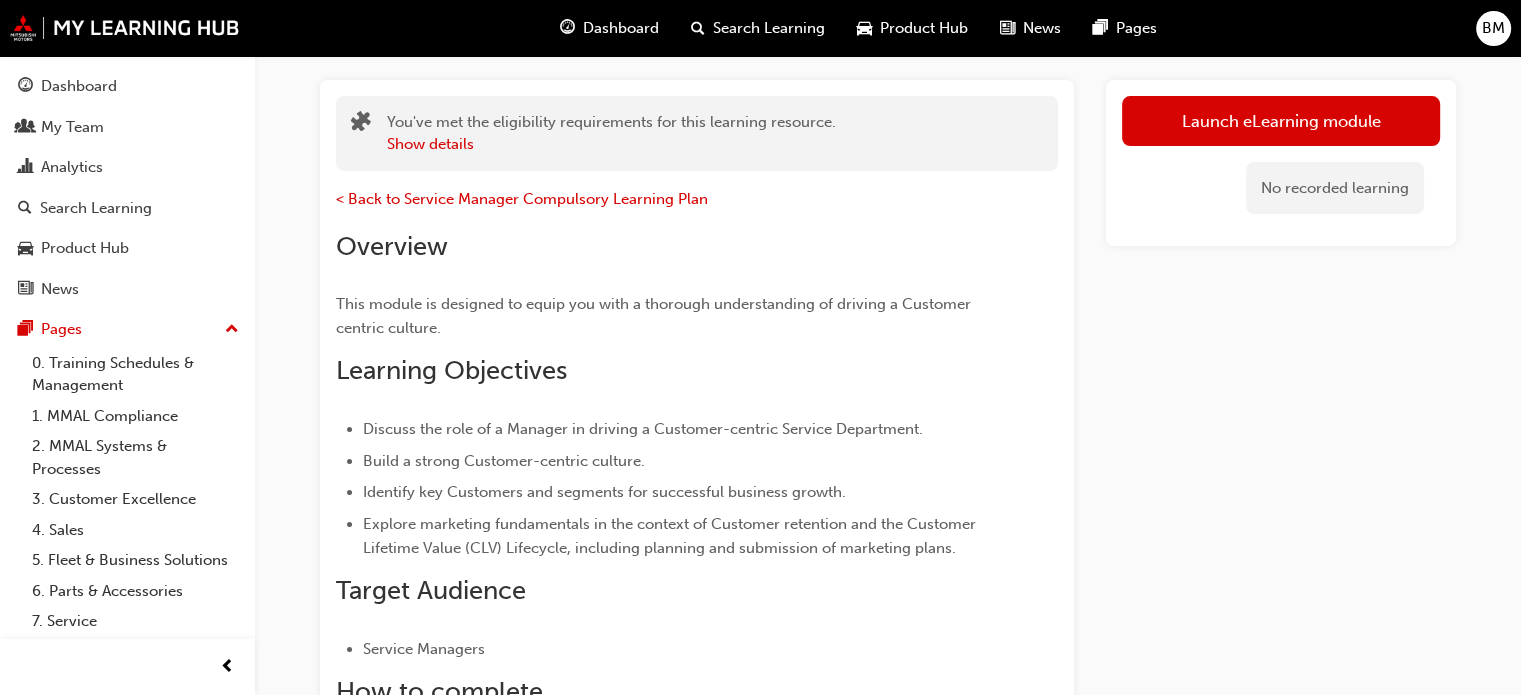 scroll, scrollTop: 0, scrollLeft: 0, axis: both 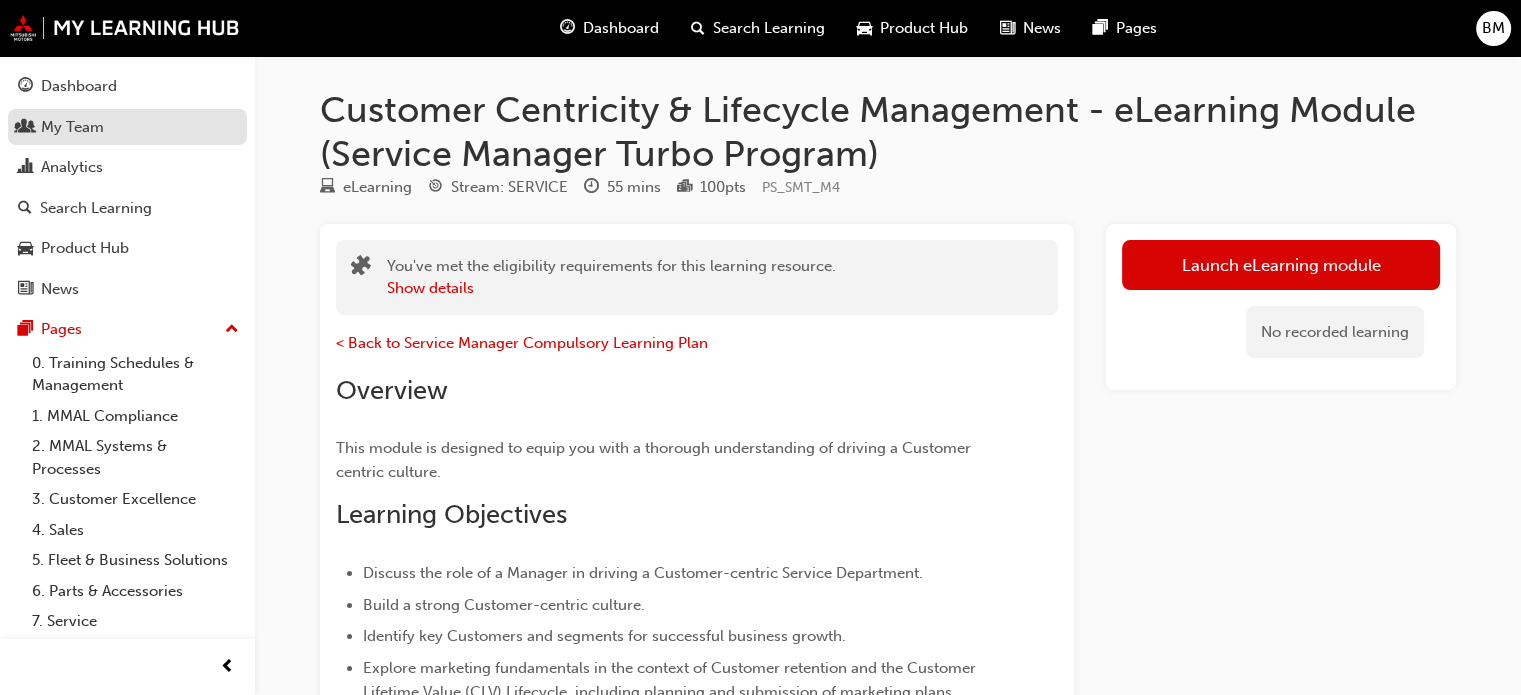 click on "My Team" at bounding box center (127, 127) 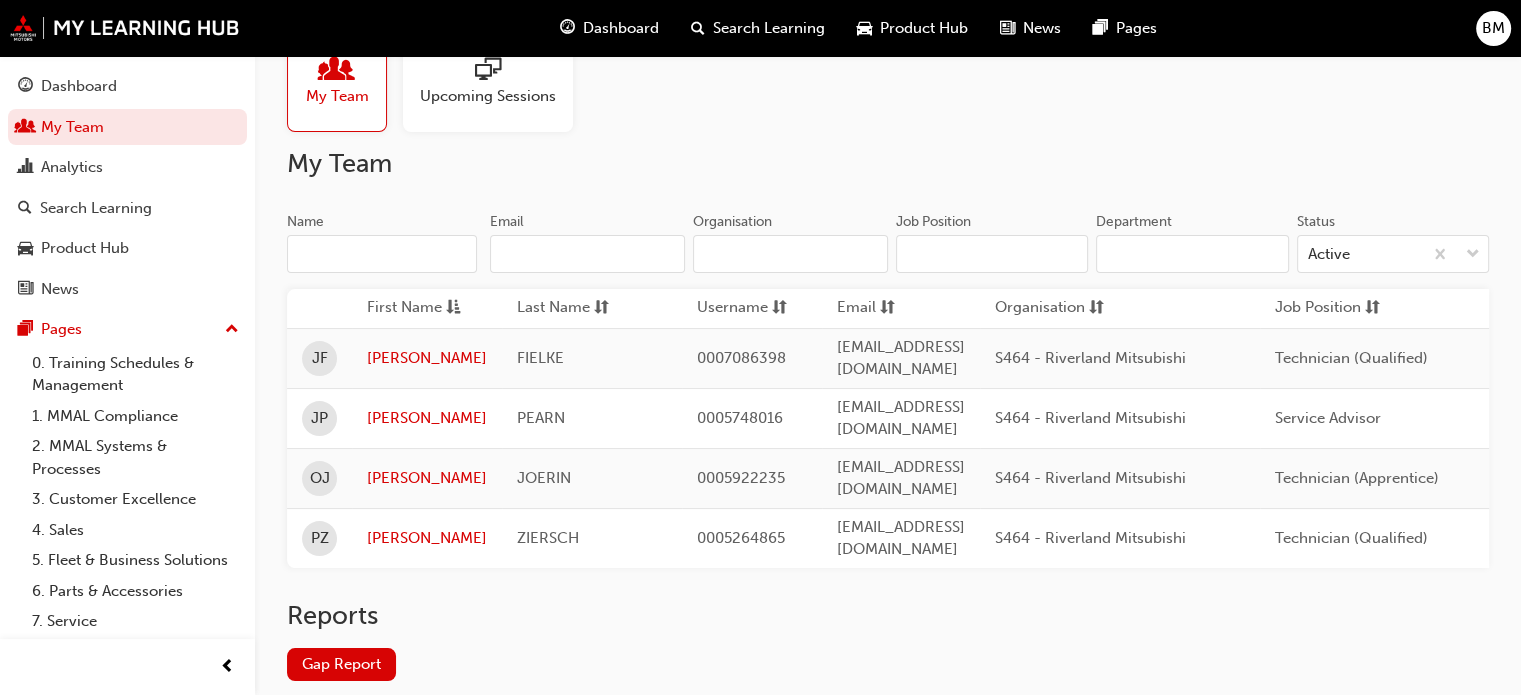 scroll, scrollTop: 30, scrollLeft: 0, axis: vertical 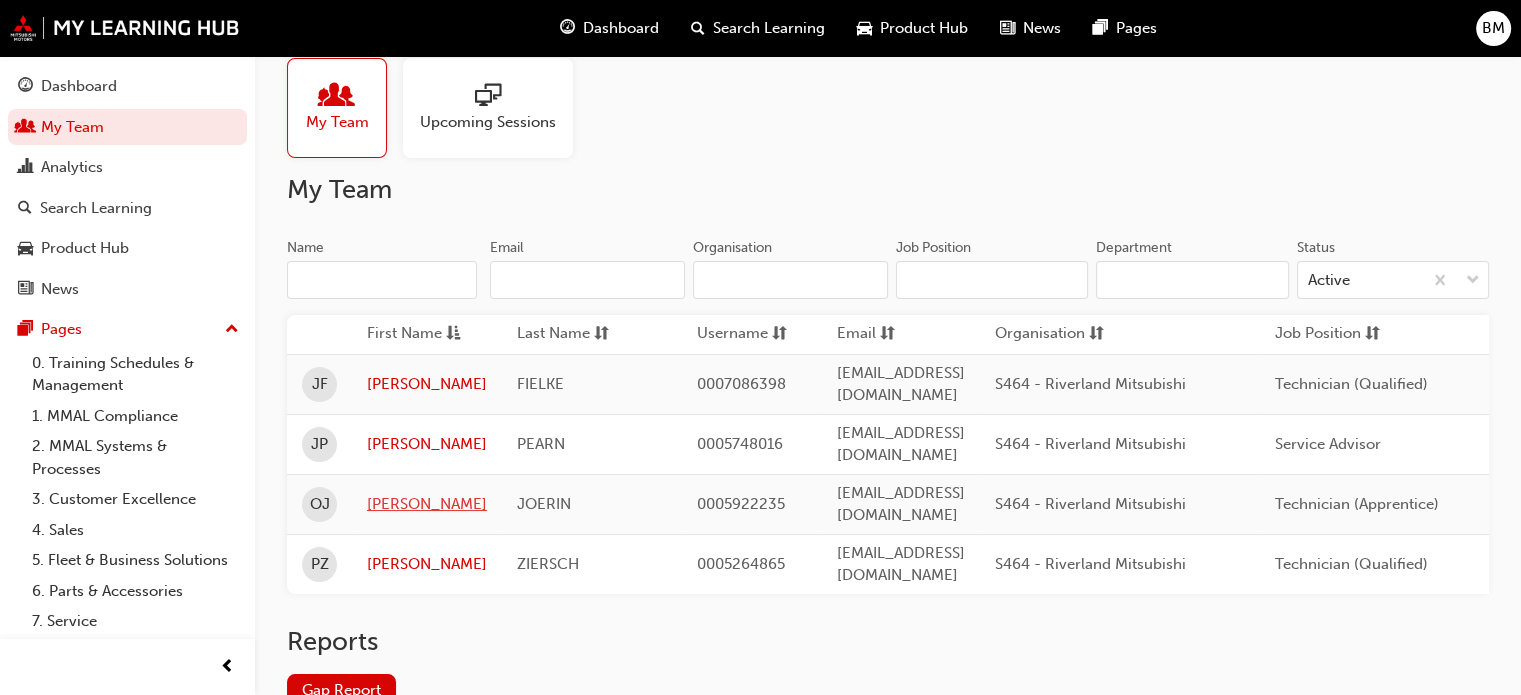 click on "[PERSON_NAME]" at bounding box center [427, 504] 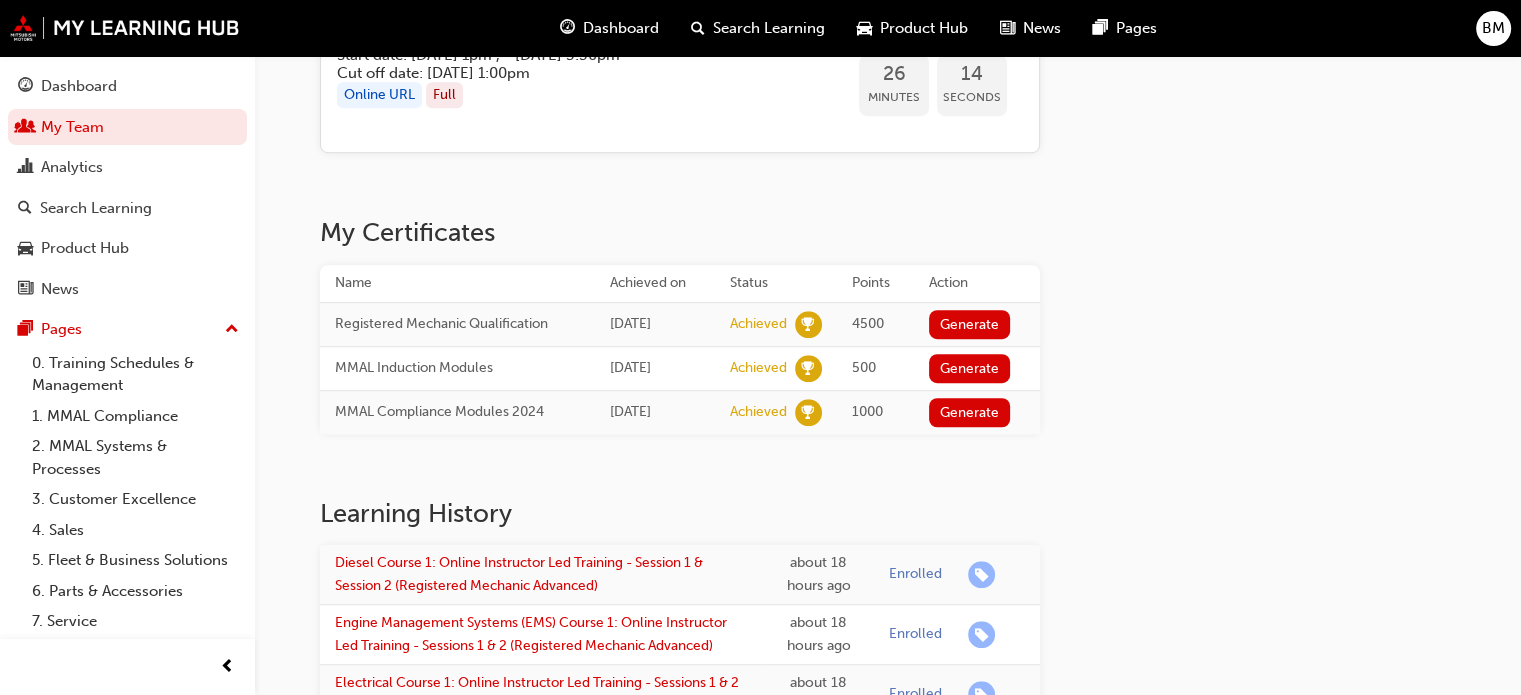 scroll, scrollTop: 1200, scrollLeft: 0, axis: vertical 